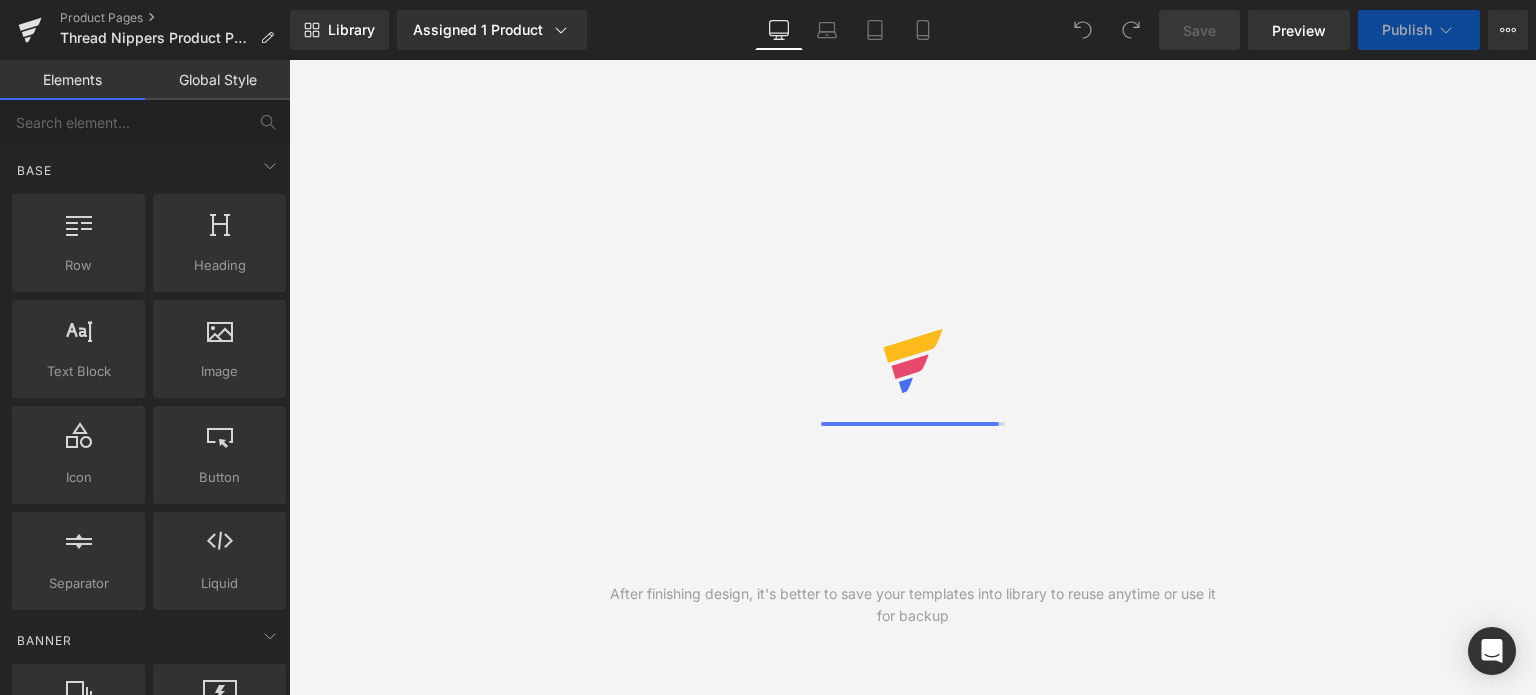 scroll, scrollTop: 0, scrollLeft: 0, axis: both 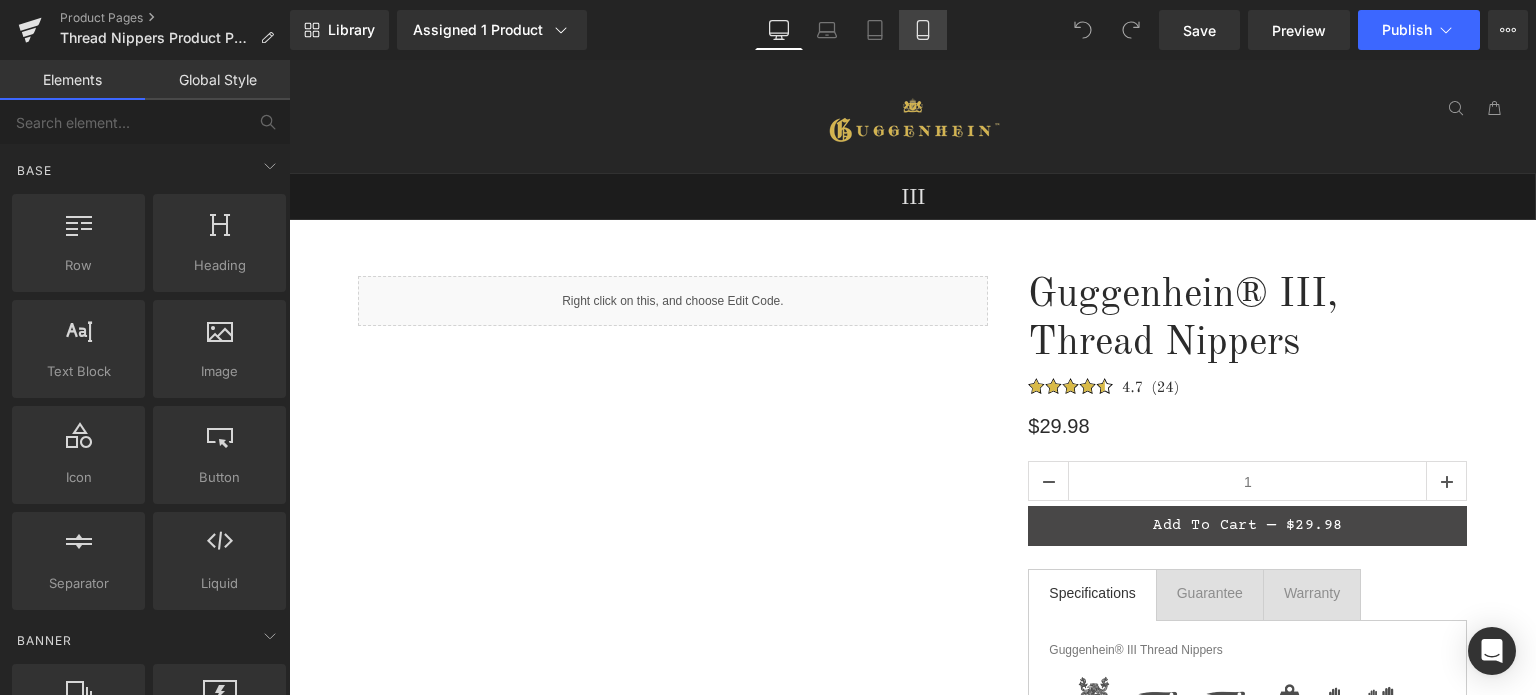 click 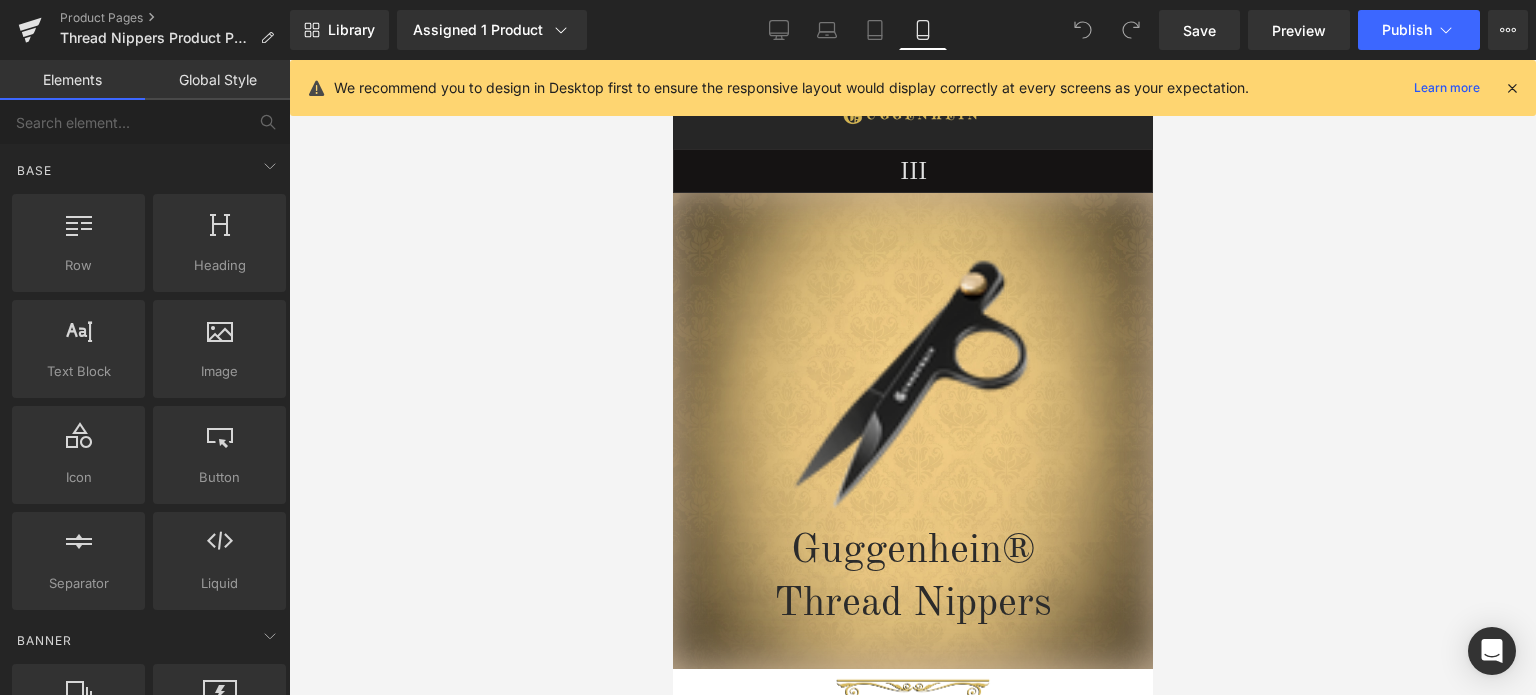 click at bounding box center (1512, 88) 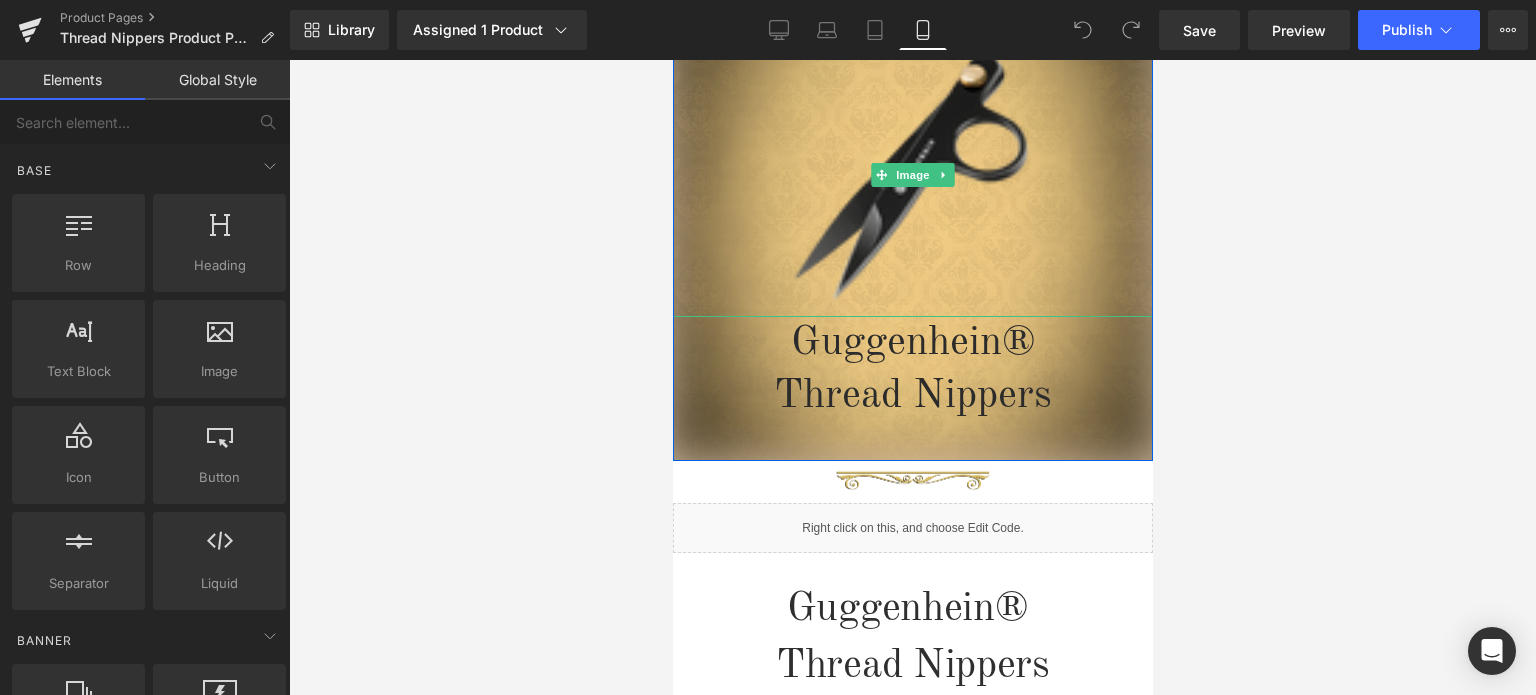 scroll, scrollTop: 300, scrollLeft: 0, axis: vertical 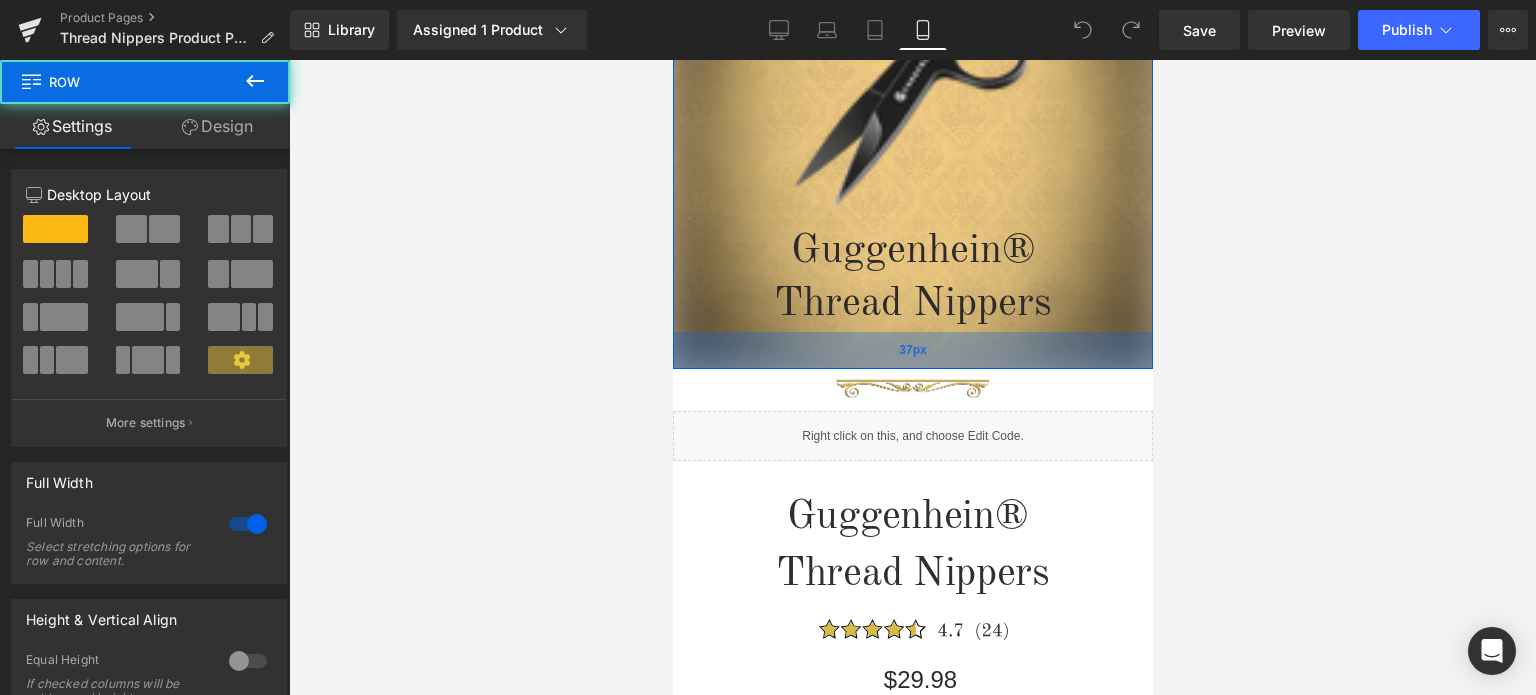 click on "III Heading         Row         III Heading         Row         III Heading         Row         III Heading         Row         Image         Guggenhein®  Thread Nippers Heading         Row     37px     Image         Row         Liquid         Row         Guggenhein®   Thread Nippers Heading         Image         $29.98 Heading
1
(P) Quantity
Add To Cart — $29.98
(P) Cart Button
Product         Row         Free  U.S. Shipping. Ships from [STATE] Heading
Specifications
Text Block
Guarantee
Text Block" at bounding box center [912, 1779] 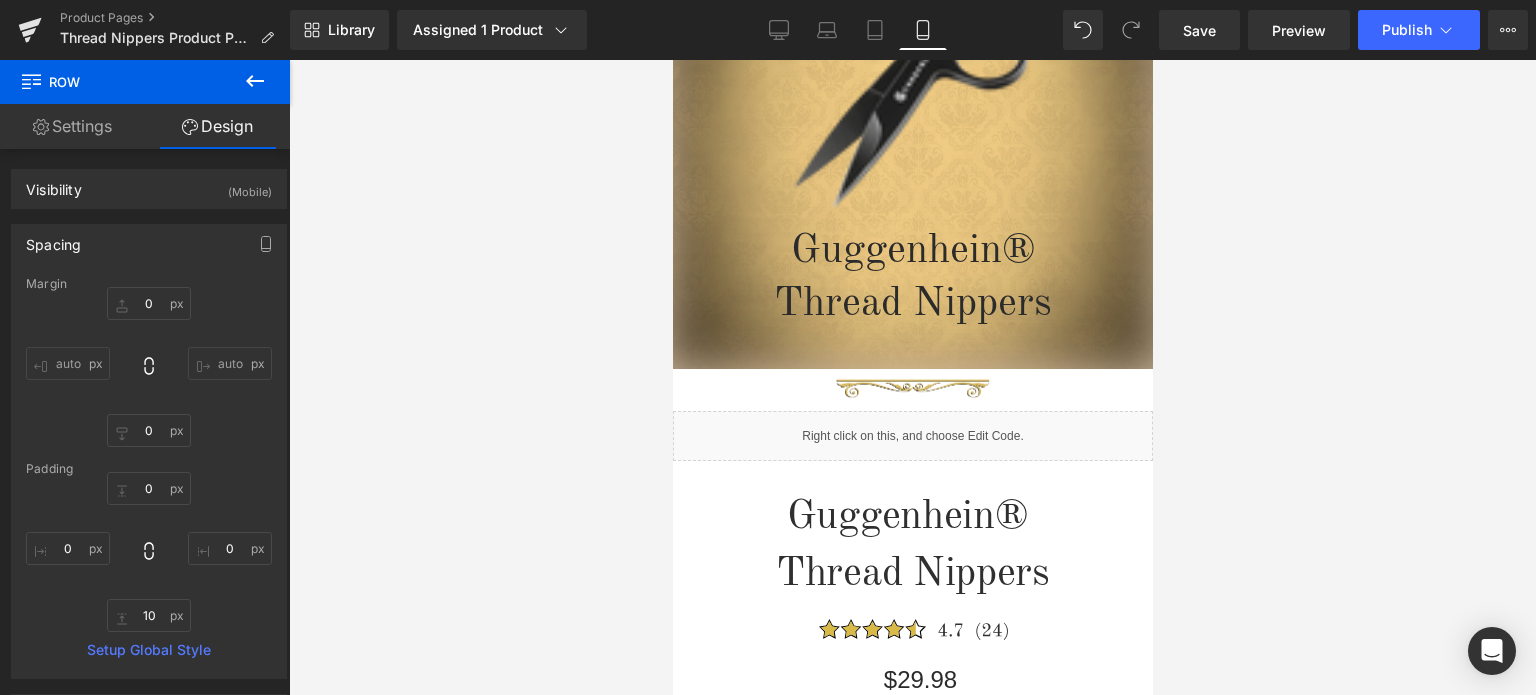 drag, startPoint x: 1469, startPoint y: 450, endPoint x: 1181, endPoint y: 390, distance: 294.18362 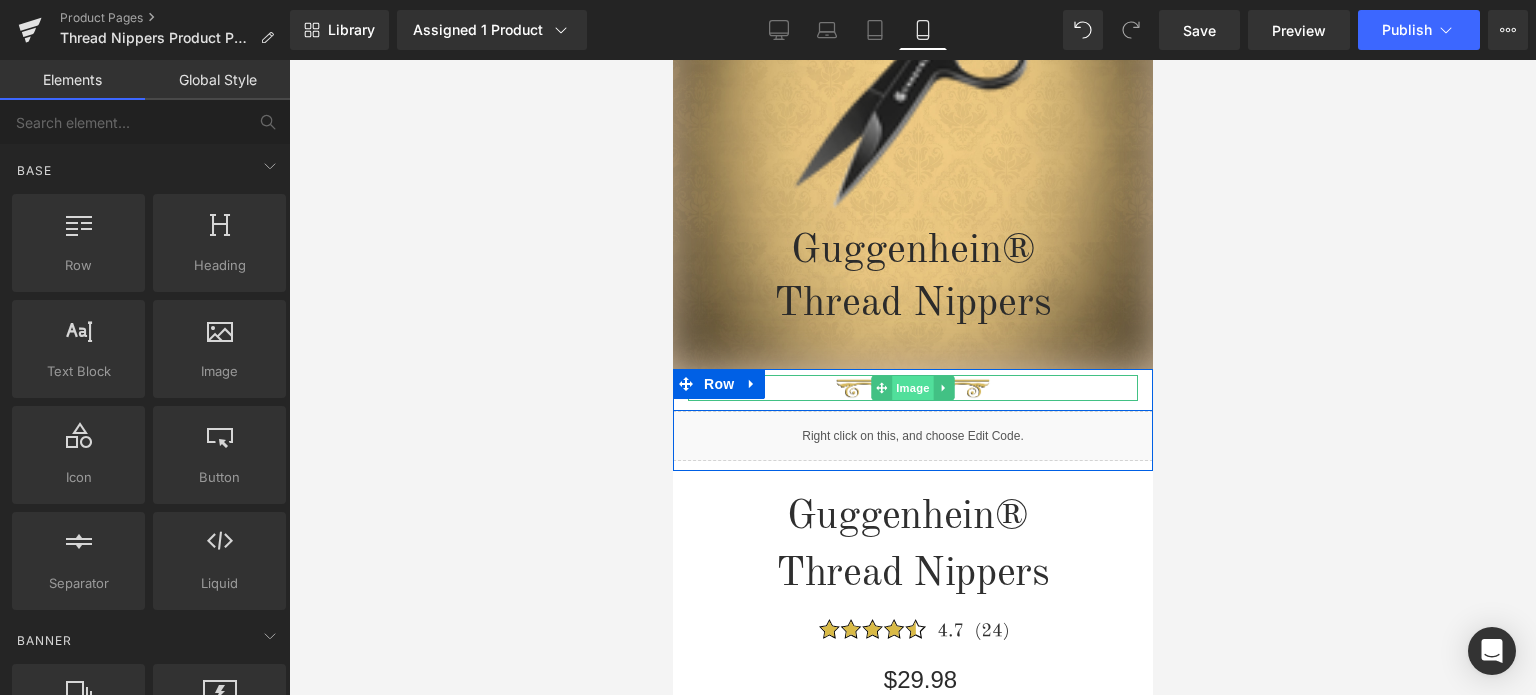 click on "Image" at bounding box center [912, 388] 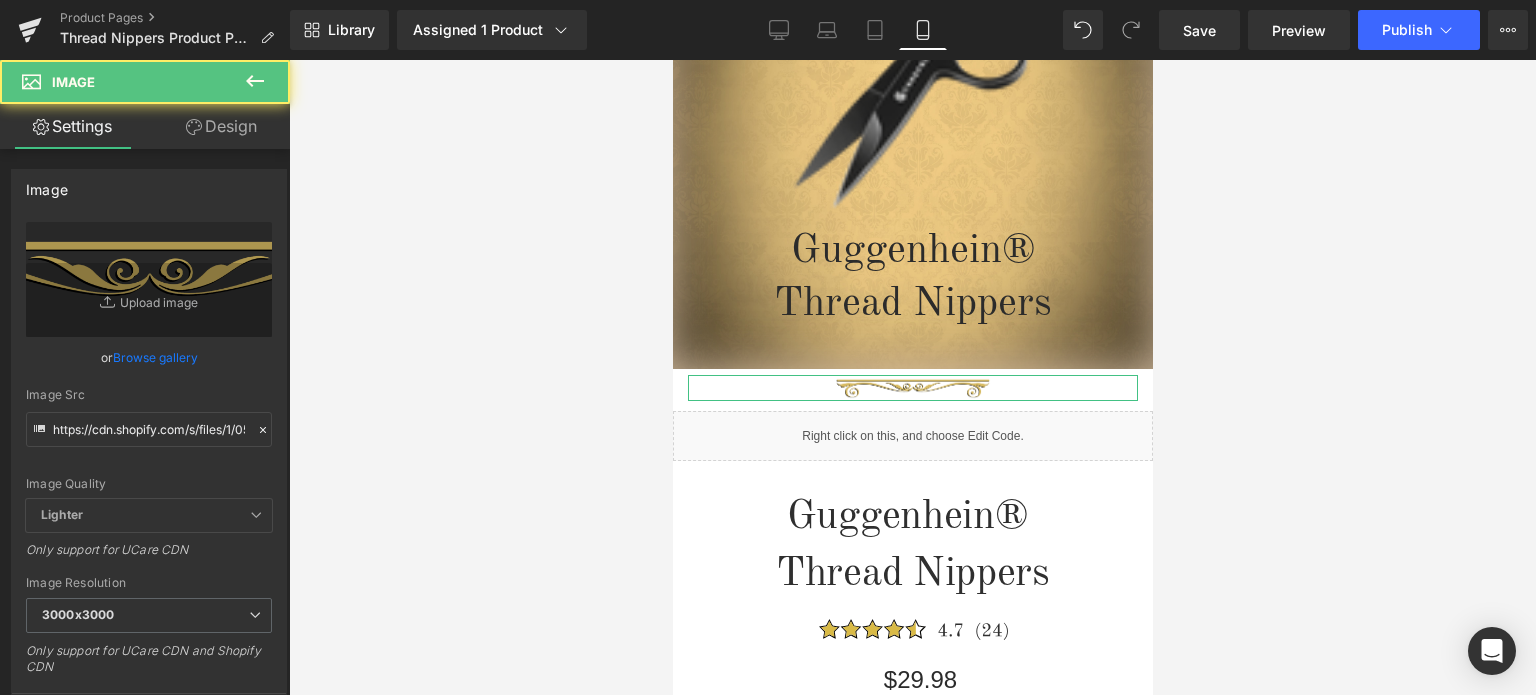 click on "Design" at bounding box center (221, 126) 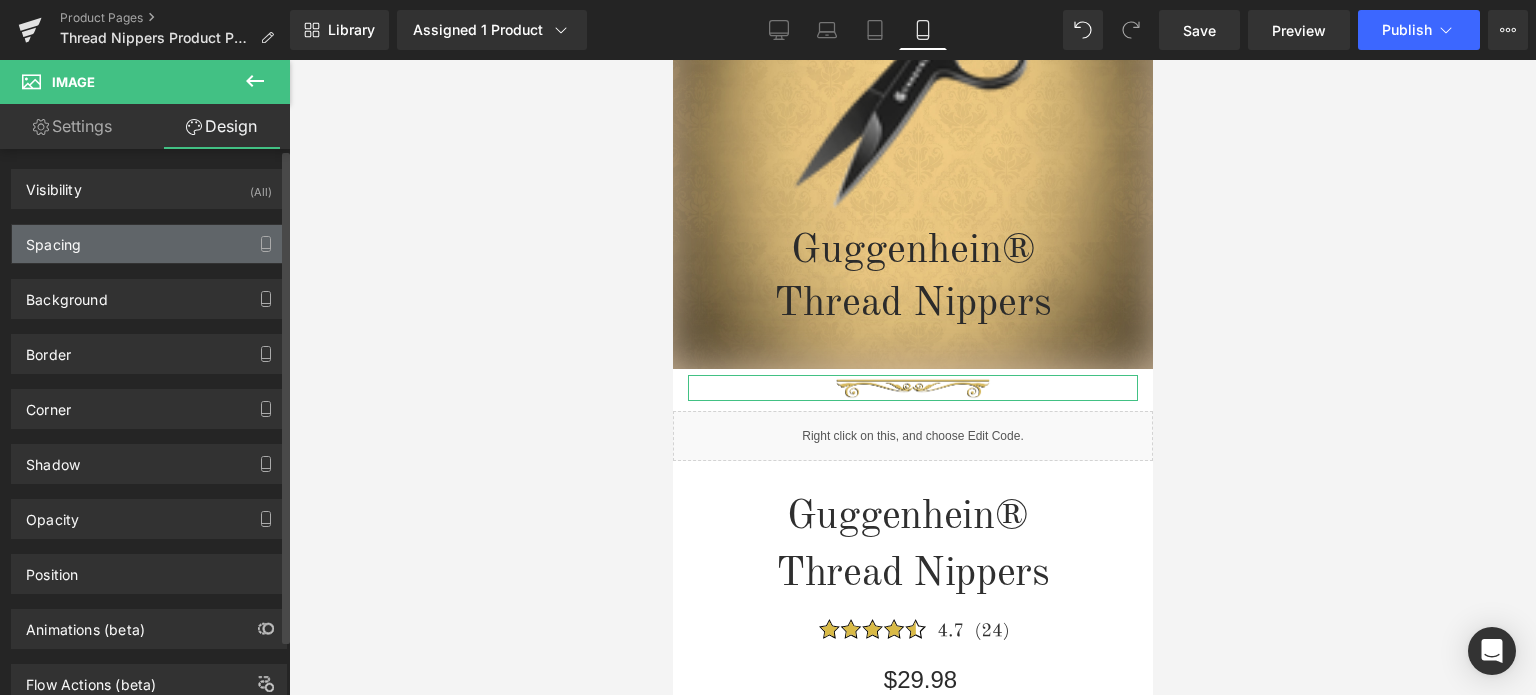 click on "Spacing" at bounding box center [149, 244] 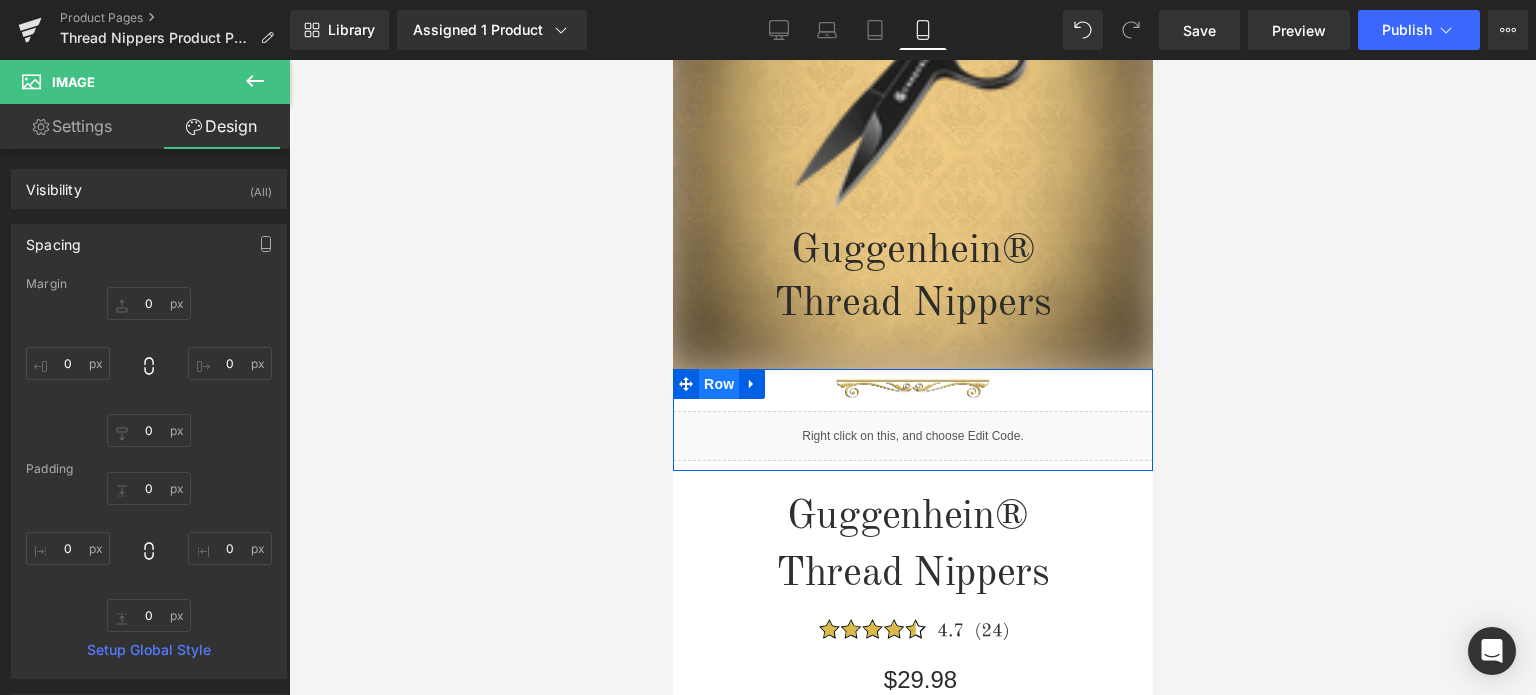 click on "Row" at bounding box center (718, 384) 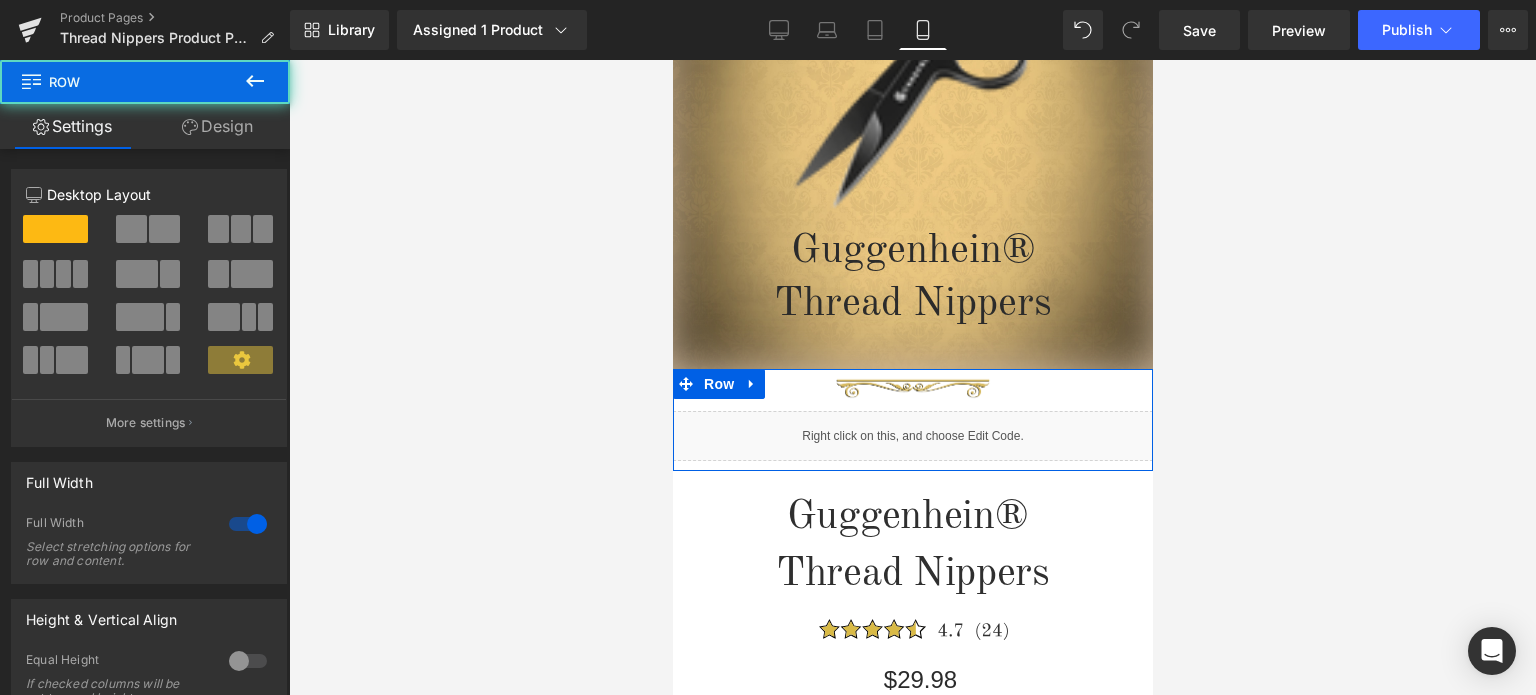 click on "Design" at bounding box center [217, 126] 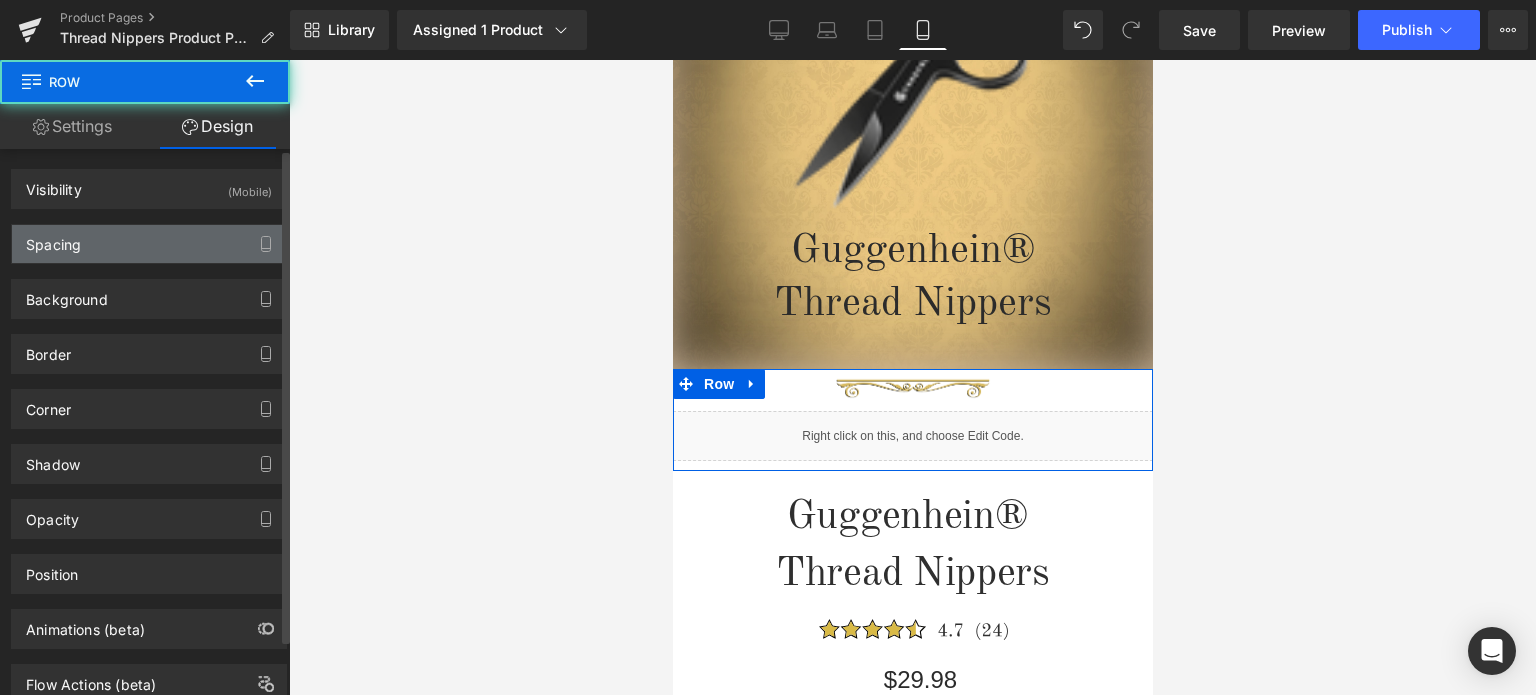 click on "Spacing" at bounding box center (149, 244) 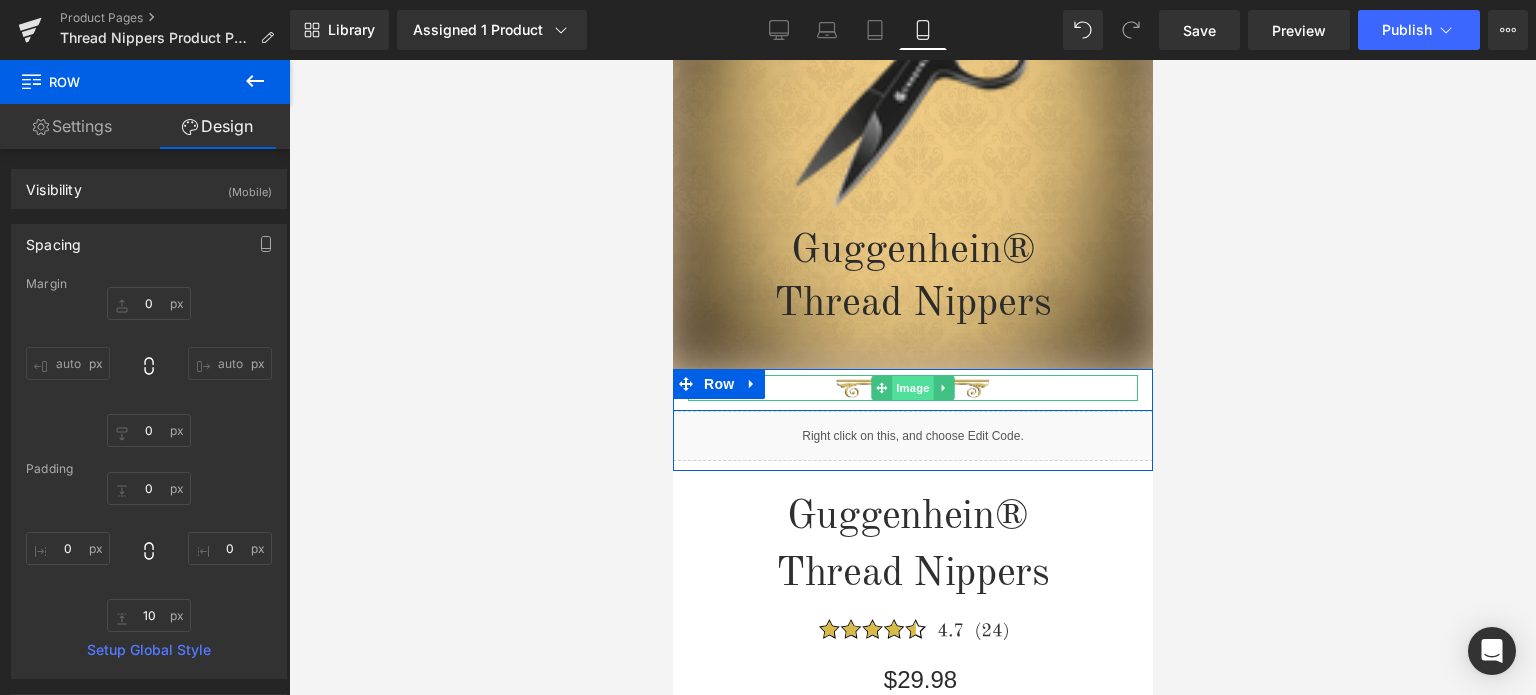 click on "Image" at bounding box center [912, 388] 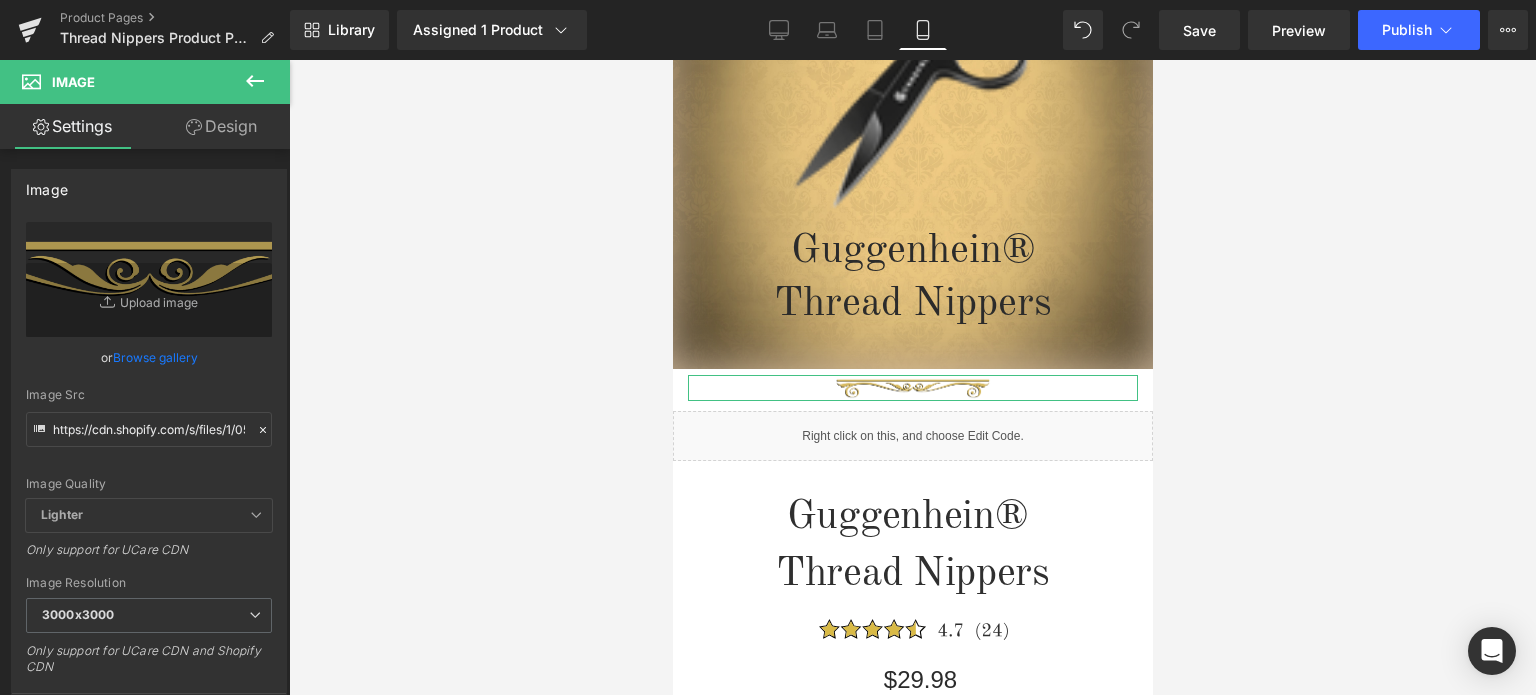 click on "Design" at bounding box center [221, 126] 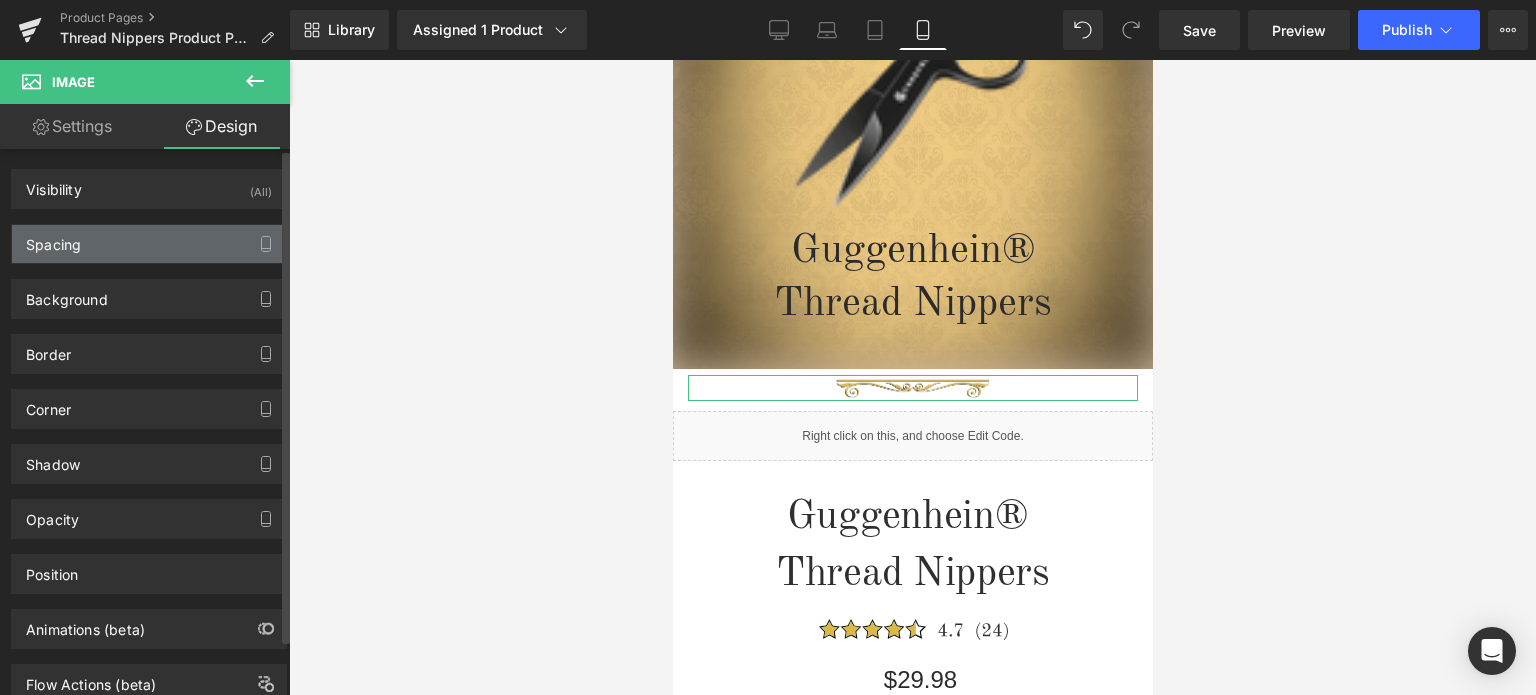 click on "Spacing" at bounding box center [149, 244] 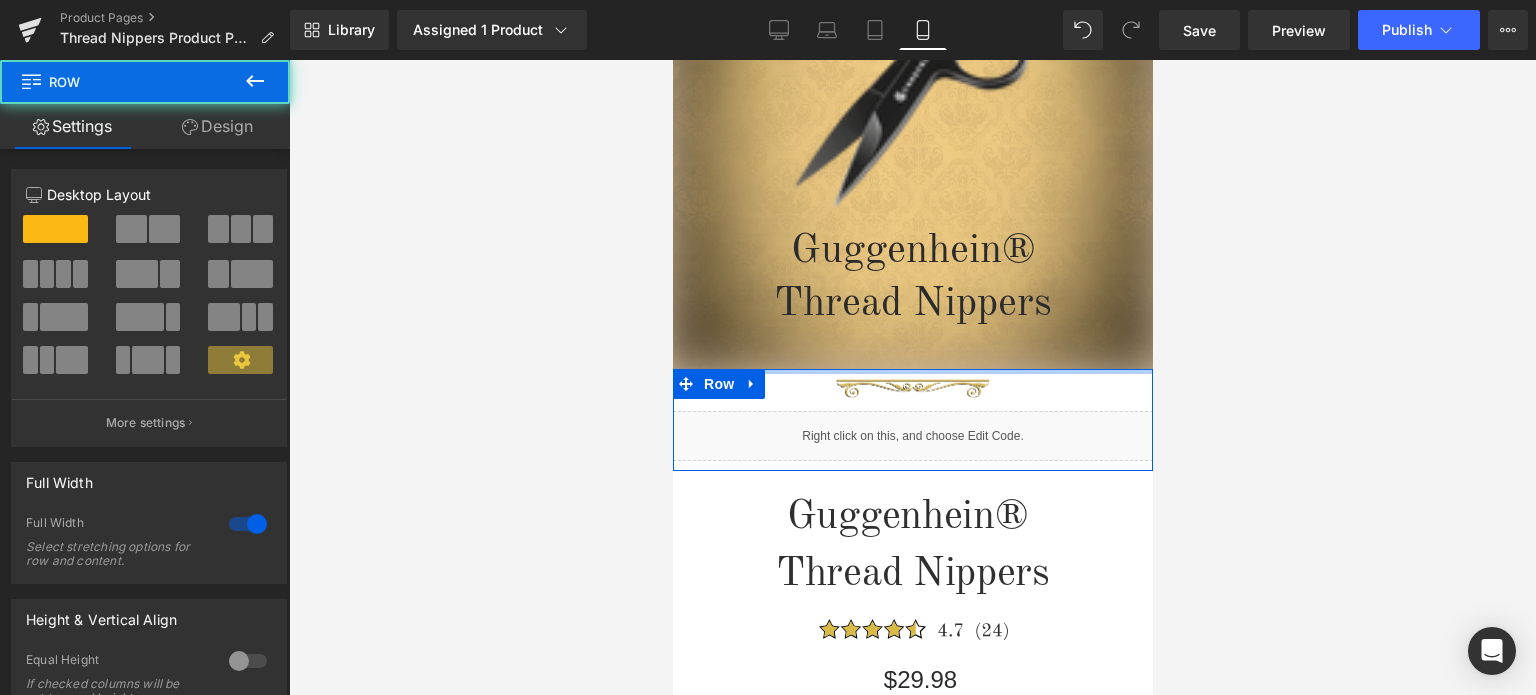click at bounding box center (912, 371) 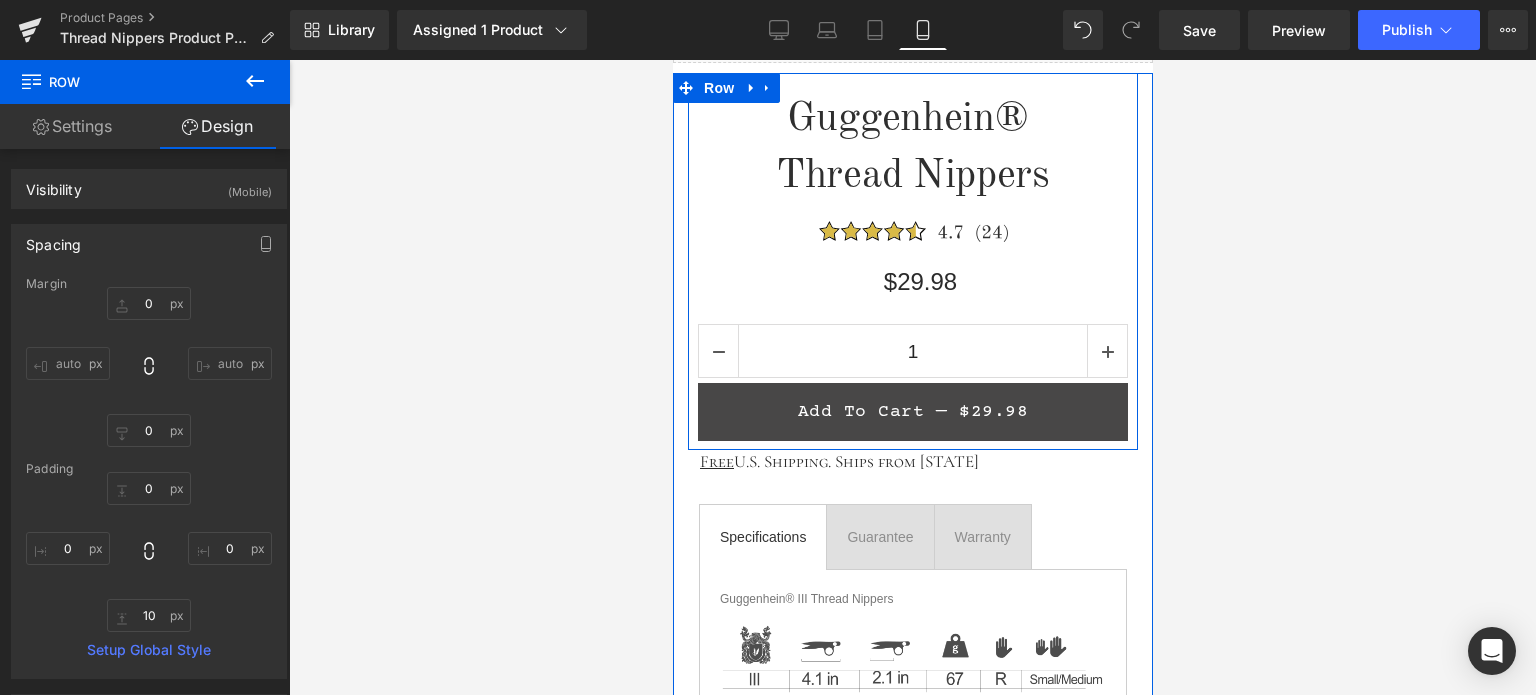 scroll, scrollTop: 700, scrollLeft: 0, axis: vertical 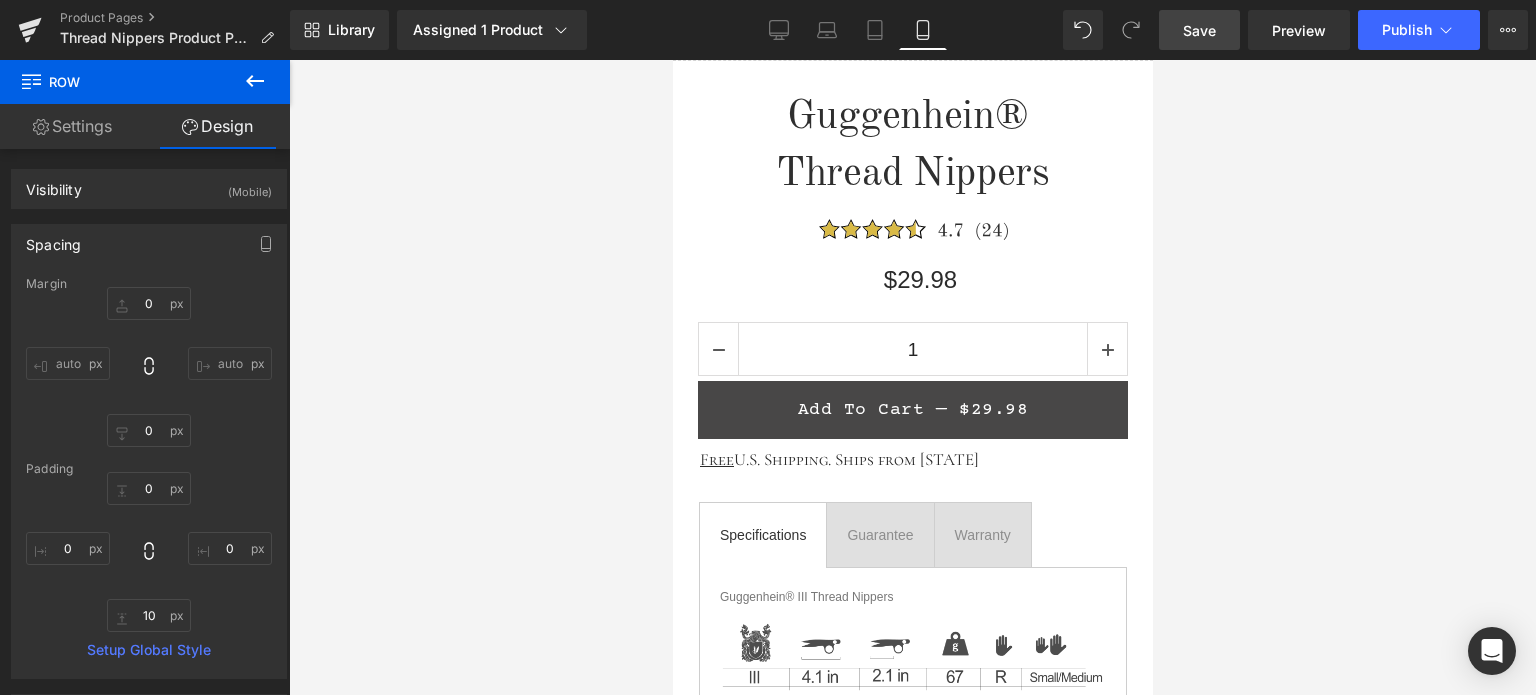 click on "Save" at bounding box center [1199, 30] 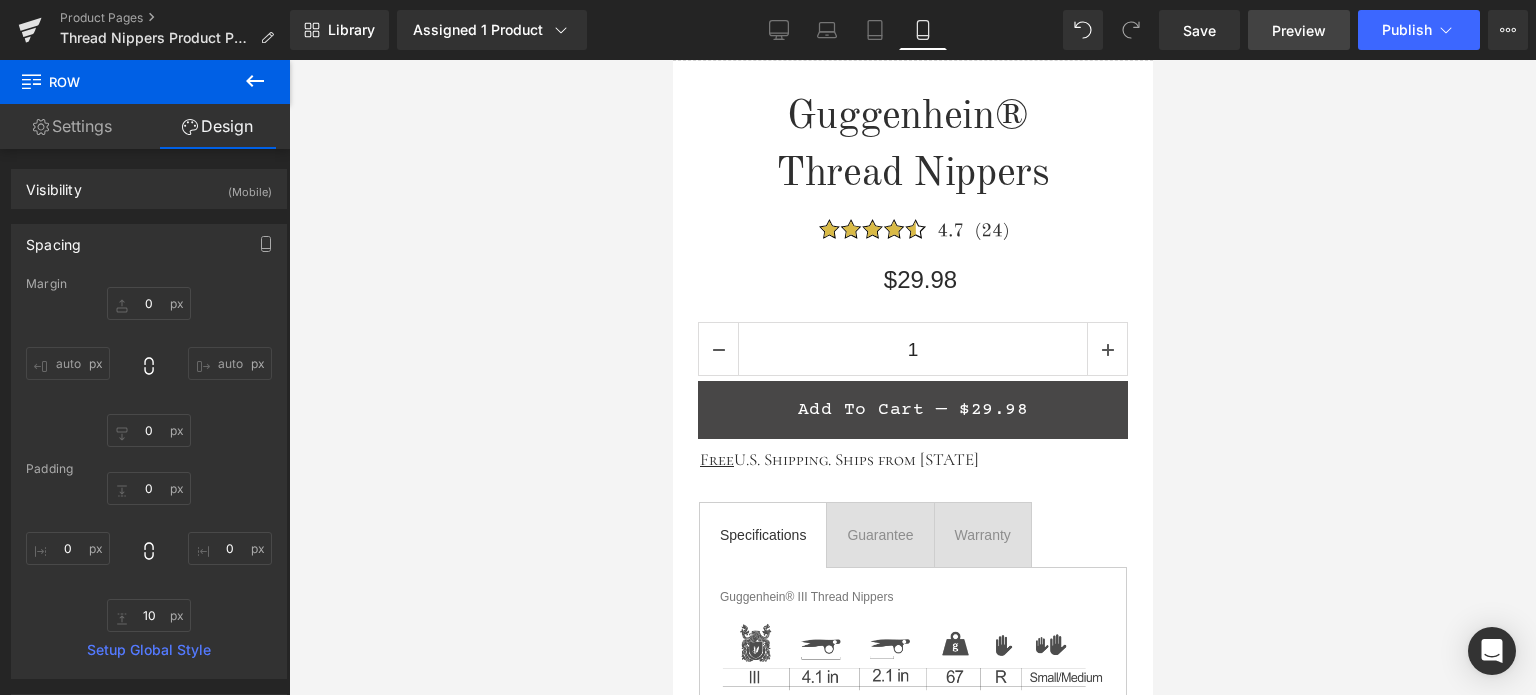 click on "Preview" at bounding box center (1299, 30) 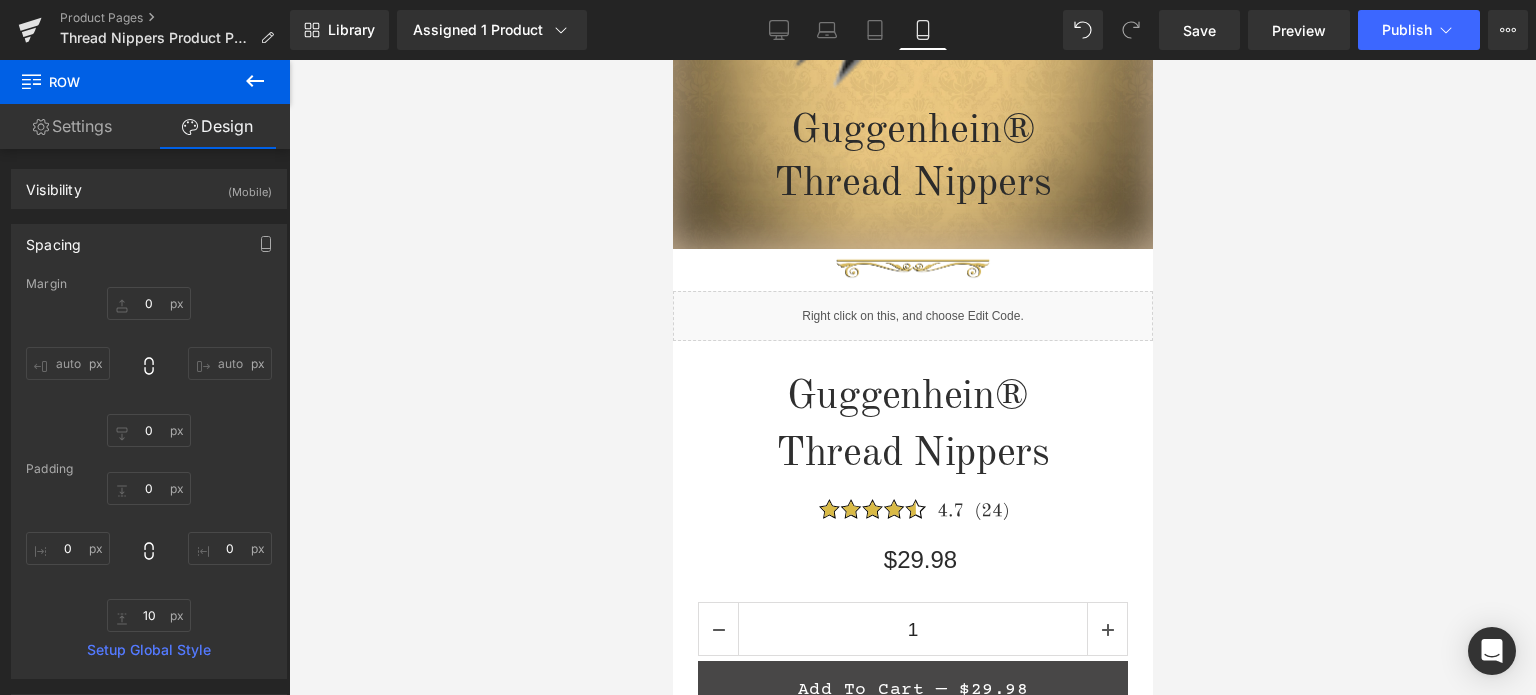 scroll, scrollTop: 300, scrollLeft: 0, axis: vertical 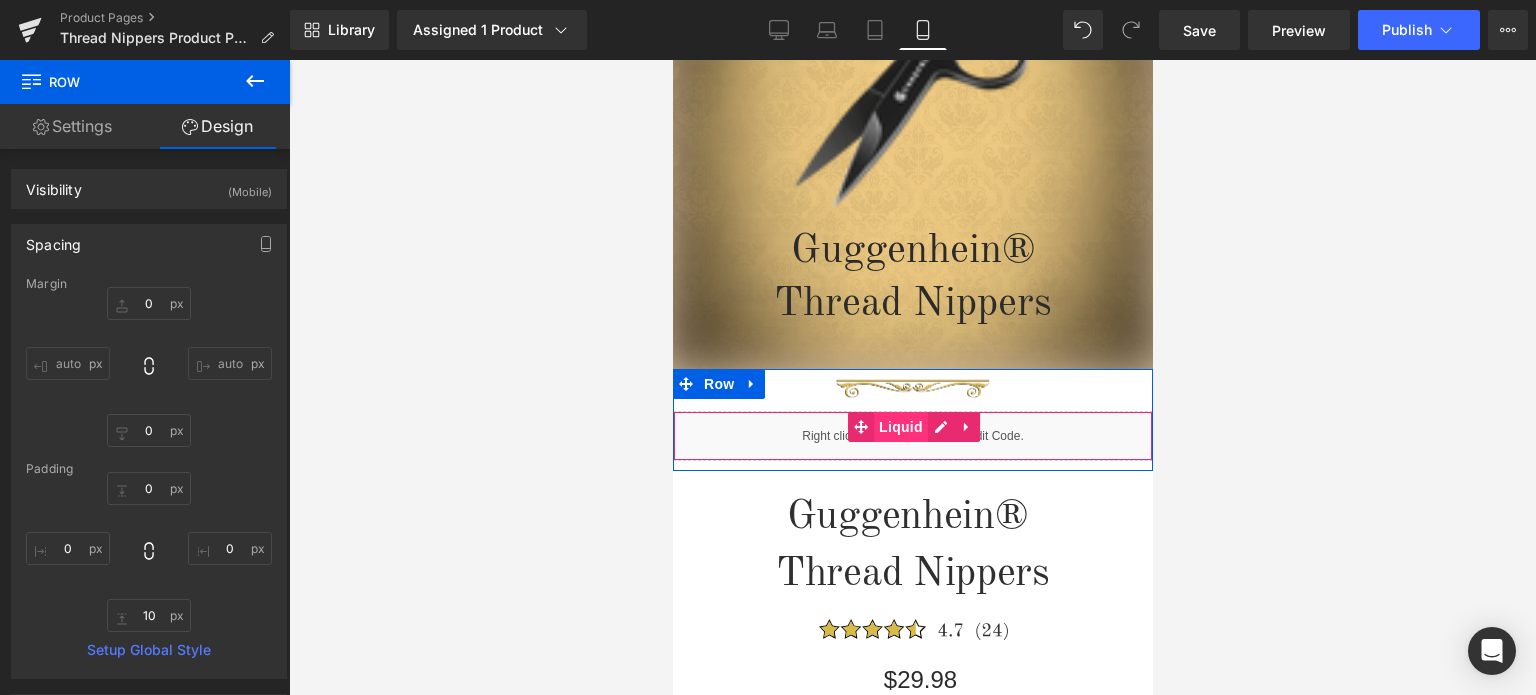click on "Liquid" at bounding box center [900, 427] 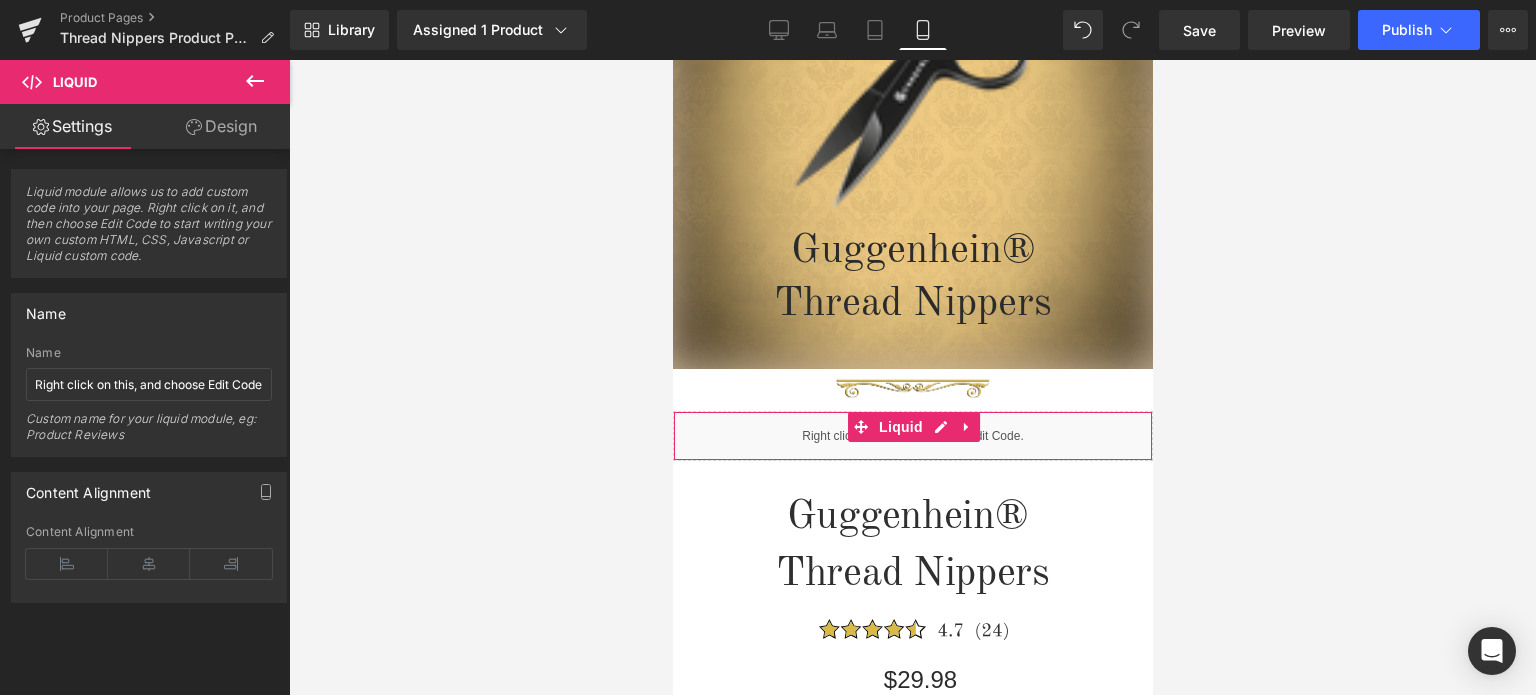 click on "Design" at bounding box center [221, 126] 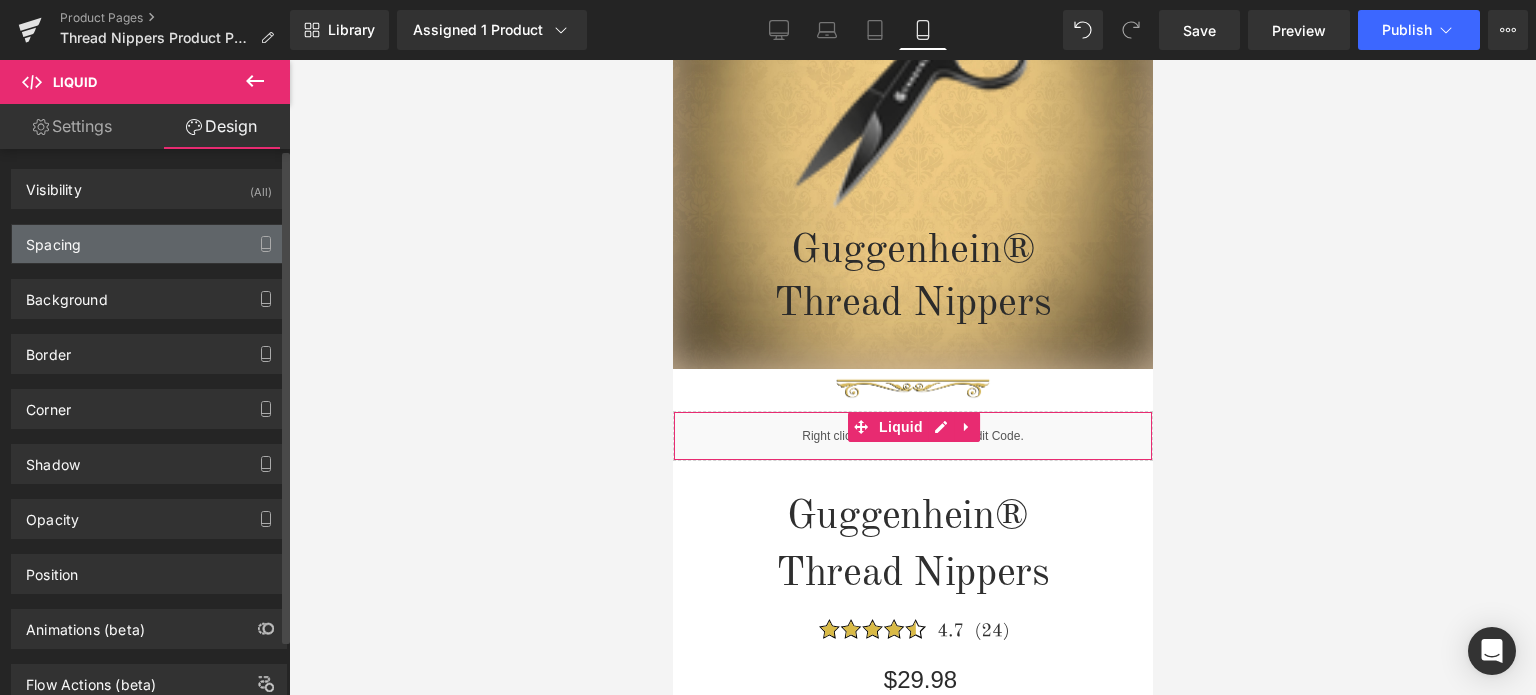 click on "Spacing" at bounding box center [149, 244] 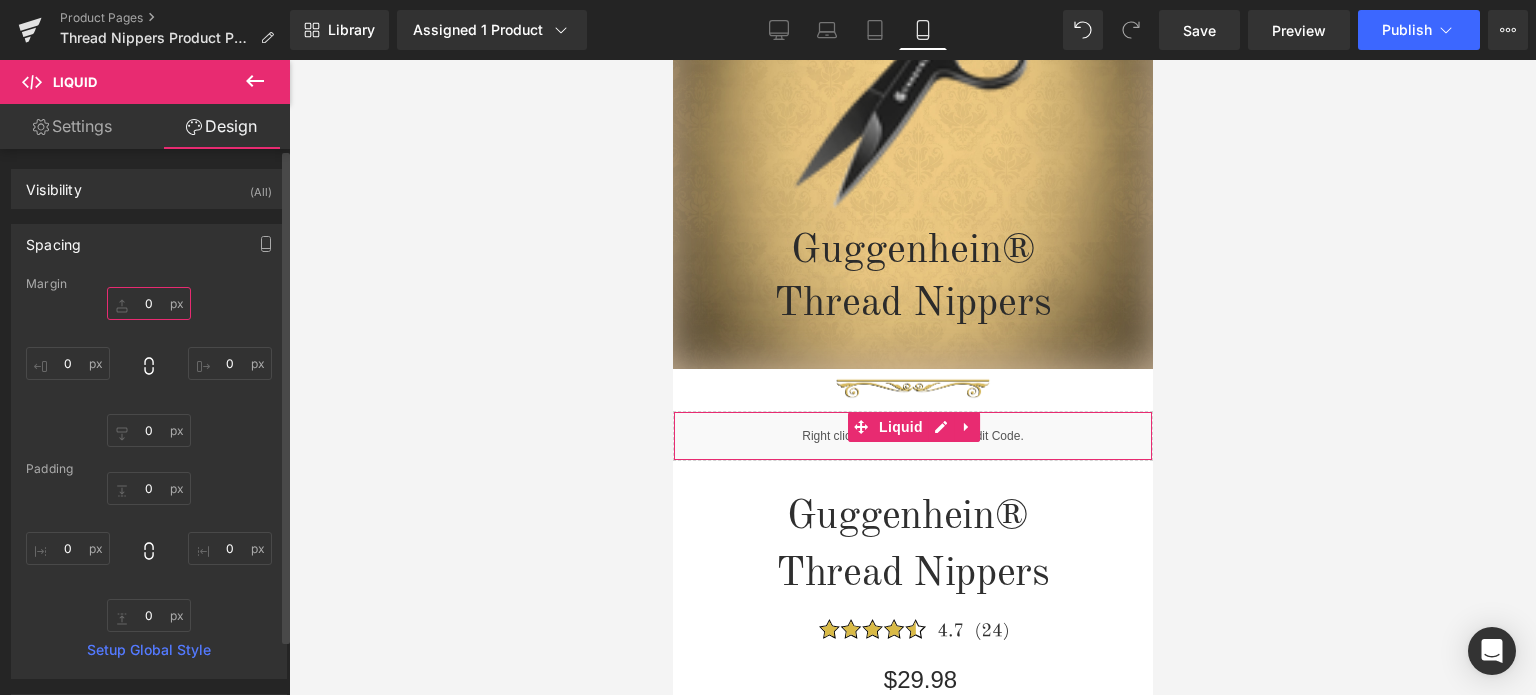 click at bounding box center (149, 303) 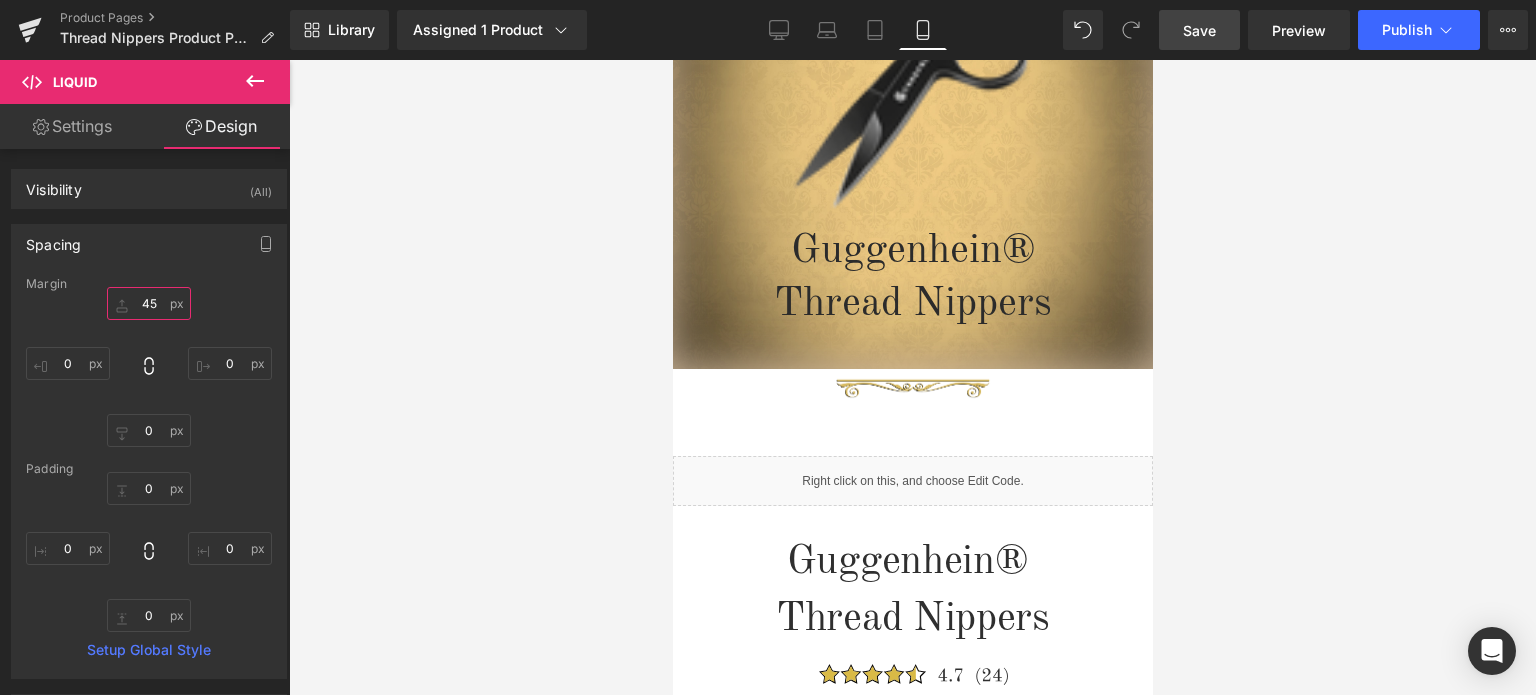 type on "45" 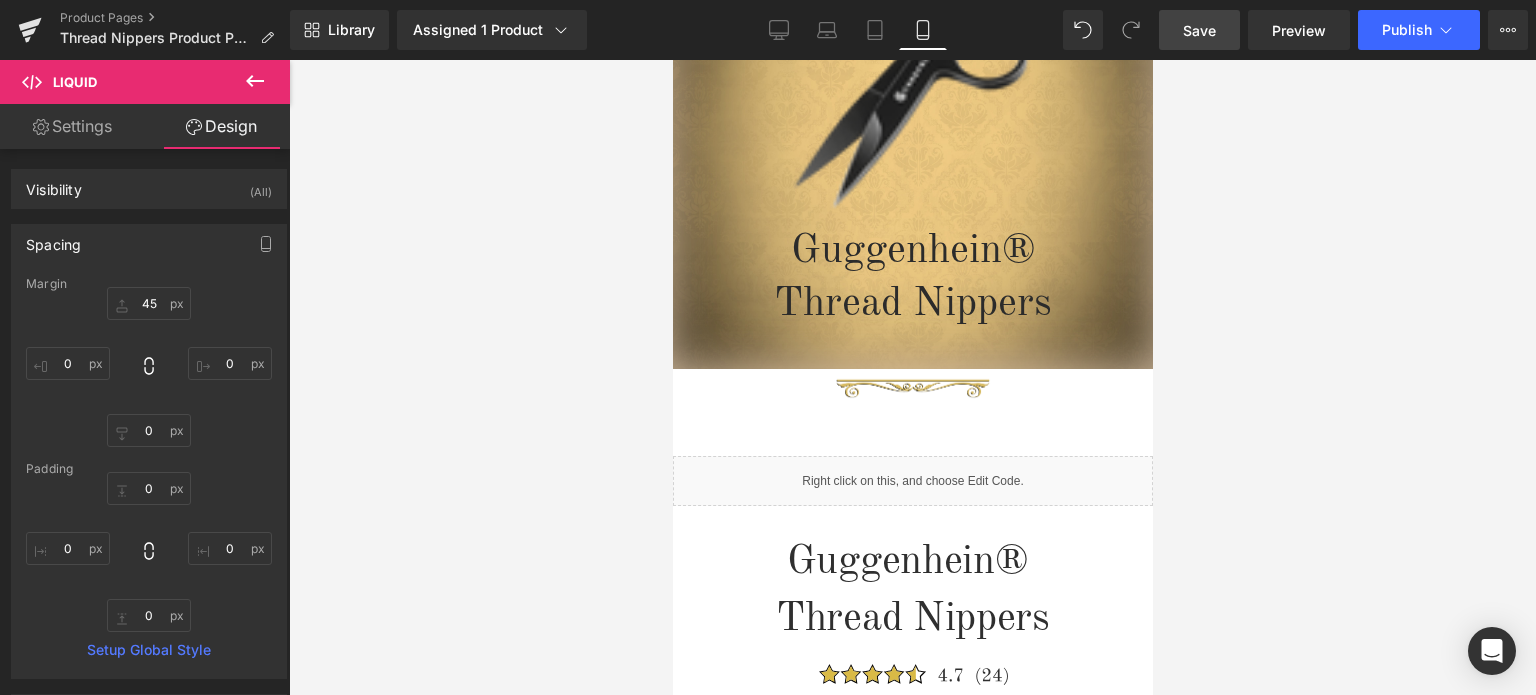 click on "Save" at bounding box center [1199, 30] 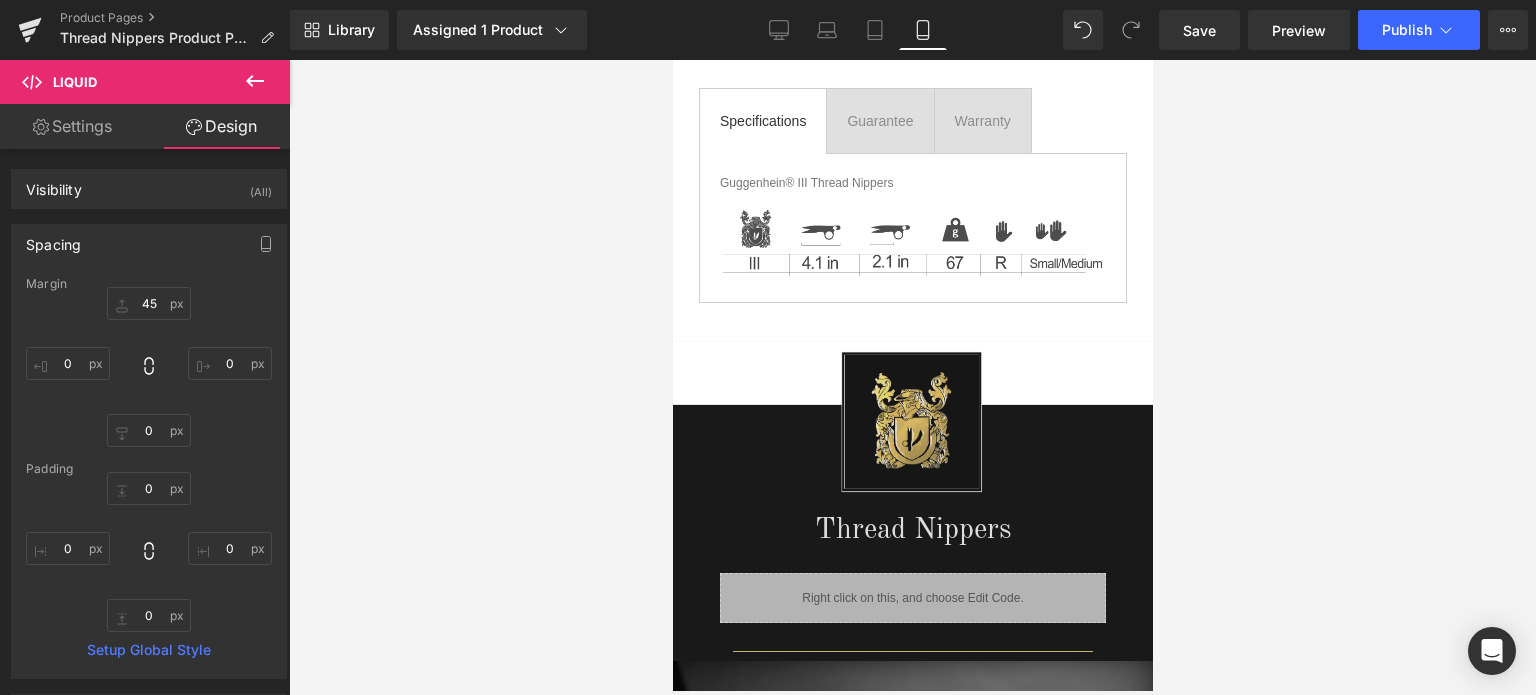 scroll, scrollTop: 1206, scrollLeft: 0, axis: vertical 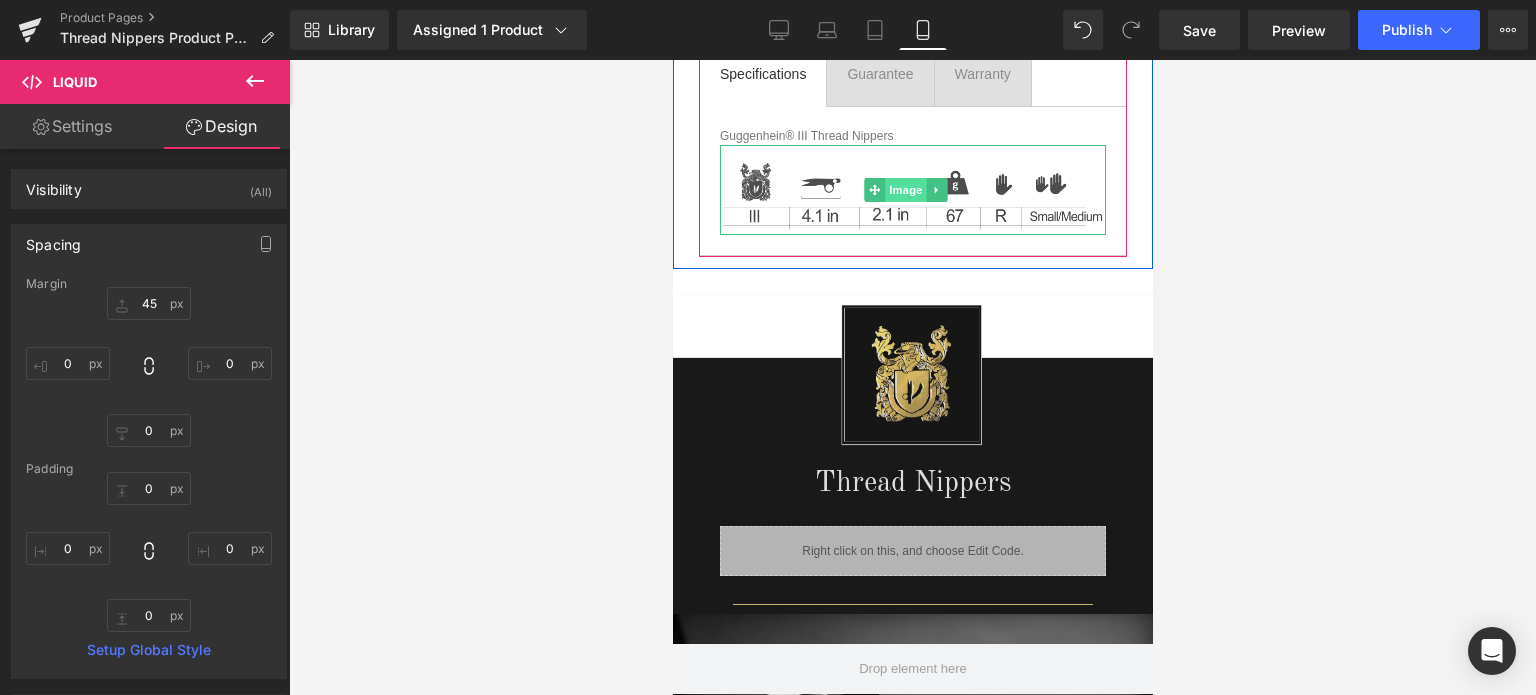 click on "Image" at bounding box center [905, 190] 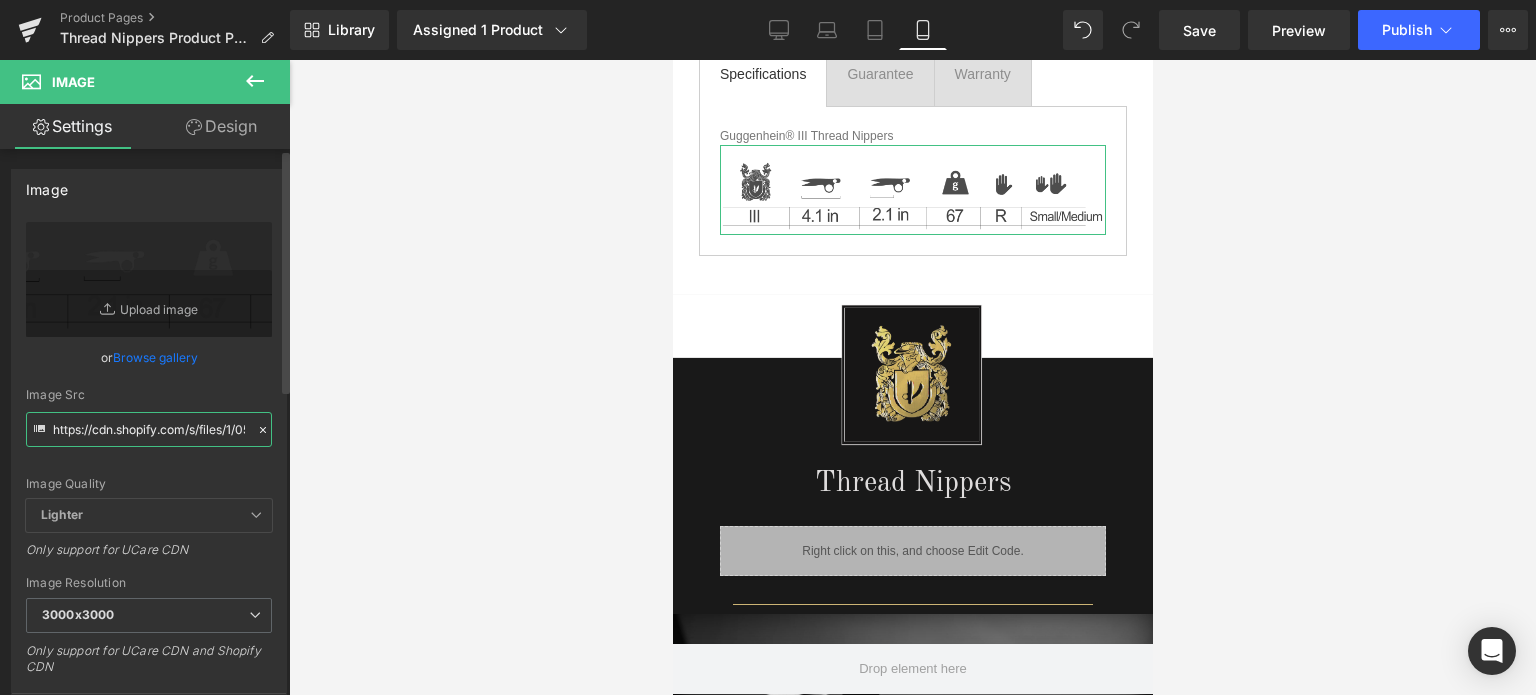 click on "https://cdn.shopify.com/s/files/1/0566/0963/6442/files/1_44186491-a3c4-4497-b1a5-8414c93f168e_3000x3000.png?v=1751572784" at bounding box center (149, 429) 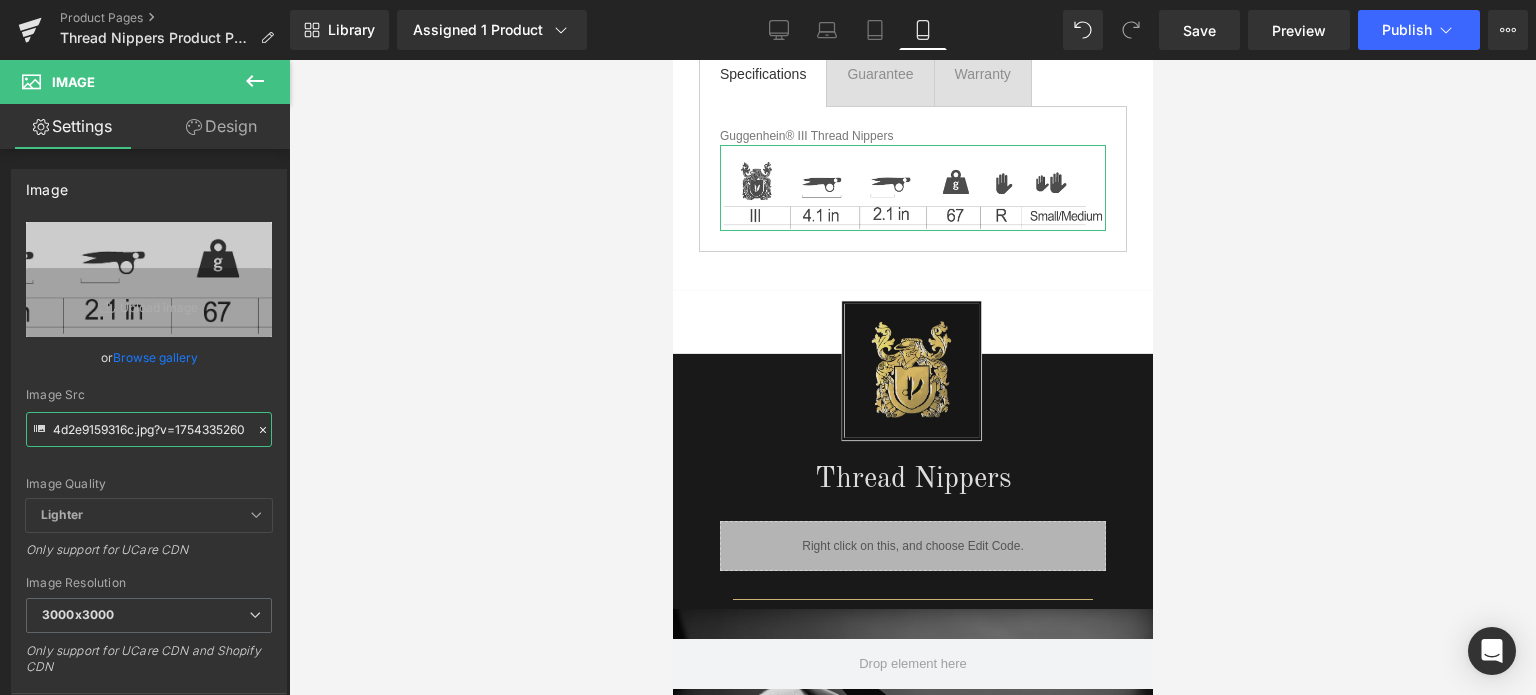 type on "https://cdn.shopify.com/s/files/1/0566/0963/6442/files/2_625df9d4-e69f-42f3-80b7-4d2e9159316c_3000x3000.jpg?v=1754335260" 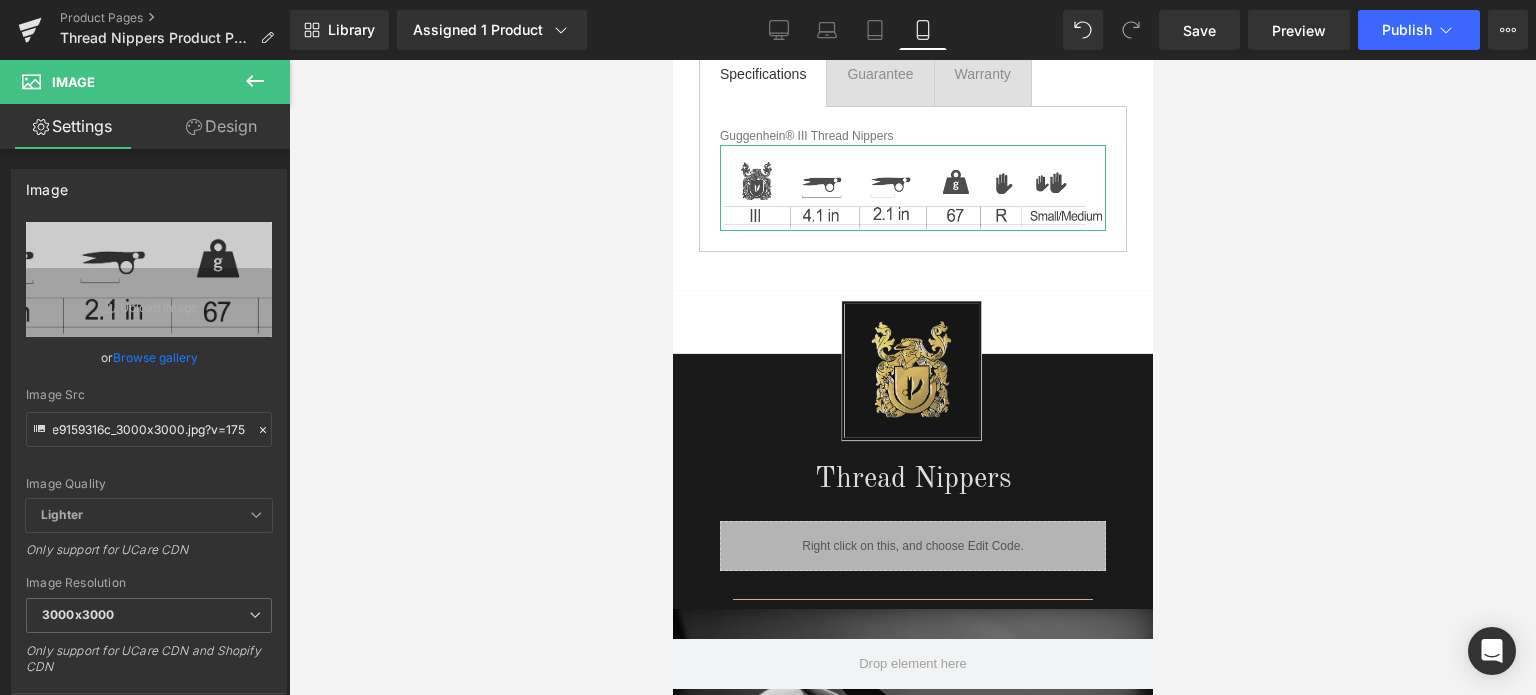 click on "Design" at bounding box center [221, 126] 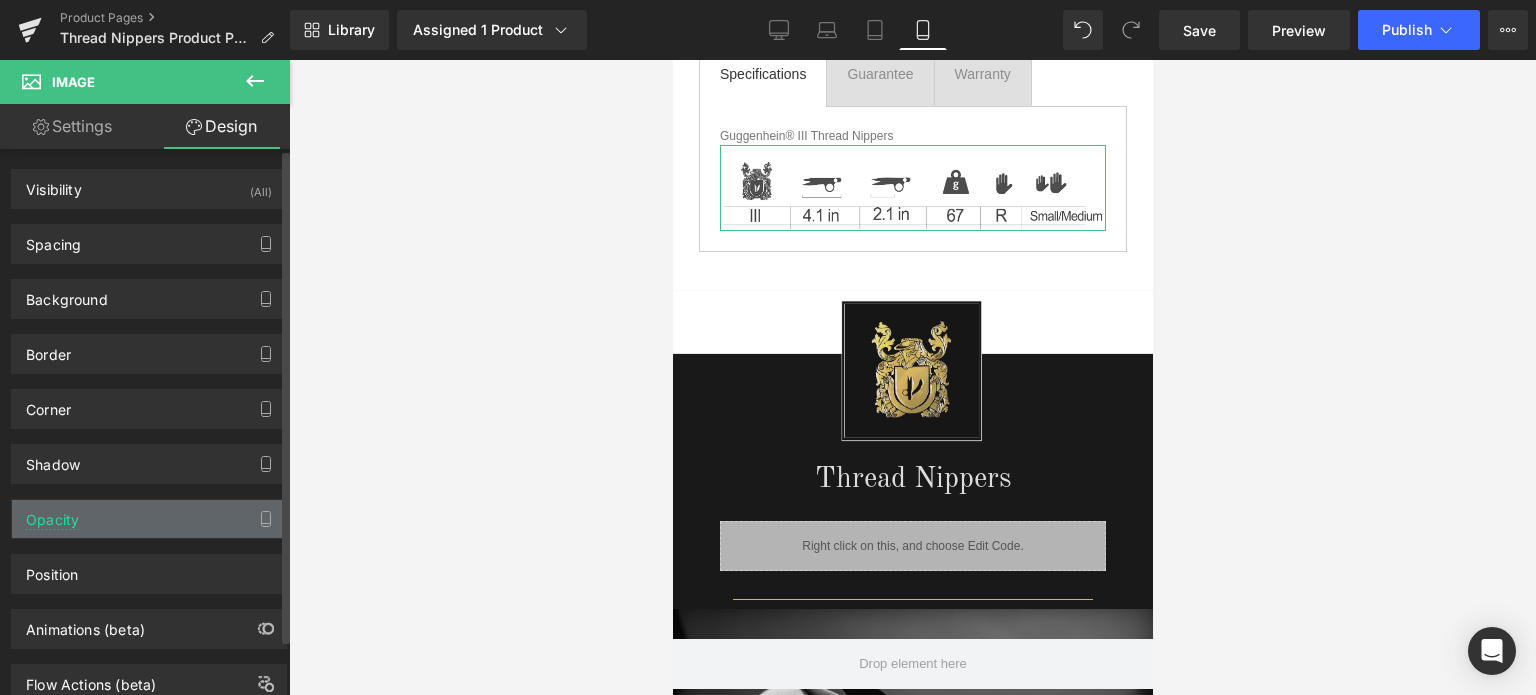 click on "Opacity" at bounding box center (149, 519) 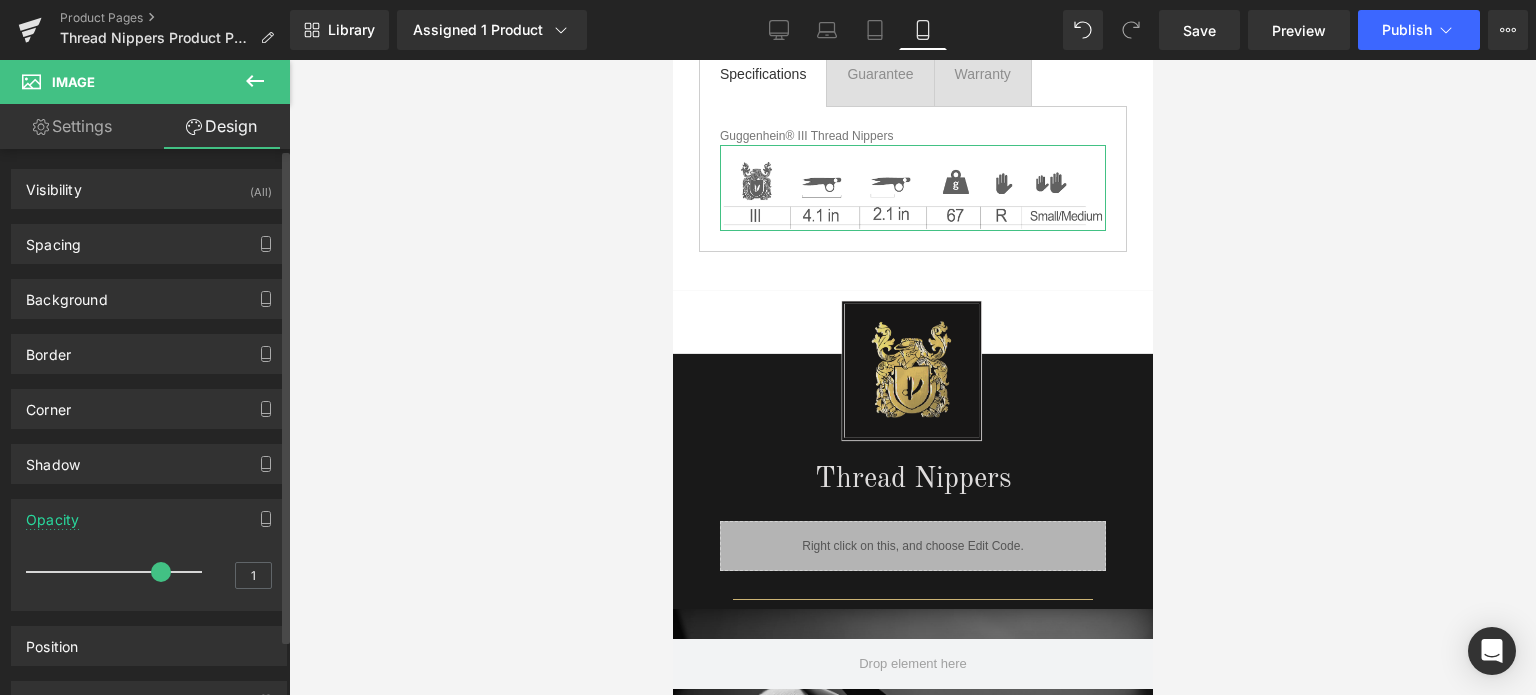 drag, startPoint x: 182, startPoint y: 570, endPoint x: 170, endPoint y: 573, distance: 12.369317 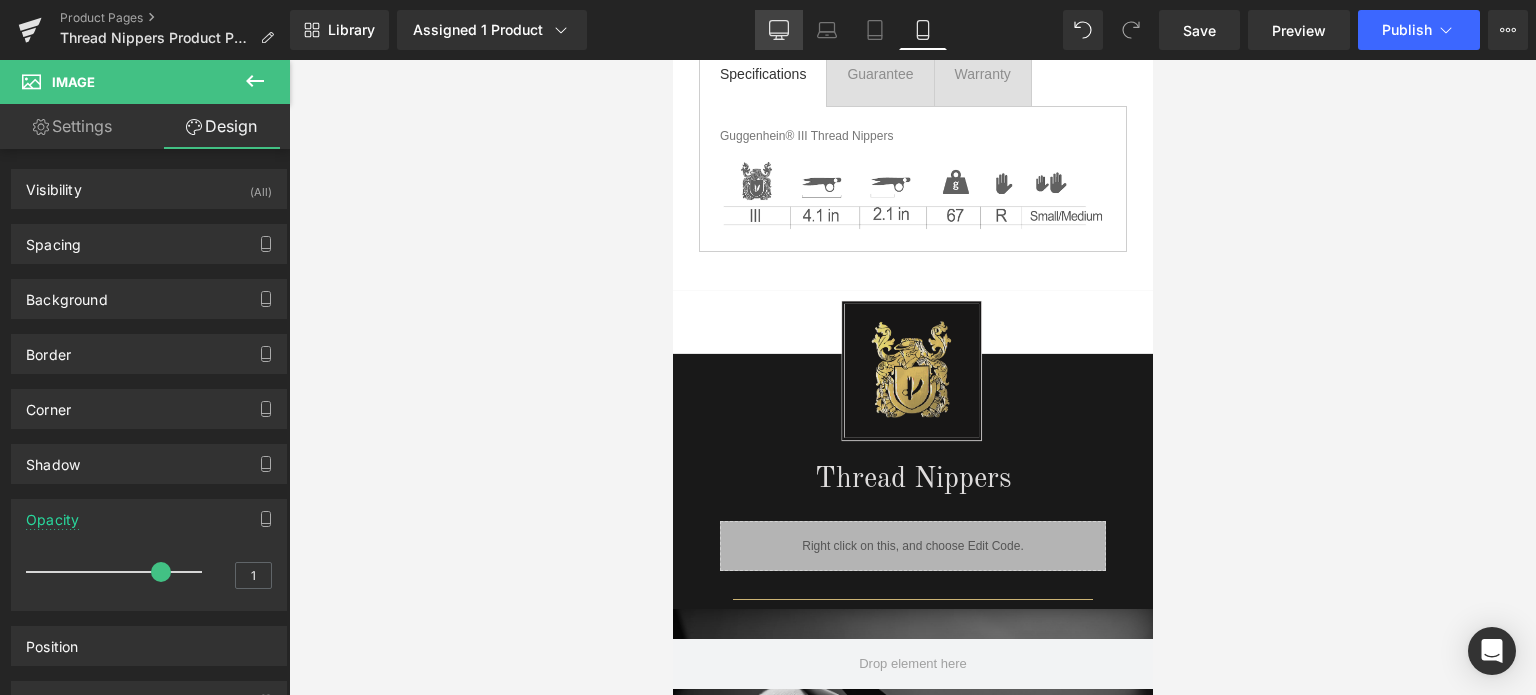 click 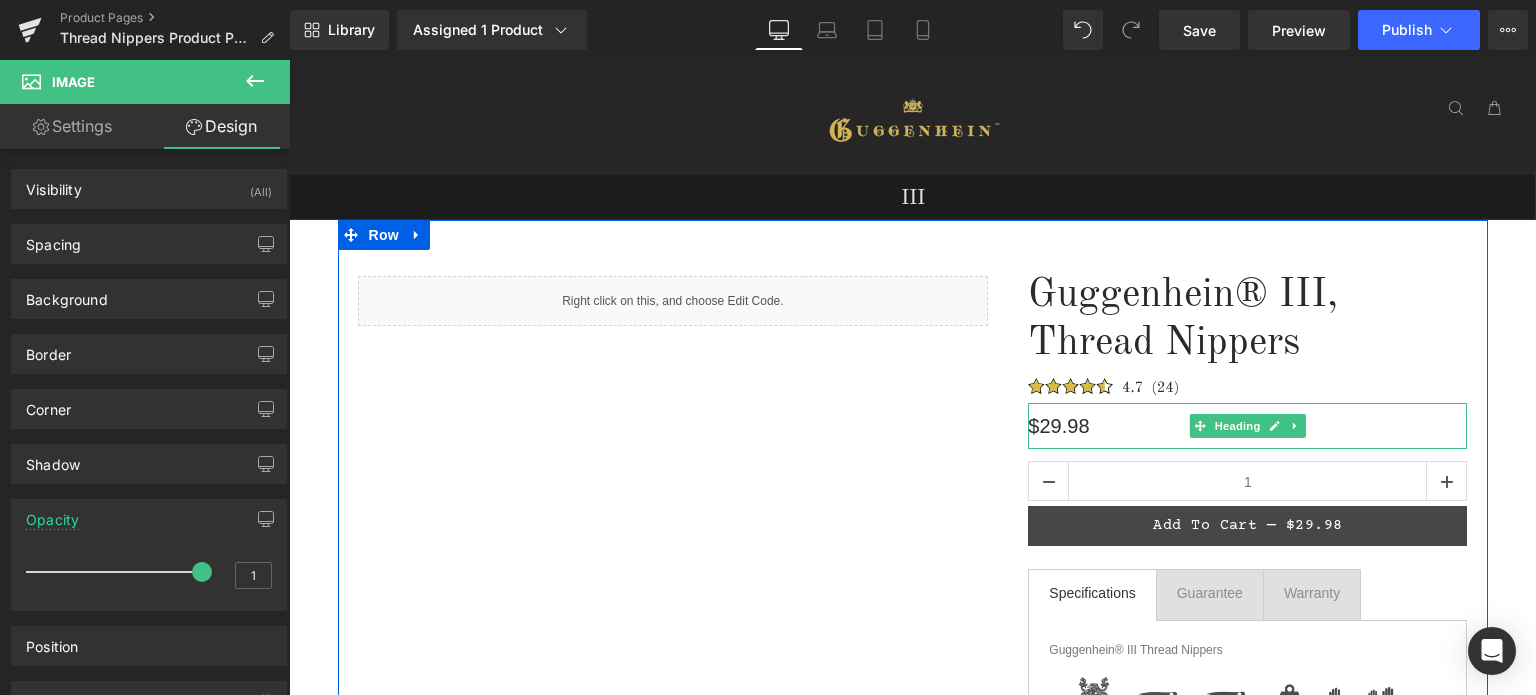 scroll, scrollTop: 400, scrollLeft: 0, axis: vertical 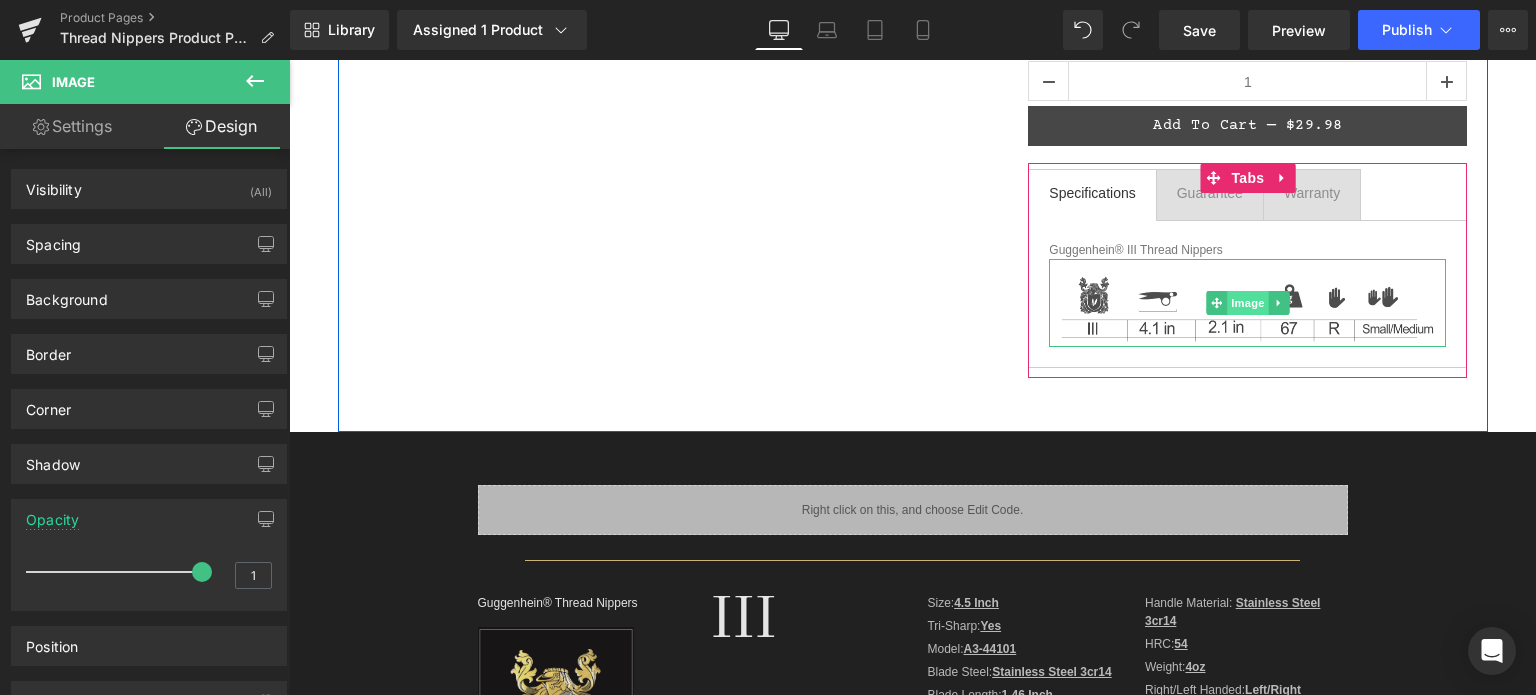 click on "Image" at bounding box center [1248, 303] 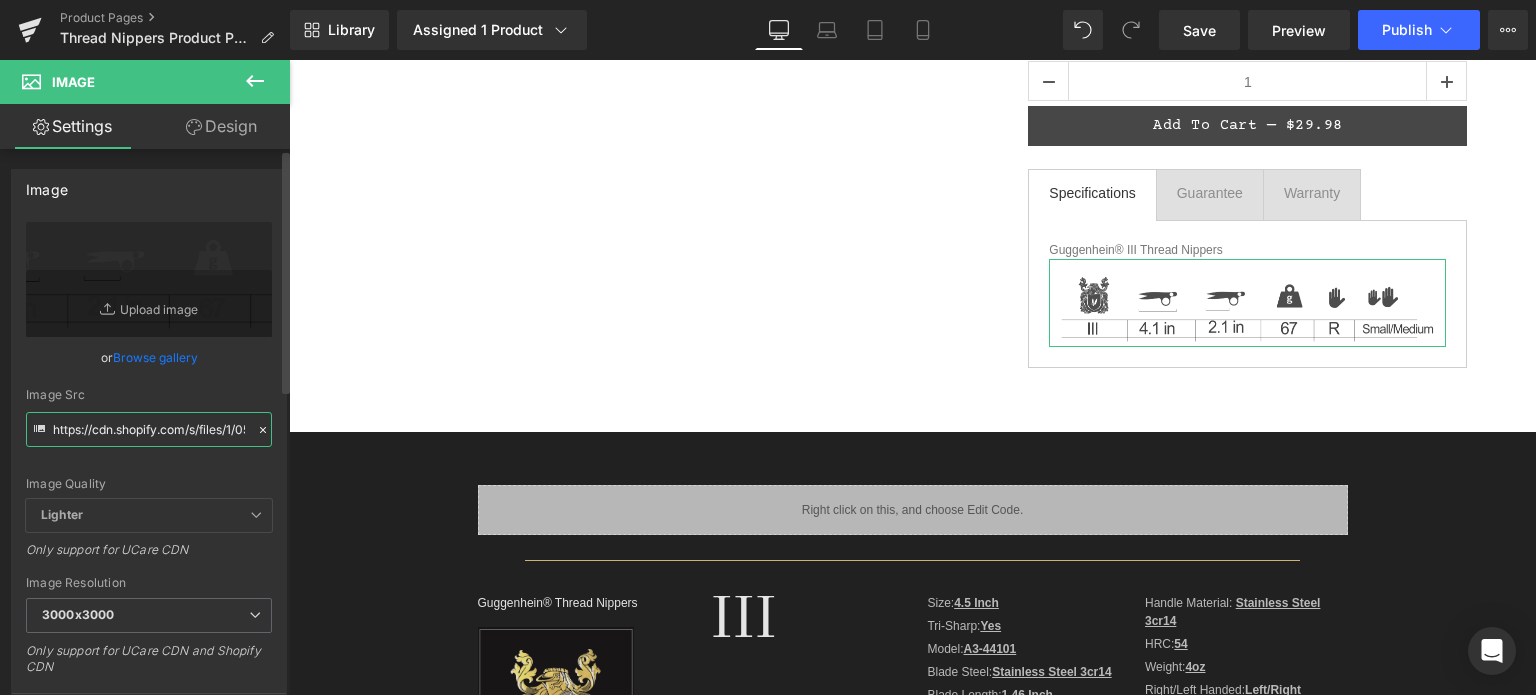 click on "https://cdn.shopify.com/s/files/1/0566/0963/6442/files/1_44186491-a3c4-4497-b1a5-8414c93f168e_3000x3000.png?v=1751572784" at bounding box center (149, 429) 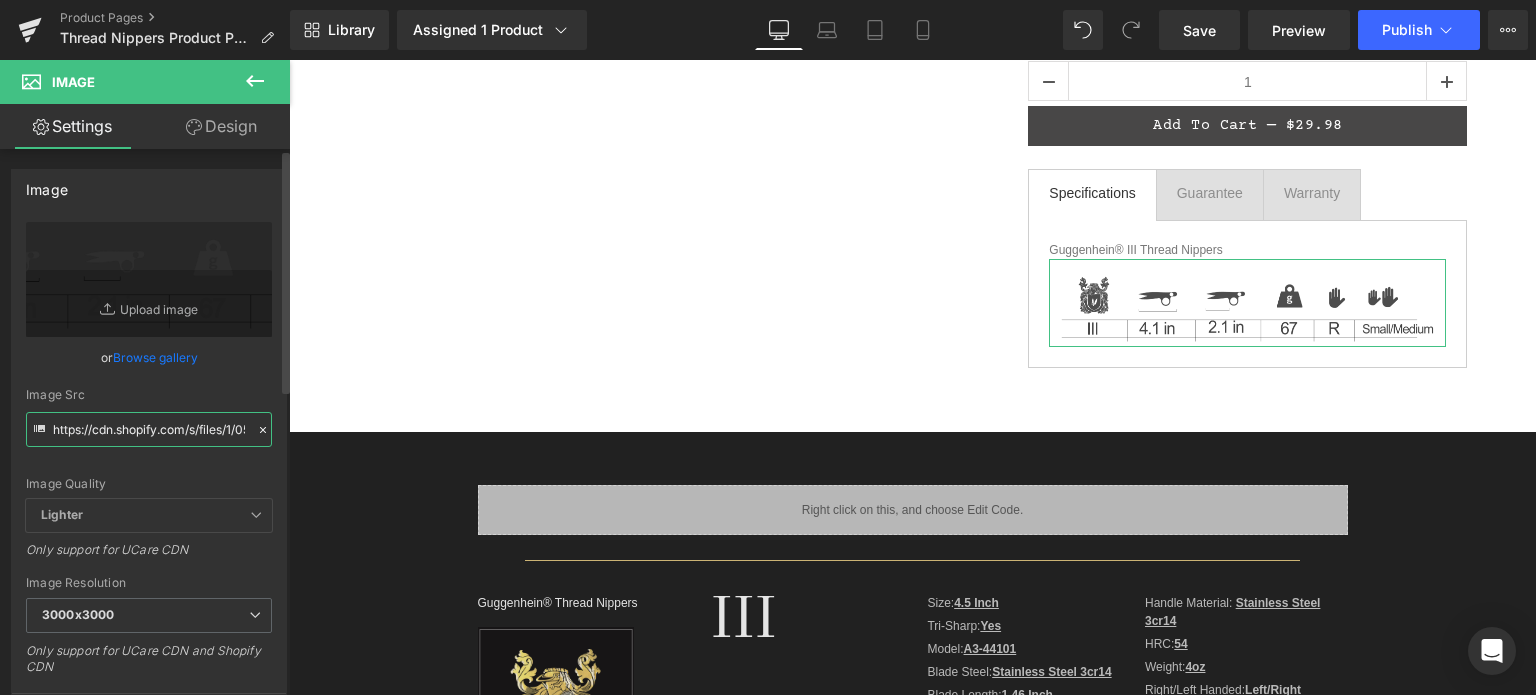 paste on "2_625df9d4-e69f-42f3-80b7-4d2e9159316c.jpg?v=1754335260" 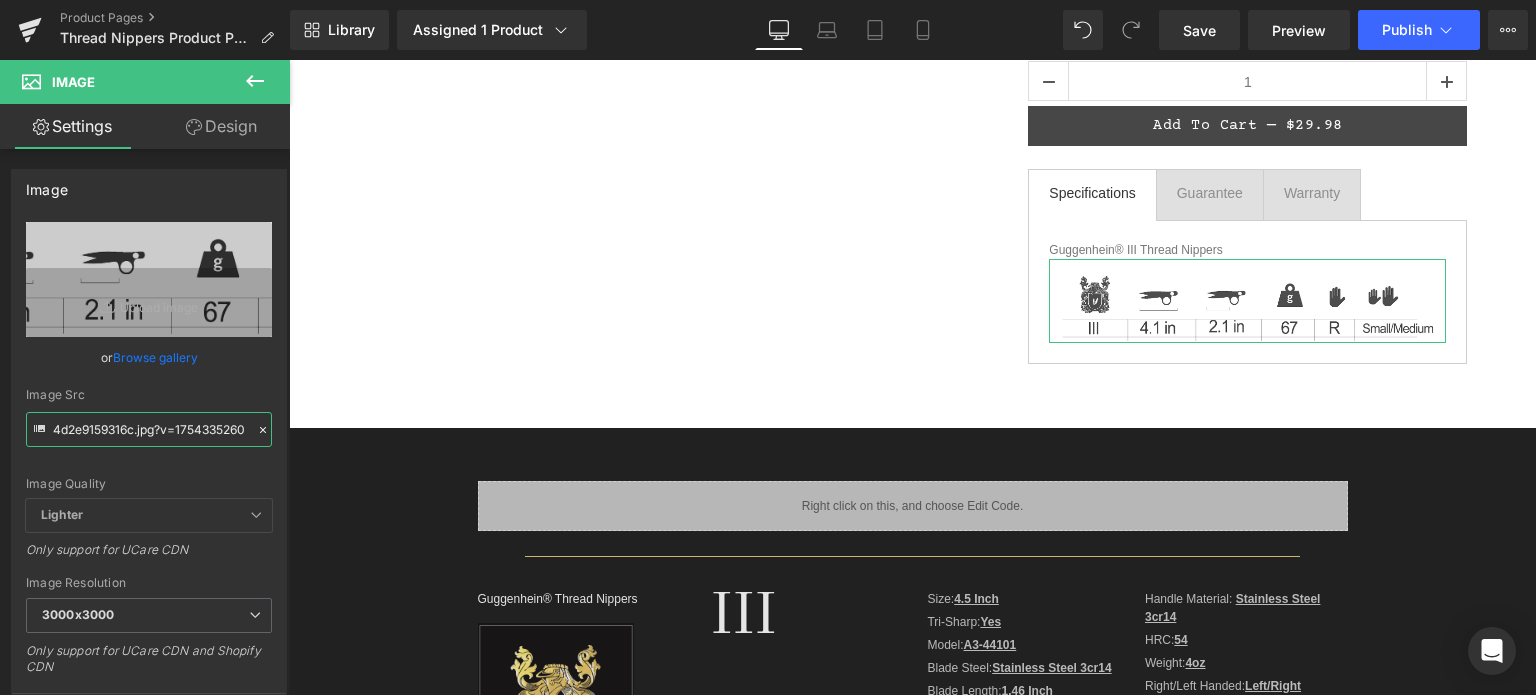 type on "https://cdn.shopify.com/s/files/1/0566/0963/6442/files/2_625df9d4-e69f-42f3-80b7-4d2e9159316c_3000x3000.jpg?v=1754335260" 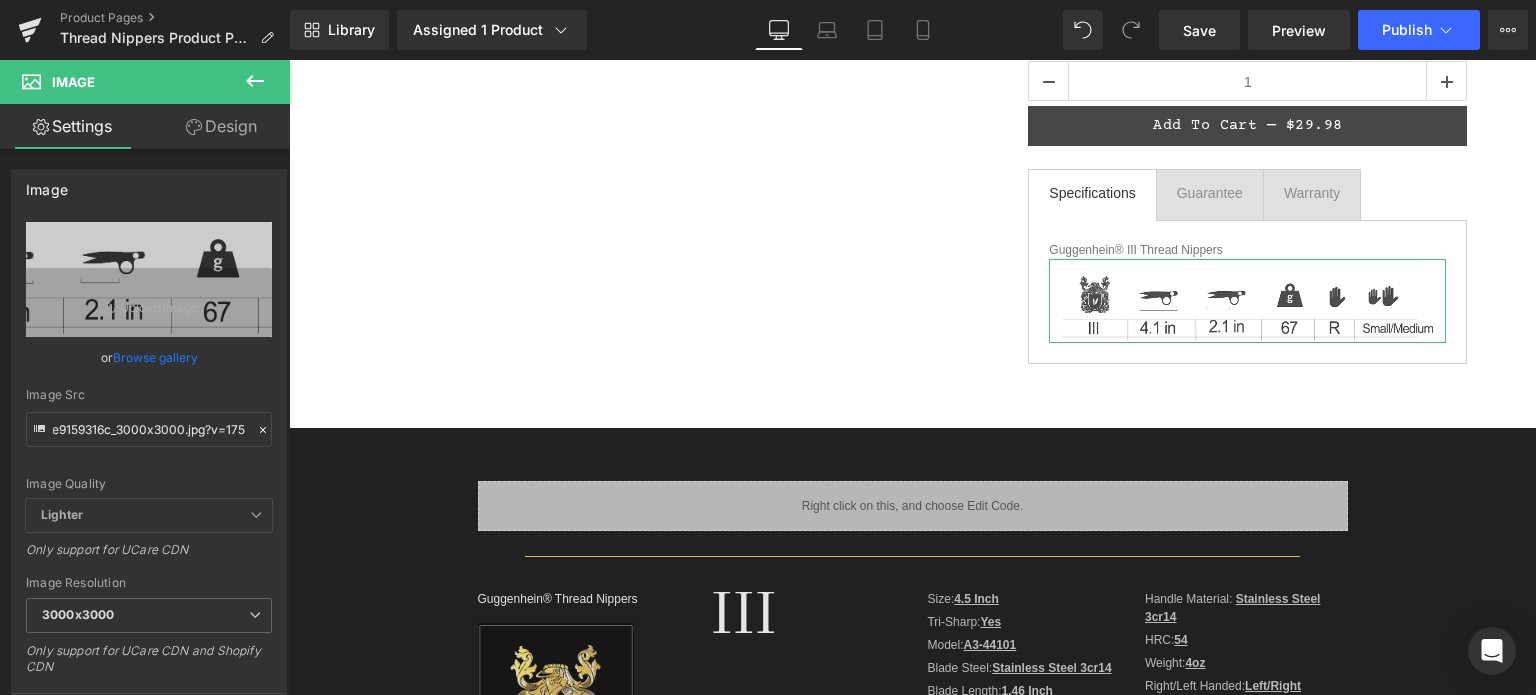 click on "Design" at bounding box center (221, 126) 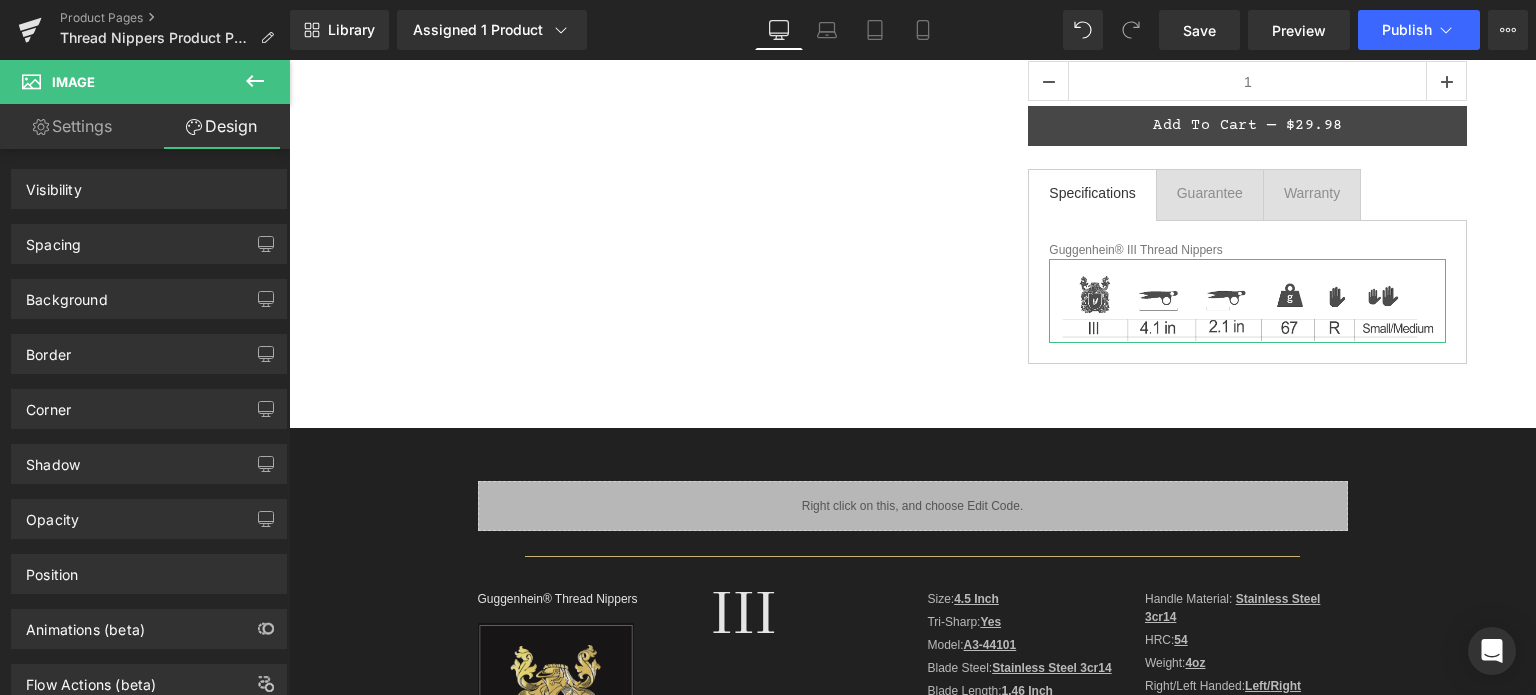 scroll, scrollTop: 0, scrollLeft: 0, axis: both 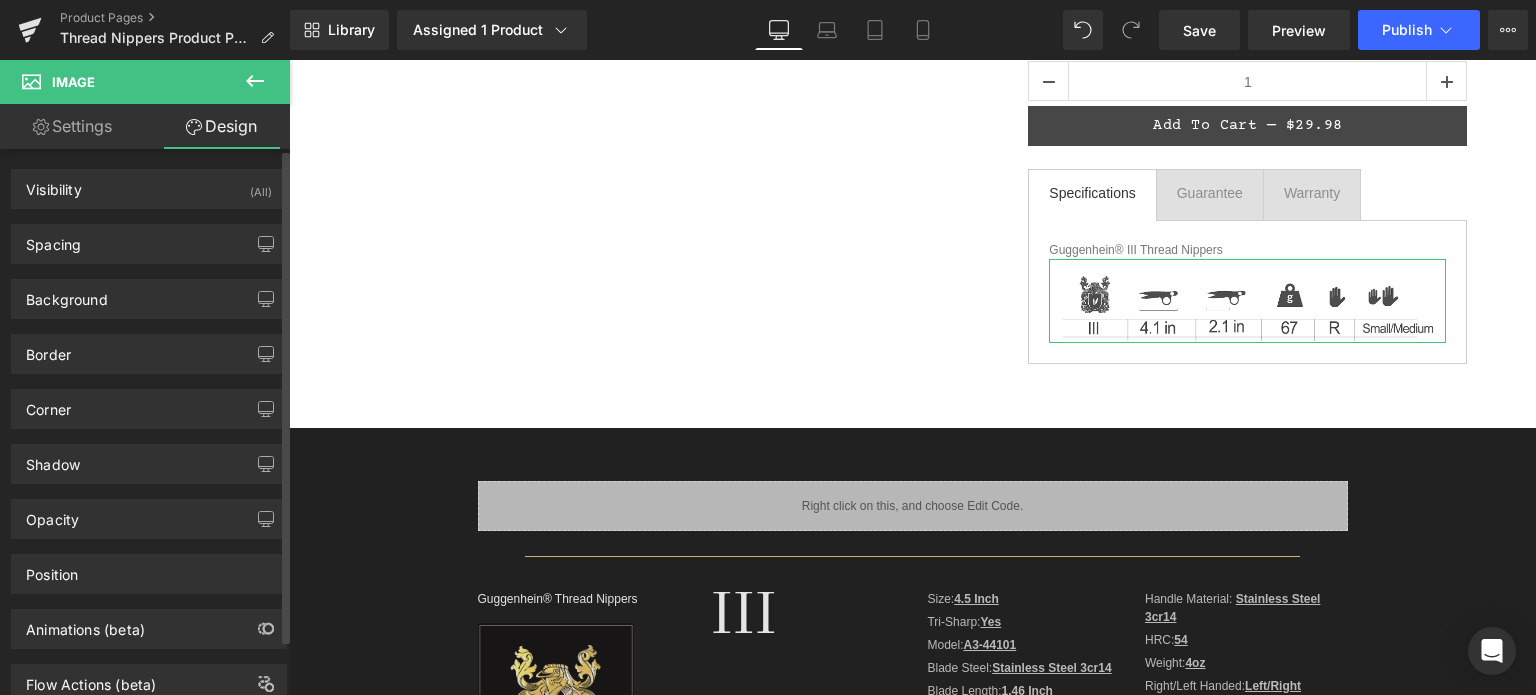 click on "Opacity" at bounding box center [149, 519] 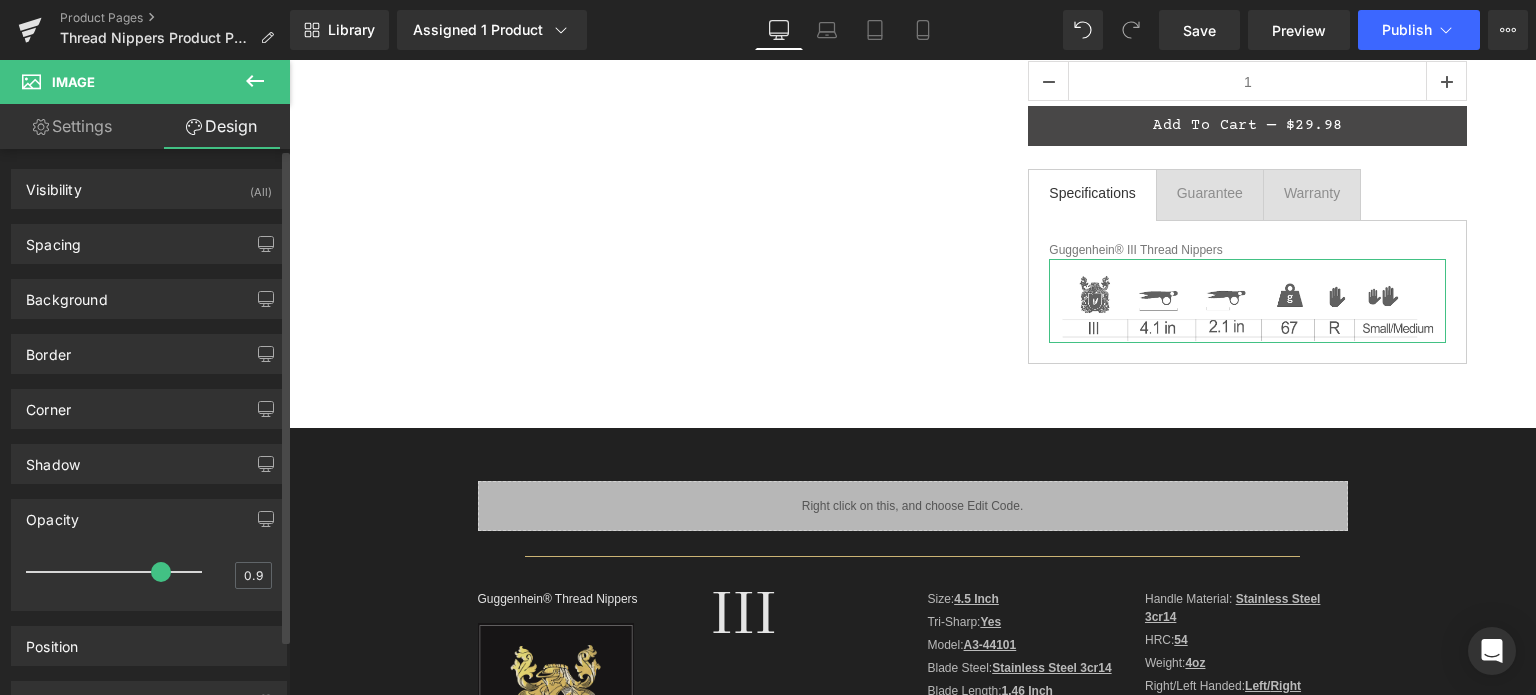 click at bounding box center (119, 572) 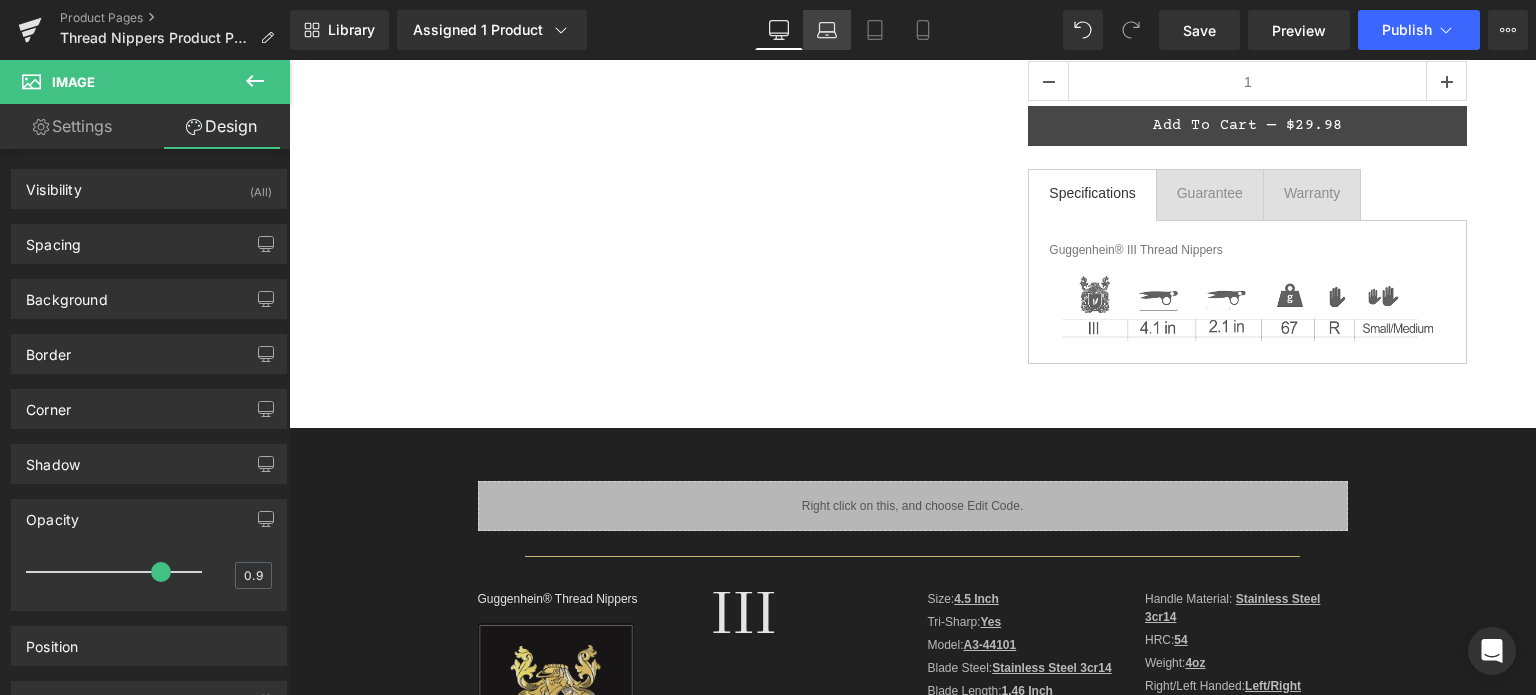 click 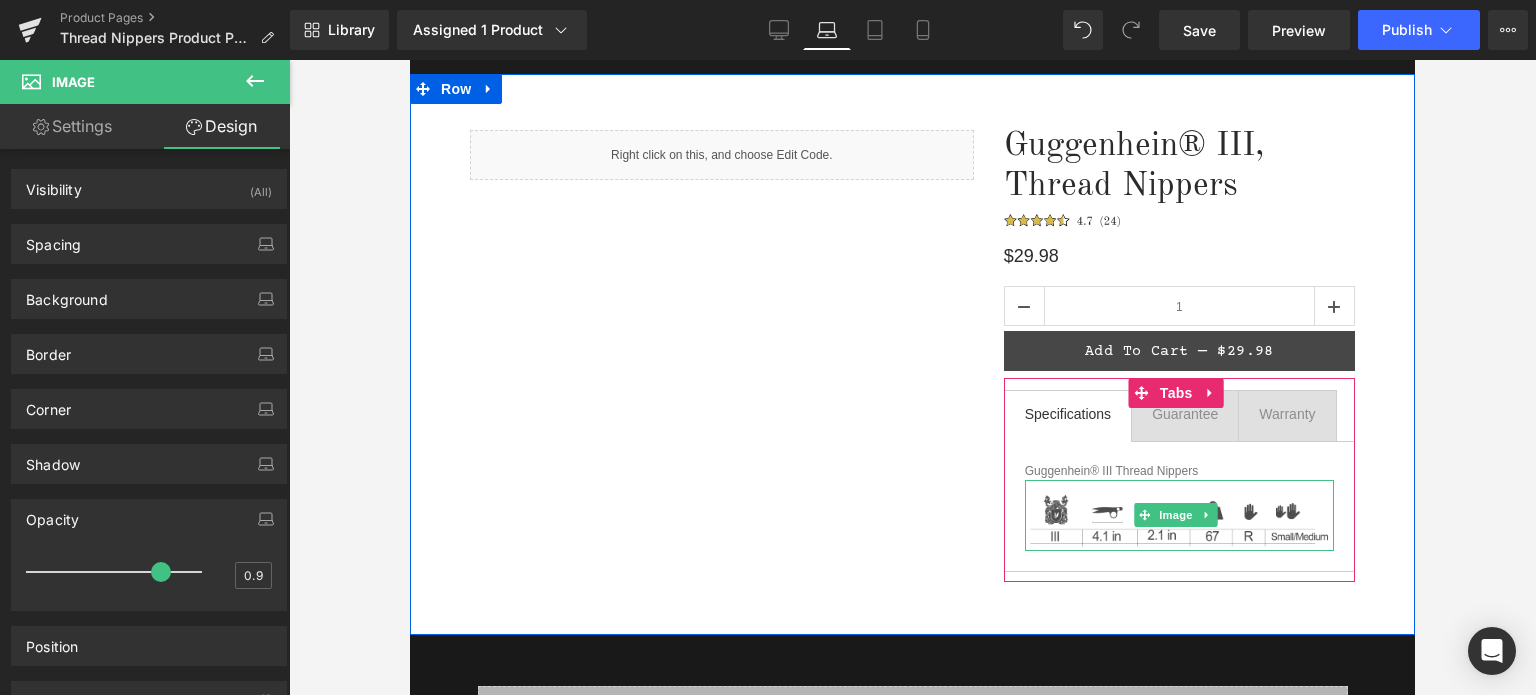 scroll, scrollTop: 200, scrollLeft: 0, axis: vertical 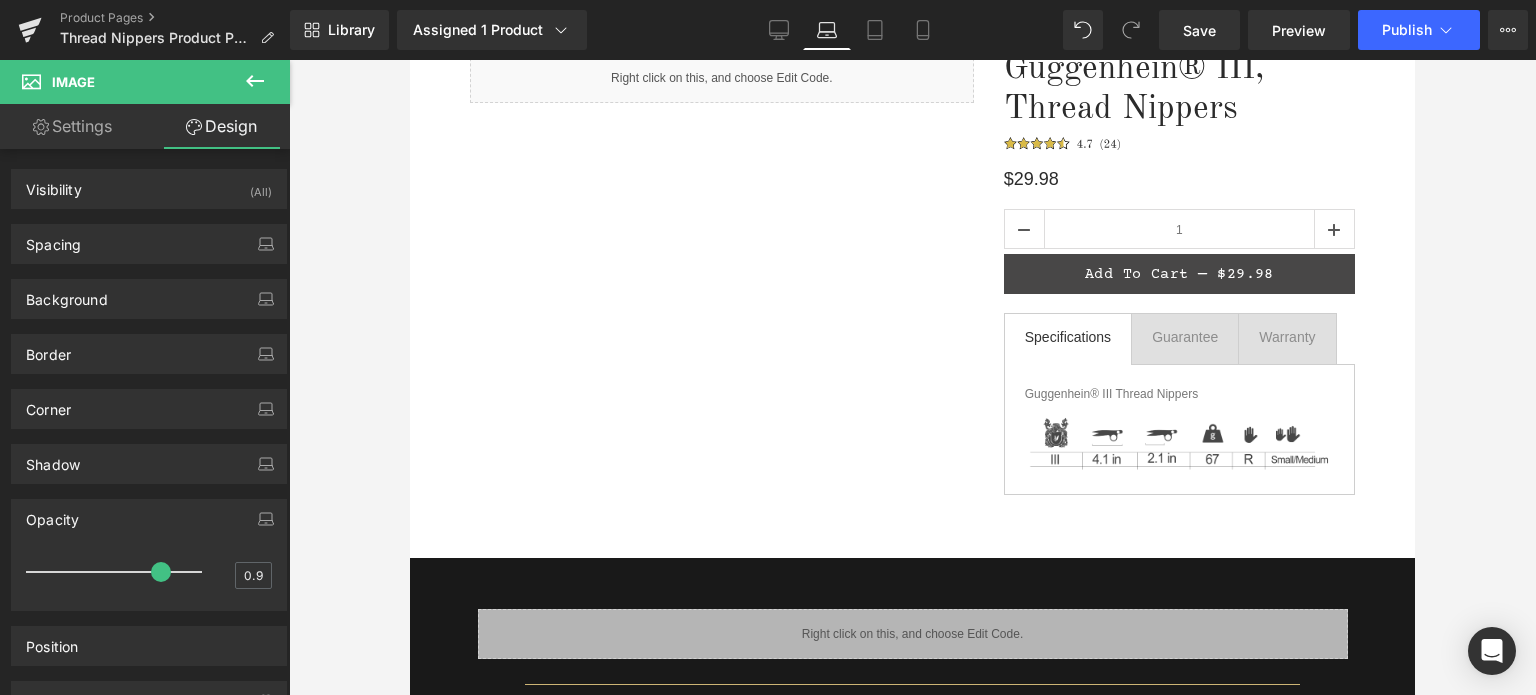 click on "Image" at bounding box center (1179, 439) 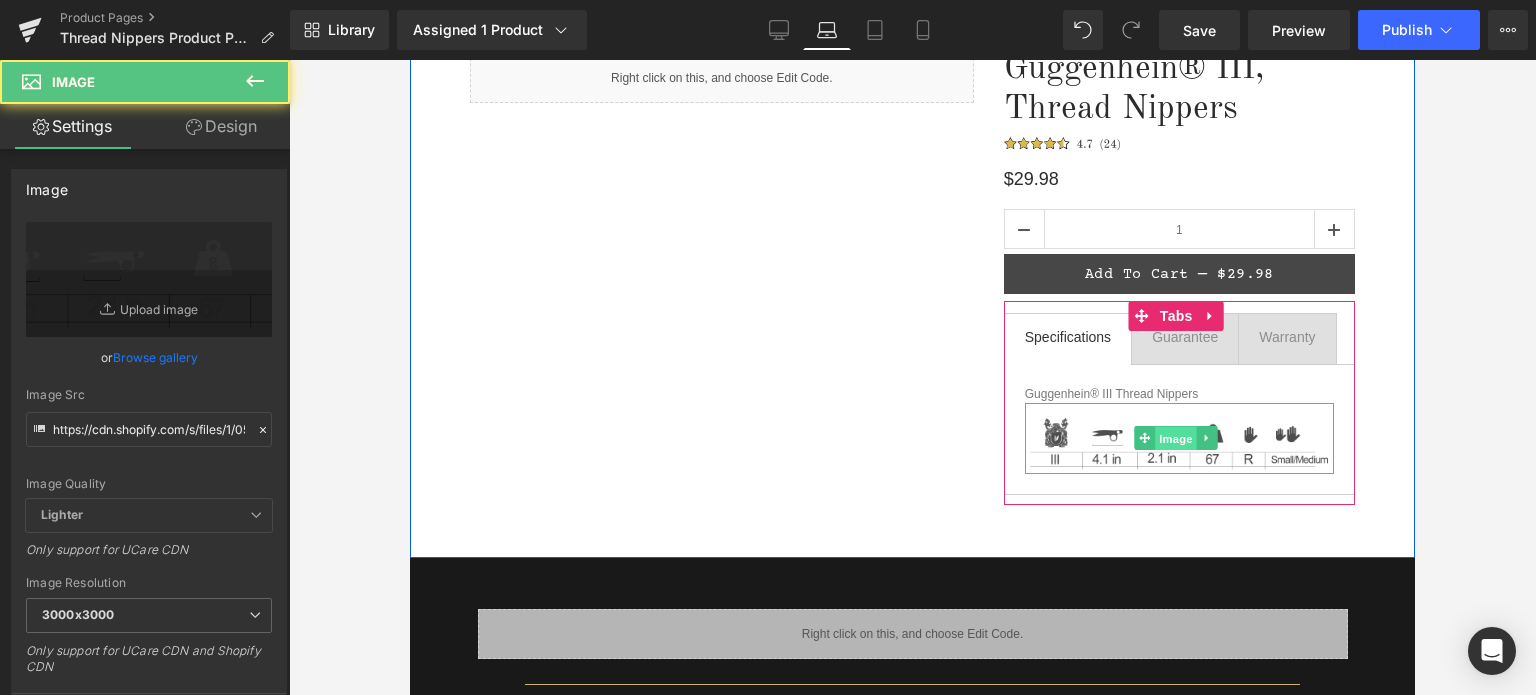 click on "Image" at bounding box center (1177, 439) 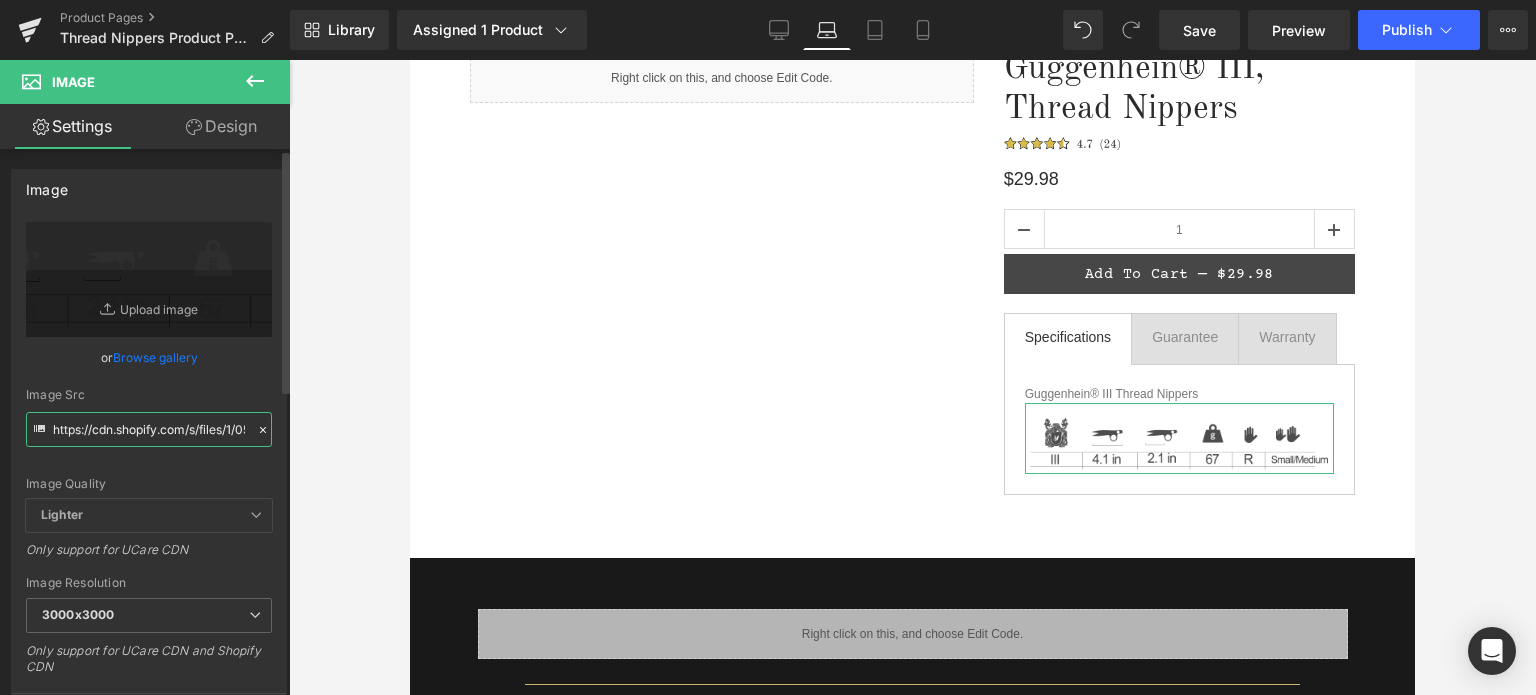 click on "https://cdn.shopify.com/s/files/1/0566/0963/6442/files/1_44186491-a3c4-4497-b1a5-8414c93f168e_3000x3000.png?v=1751572784" at bounding box center [149, 429] 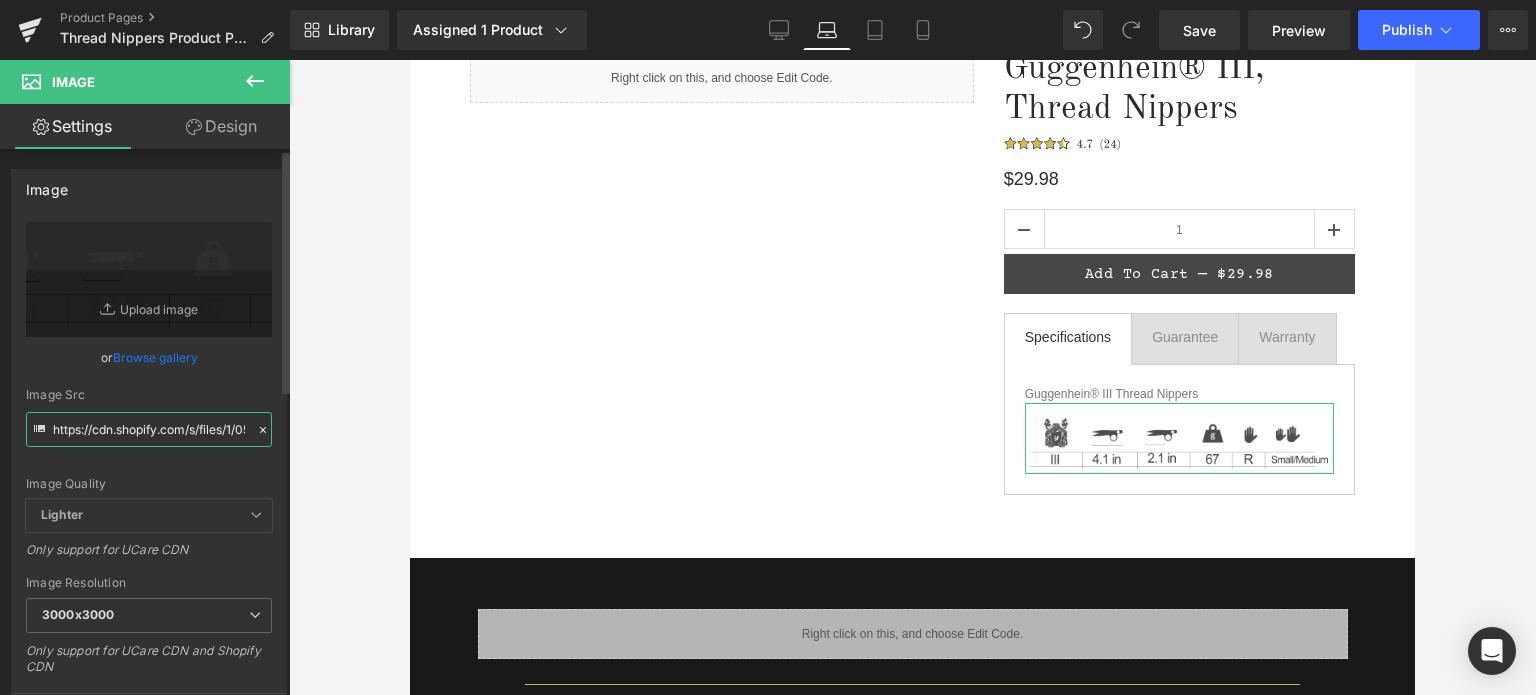 paste on "2_625df9d4-e69f-42f3-80b7-4d2e9159316c.jpg?v=1754335260" 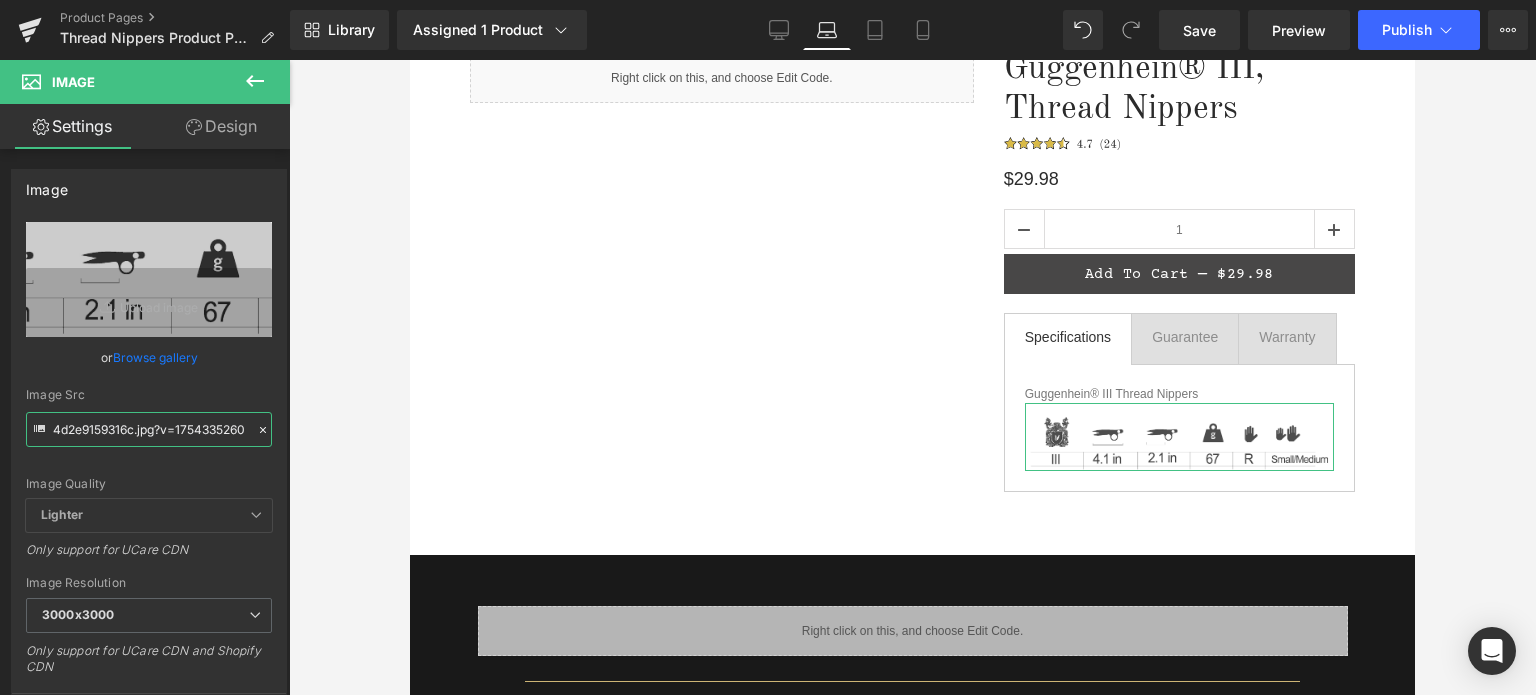 type on "https://cdn.shopify.com/s/files/1/0566/0963/6442/files/2_625df9d4-e69f-42f3-80b7-4d2e9159316c_3000x3000.jpg?v=1754335260" 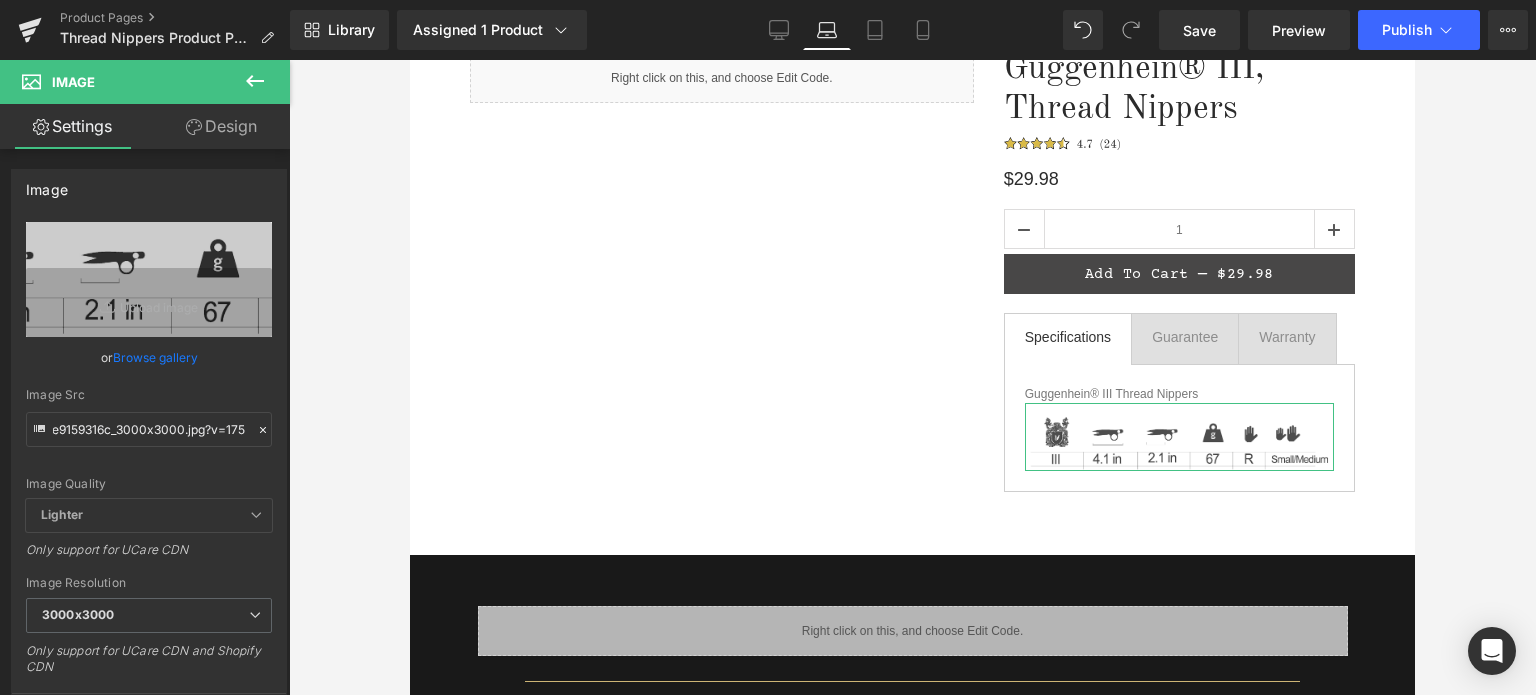 click on "Design" at bounding box center (221, 126) 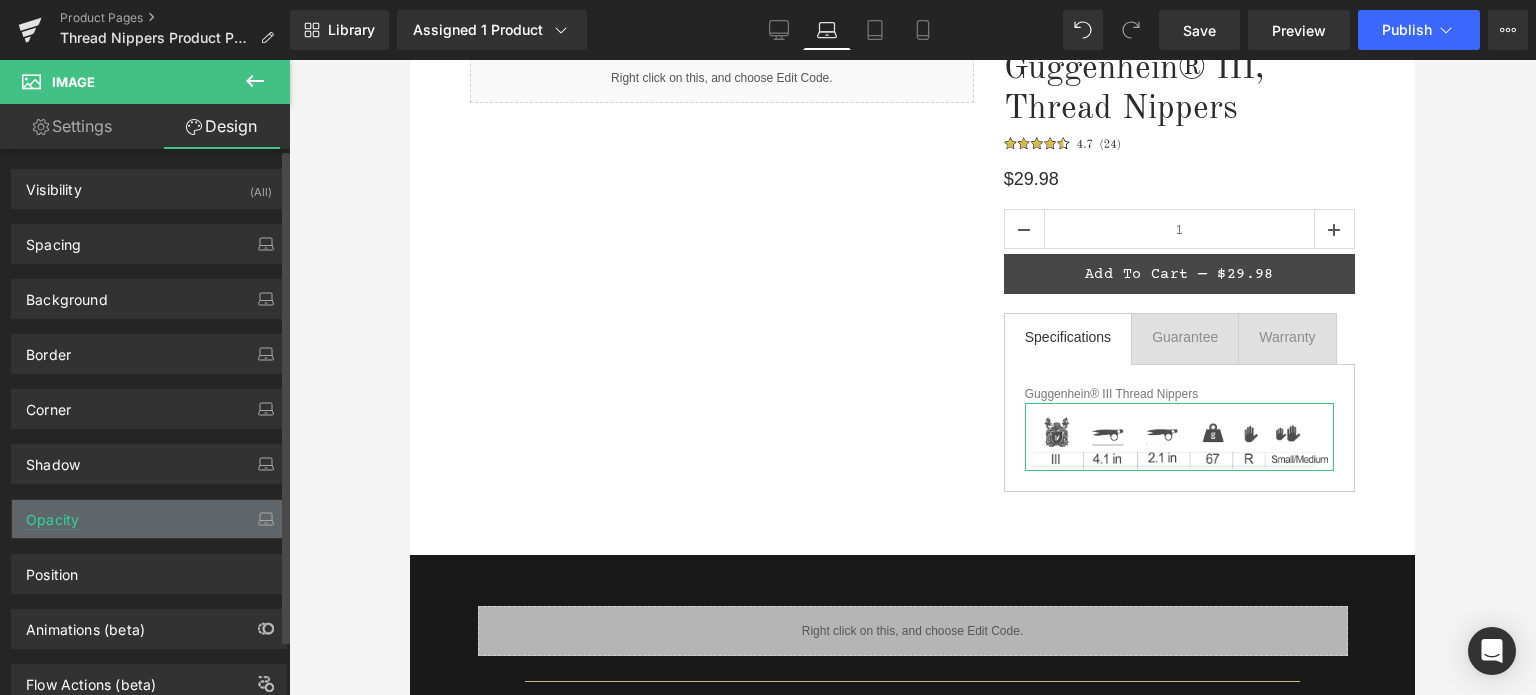 click on "Opacity" at bounding box center [149, 519] 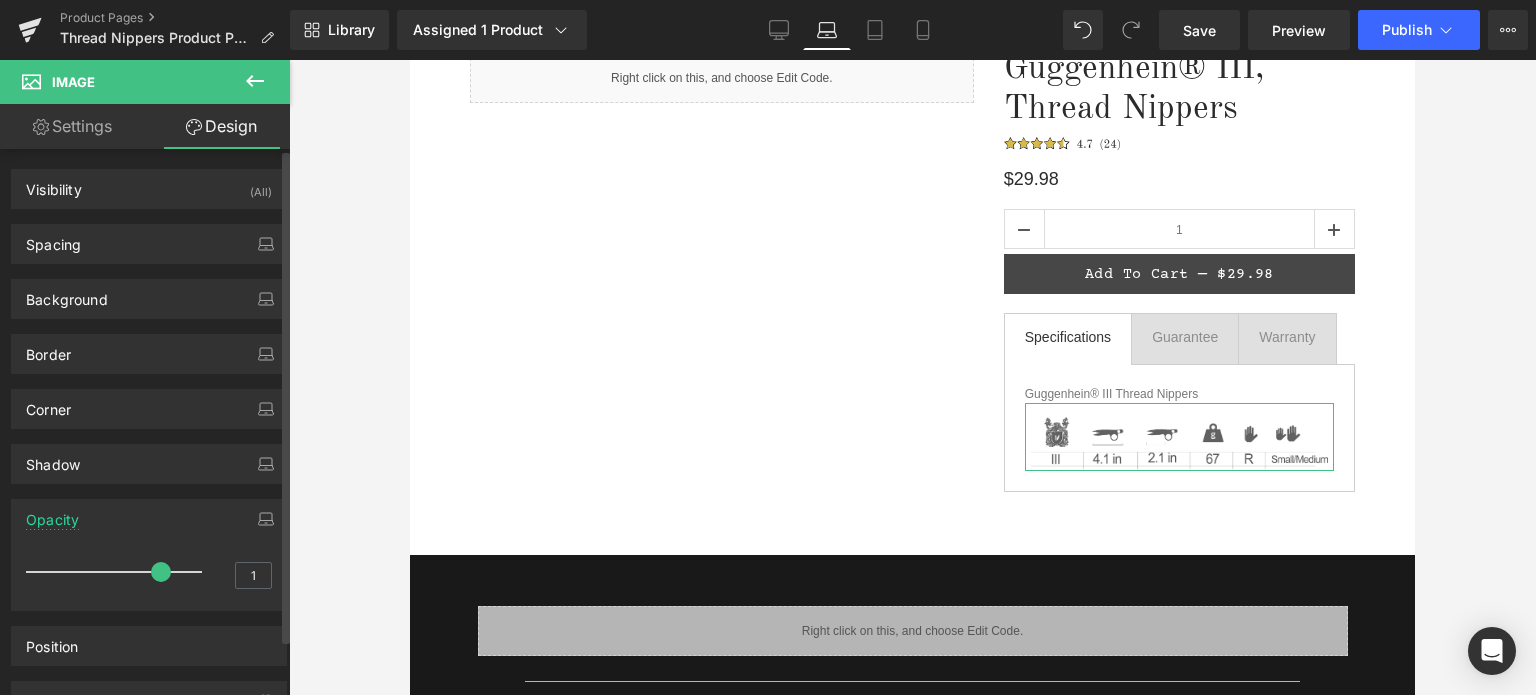 drag, startPoint x: 177, startPoint y: 567, endPoint x: 164, endPoint y: 567, distance: 13 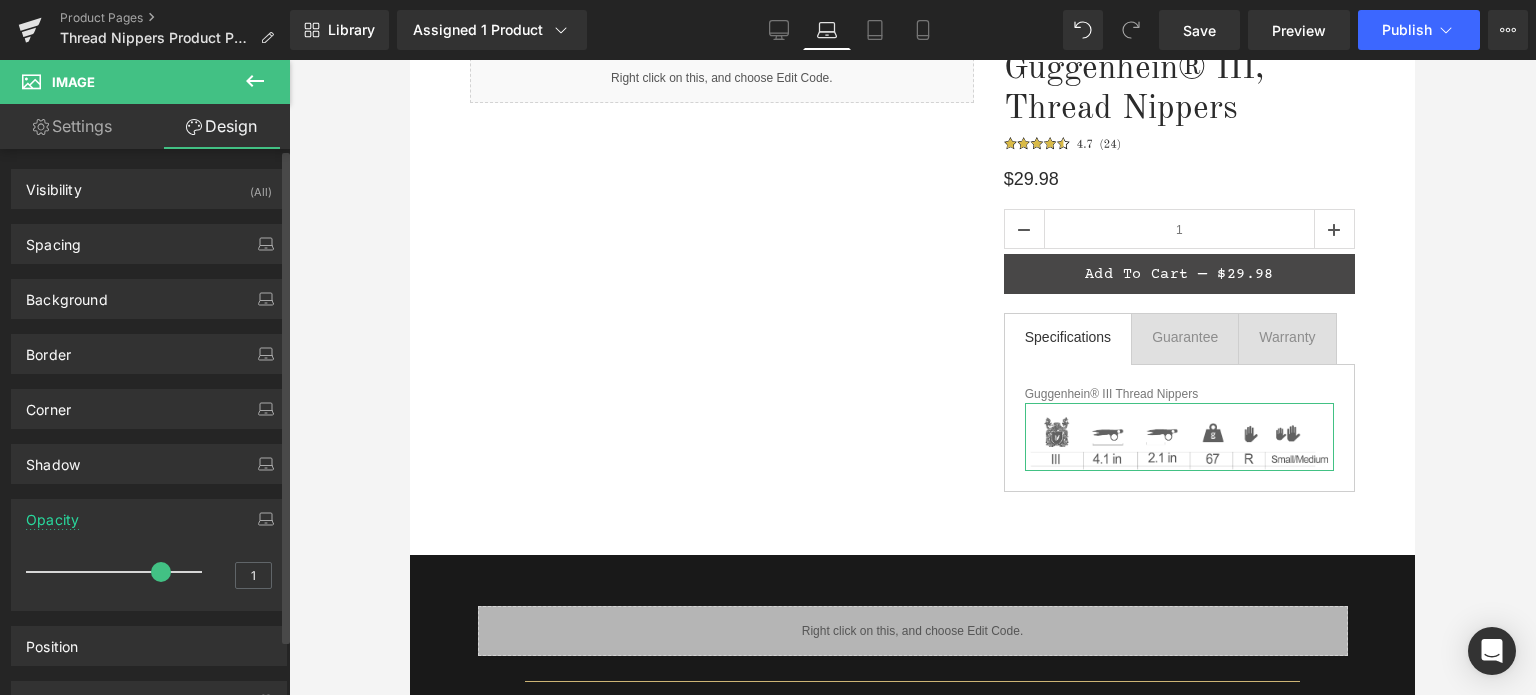 click at bounding box center (161, 572) 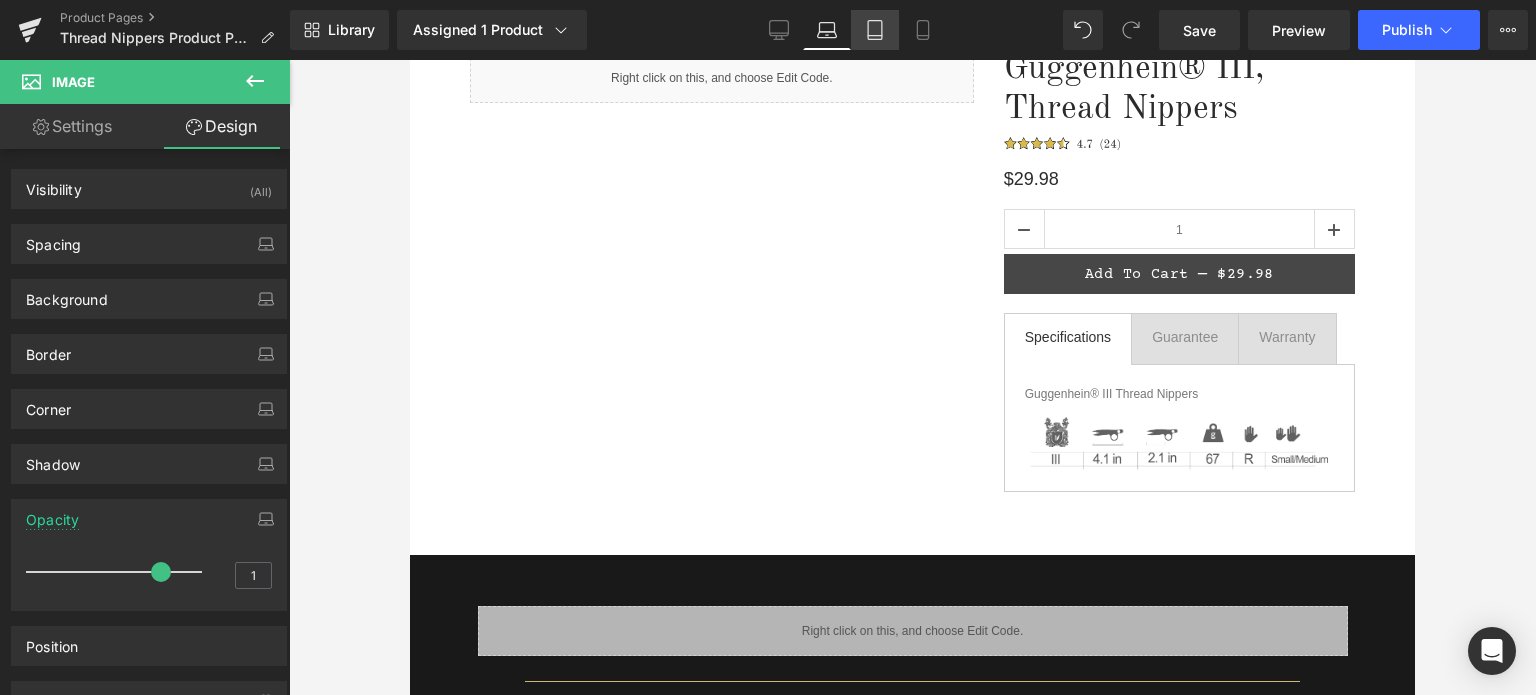 click 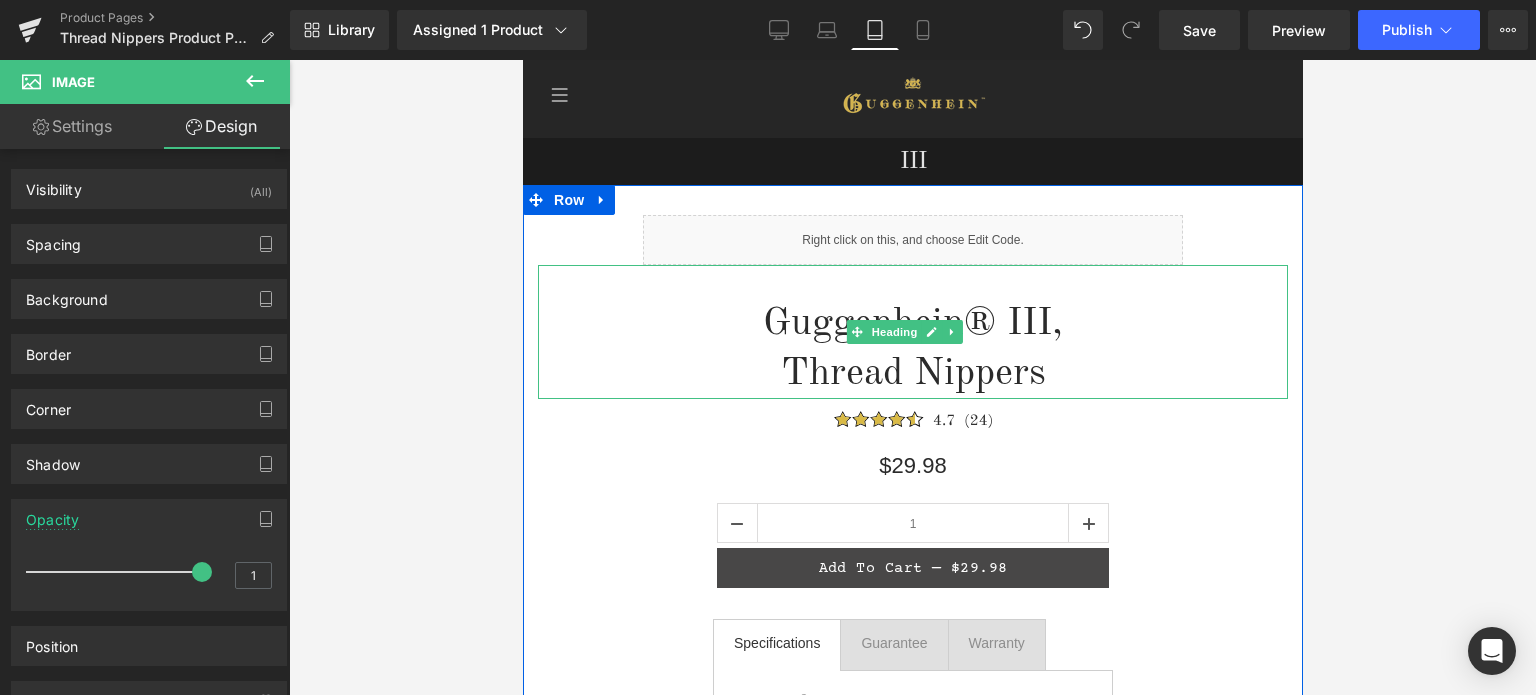 scroll, scrollTop: 500, scrollLeft: 0, axis: vertical 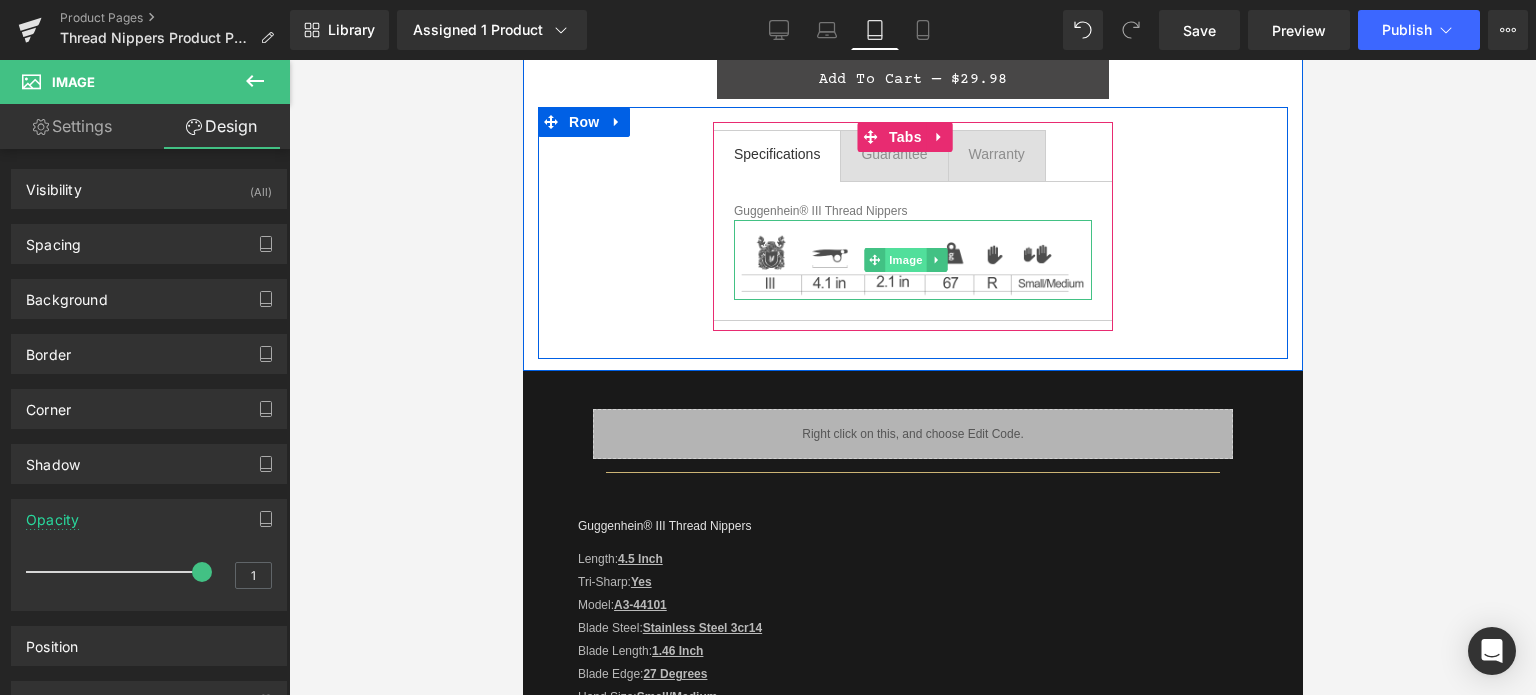 click on "Image" at bounding box center (905, 260) 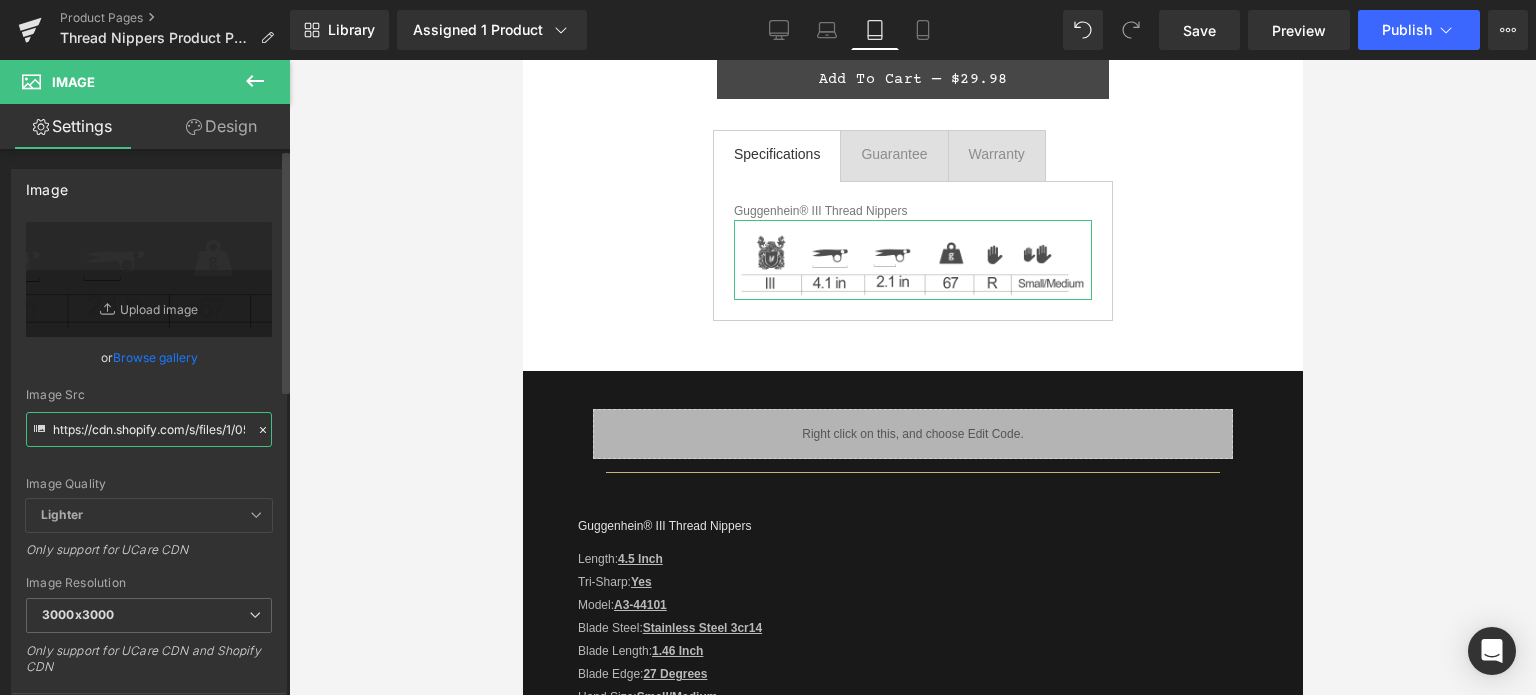 click on "https://cdn.shopify.com/s/files/1/0566/0963/6442/files/1_44186491-a3c4-4497-b1a5-8414c93f168e_3000x3000.png?v=1751572784" at bounding box center [149, 429] 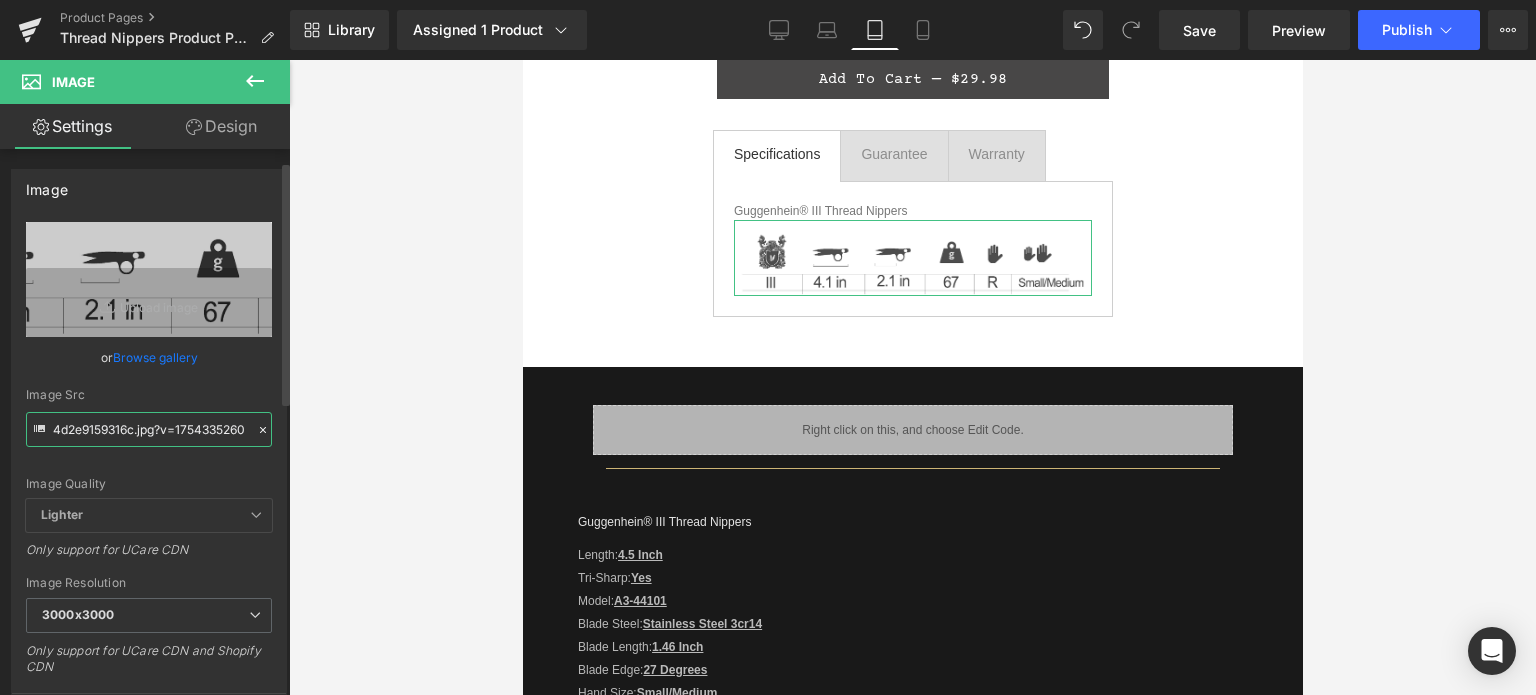 scroll, scrollTop: 300, scrollLeft: 0, axis: vertical 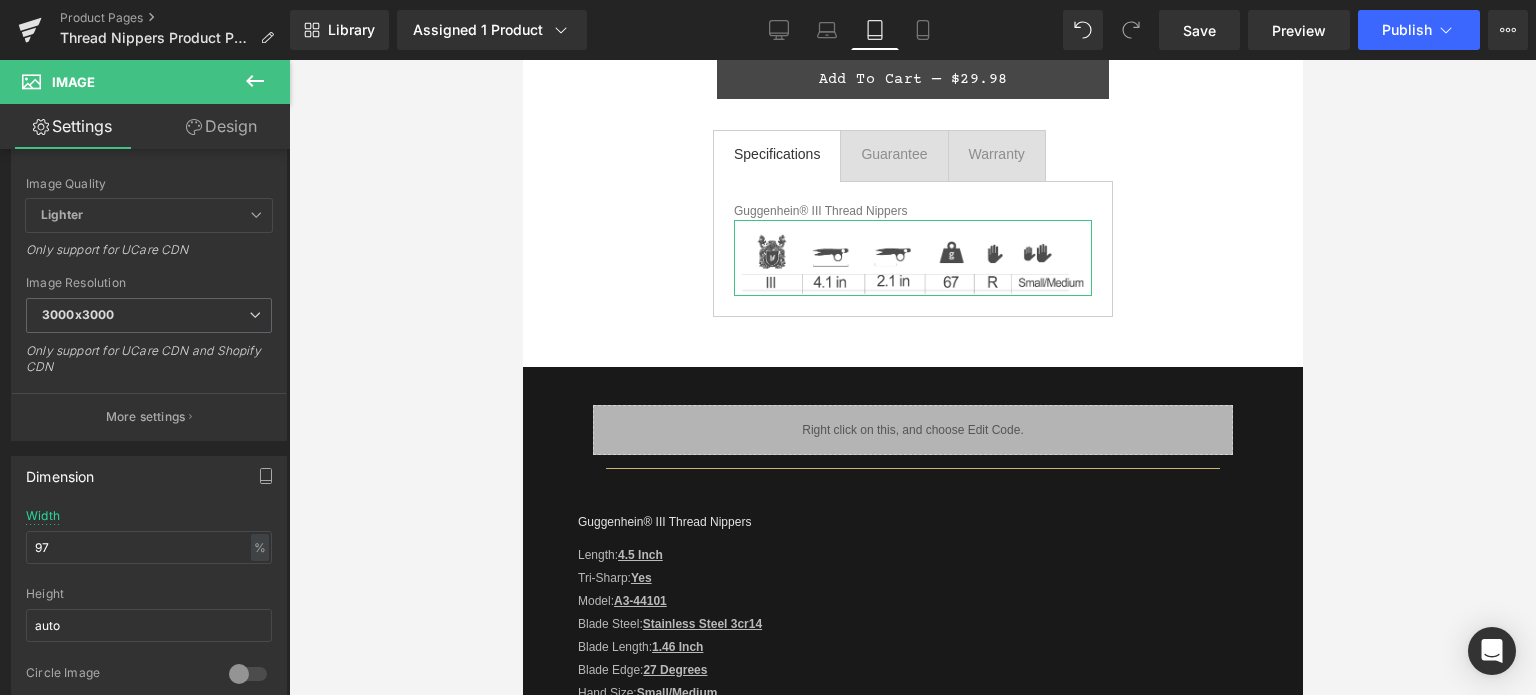 type on "https://cdn.shopify.com/s/files/1/0566/0963/6442/files/2_625df9d4-e69f-42f3-80b7-4d2e9159316c_3000x3000.jpg?v=1754335260" 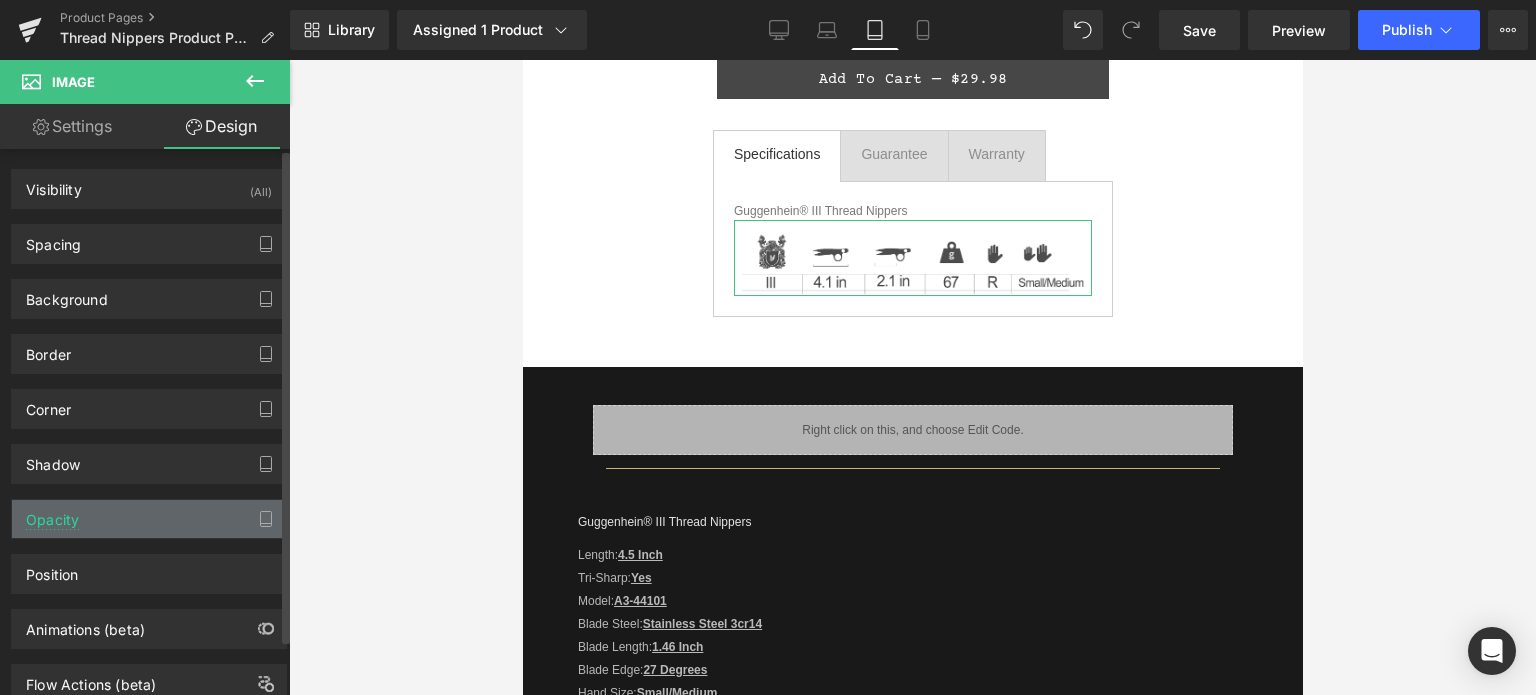 click on "Opacity" at bounding box center [149, 519] 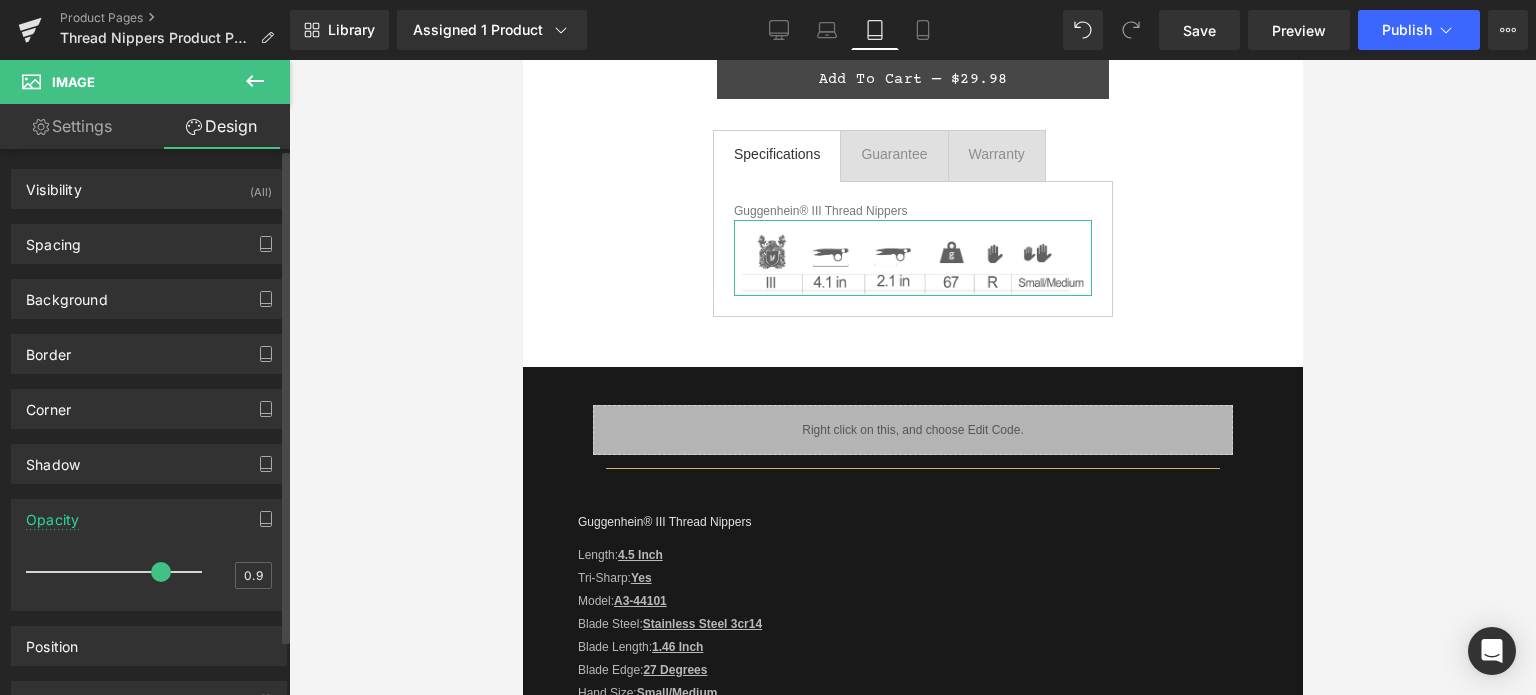 drag, startPoint x: 174, startPoint y: 569, endPoint x: 163, endPoint y: 569, distance: 11 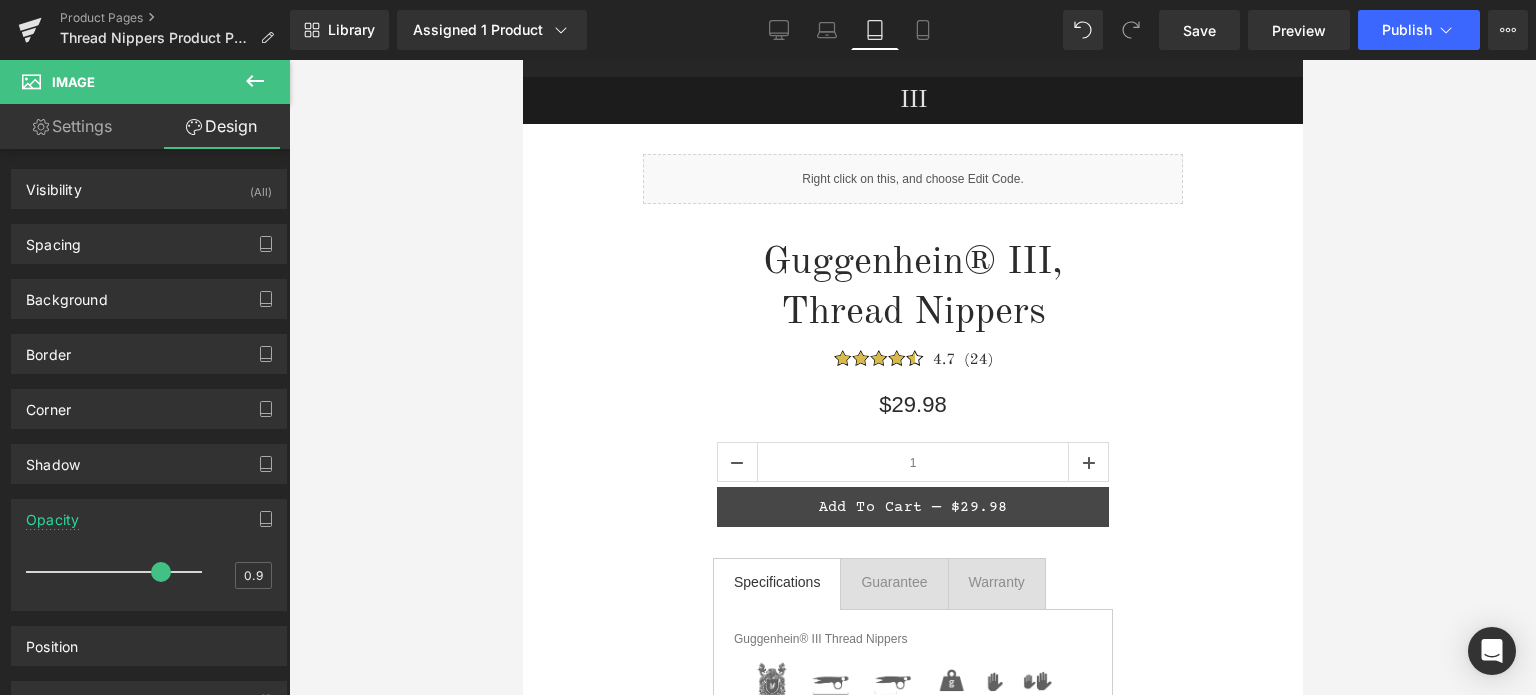 scroll, scrollTop: 0, scrollLeft: 0, axis: both 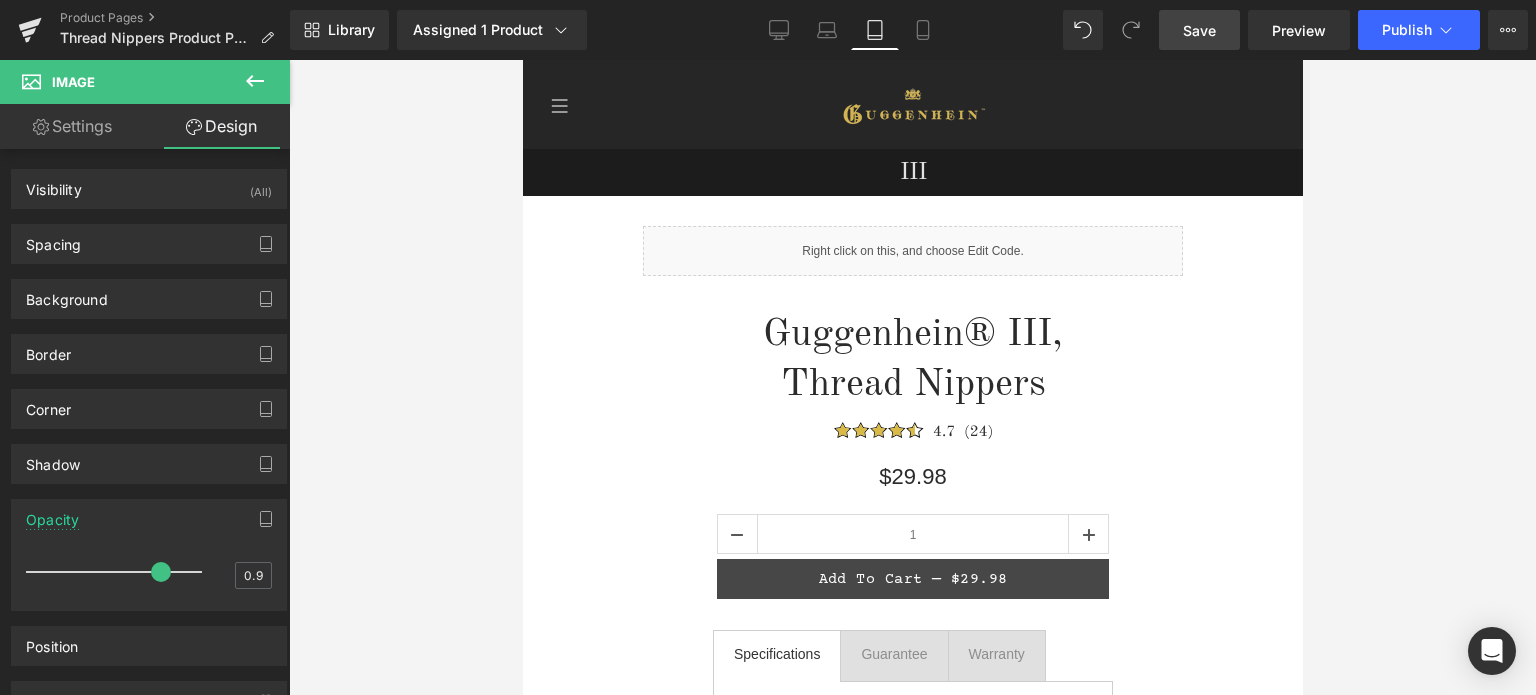 click on "Save" at bounding box center [1199, 30] 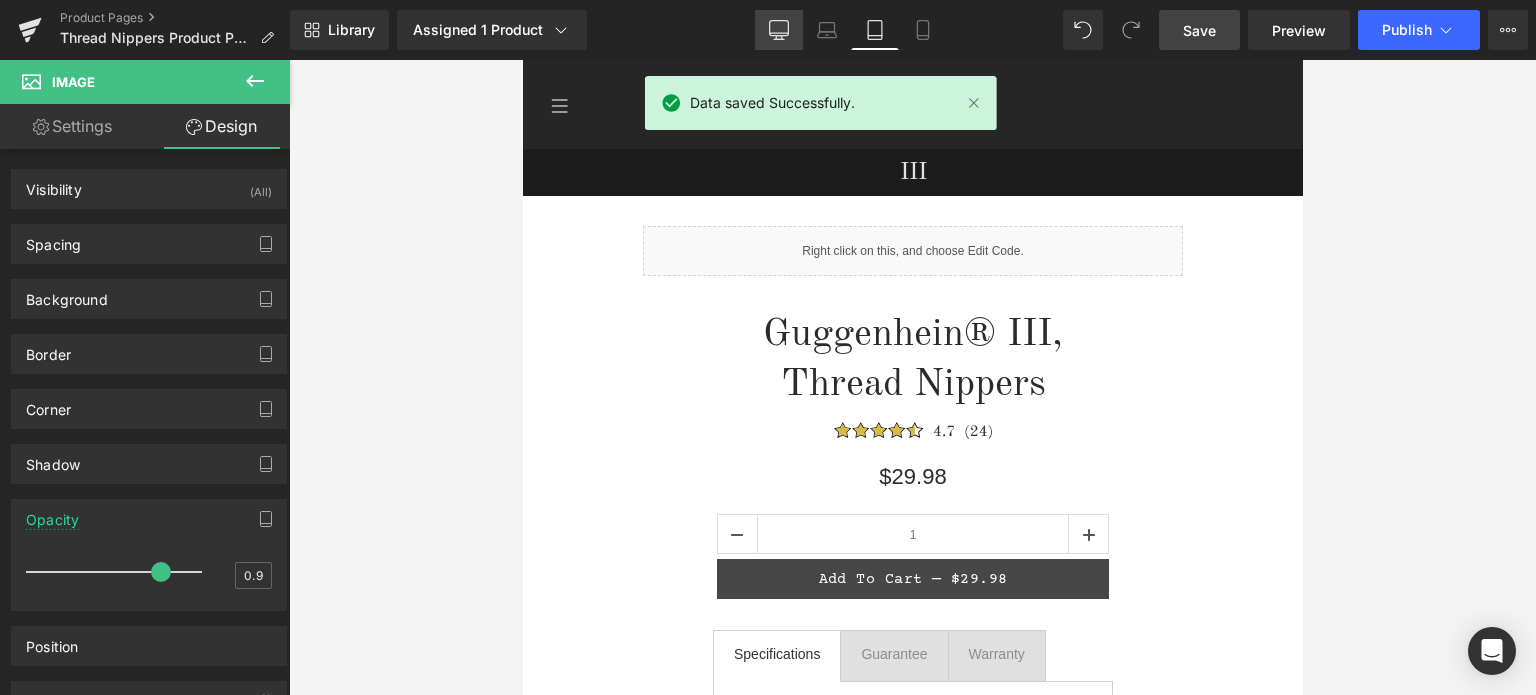 click 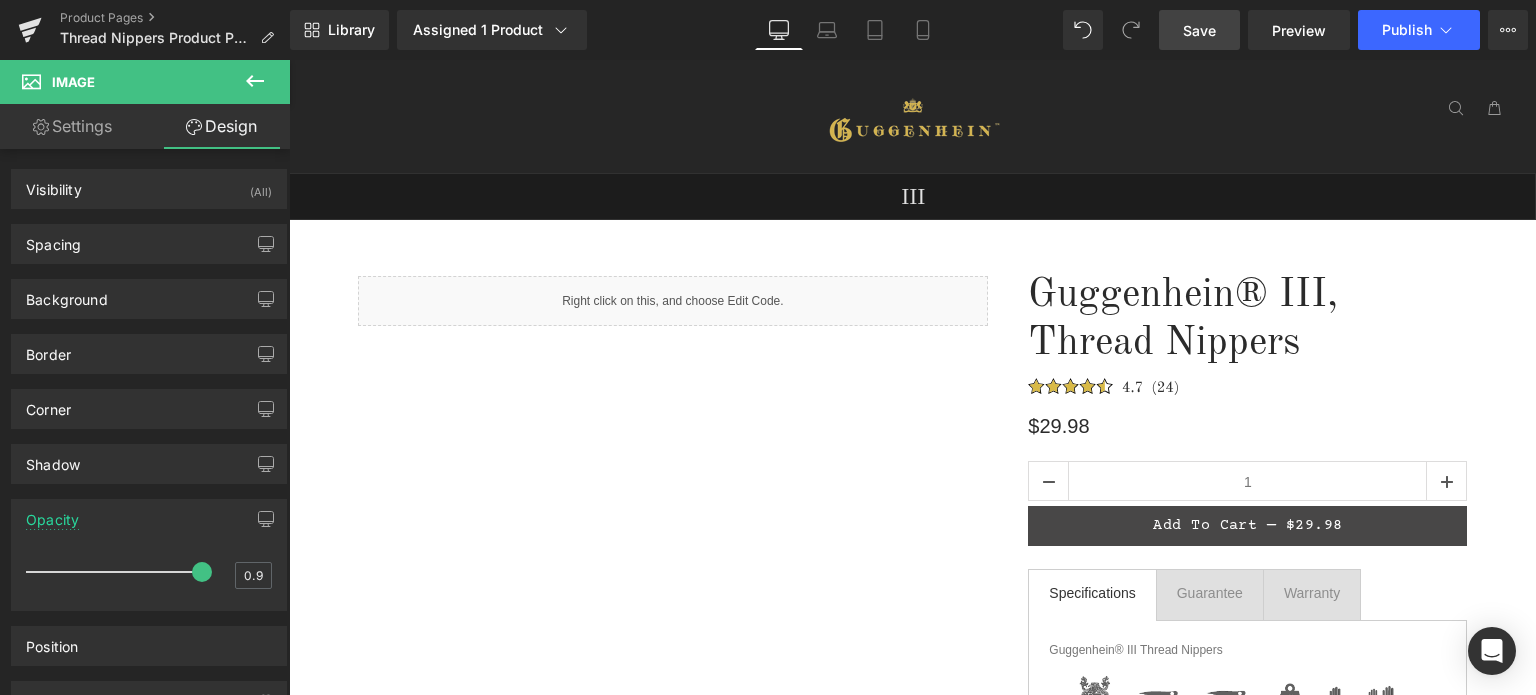 click on "Save" at bounding box center (1199, 30) 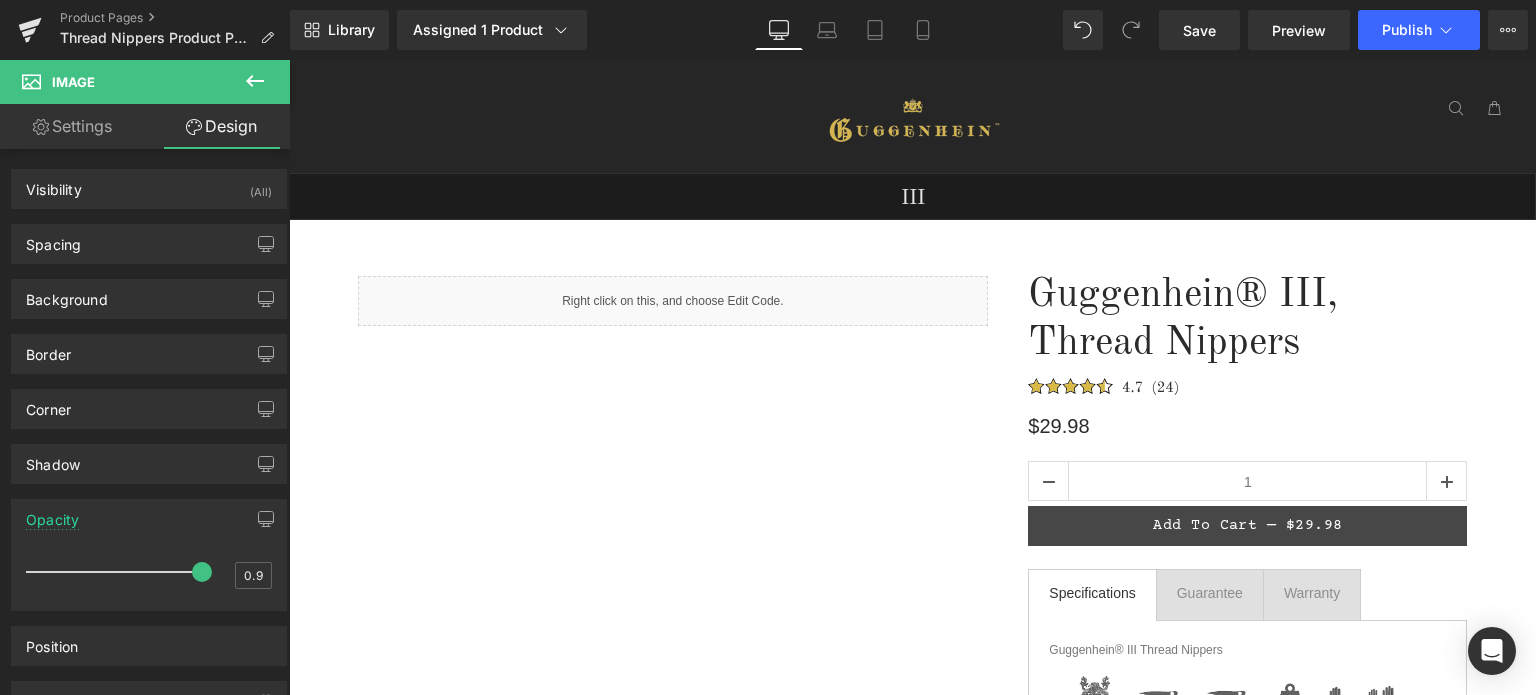 scroll, scrollTop: 500, scrollLeft: 0, axis: vertical 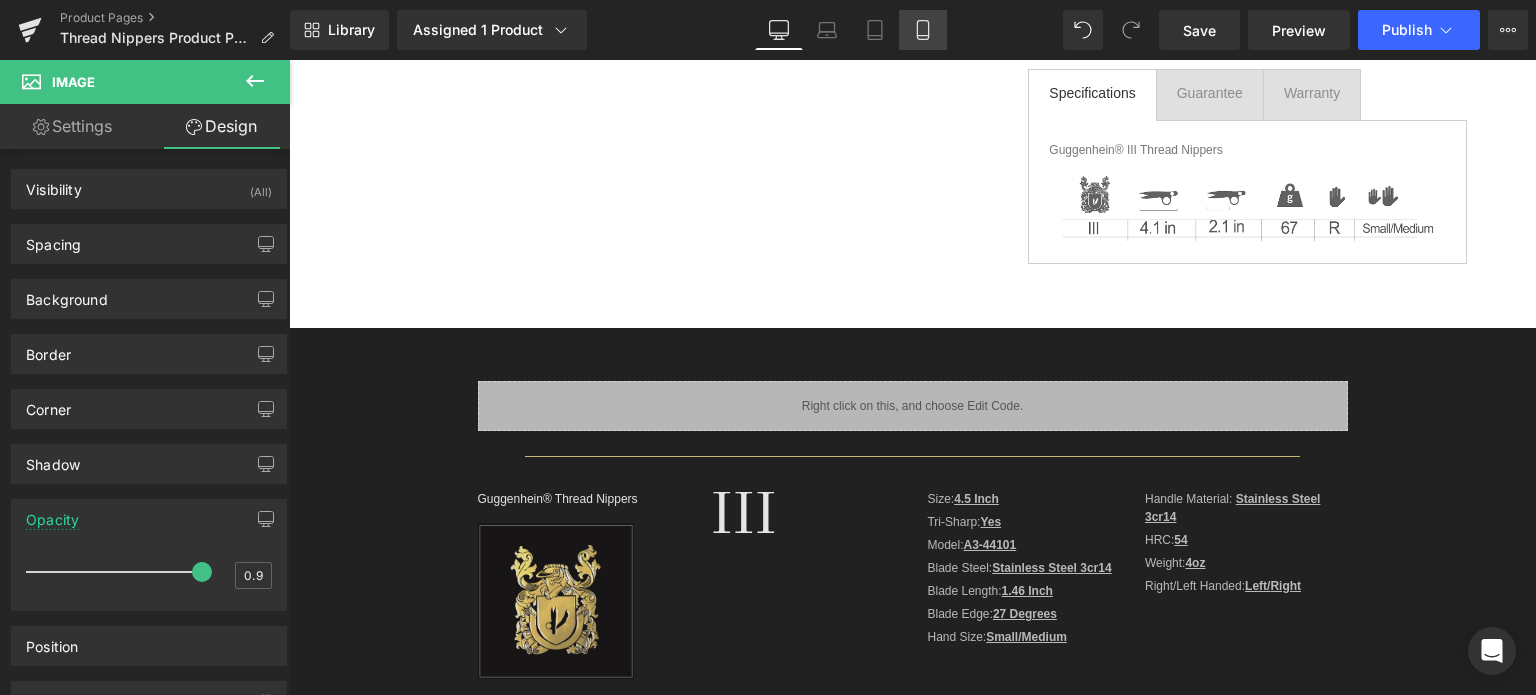 click 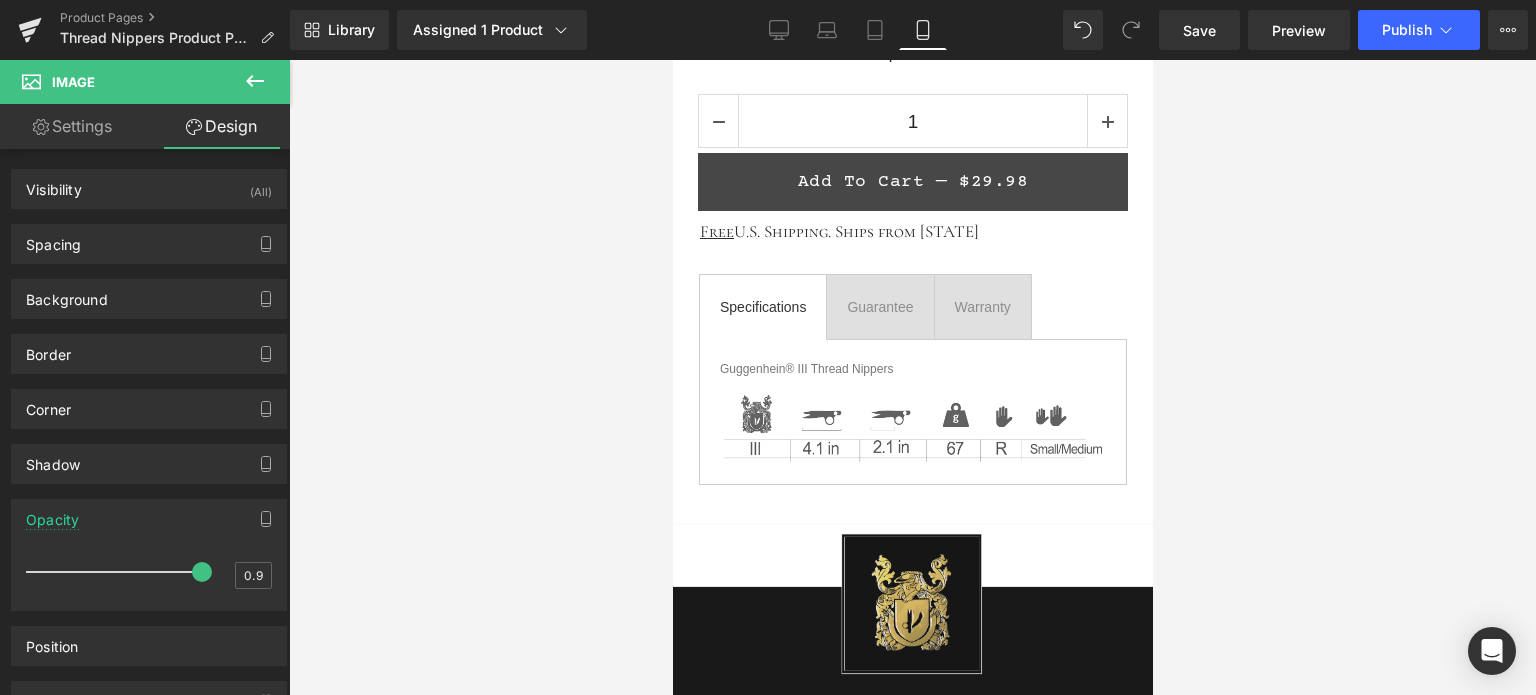 scroll, scrollTop: 1200, scrollLeft: 0, axis: vertical 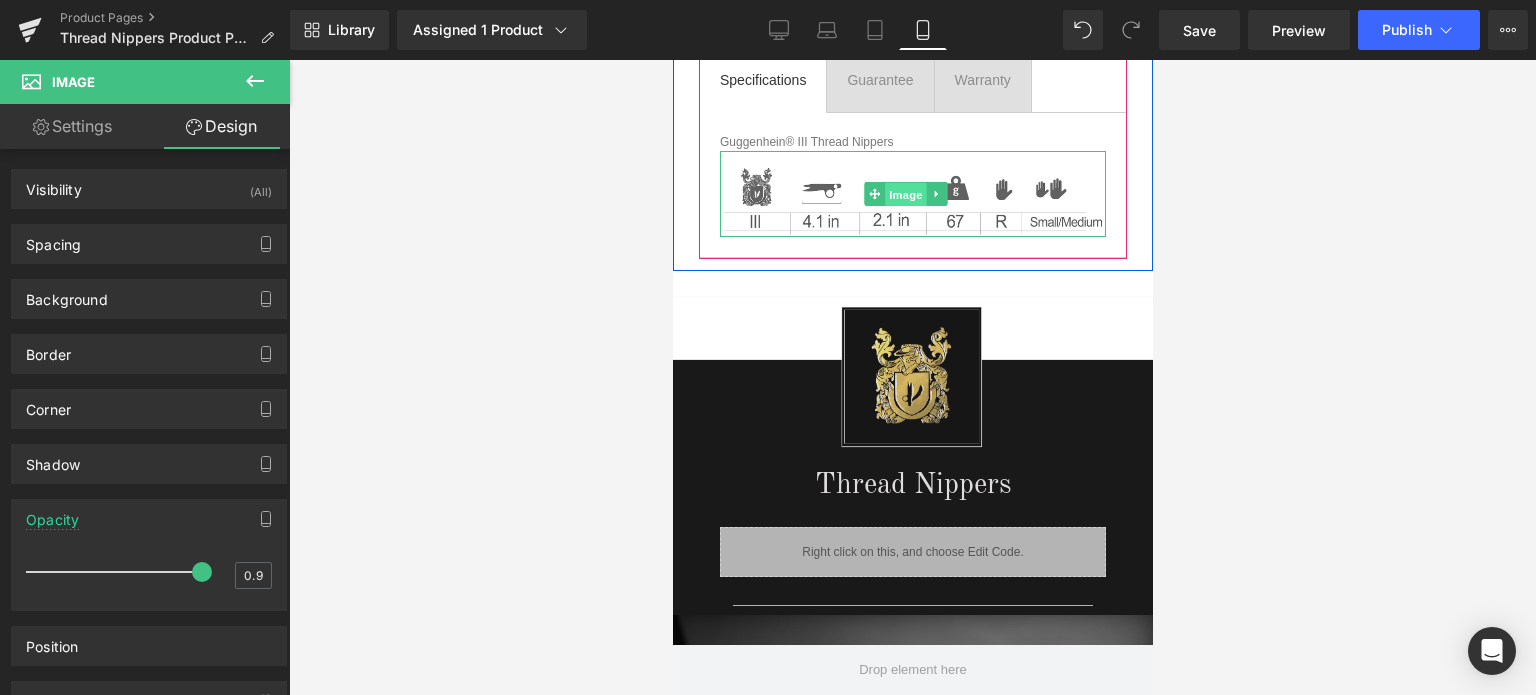 click on "Image" at bounding box center [905, 195] 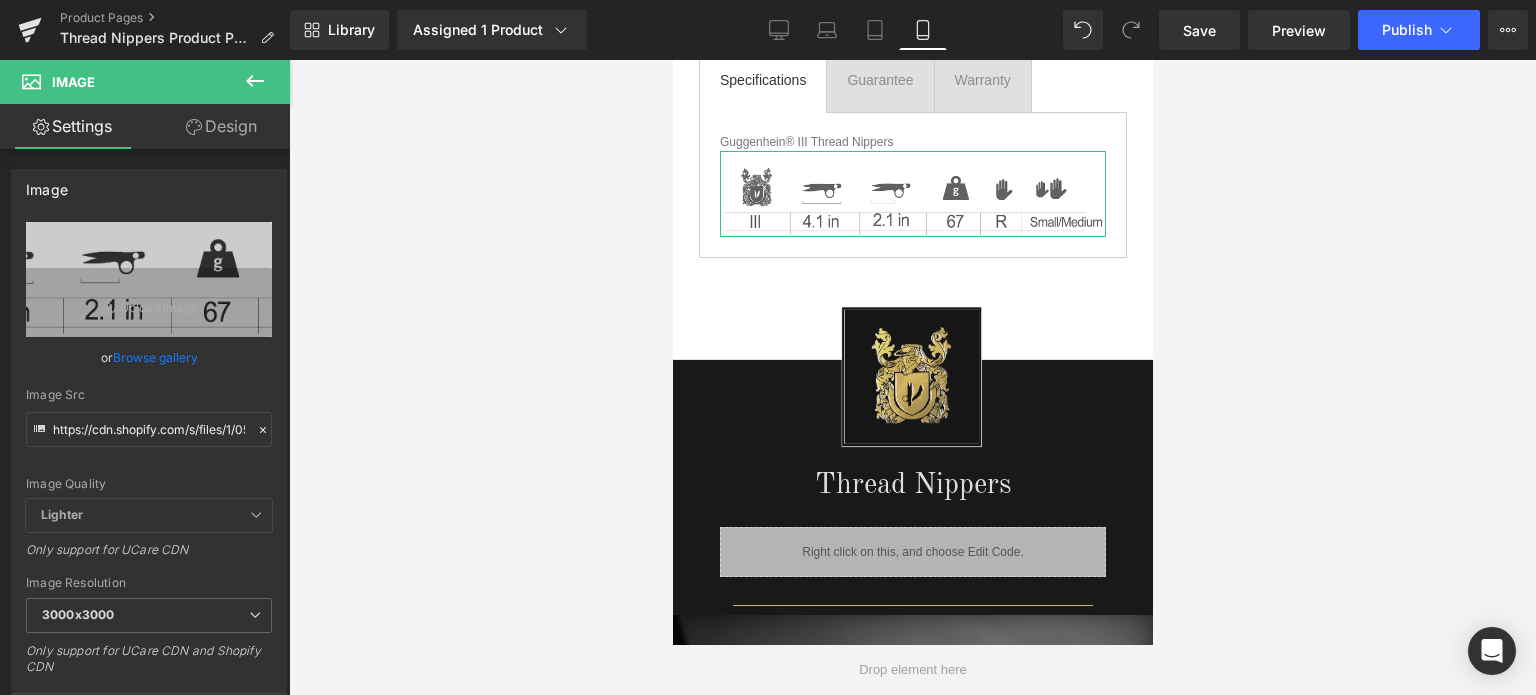 click on "Design" at bounding box center (221, 126) 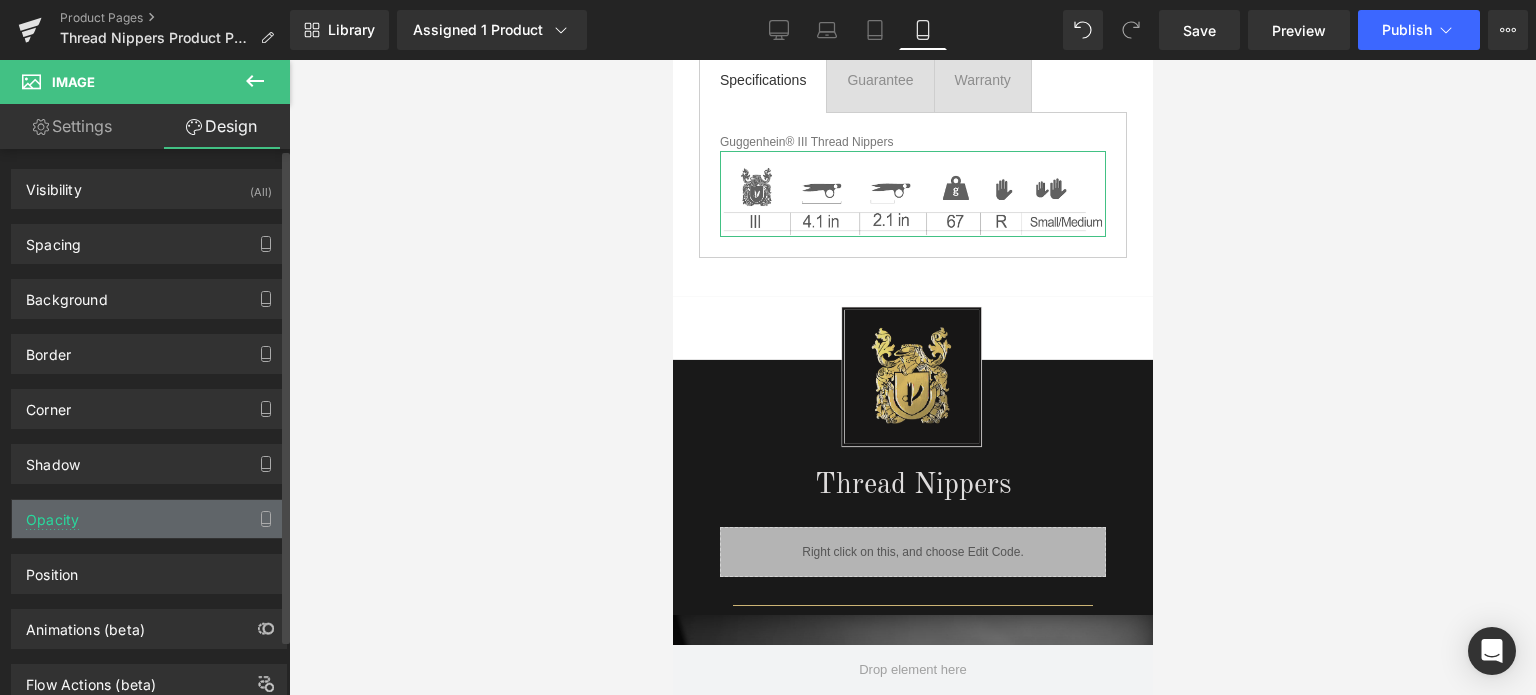 click on "Opacity" at bounding box center (149, 519) 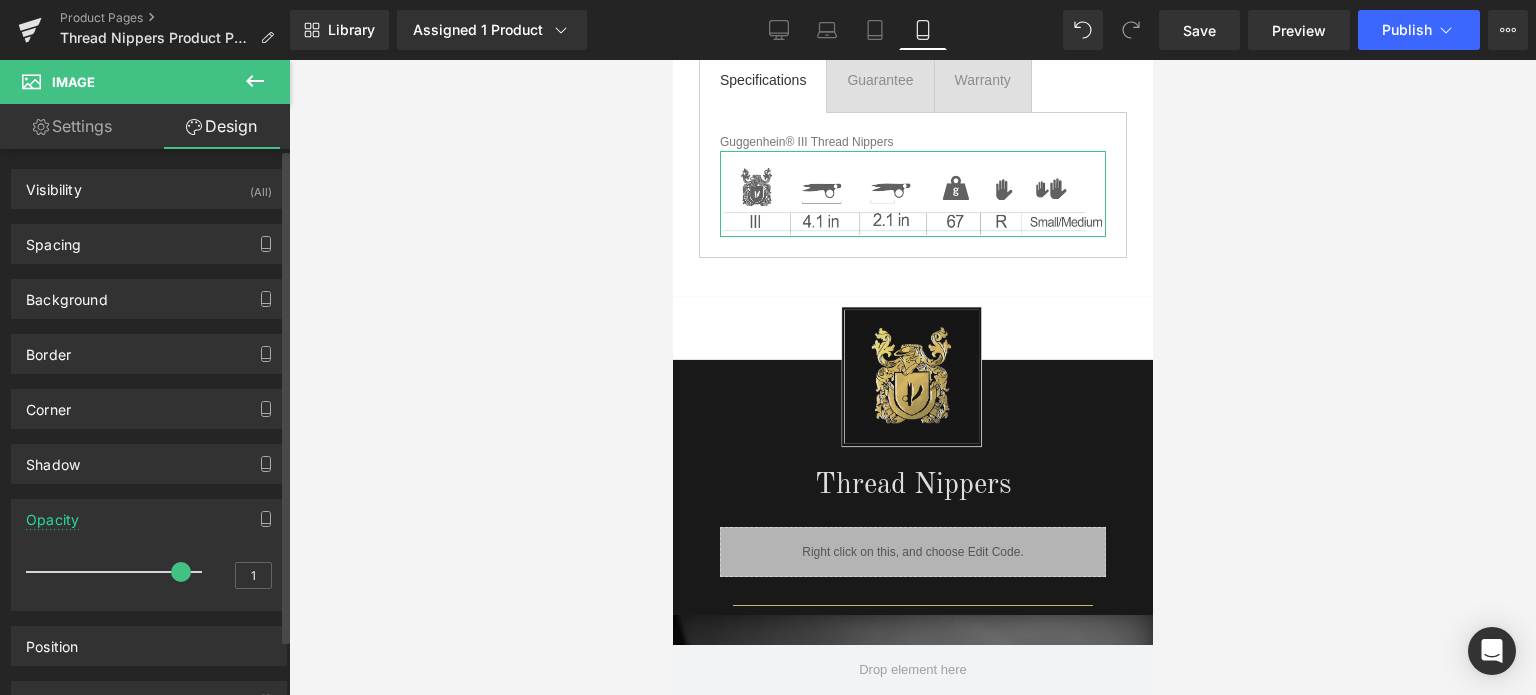 click at bounding box center [181, 572] 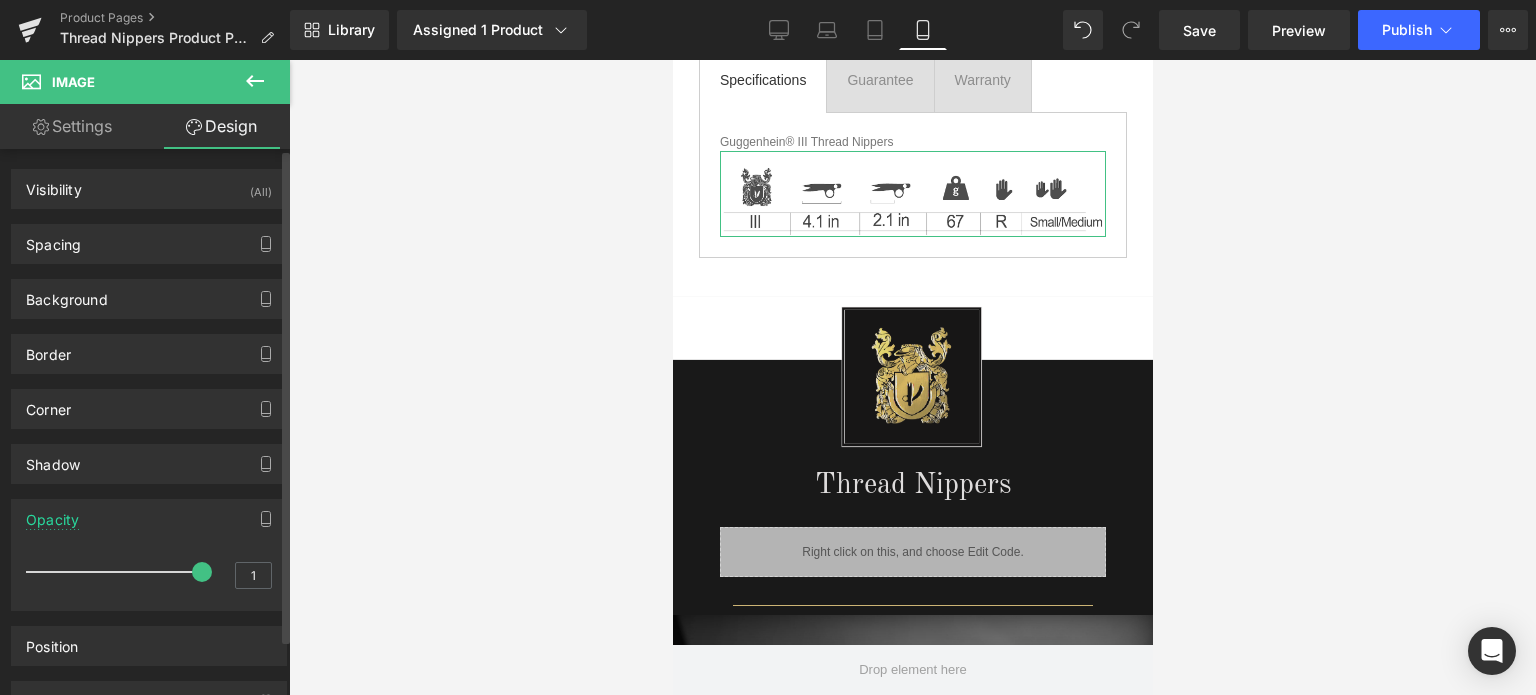 drag, startPoint x: 170, startPoint y: 563, endPoint x: 194, endPoint y: 564, distance: 24.020824 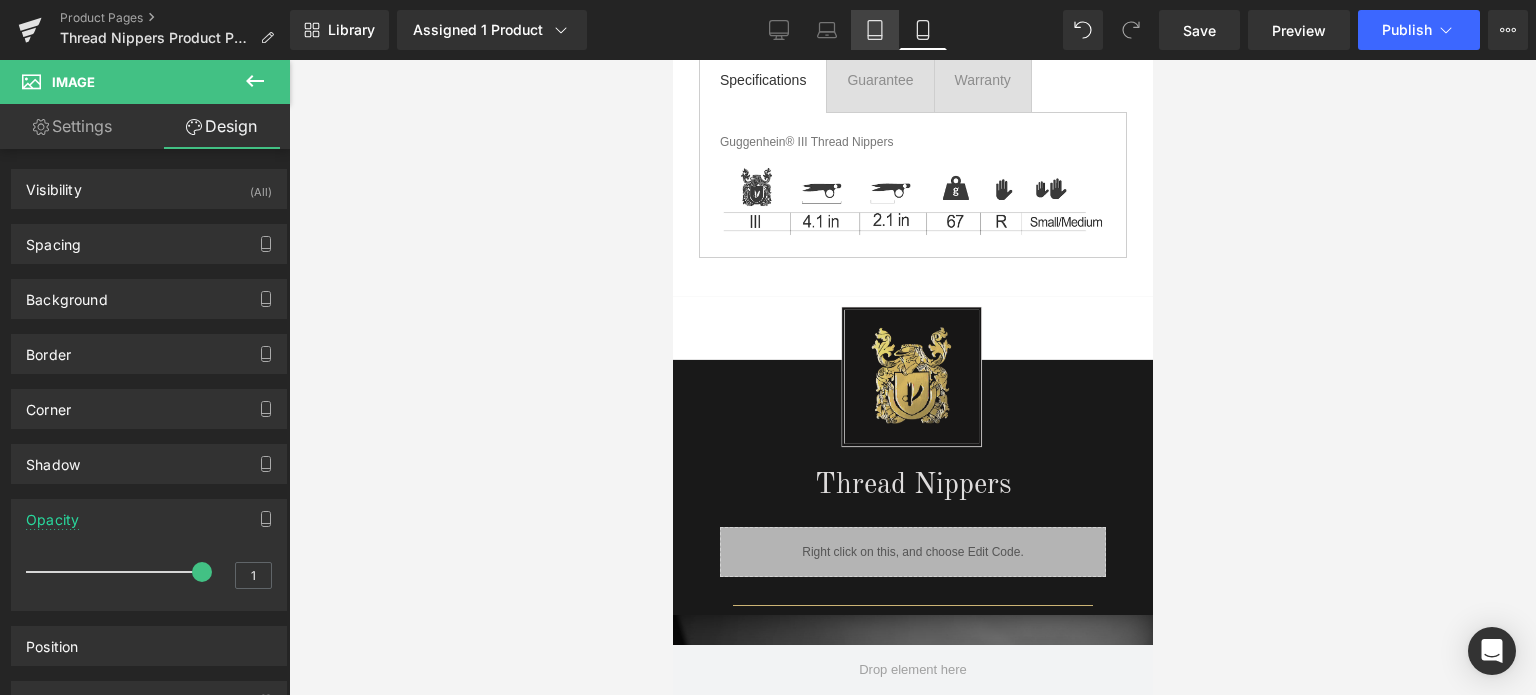 click 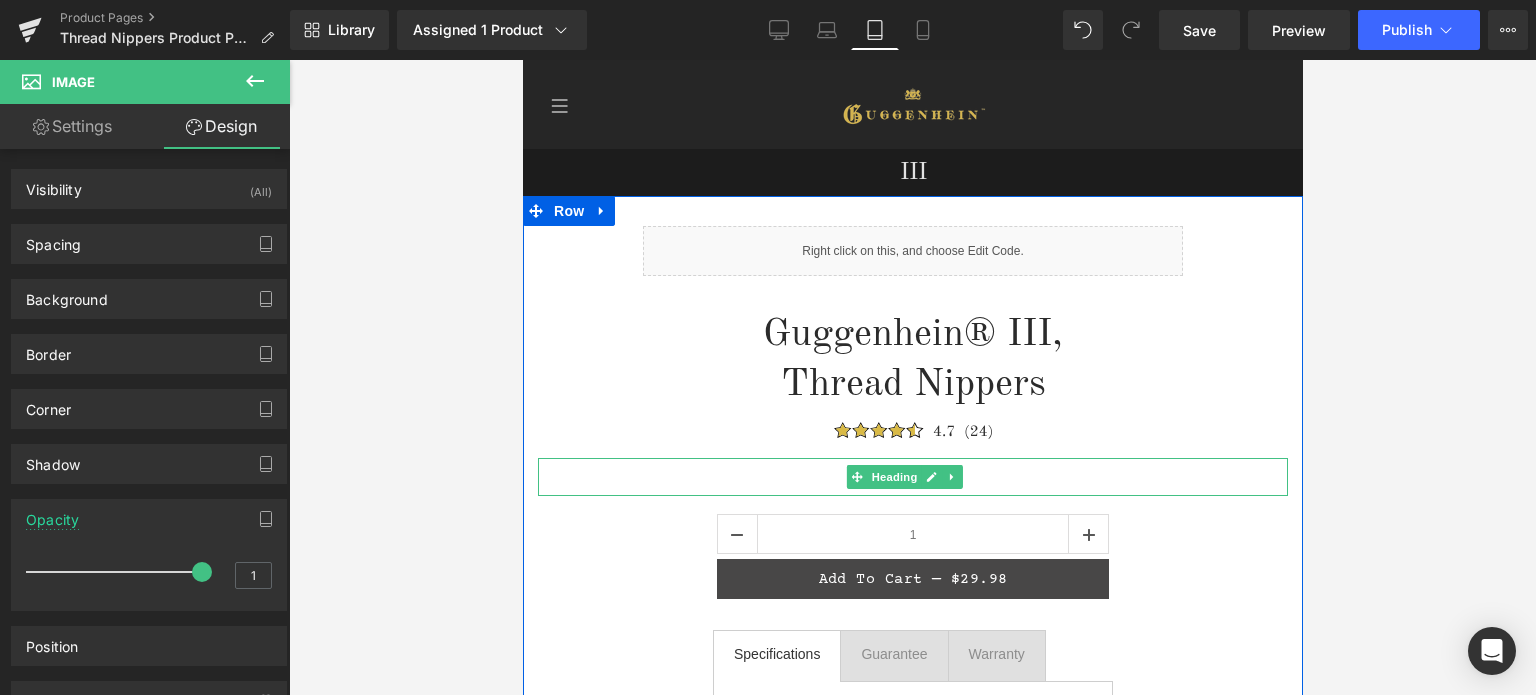 scroll, scrollTop: 400, scrollLeft: 0, axis: vertical 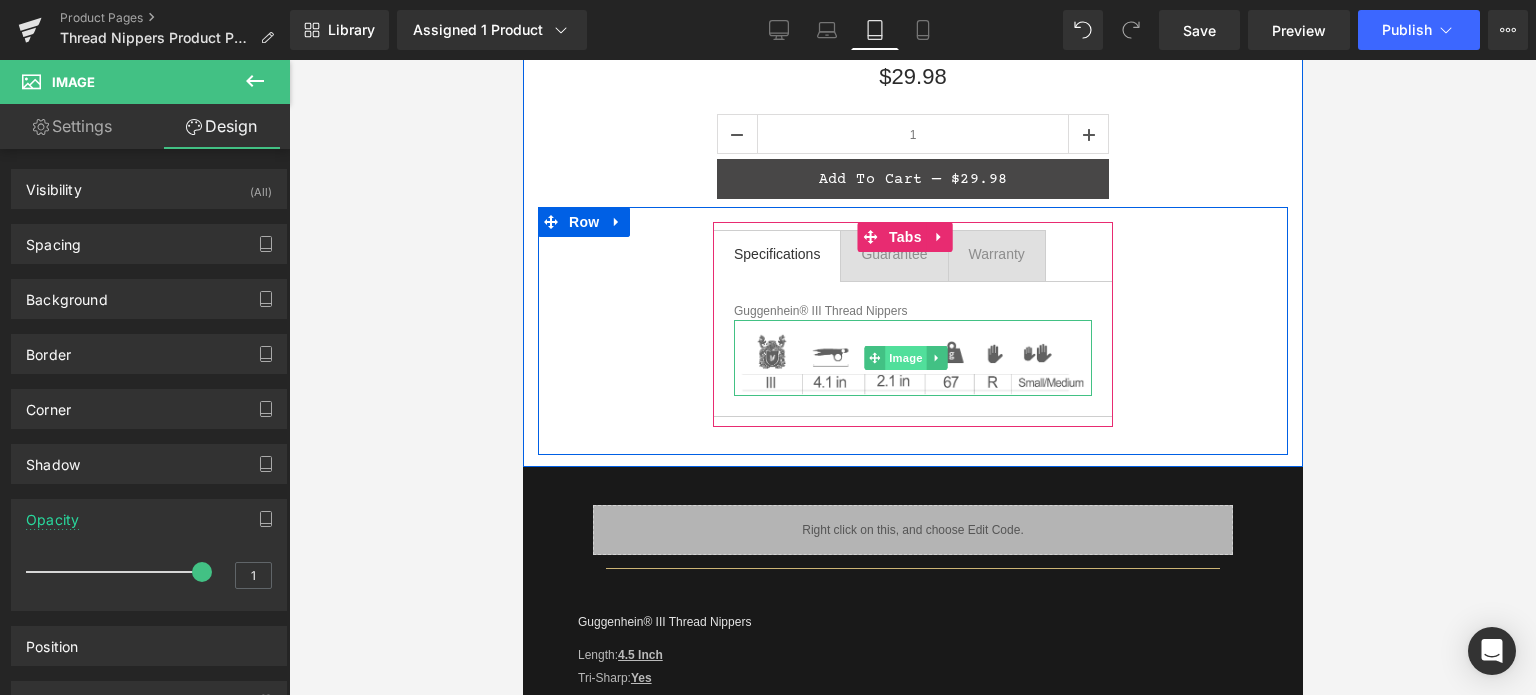 click on "Image" at bounding box center (905, 358) 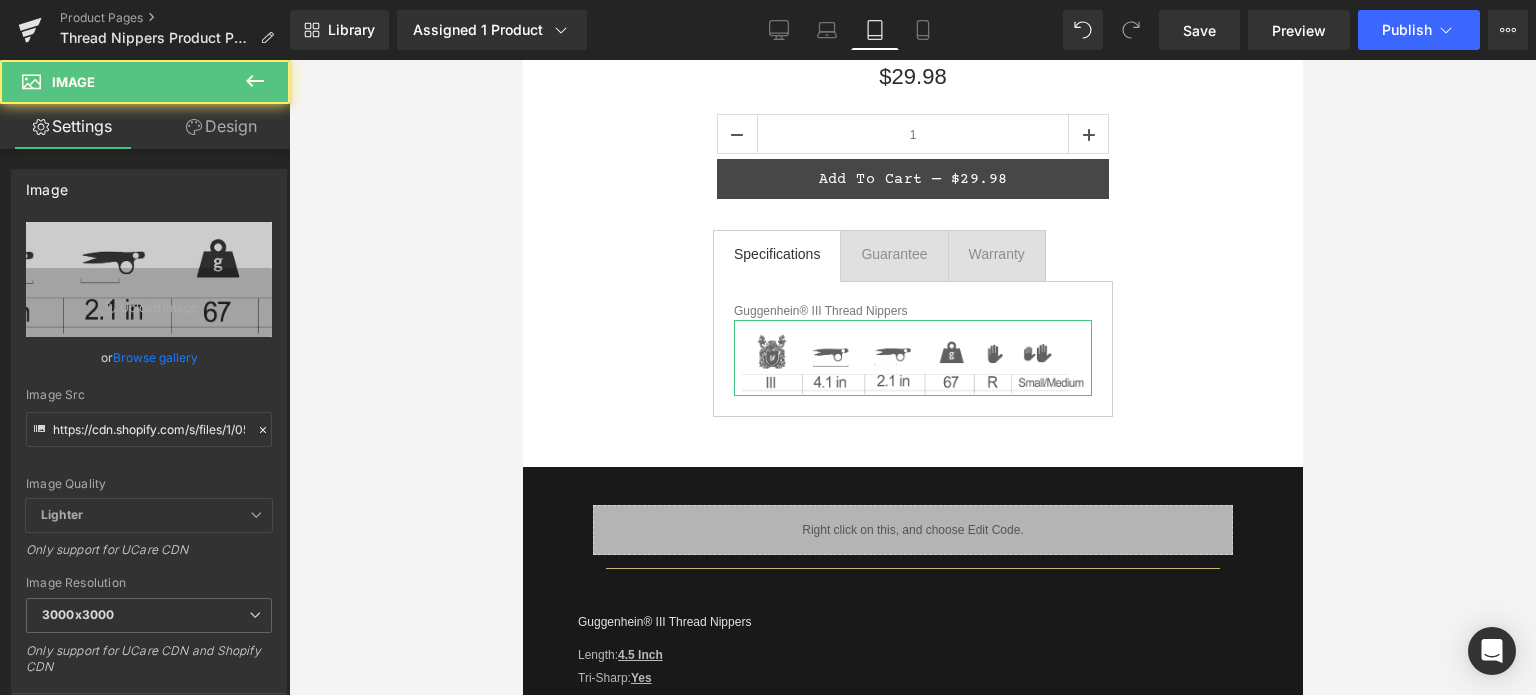 click on "Design" at bounding box center [221, 126] 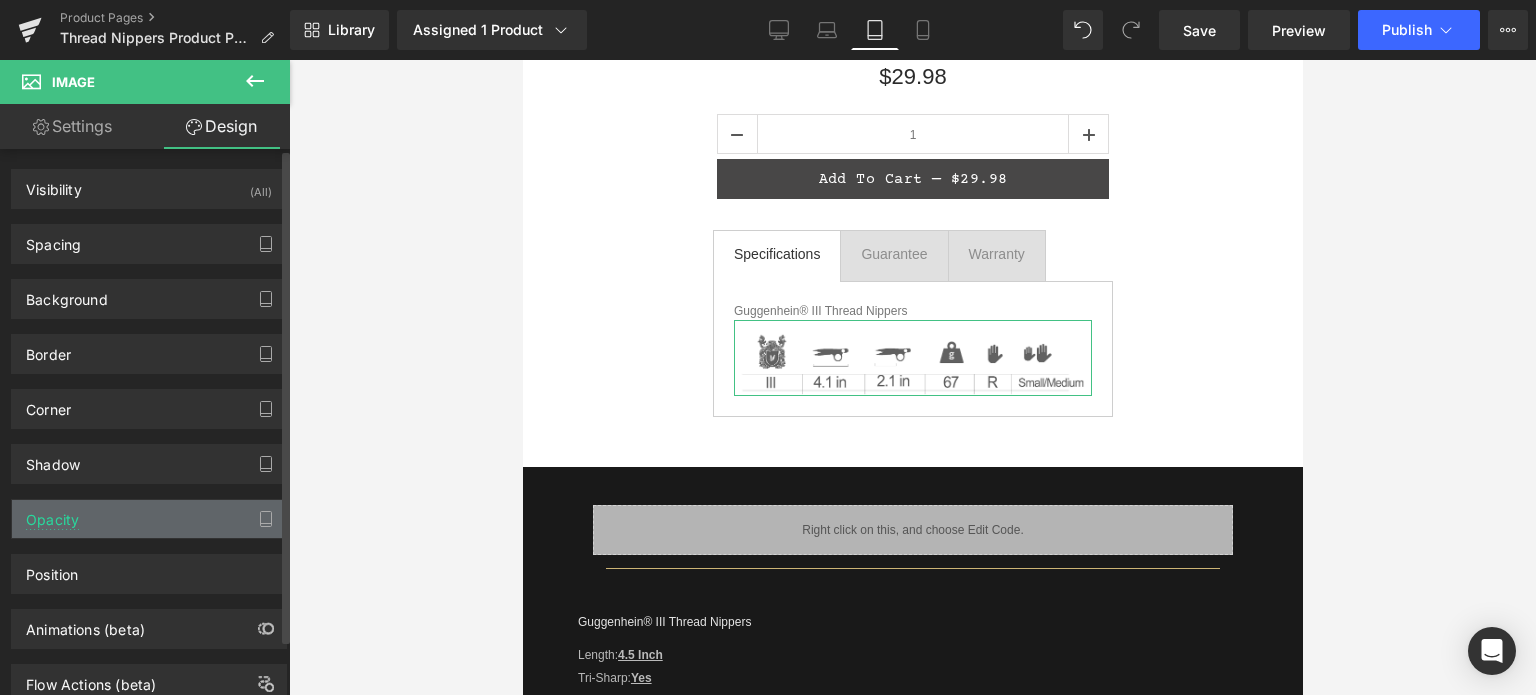 click on "Opacity" at bounding box center (149, 519) 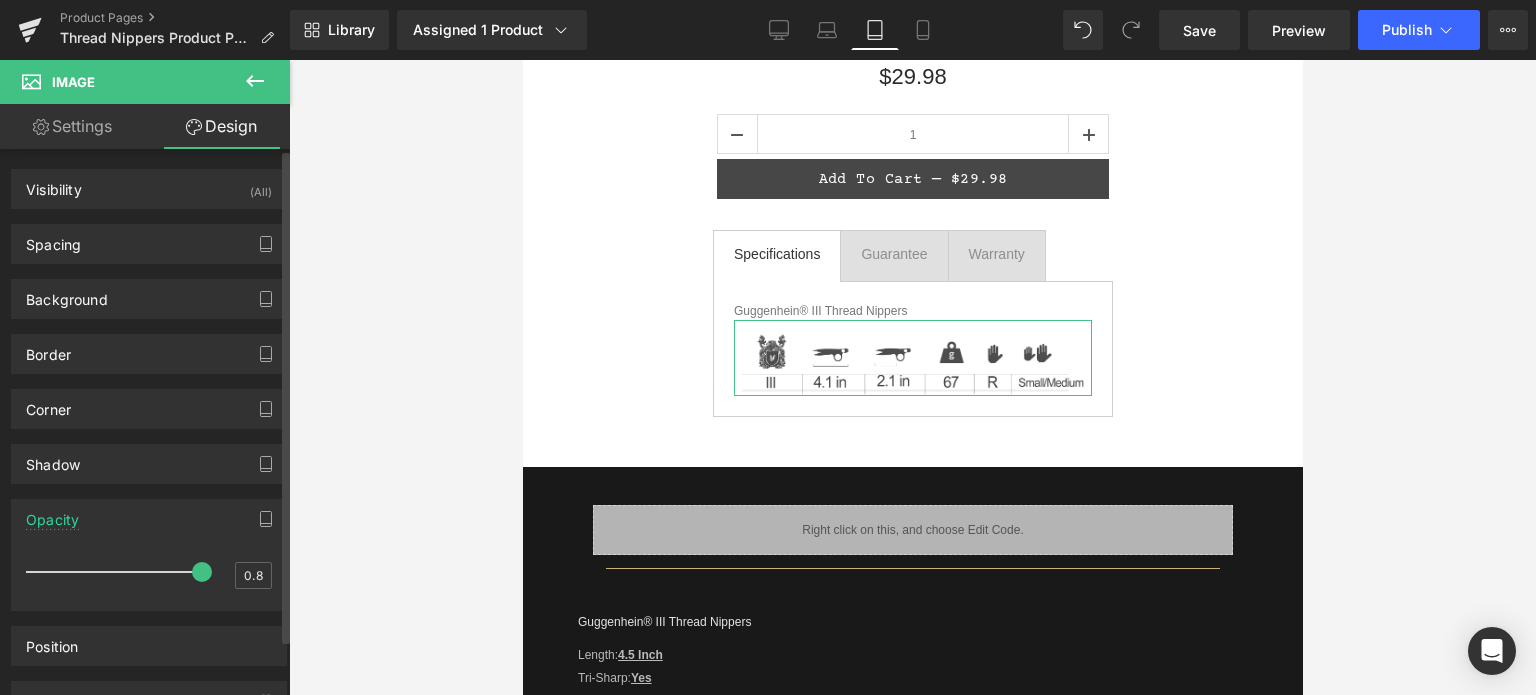 drag, startPoint x: 170, startPoint y: 566, endPoint x: 196, endPoint y: 565, distance: 26.019224 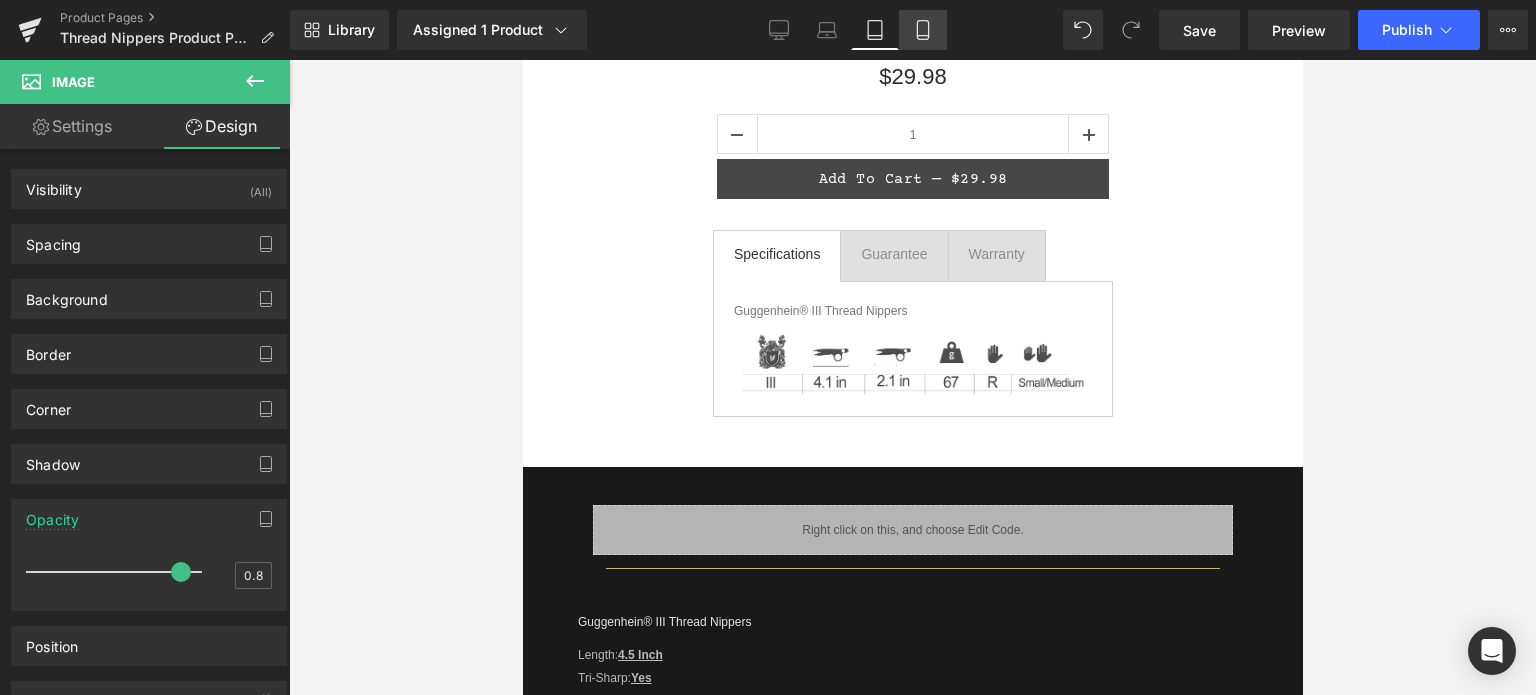 click 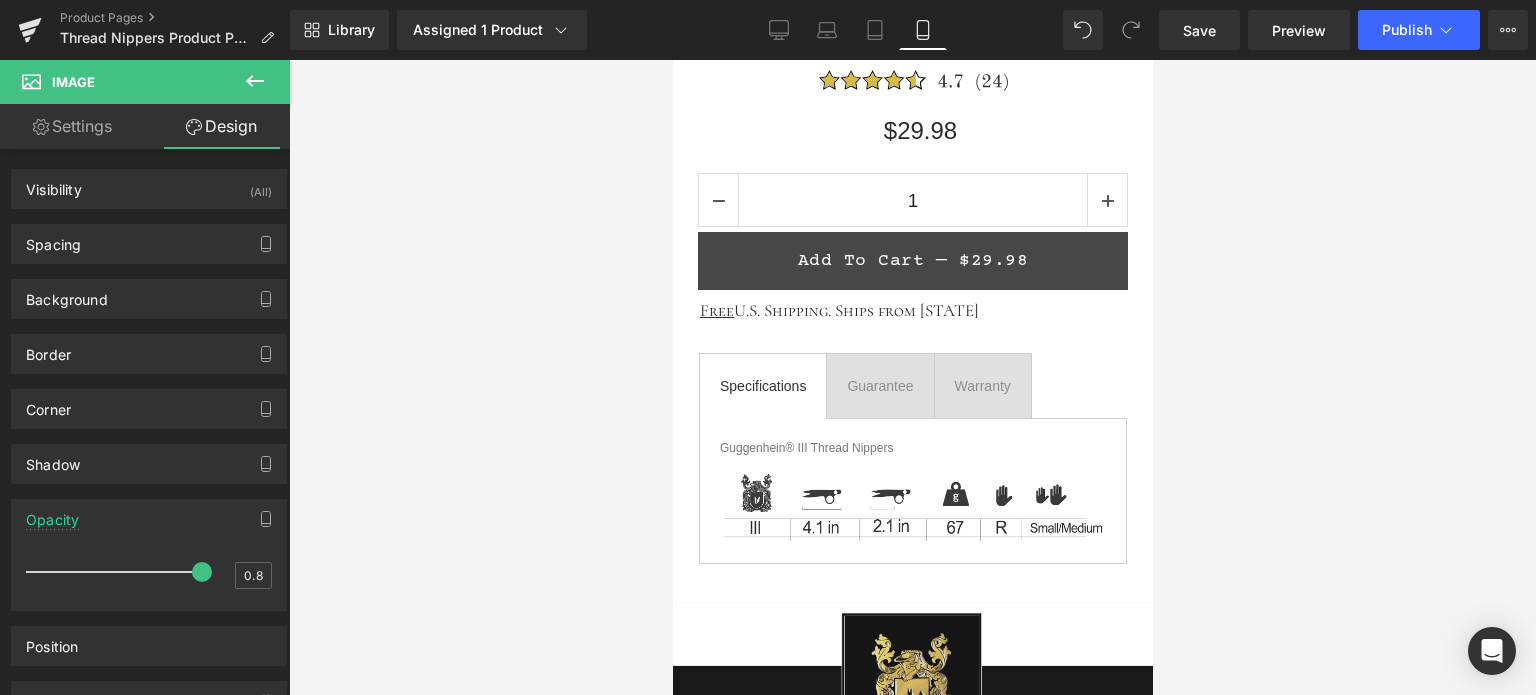 scroll, scrollTop: 1000, scrollLeft: 0, axis: vertical 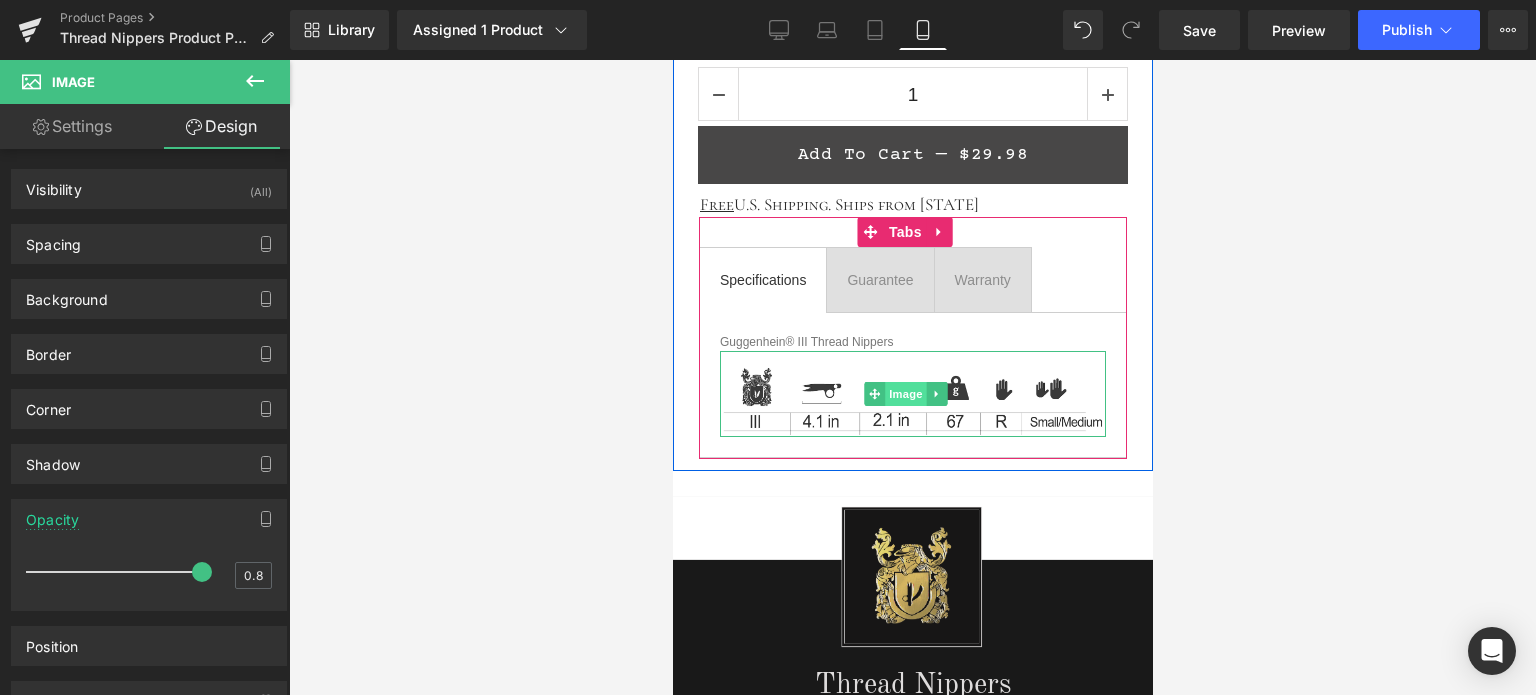 click on "Image" at bounding box center [905, 394] 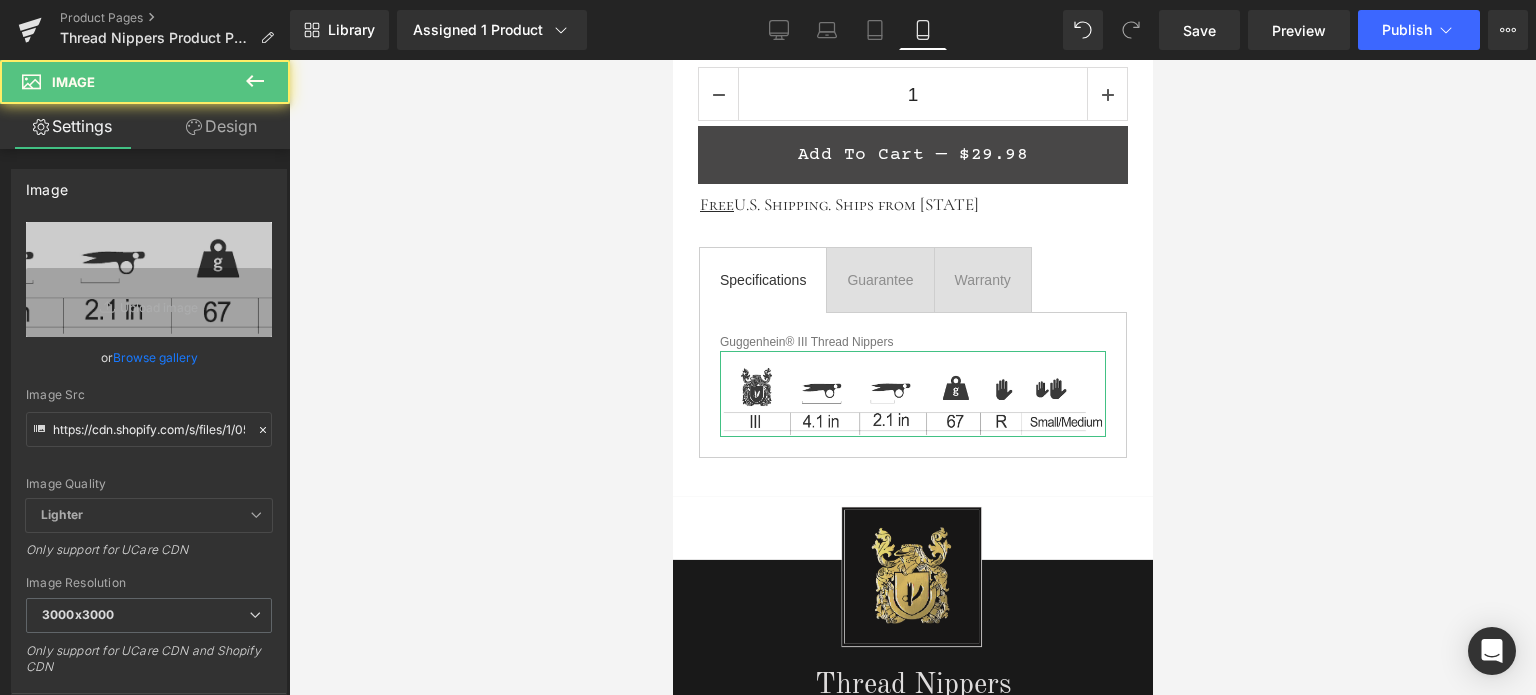 click on "Design" at bounding box center [221, 126] 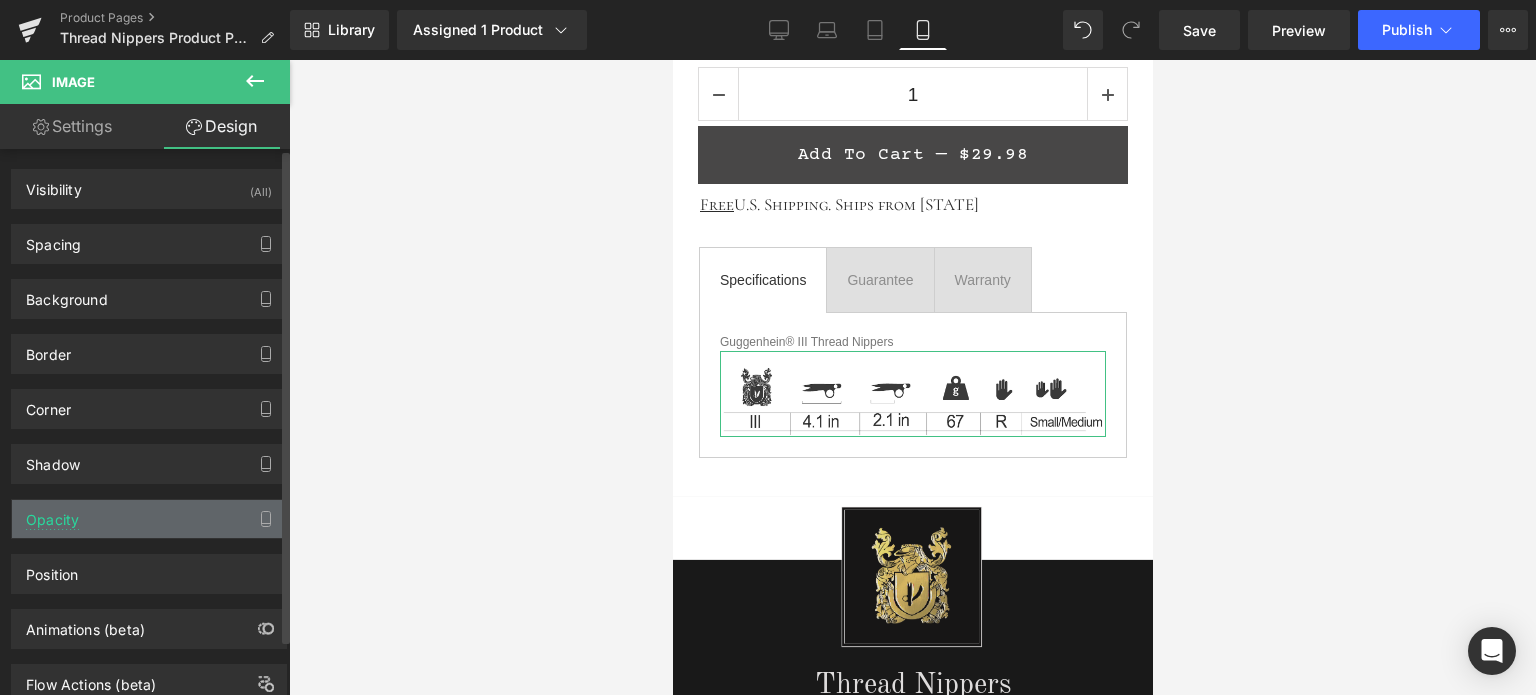 click on "Opacity" at bounding box center [149, 519] 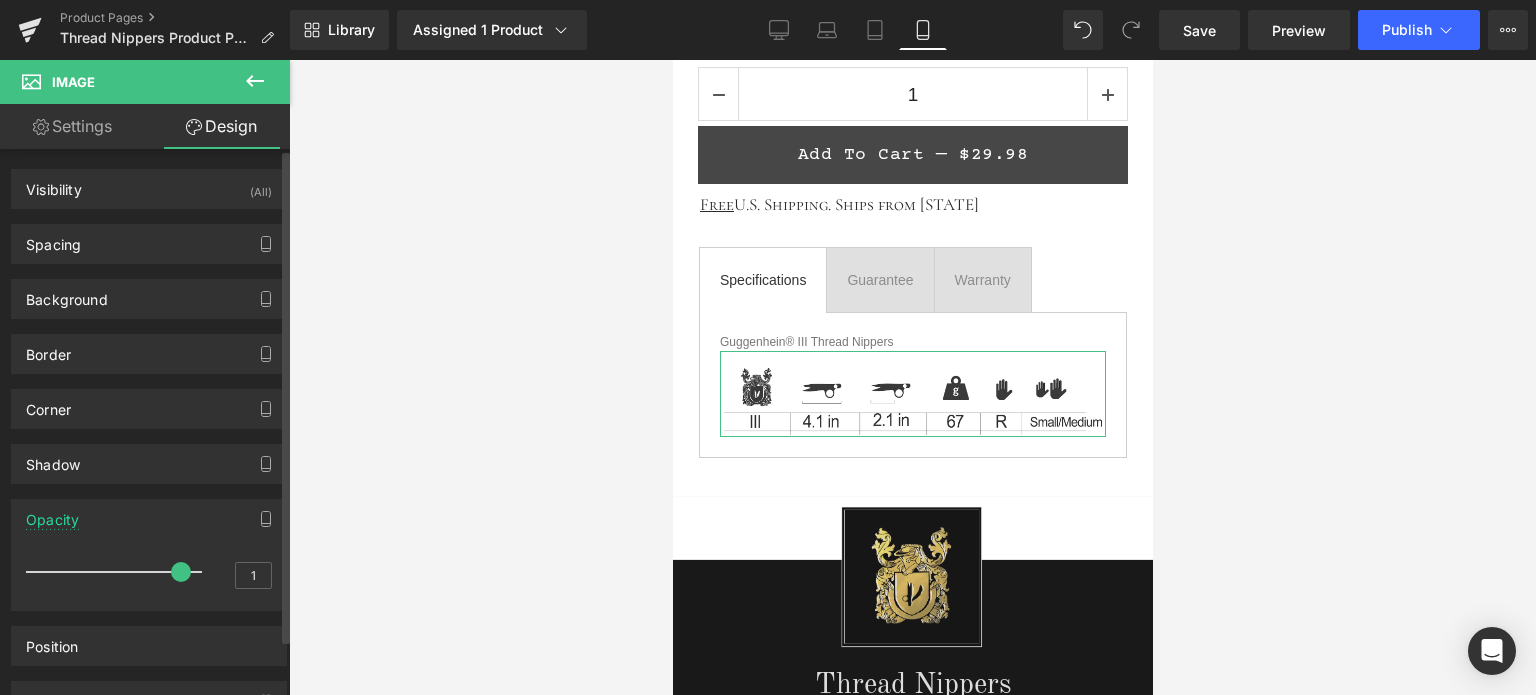 drag, startPoint x: 200, startPoint y: 567, endPoint x: 188, endPoint y: 567, distance: 12 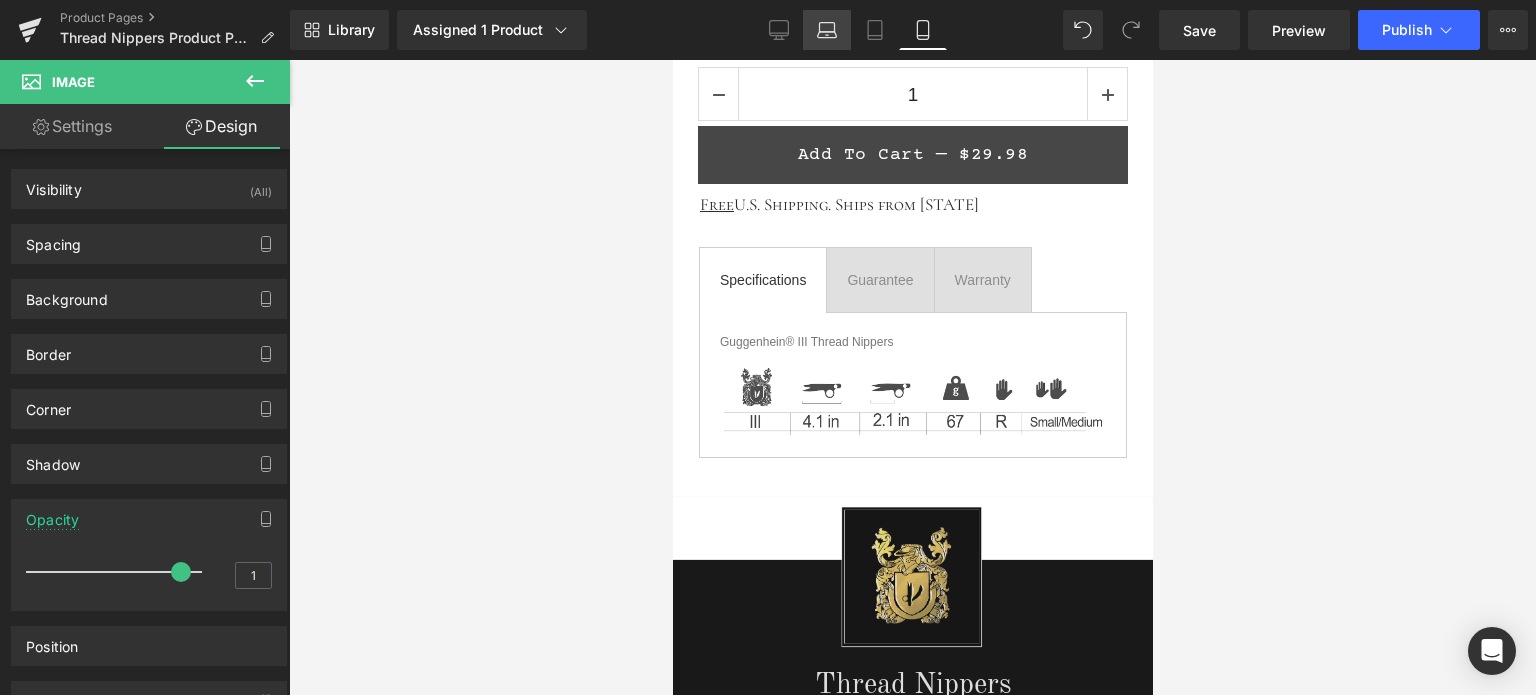 click 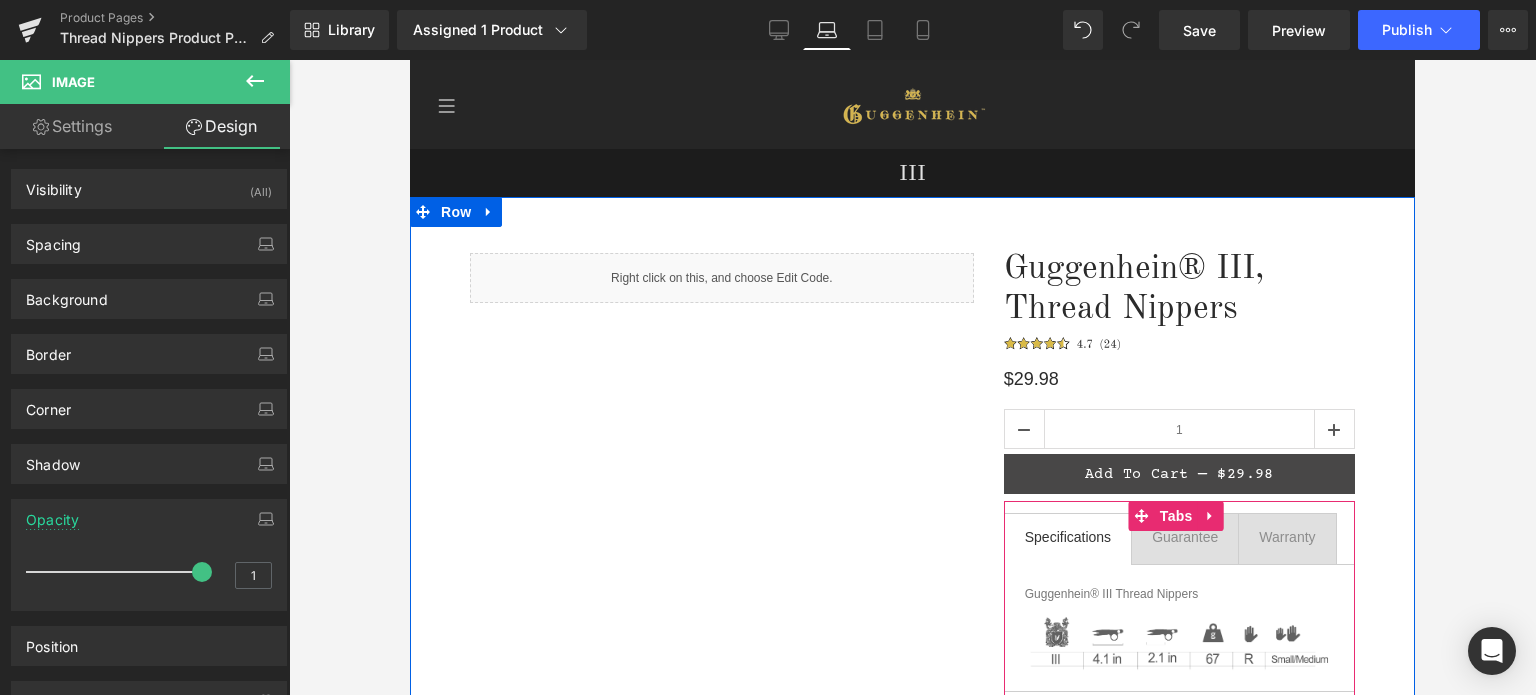 scroll, scrollTop: 200, scrollLeft: 0, axis: vertical 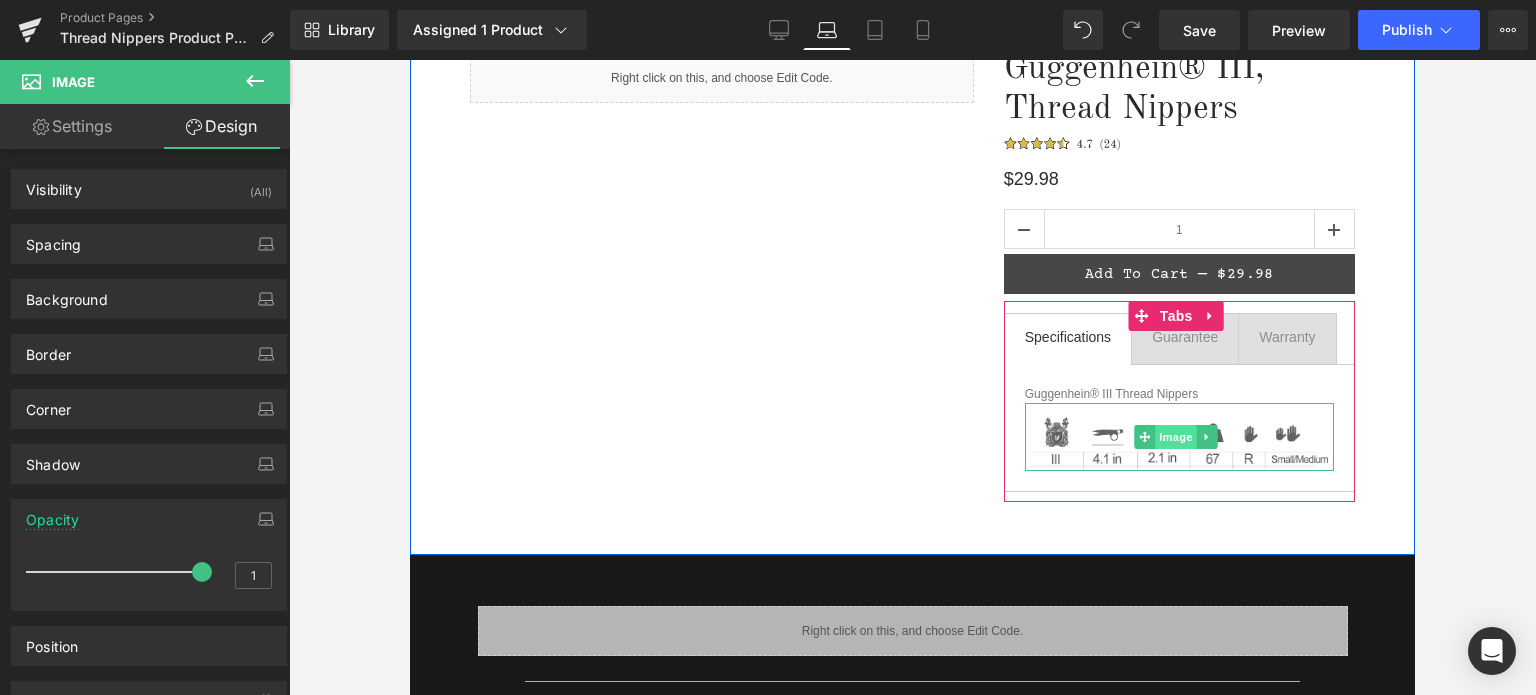 click on "Image" at bounding box center [1177, 437] 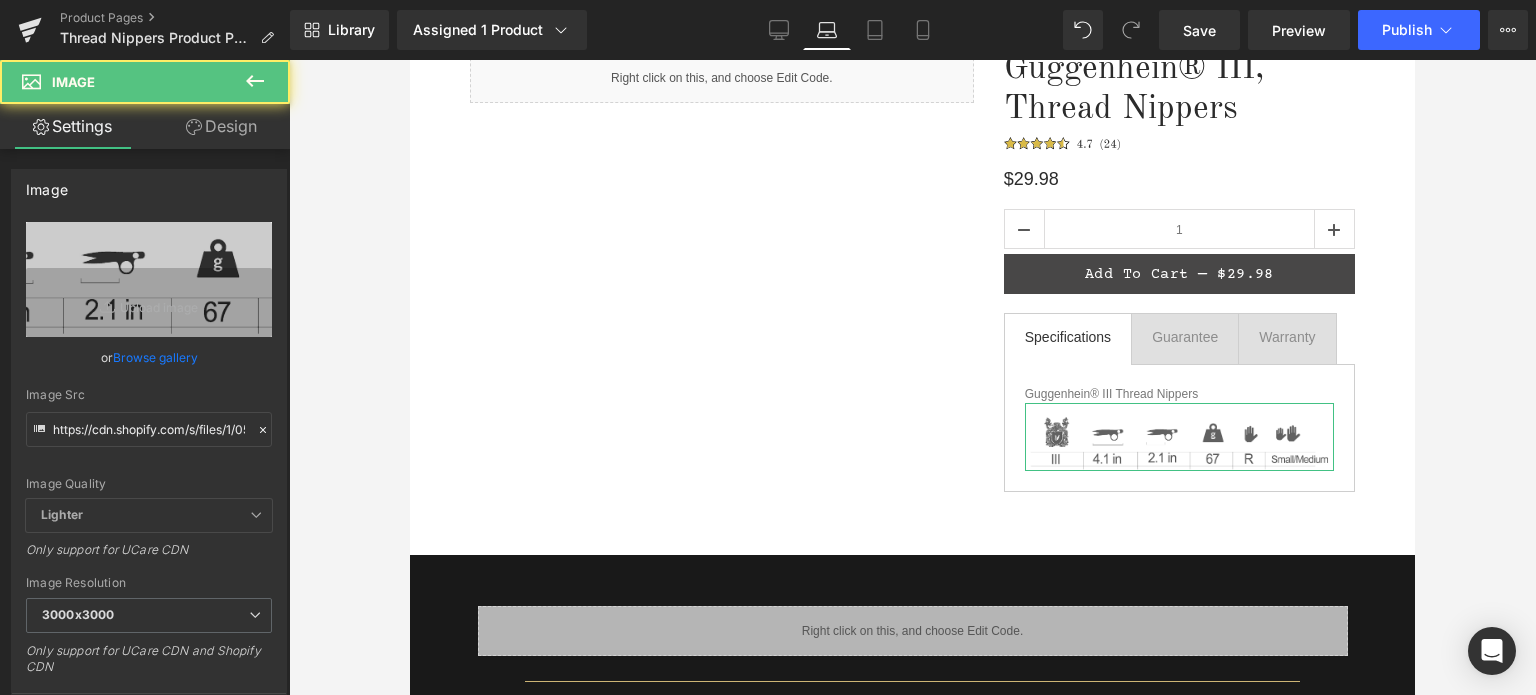 click on "Design" at bounding box center (221, 126) 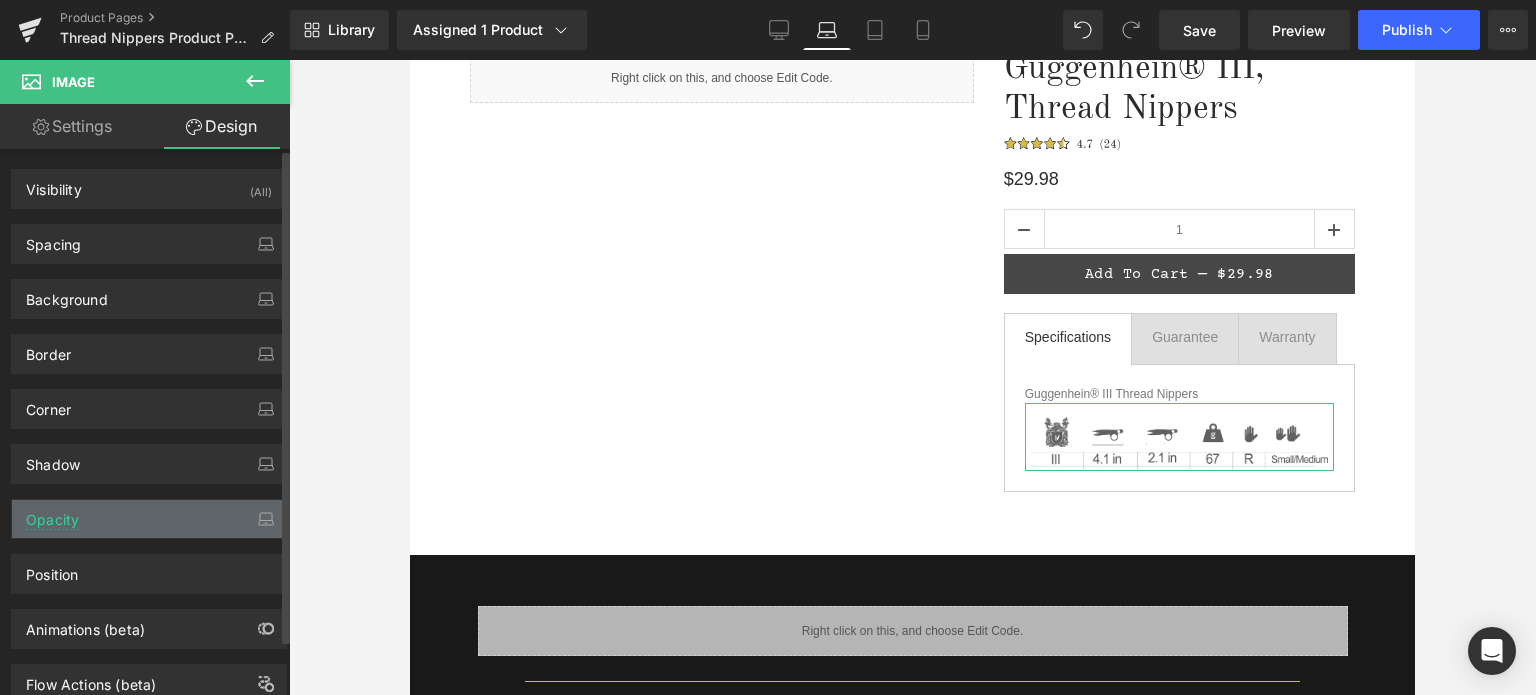click on "Opacity" at bounding box center [149, 519] 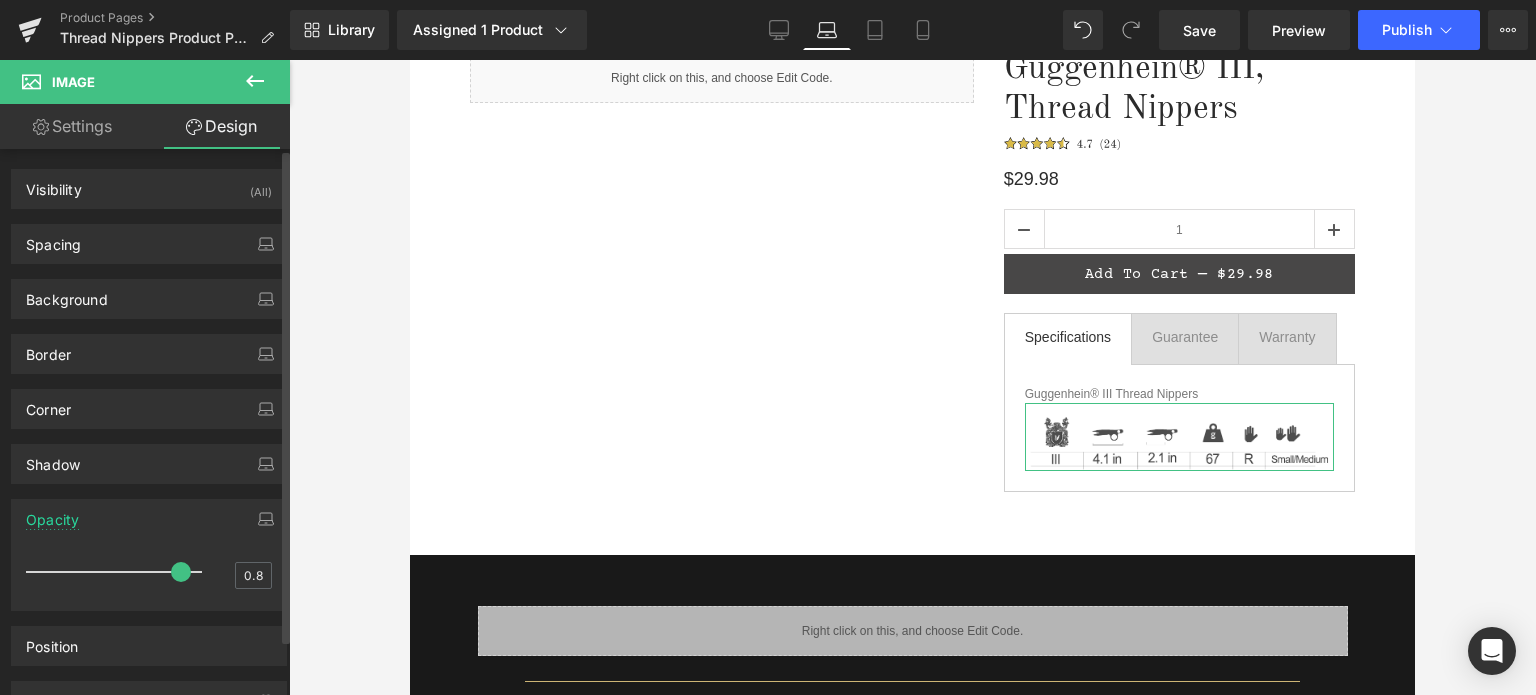 click at bounding box center (181, 572) 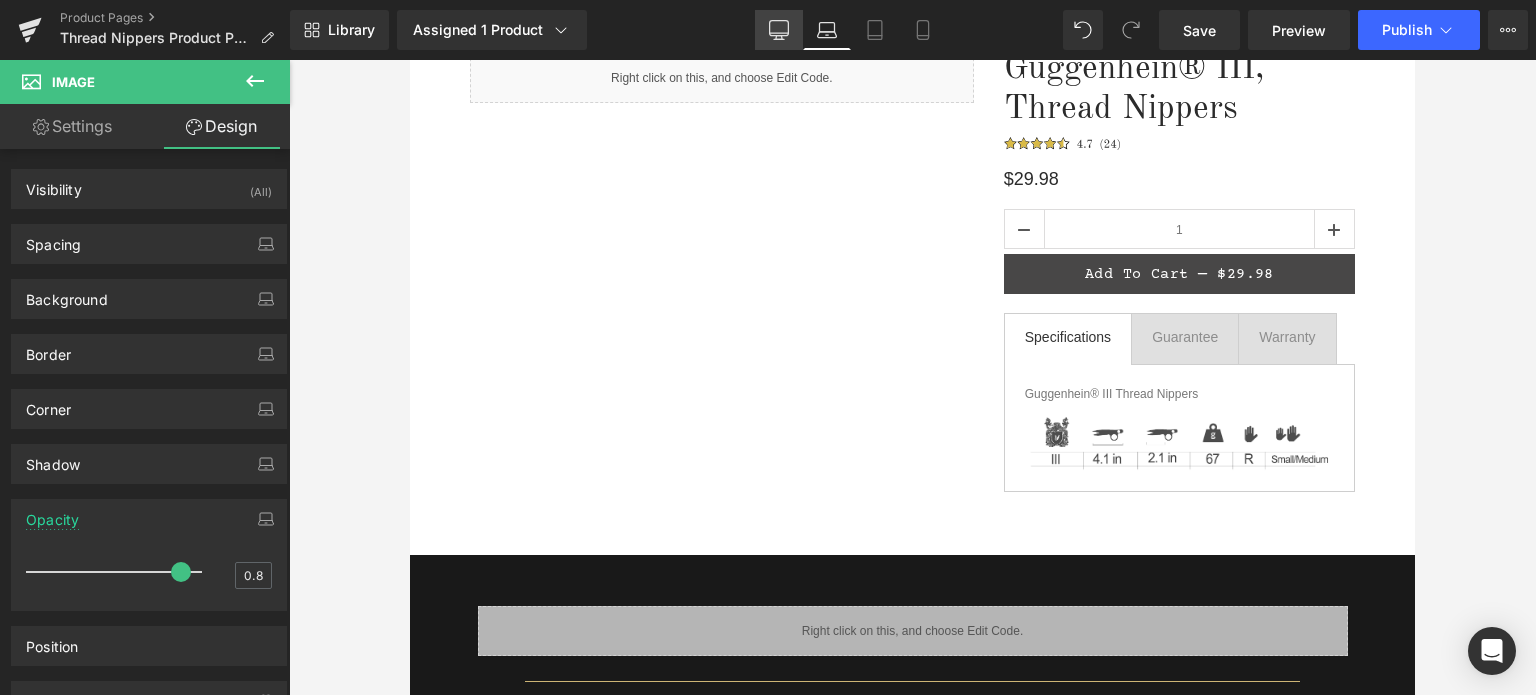 click 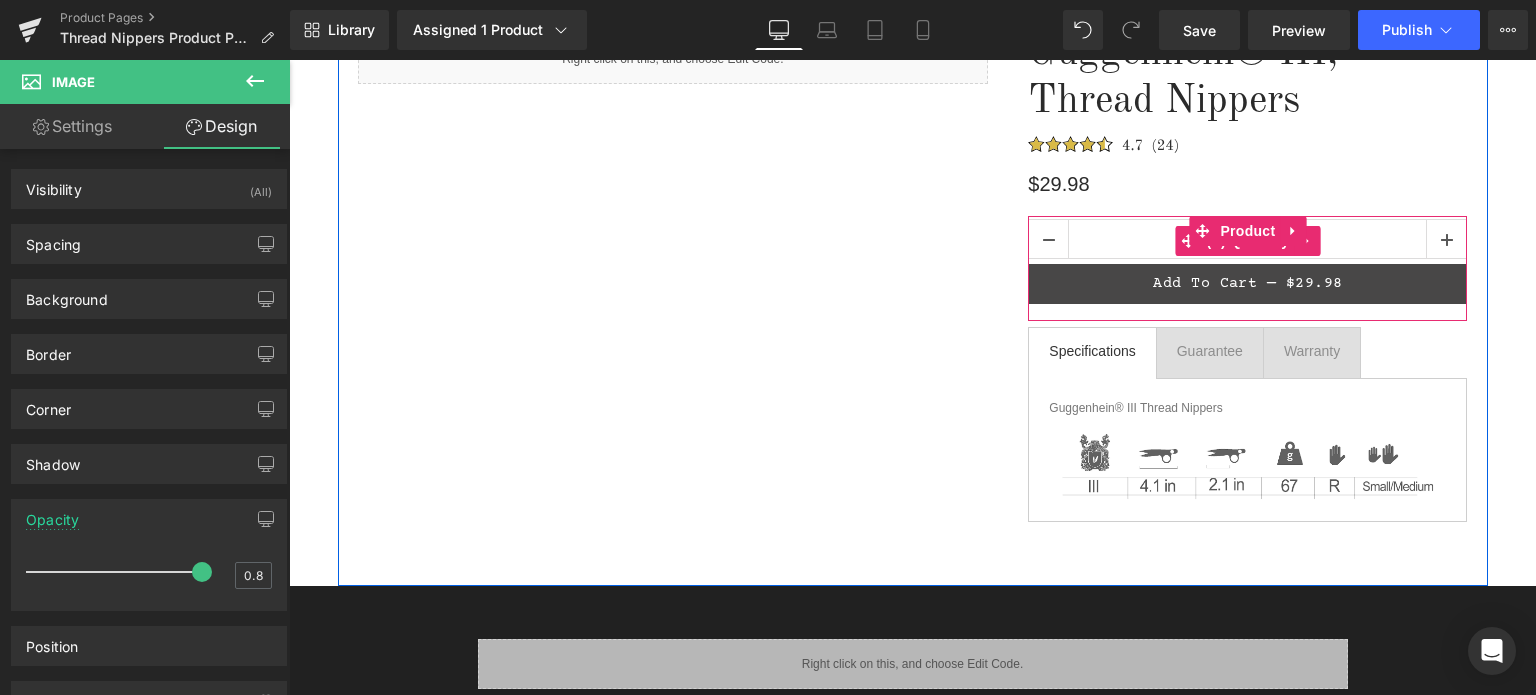 scroll, scrollTop: 300, scrollLeft: 0, axis: vertical 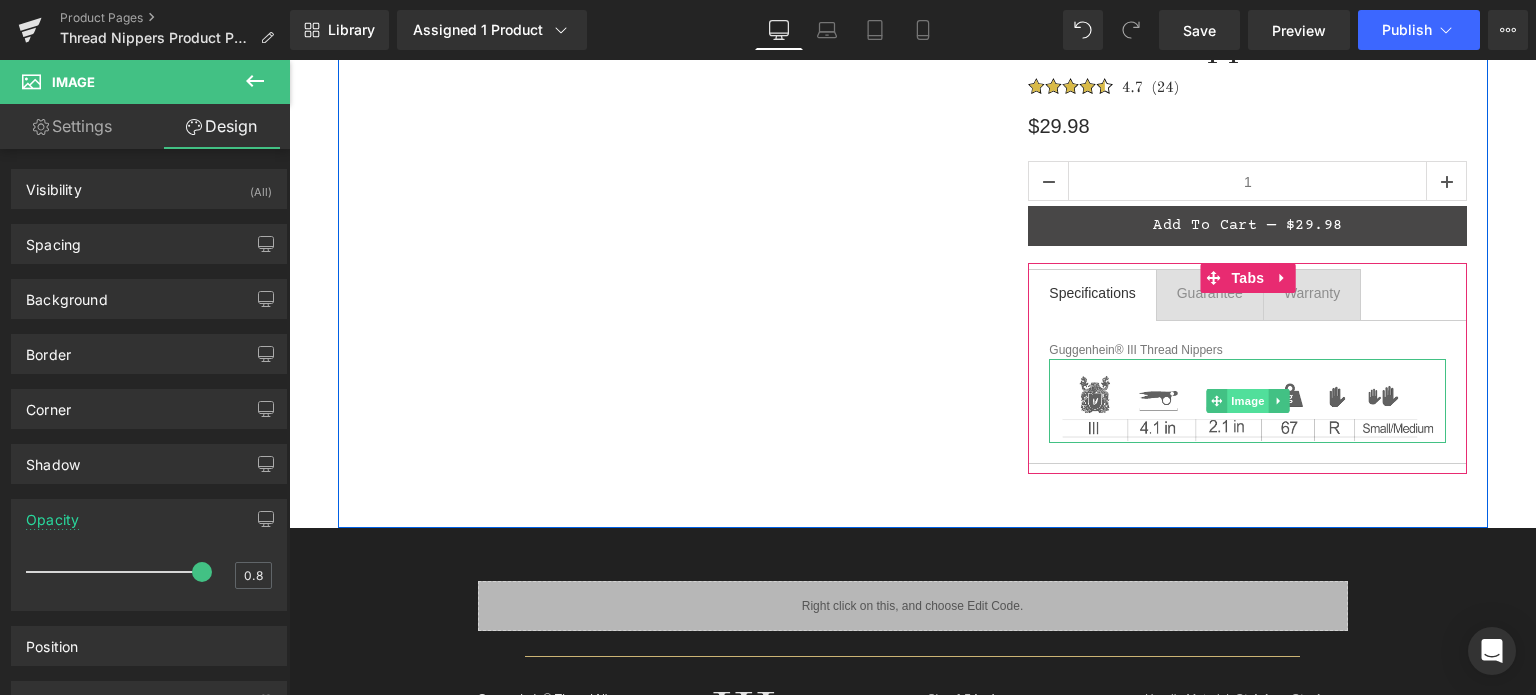 click on "Image" at bounding box center (1248, 401) 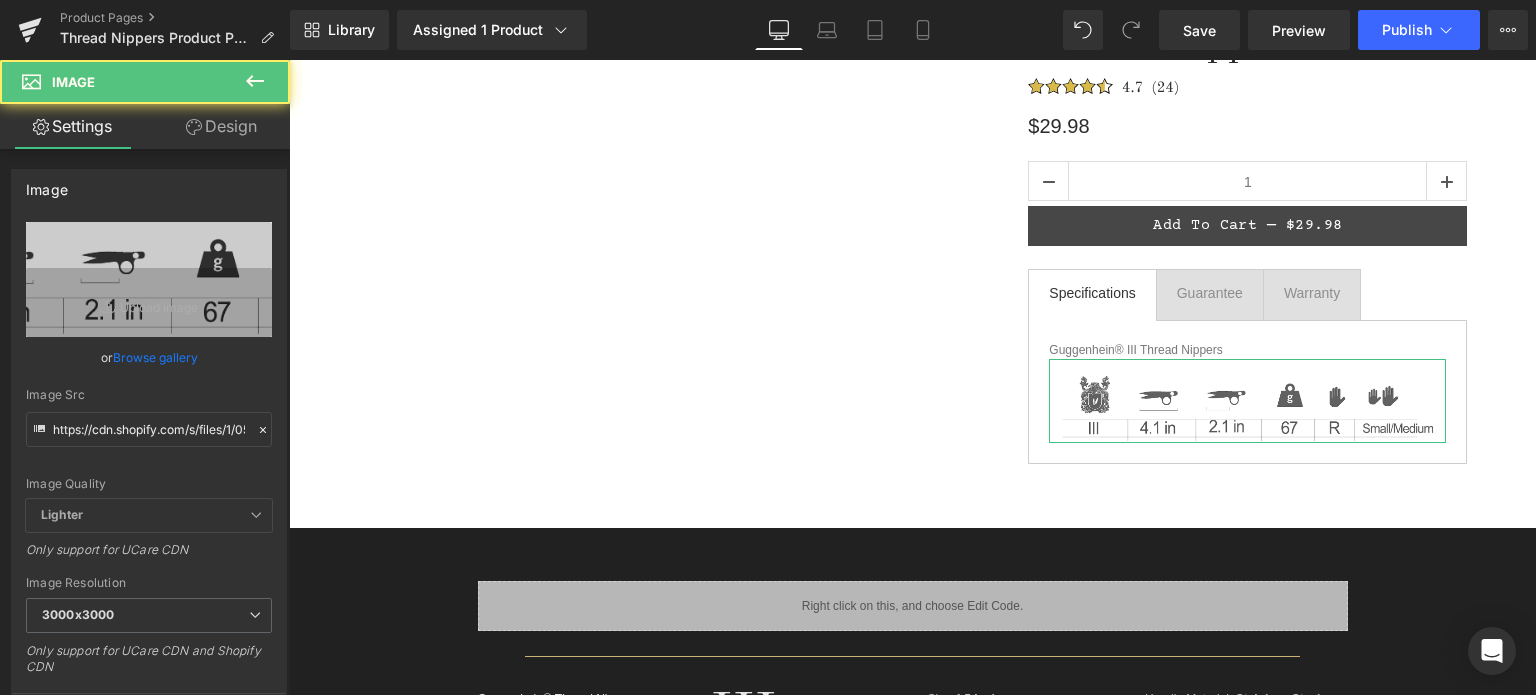 click on "Design" at bounding box center (221, 126) 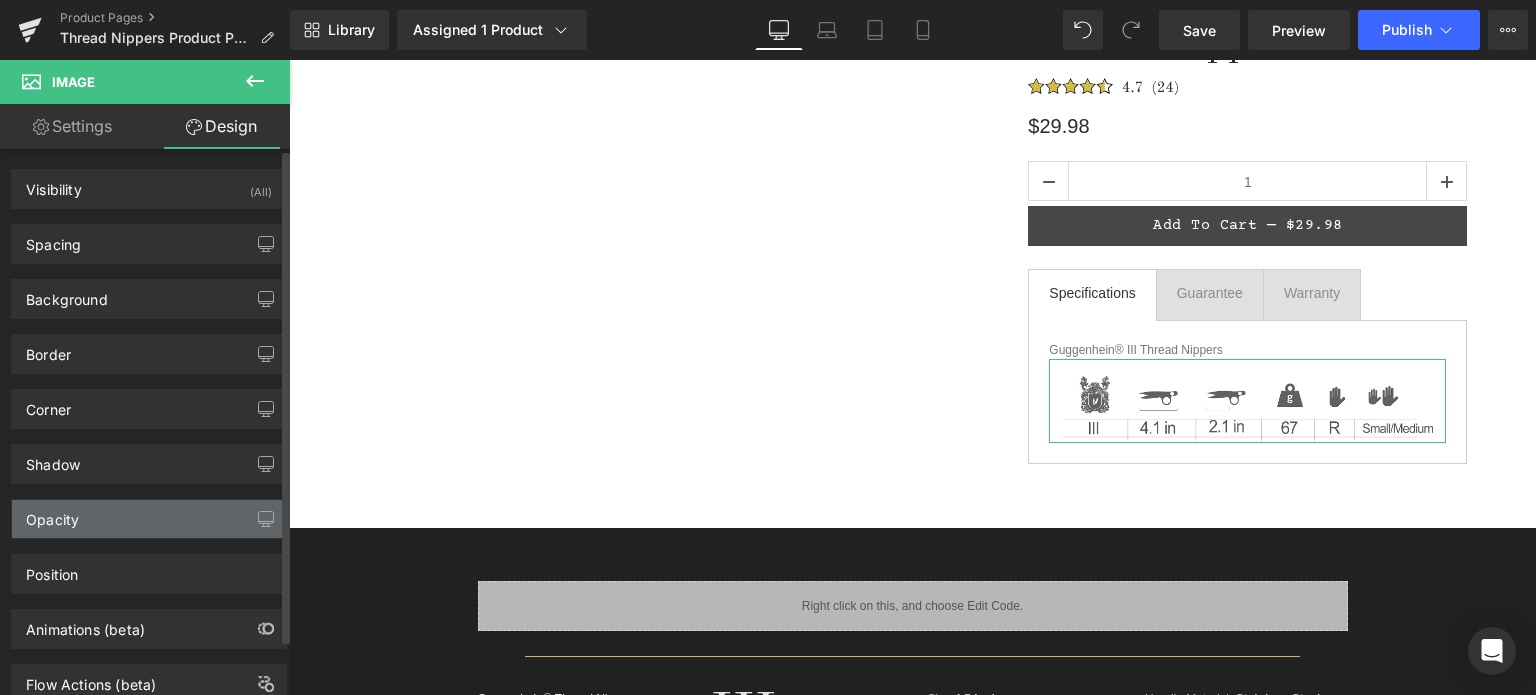 click on "Opacity" at bounding box center (149, 519) 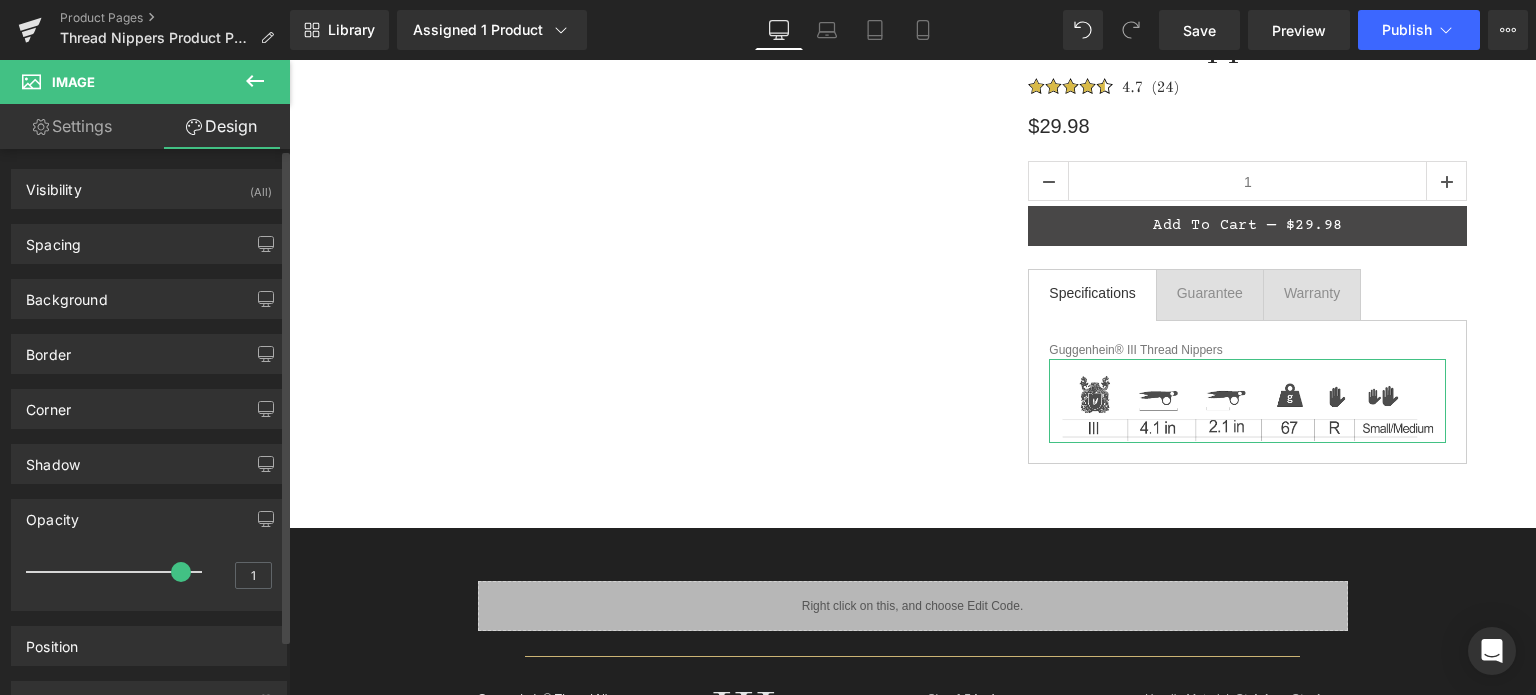 click at bounding box center [119, 572] 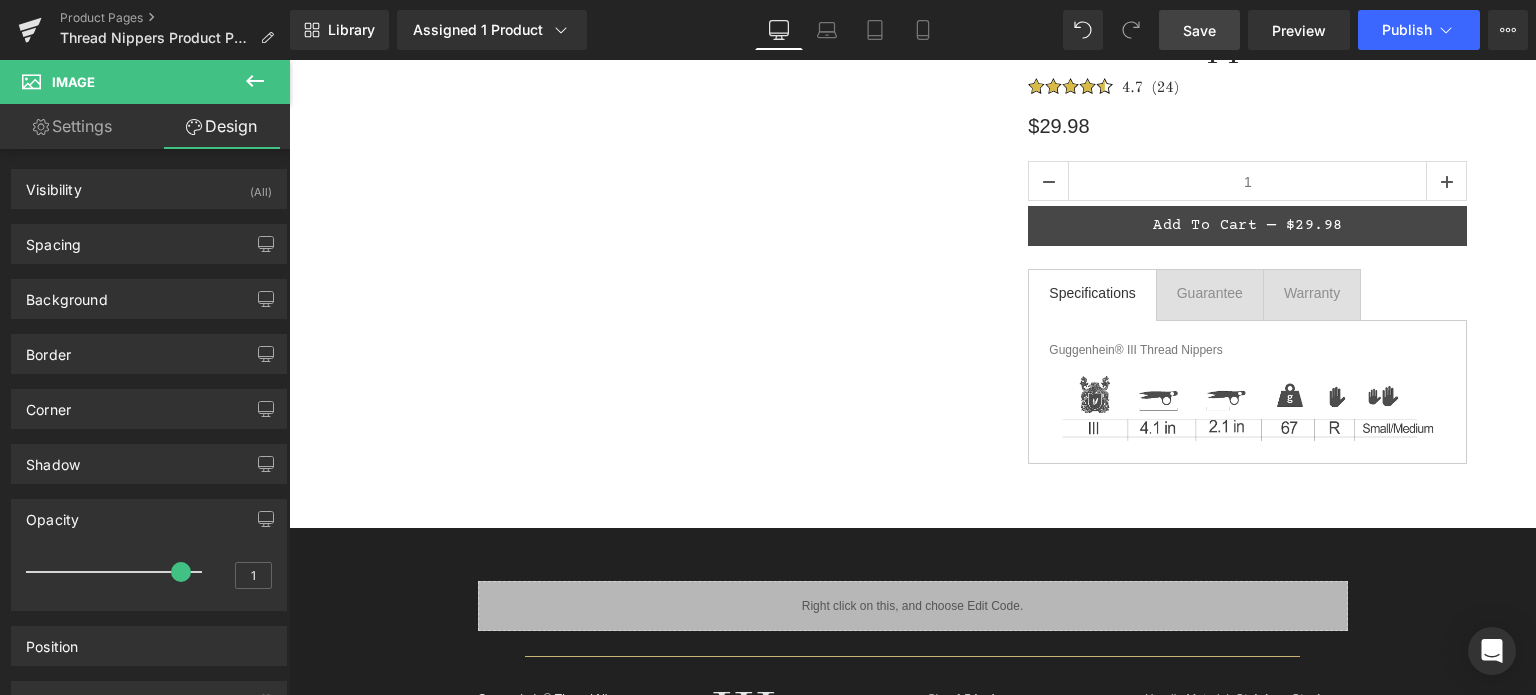 click on "Save" at bounding box center [1199, 30] 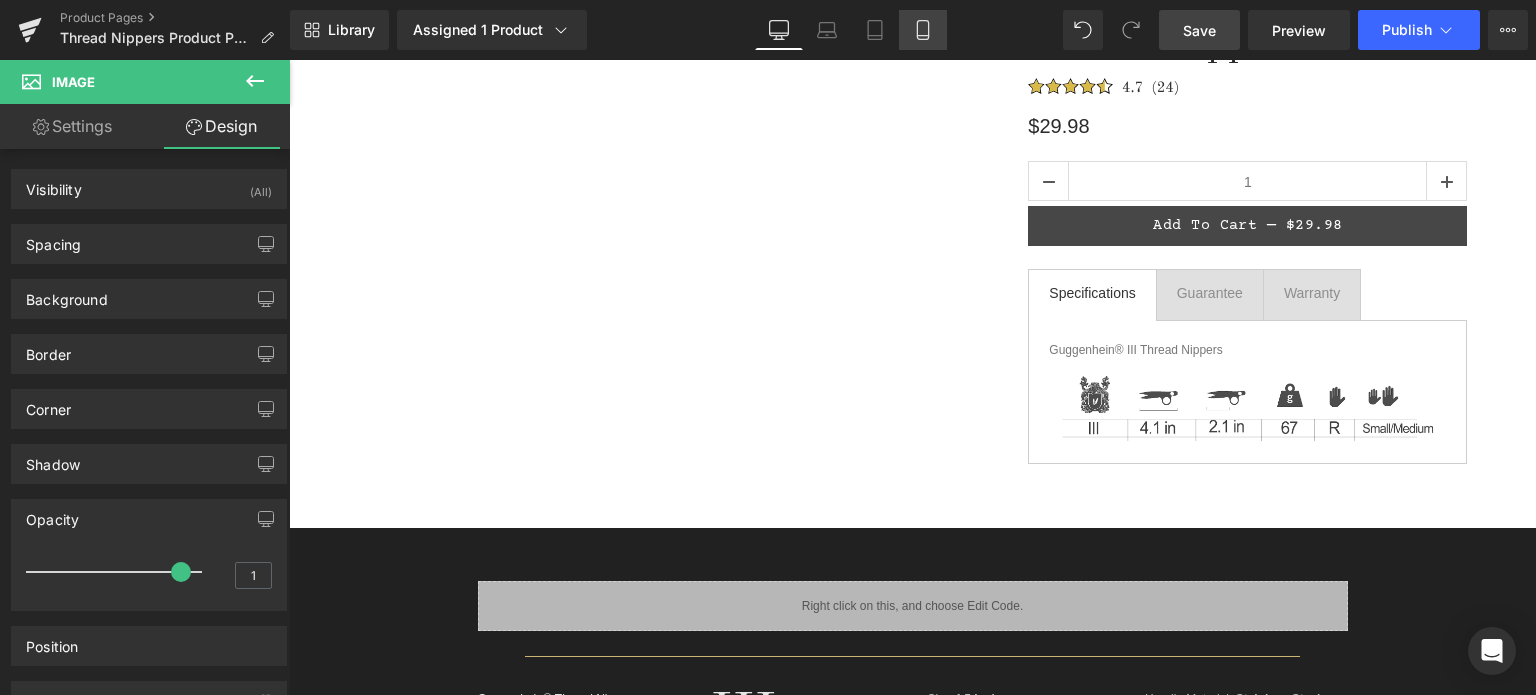 click 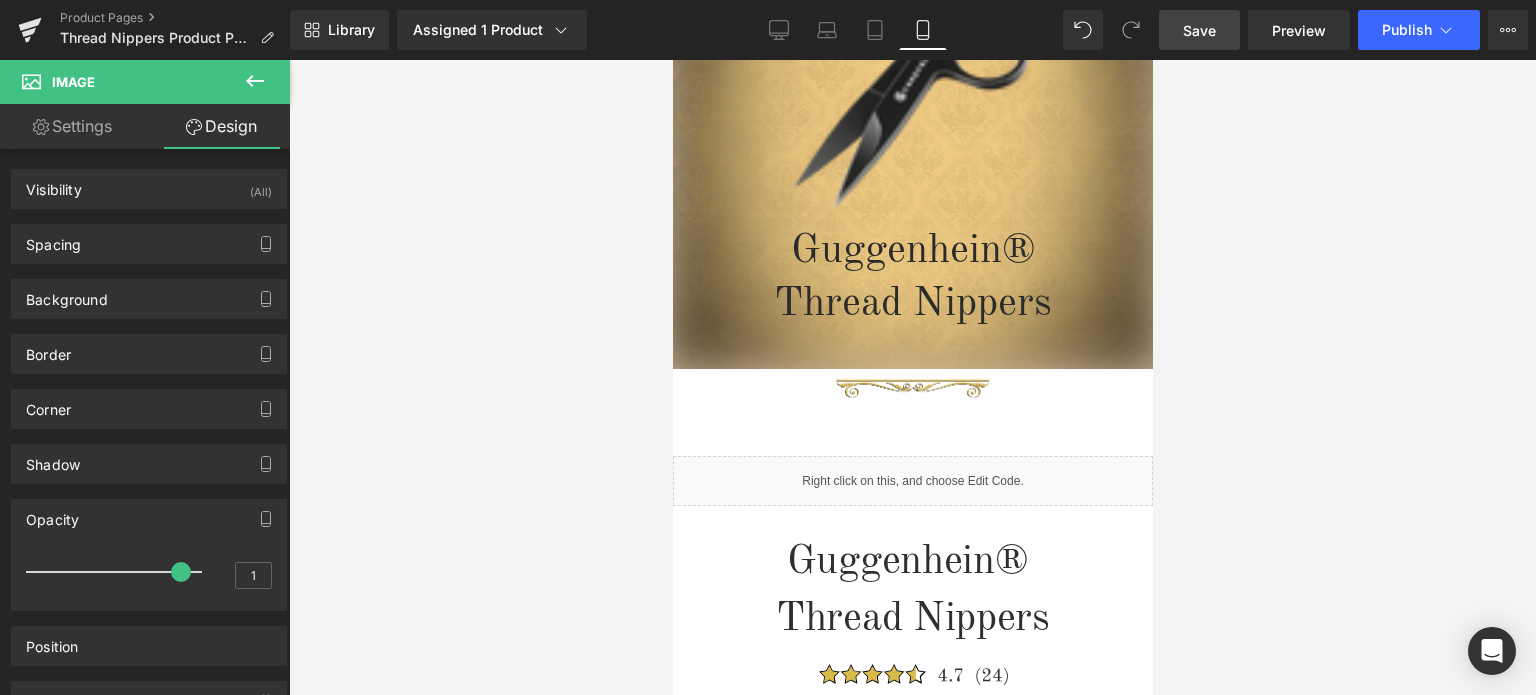 scroll, scrollTop: 0, scrollLeft: 0, axis: both 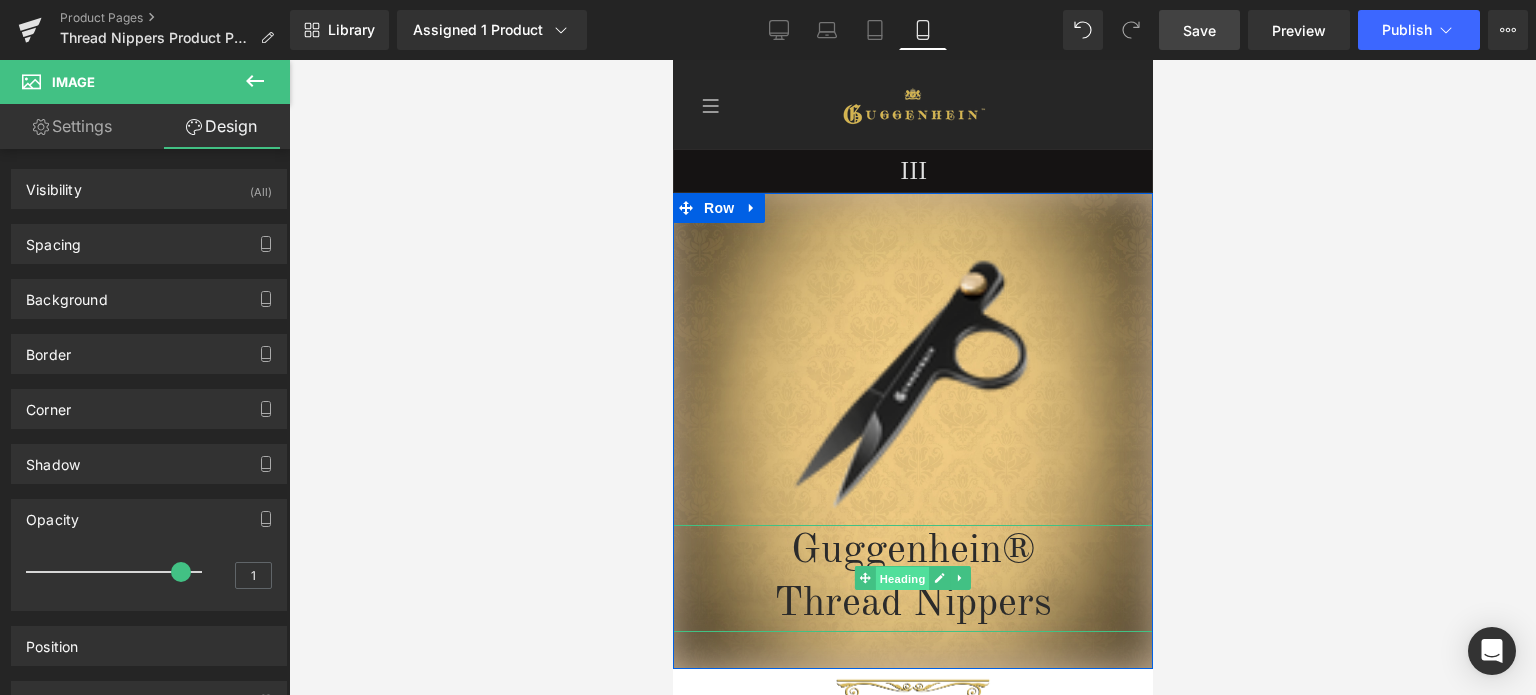 click on "Heading" at bounding box center [902, 579] 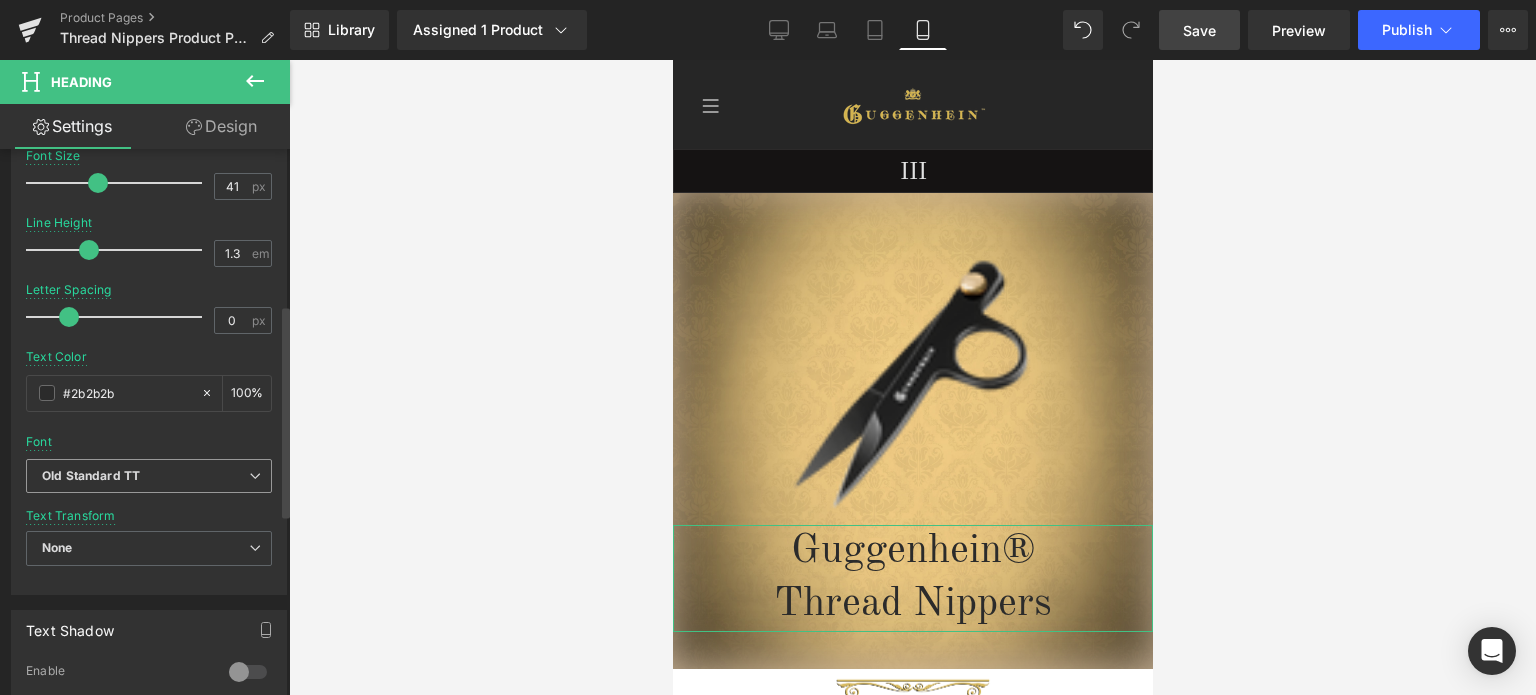 scroll, scrollTop: 800, scrollLeft: 0, axis: vertical 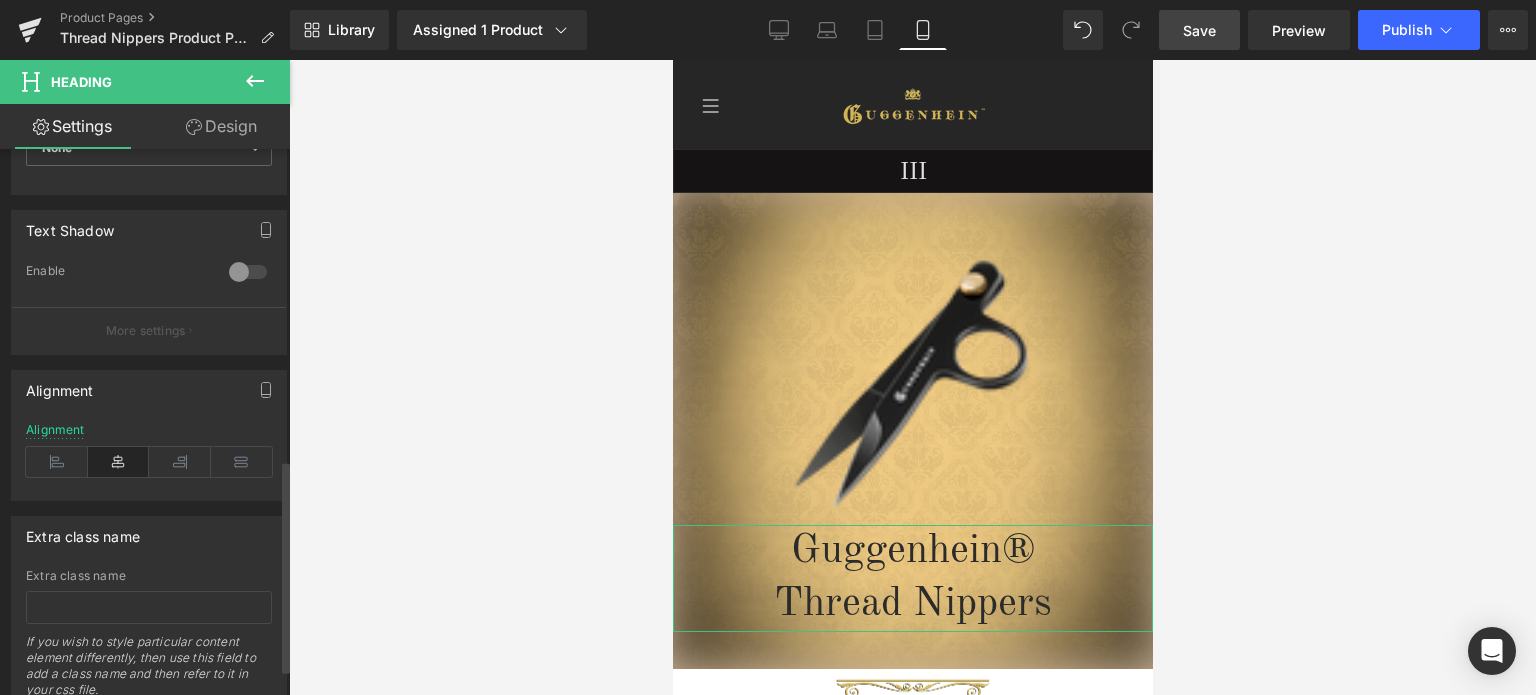 click at bounding box center [248, 272] 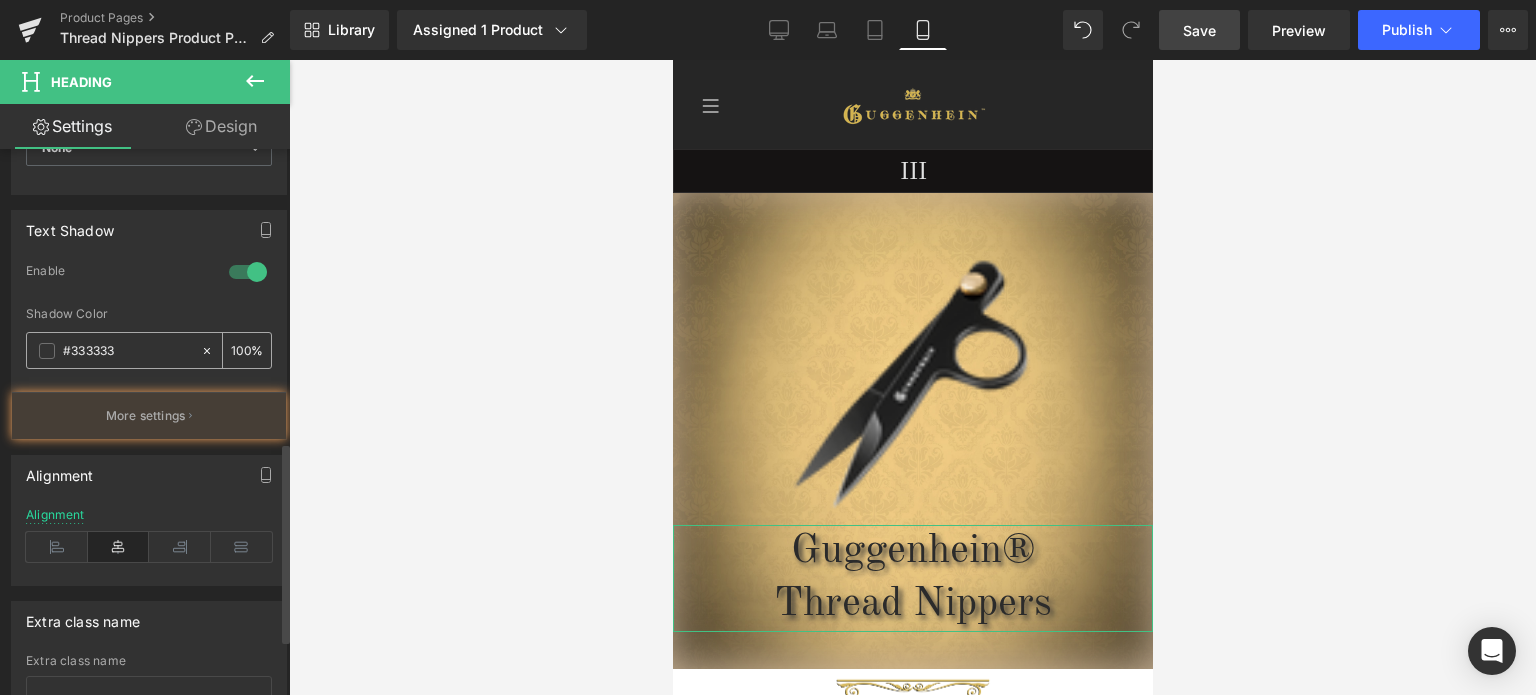 click at bounding box center (47, 351) 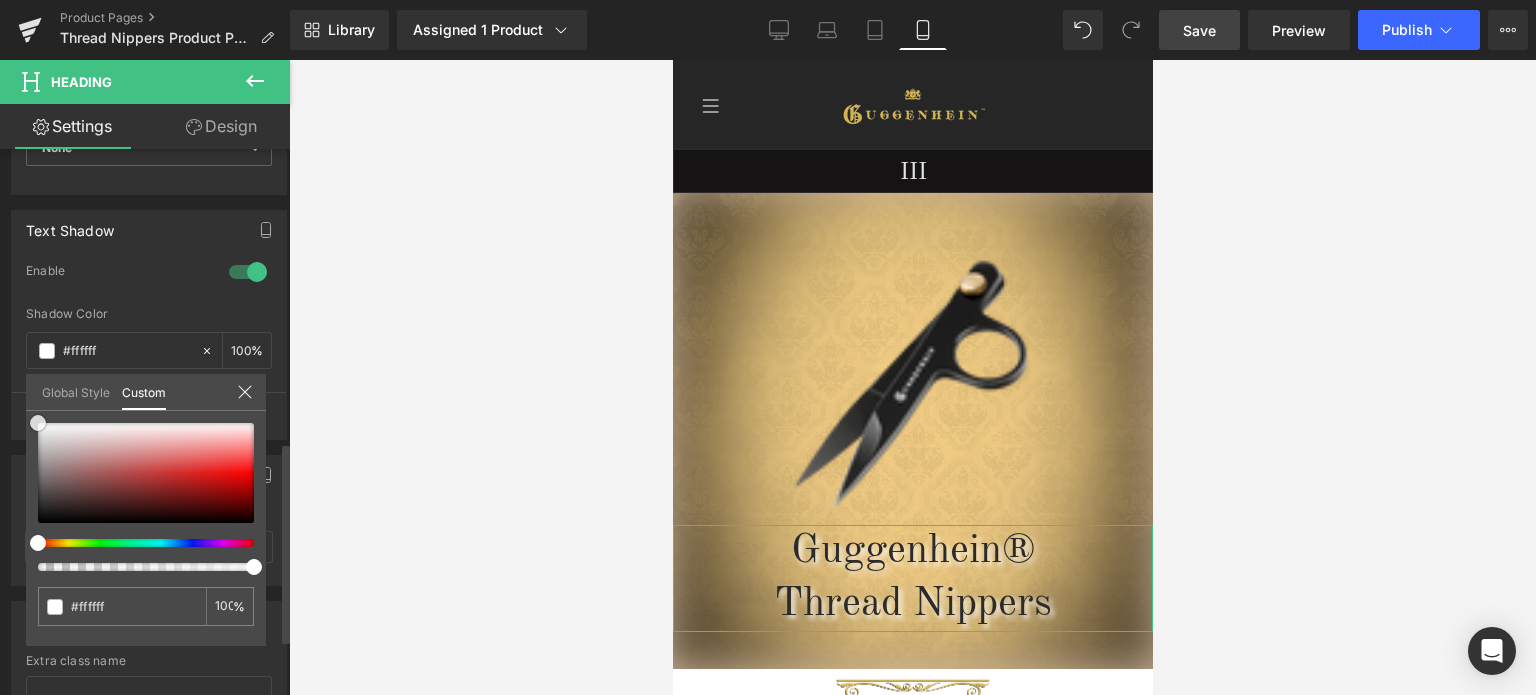 drag, startPoint x: 55, startPoint y: 440, endPoint x: 8, endPoint y: 400, distance: 61.7171 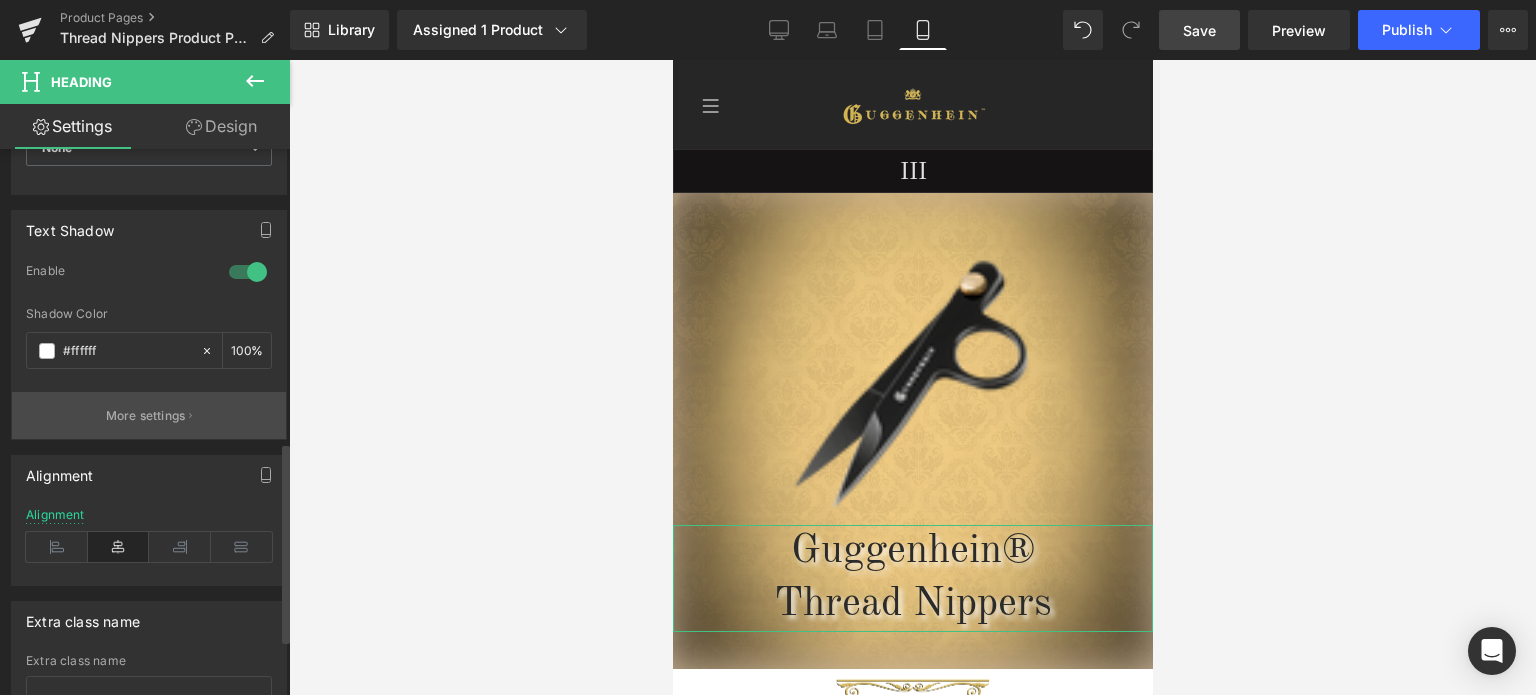 click on "More settings" at bounding box center (146, 416) 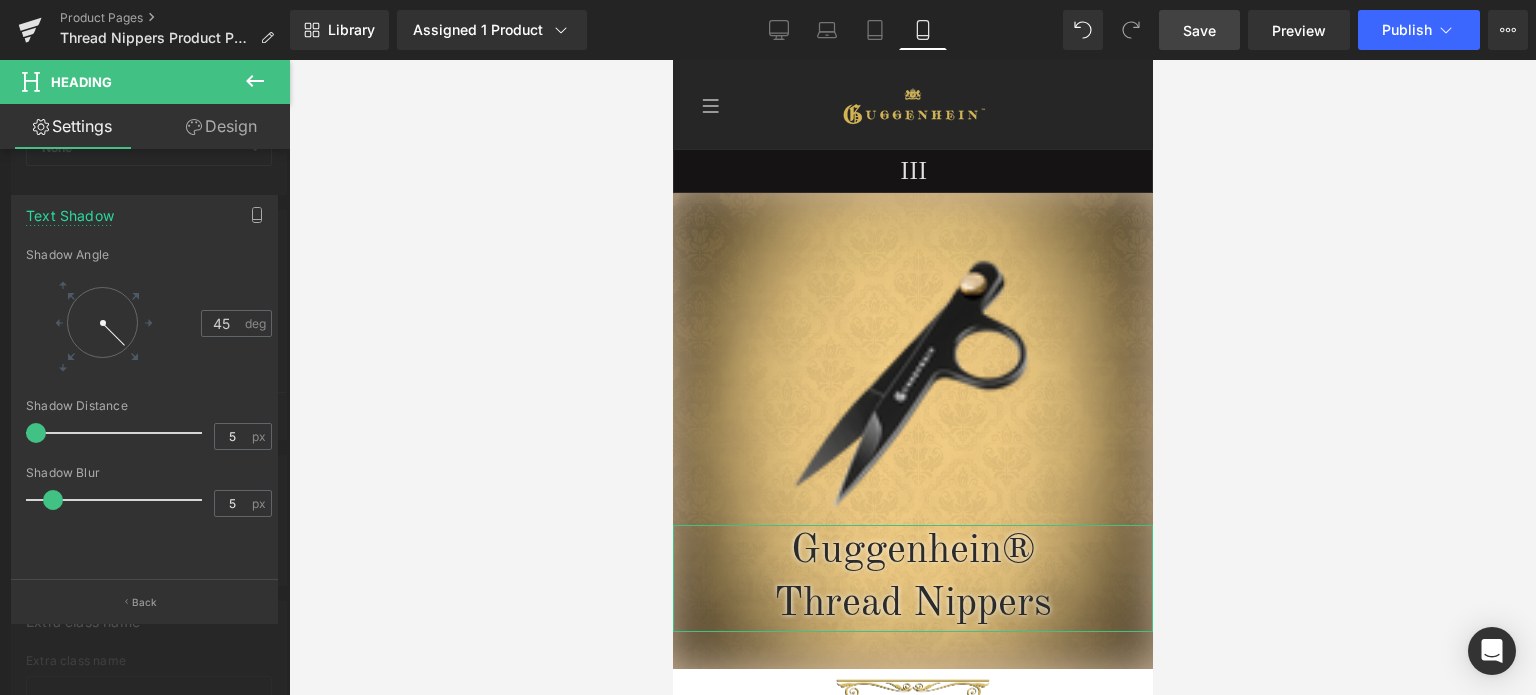drag, startPoint x: 48, startPoint y: 435, endPoint x: 26, endPoint y: 435, distance: 22 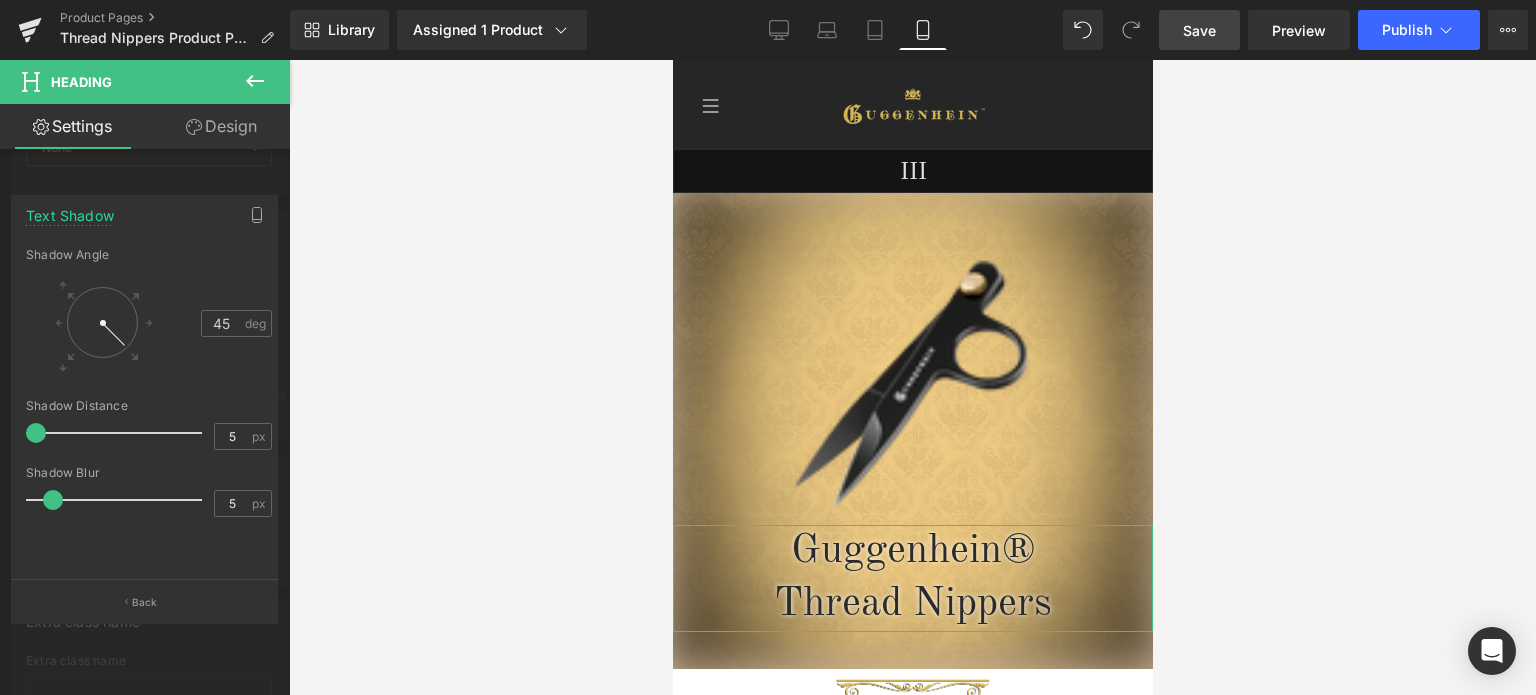 click at bounding box center (36, 433) 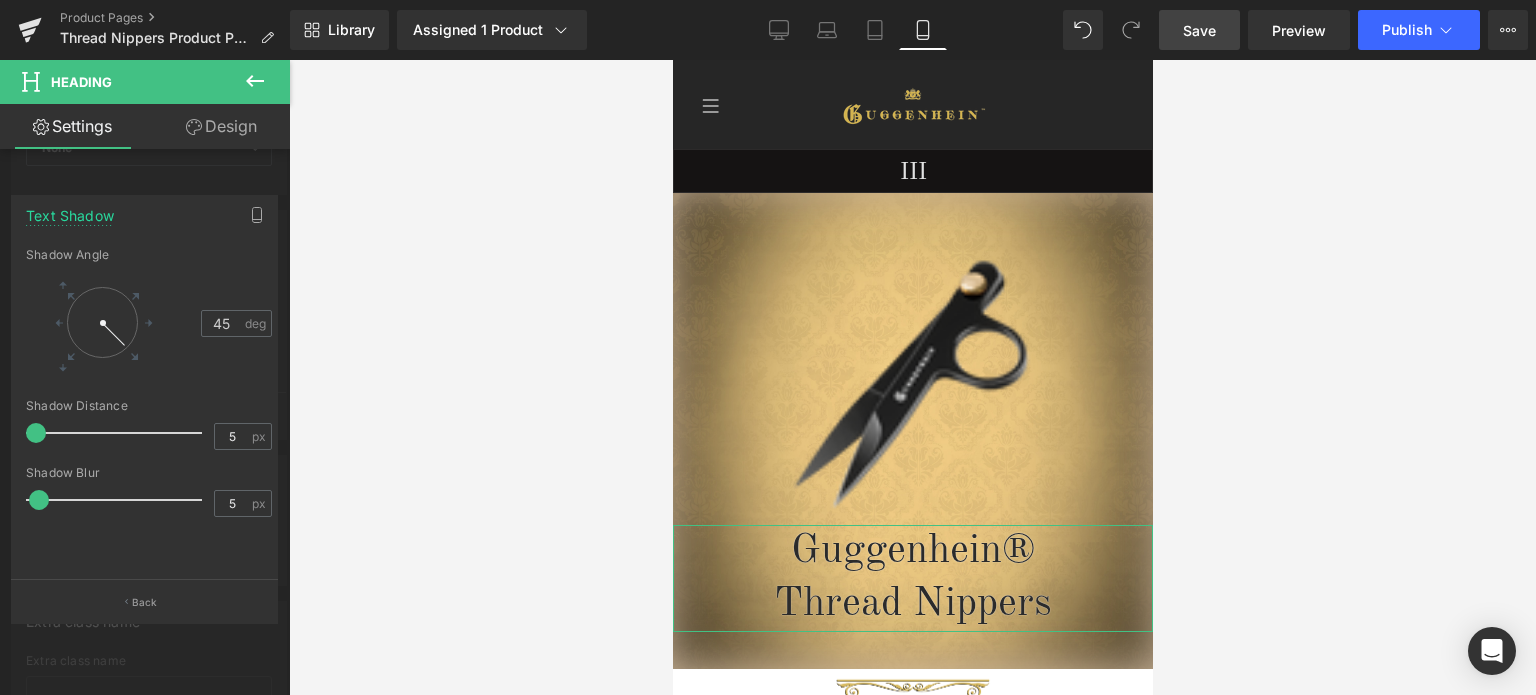 drag, startPoint x: 52, startPoint y: 499, endPoint x: 40, endPoint y: 498, distance: 12.0415945 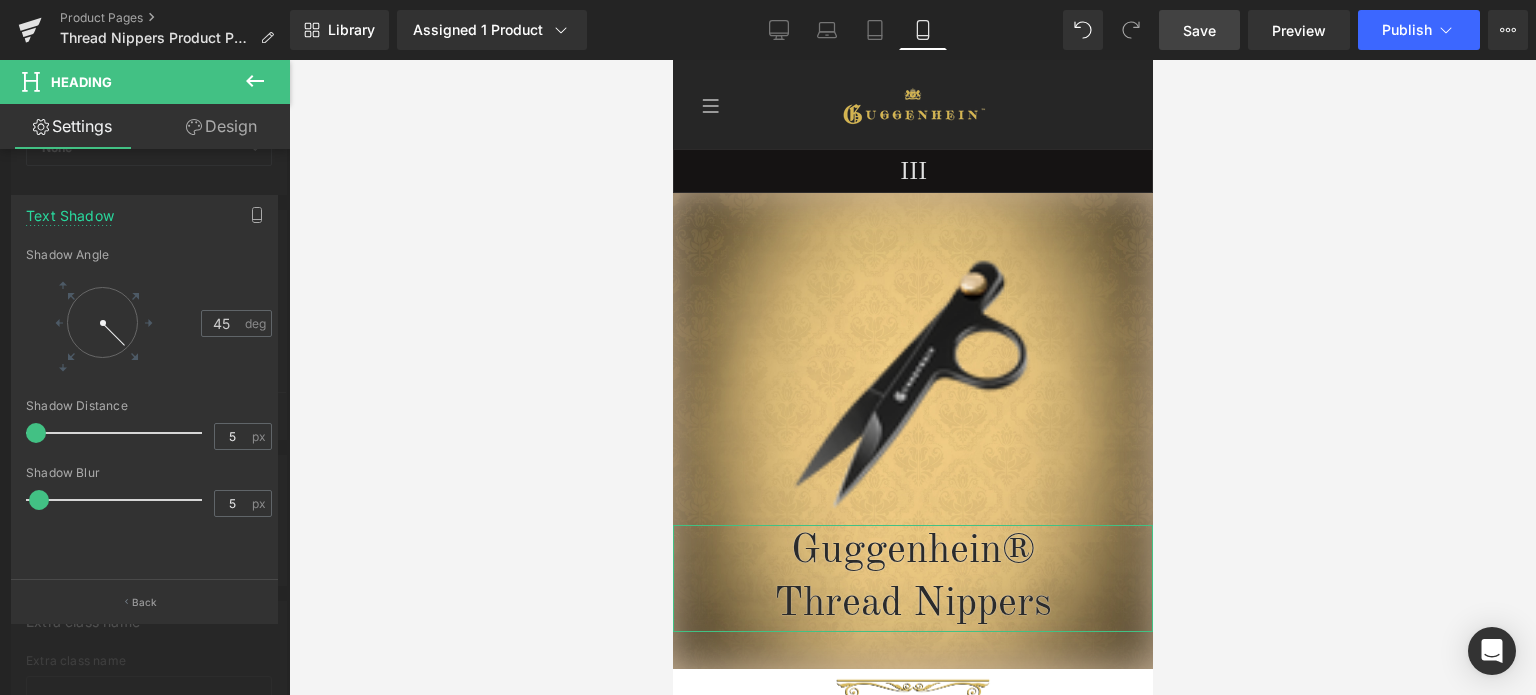 click at bounding box center [39, 500] 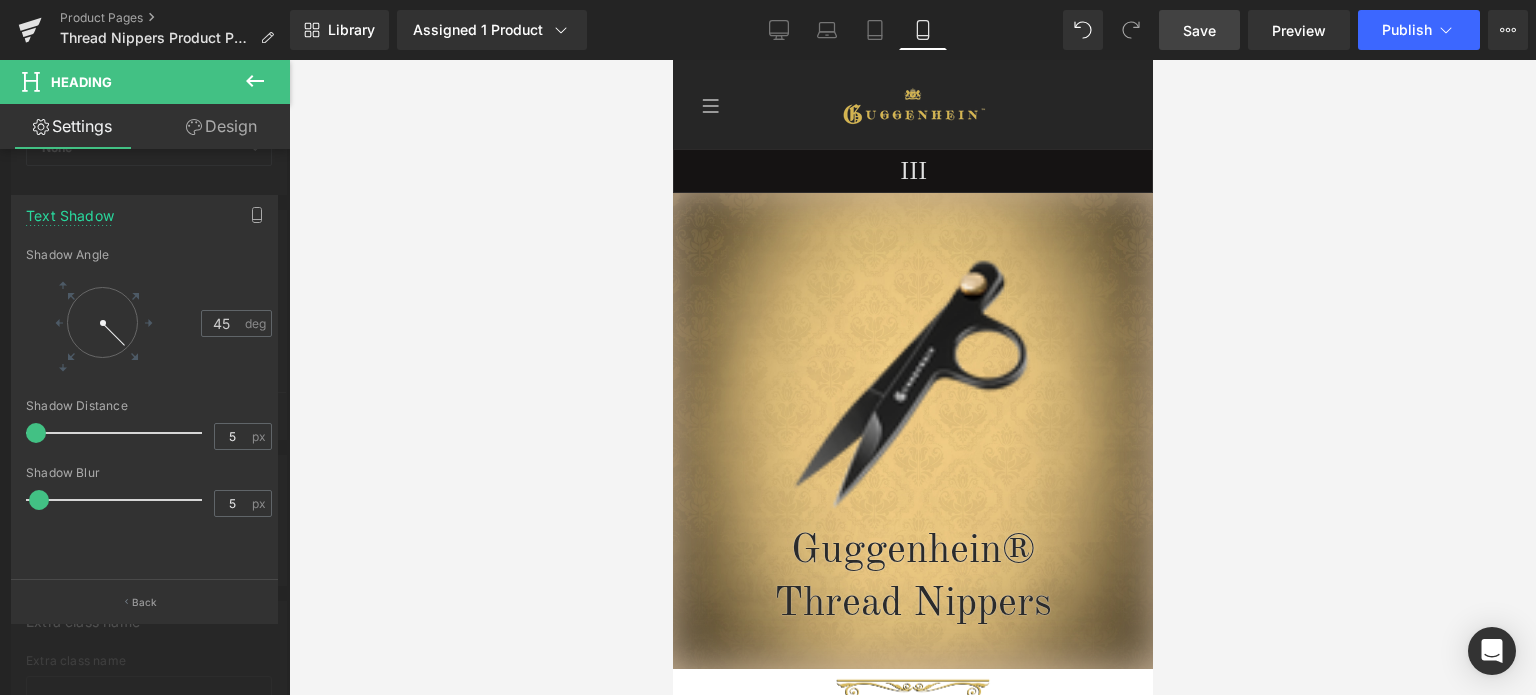 click on "Save" at bounding box center [1199, 30] 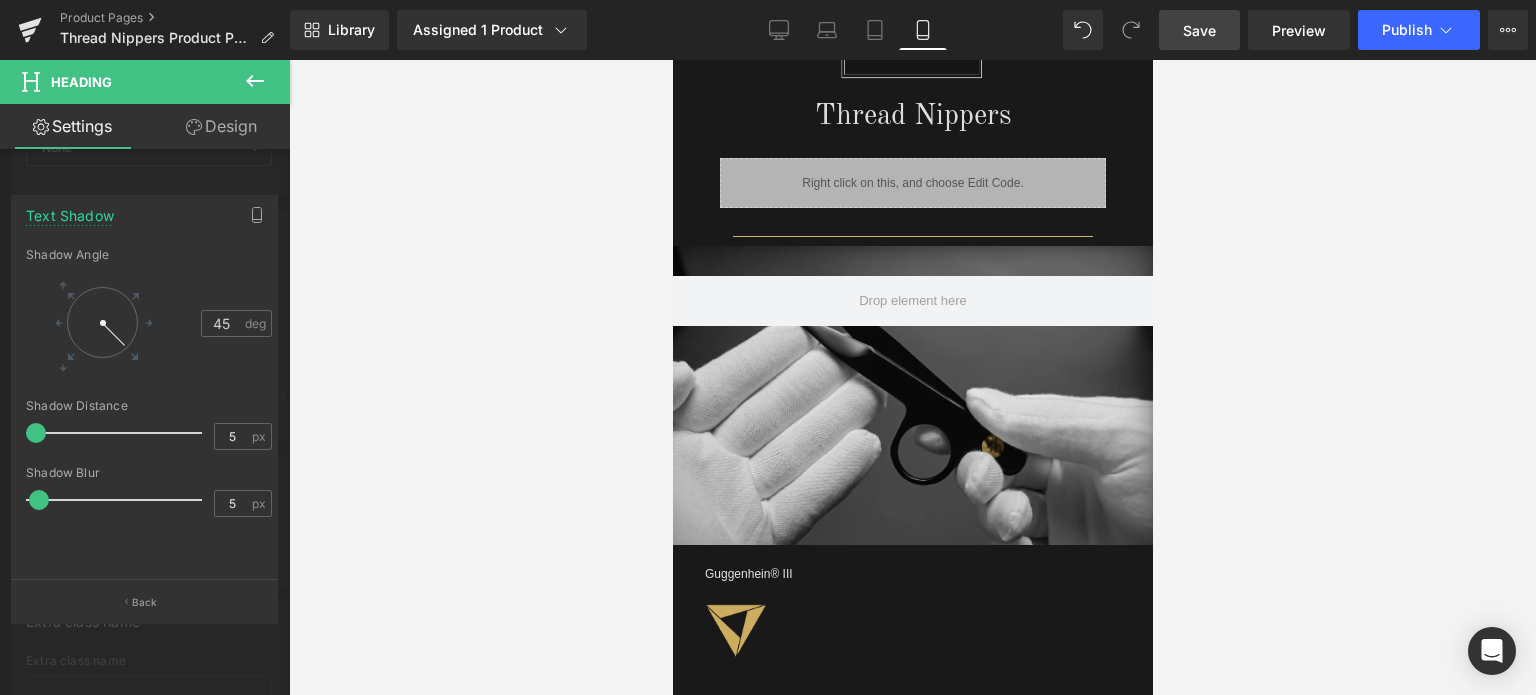scroll, scrollTop: 1530, scrollLeft: 0, axis: vertical 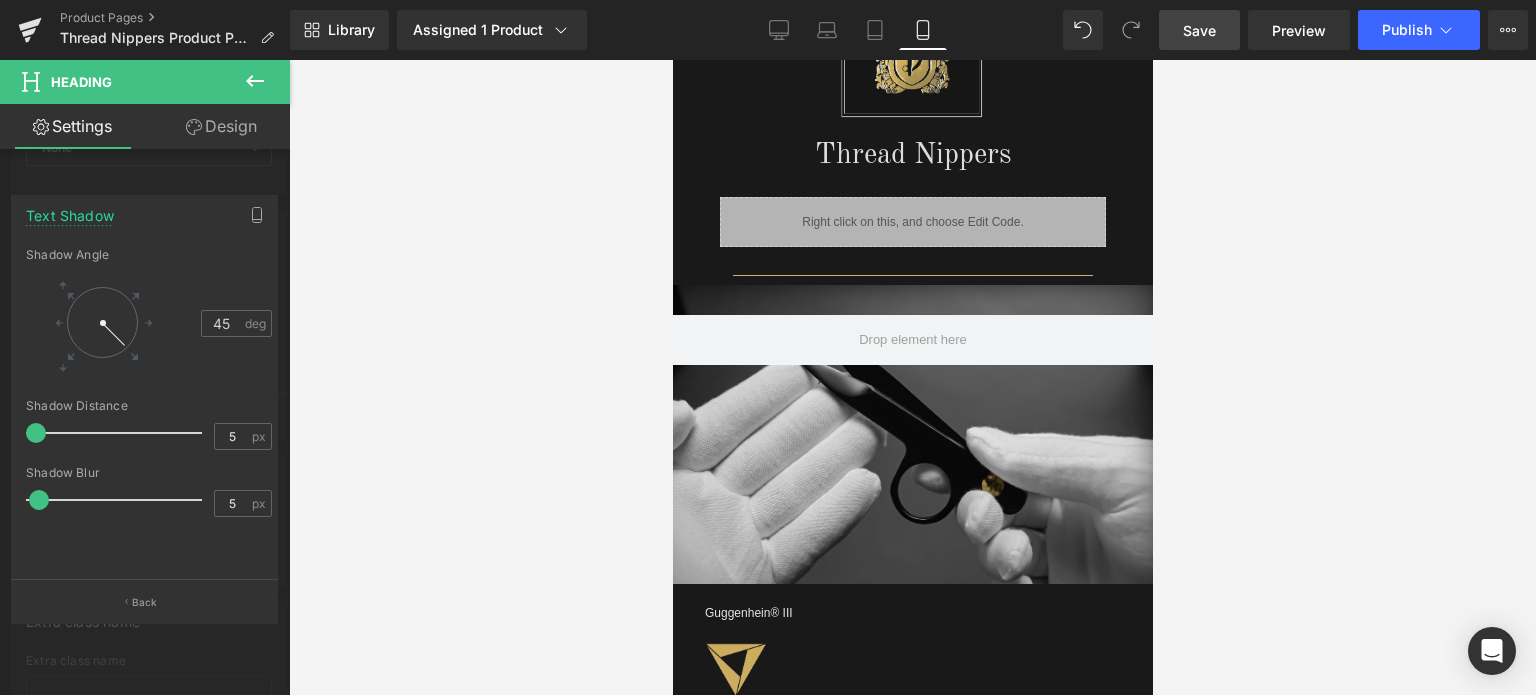 drag, startPoint x: 1145, startPoint y: 95, endPoint x: 1851, endPoint y: 376, distance: 759.86646 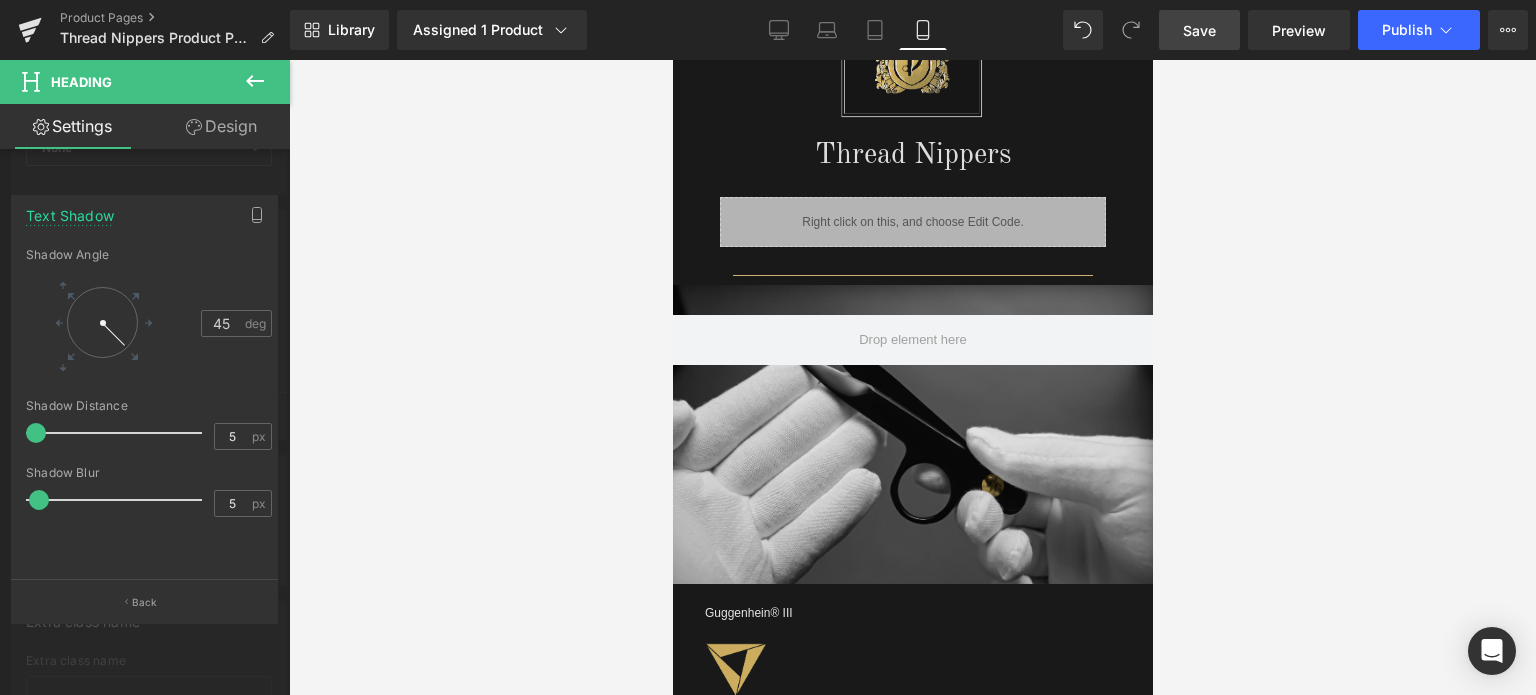 click at bounding box center [912, 377] 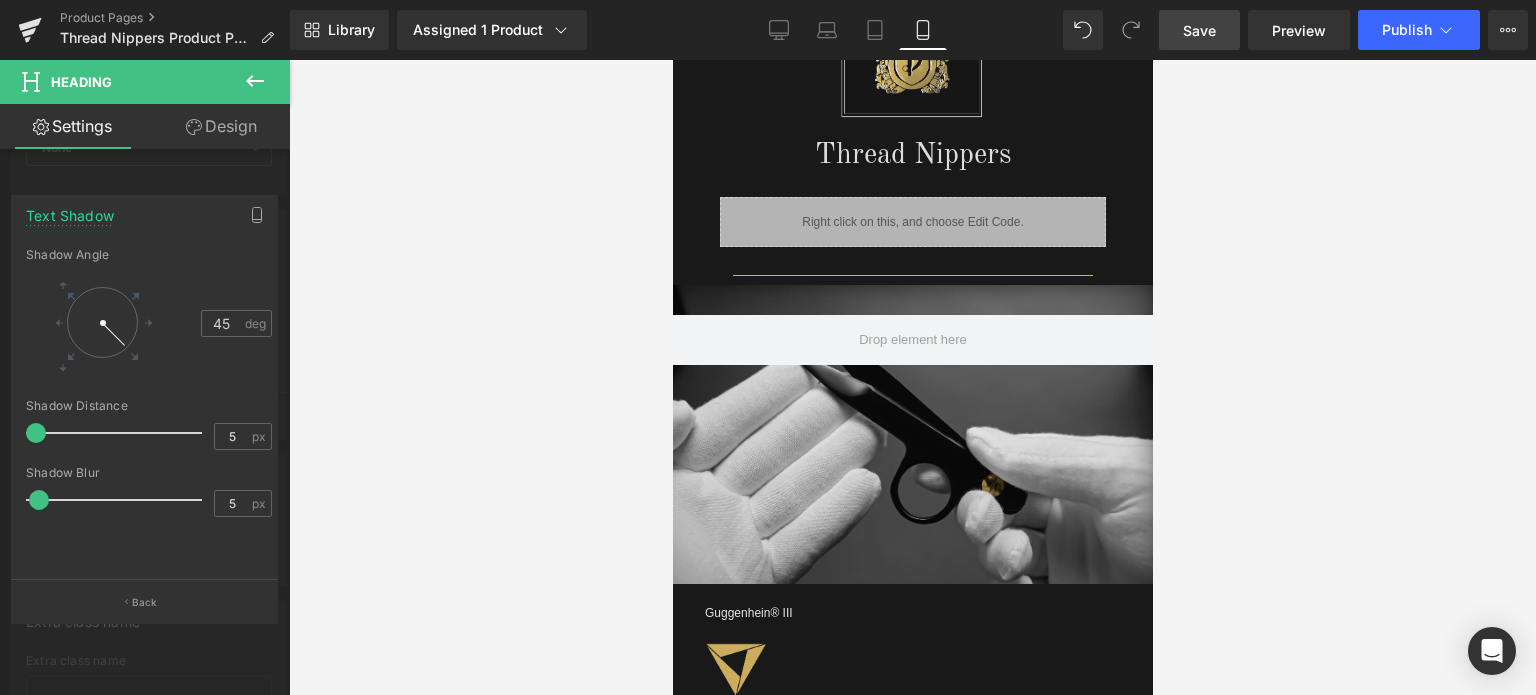click on "Guggenhein
0
SHOPPING CART
CLOSE
No Products in the Cart
. . .
TOTAL:
$0.00
PROCEED TO CHECKOUT  X" at bounding box center (912, 610) 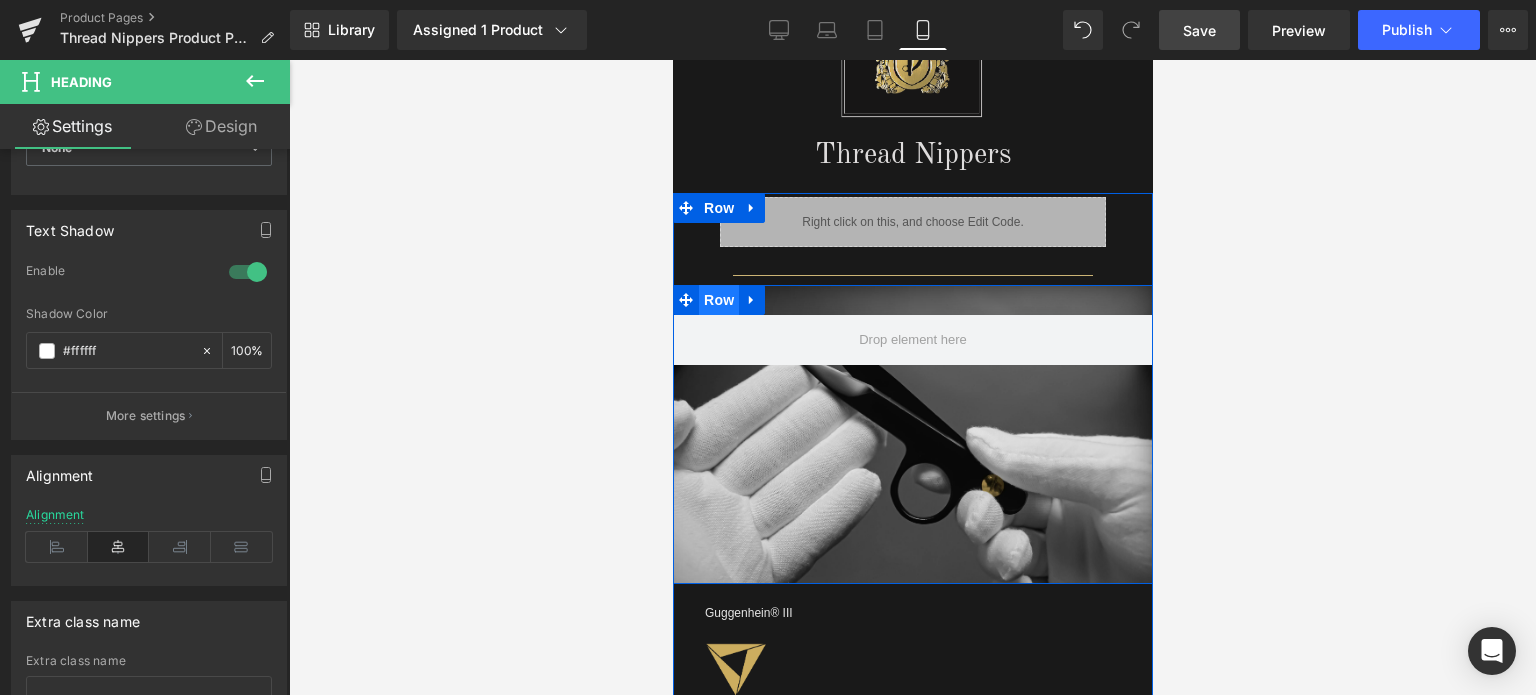 click on "Row" at bounding box center (718, 300) 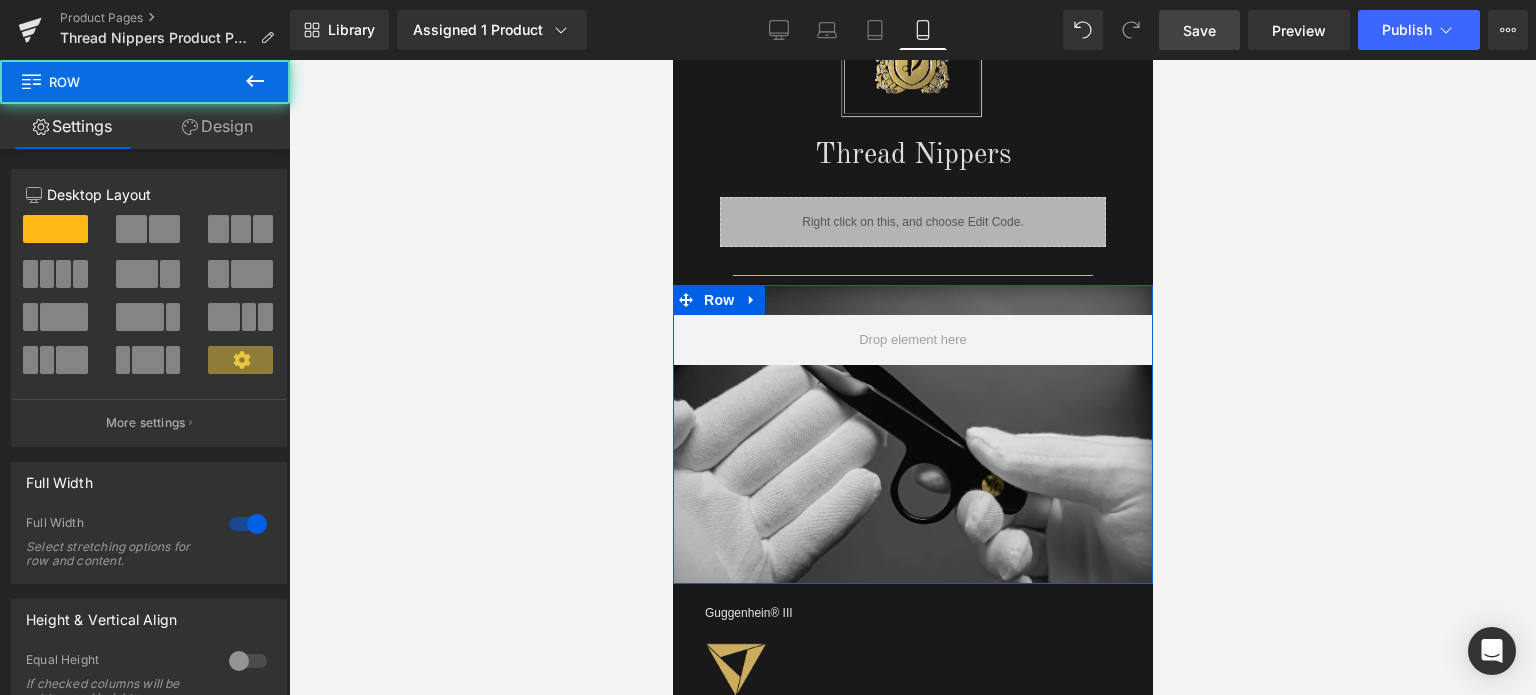 click on "Design" at bounding box center [217, 126] 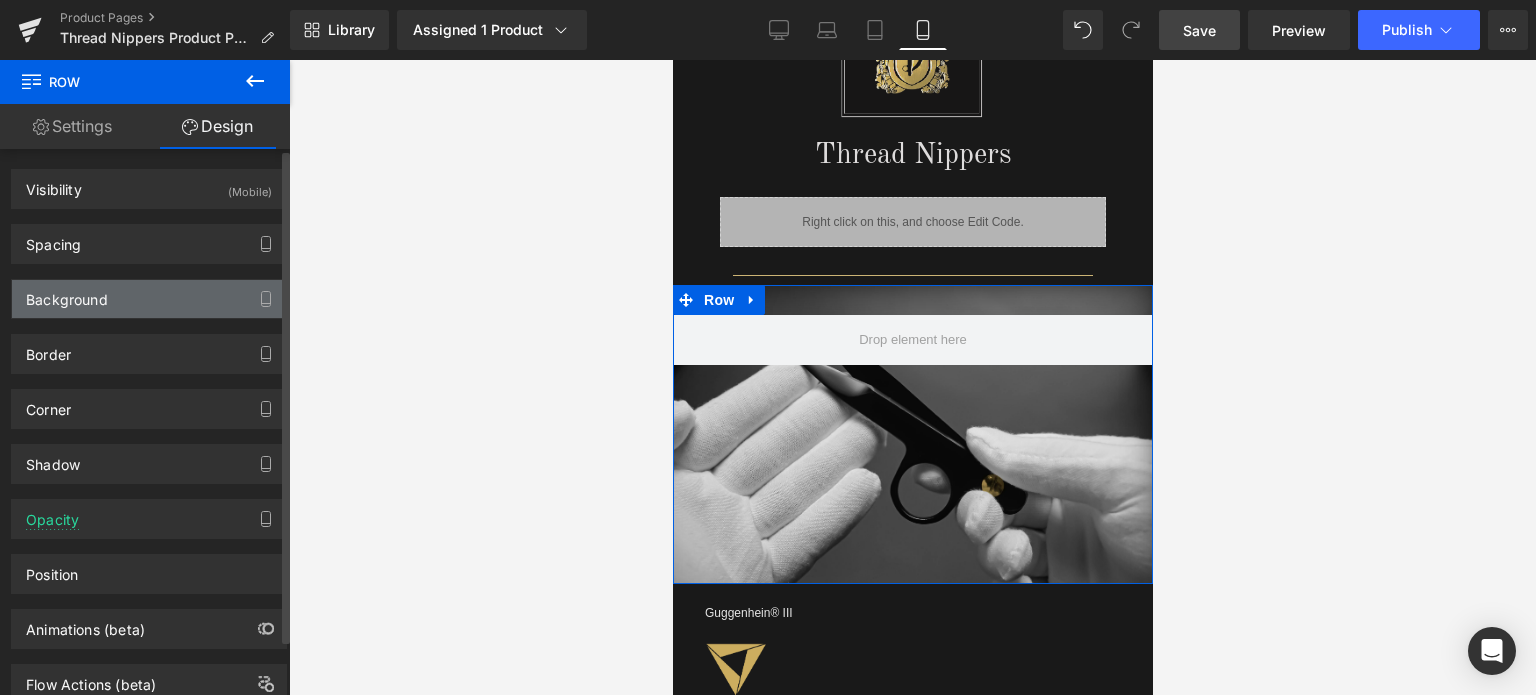click on "Background" at bounding box center (149, 299) 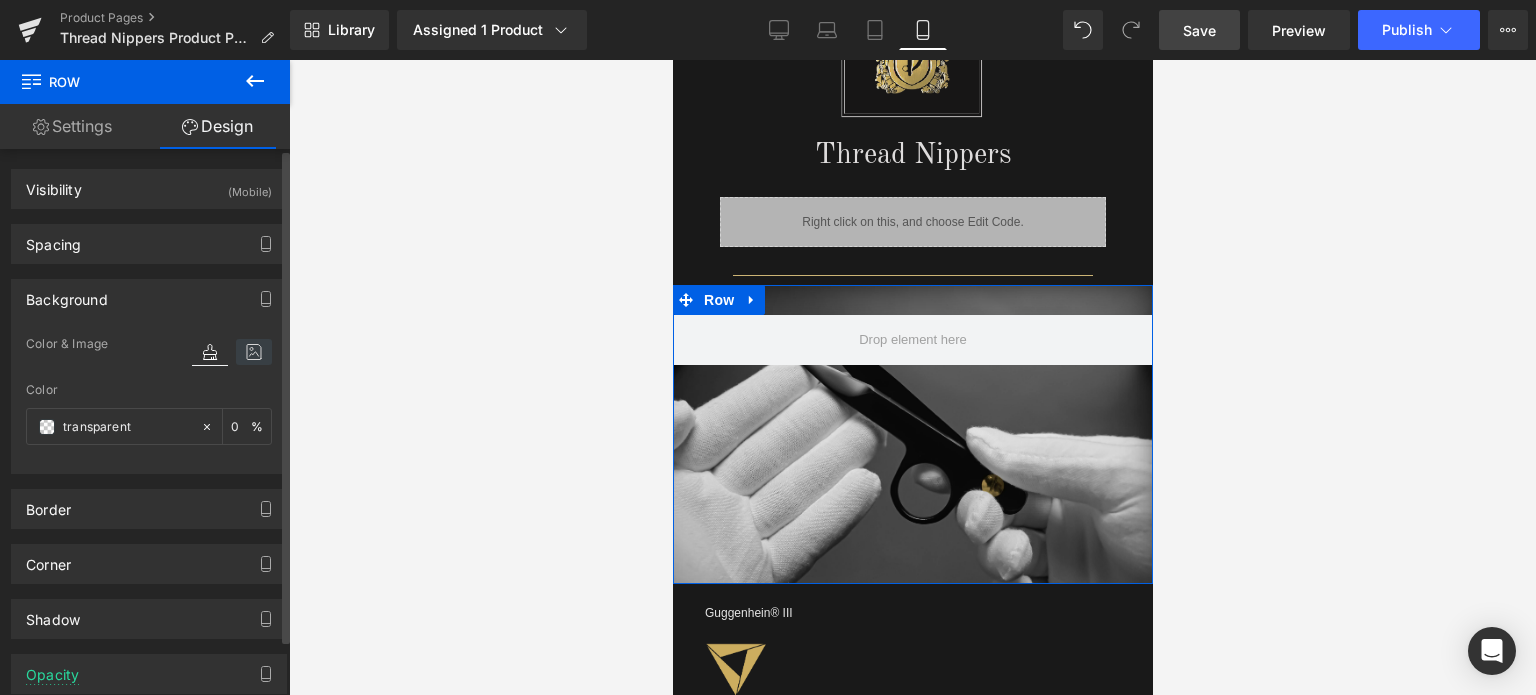 click at bounding box center [254, 352] 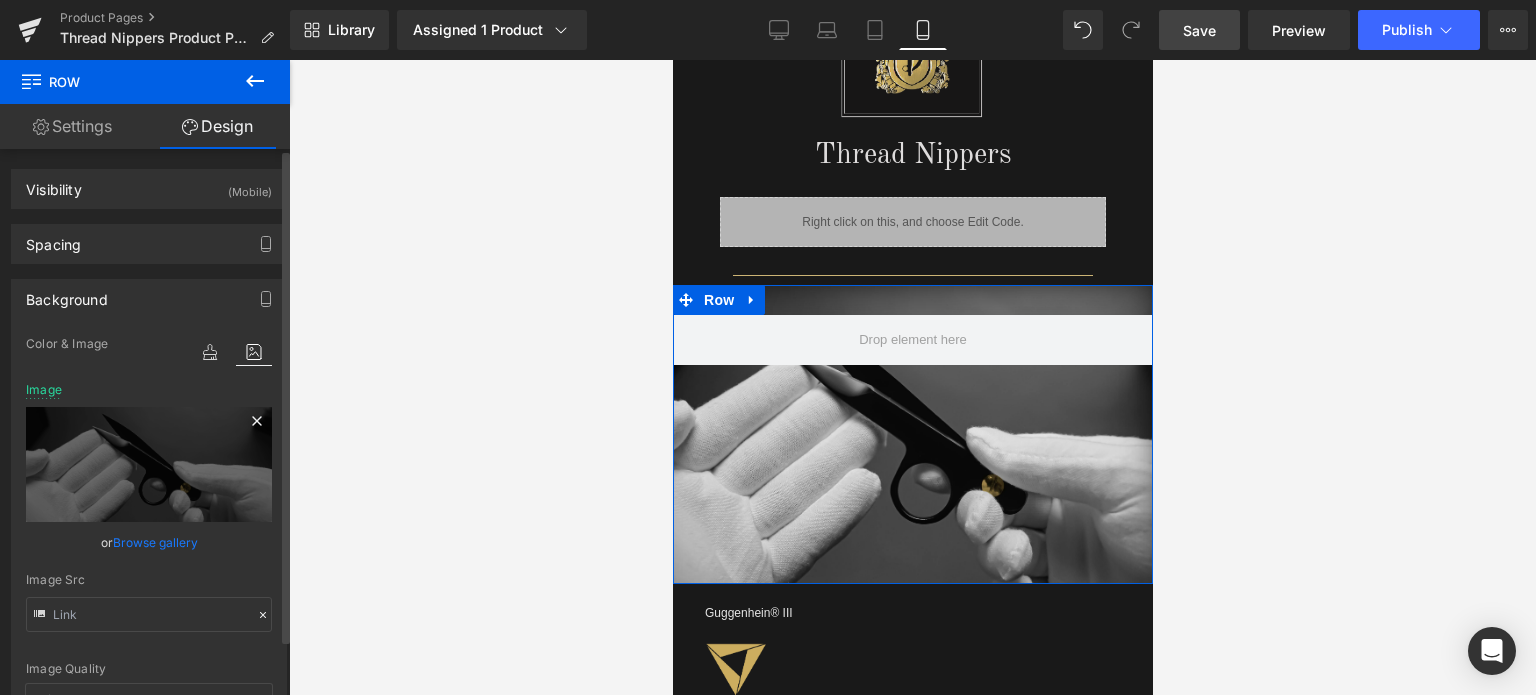 click 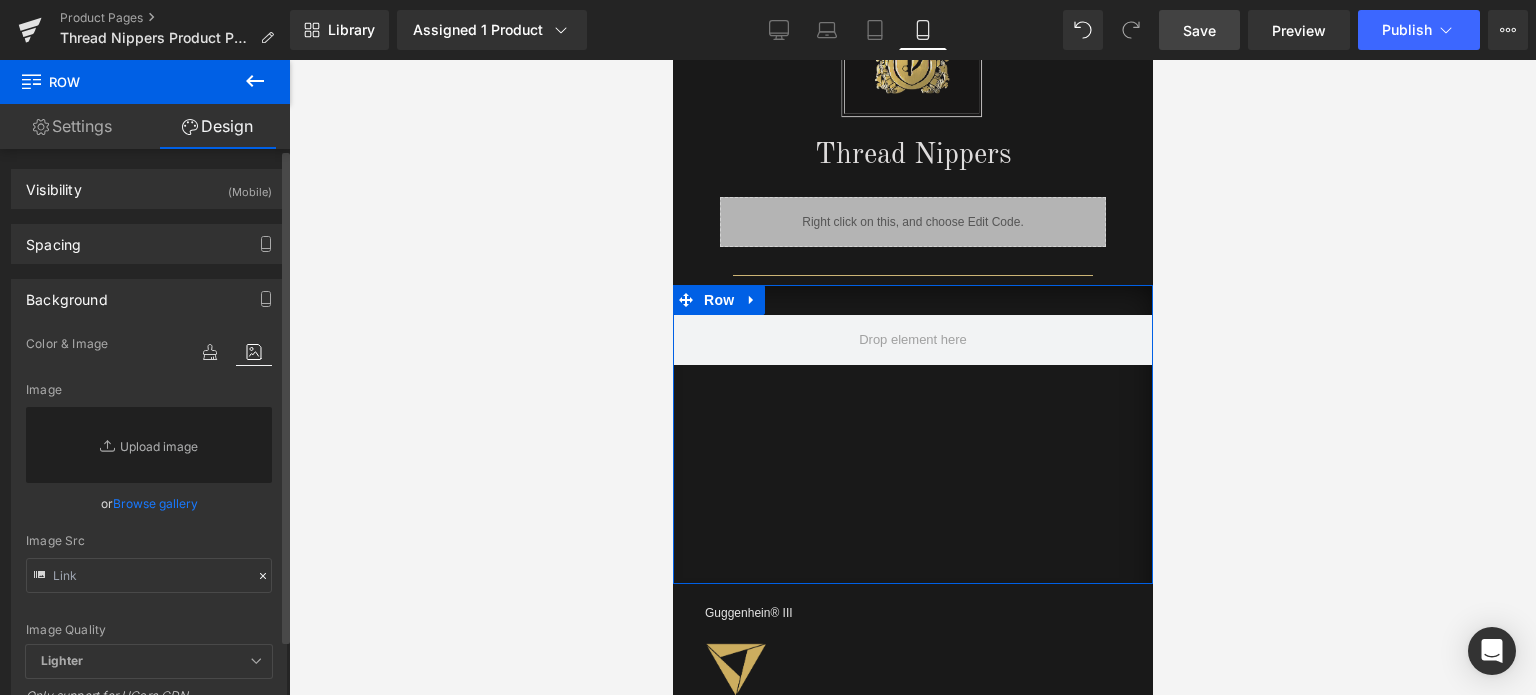 click on "Background" at bounding box center [67, 294] 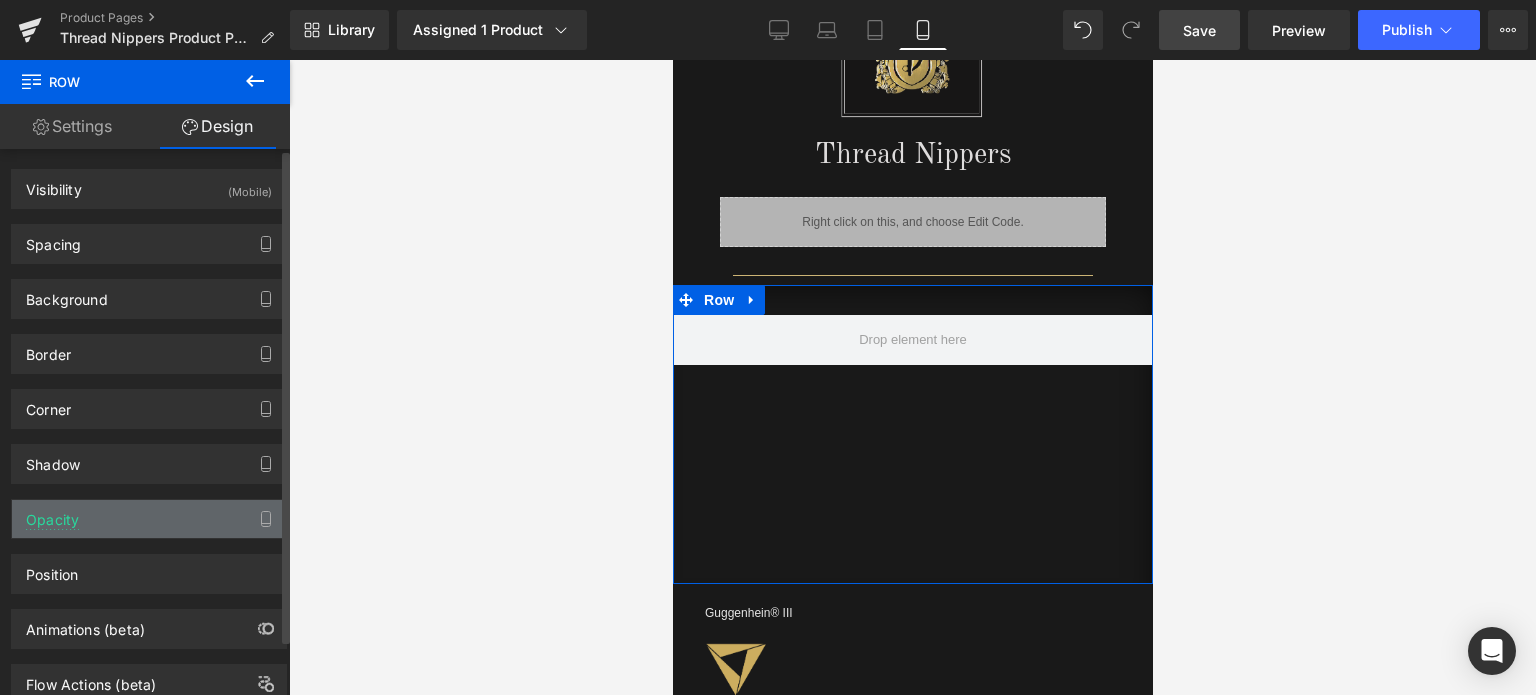 click on "Opacity" at bounding box center [149, 519] 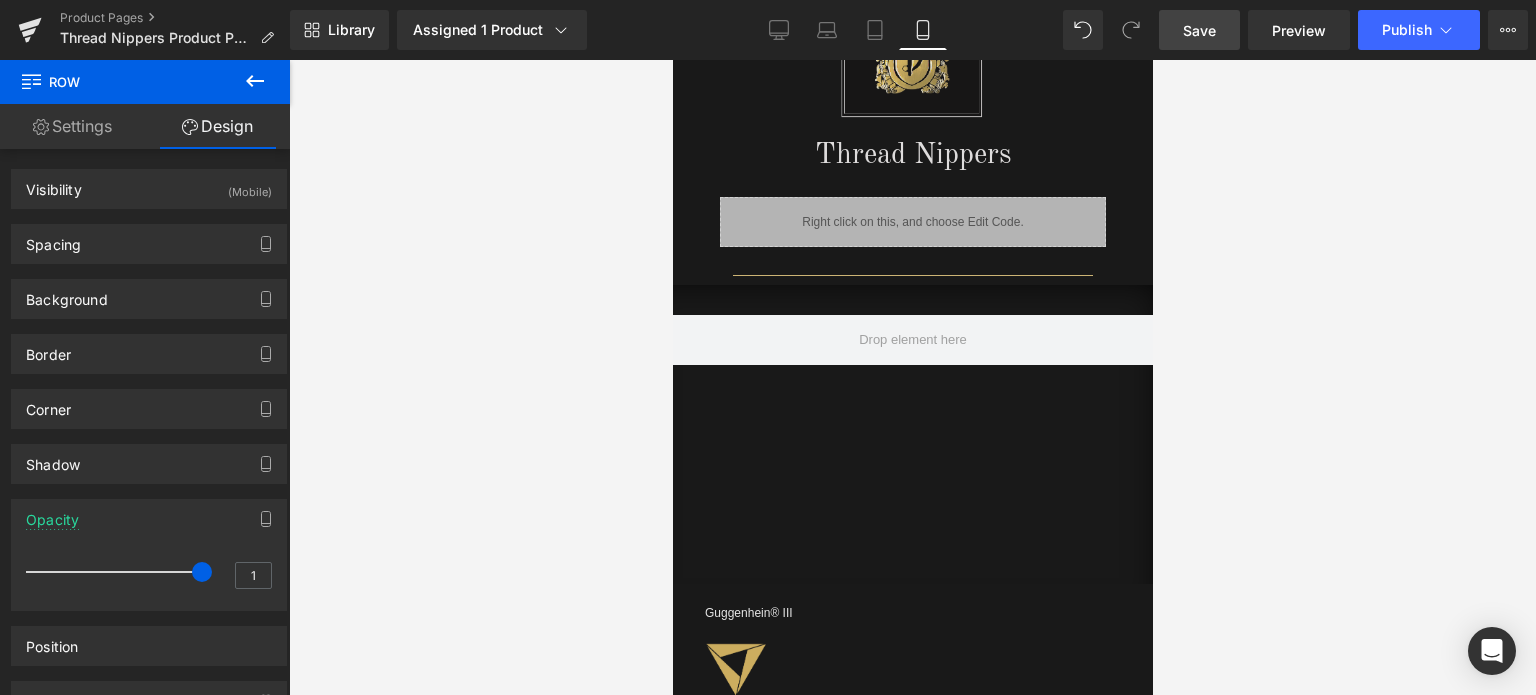 click on "Save" at bounding box center [1199, 30] 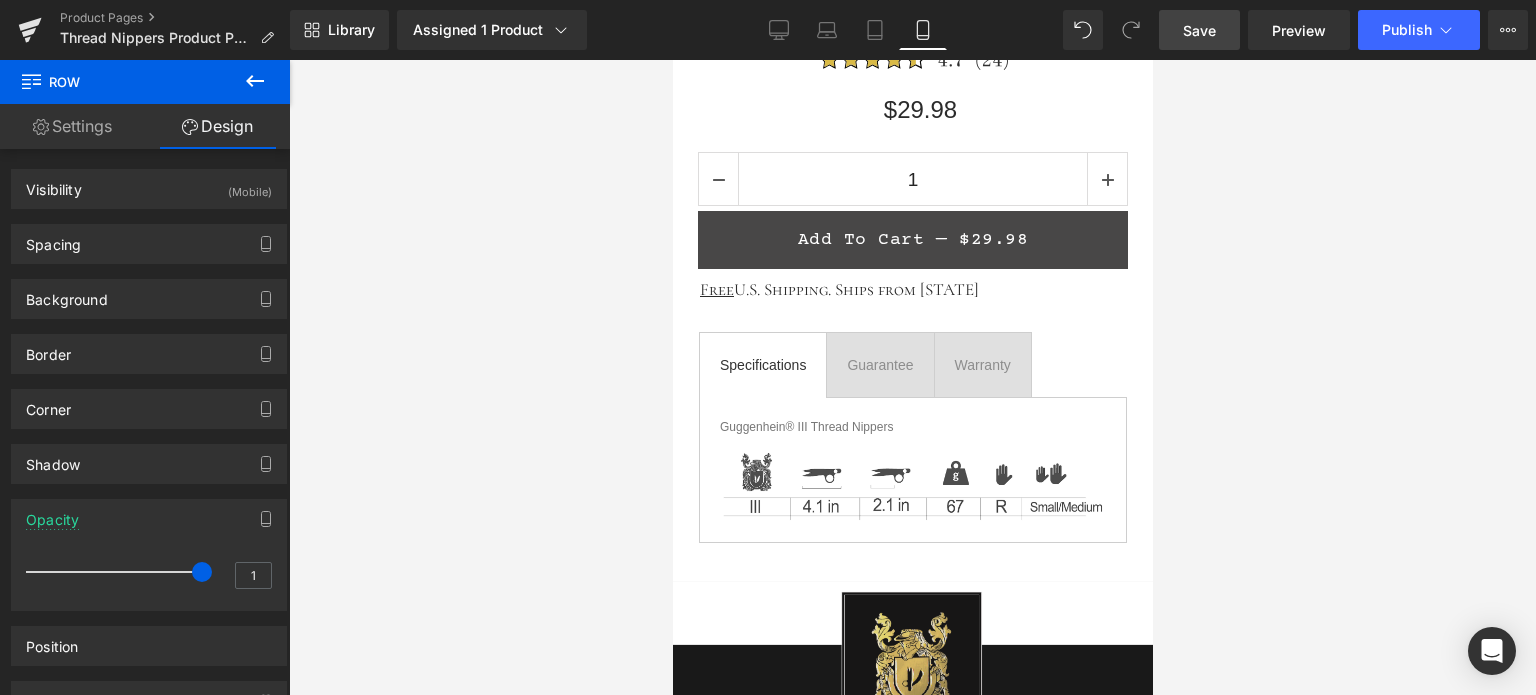 scroll, scrollTop: 1009, scrollLeft: 0, axis: vertical 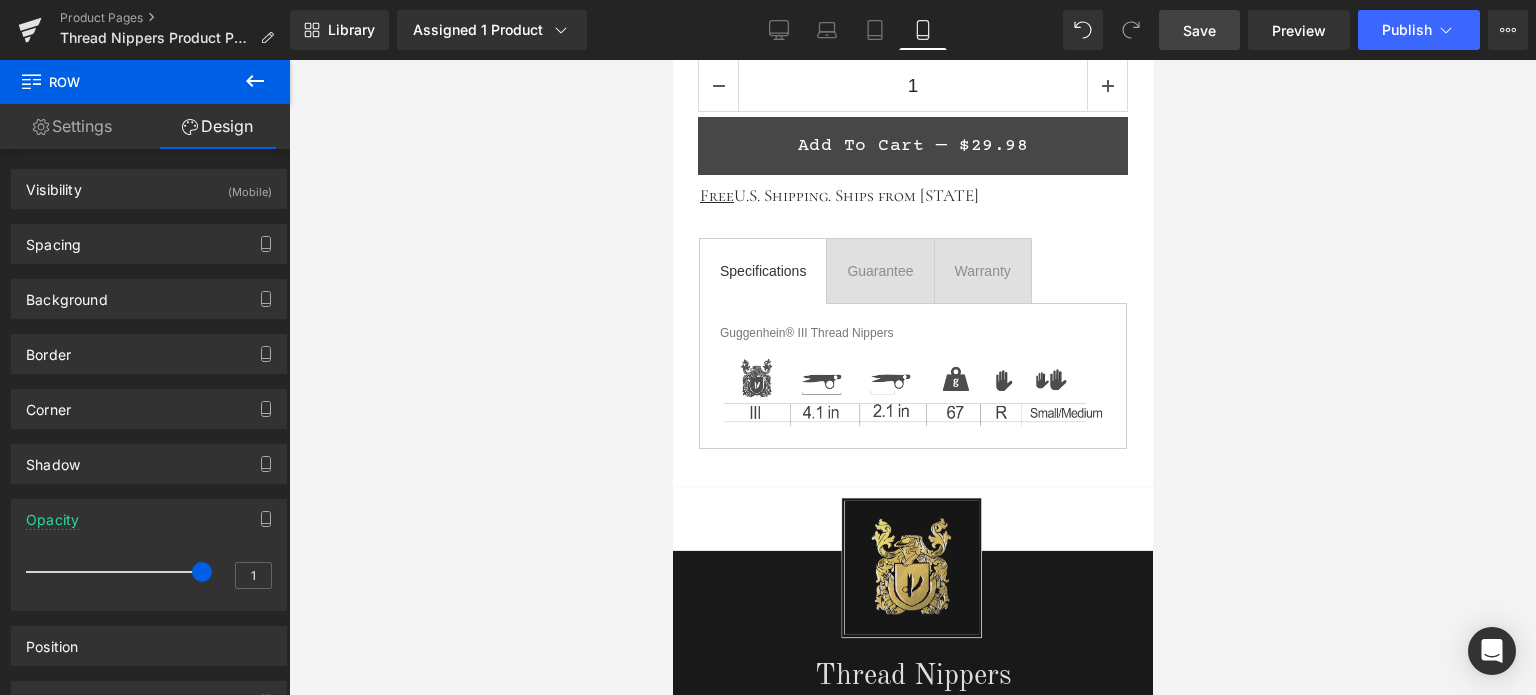 click on "Save" at bounding box center (1199, 30) 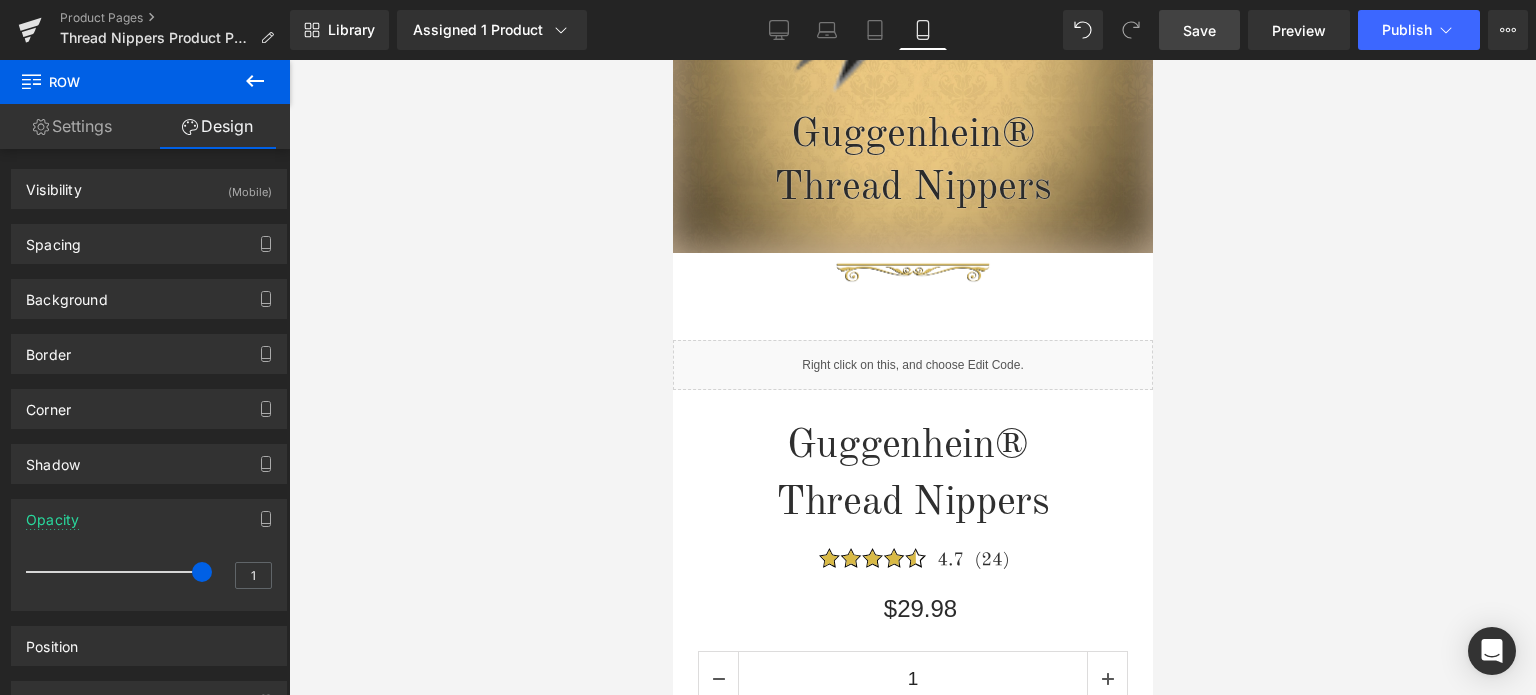 scroll, scrollTop: 255, scrollLeft: 0, axis: vertical 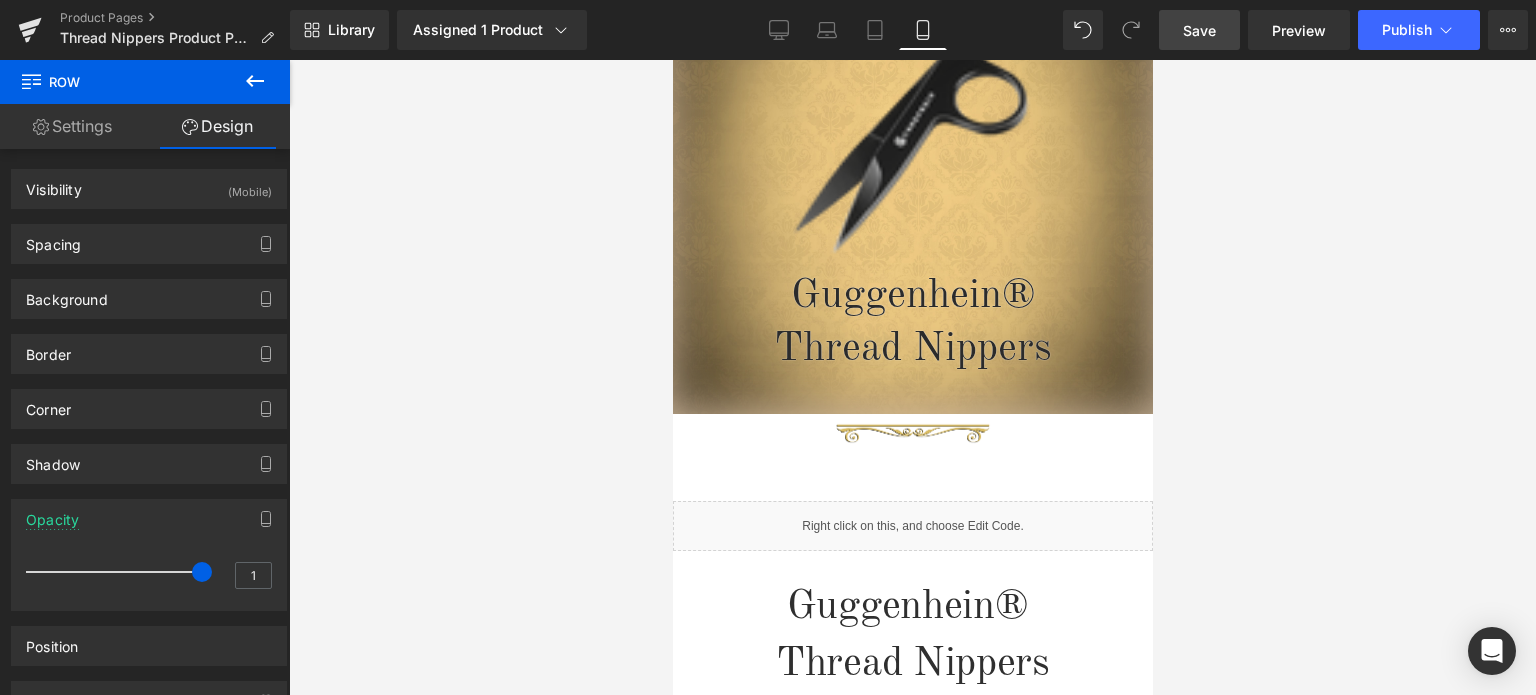 click 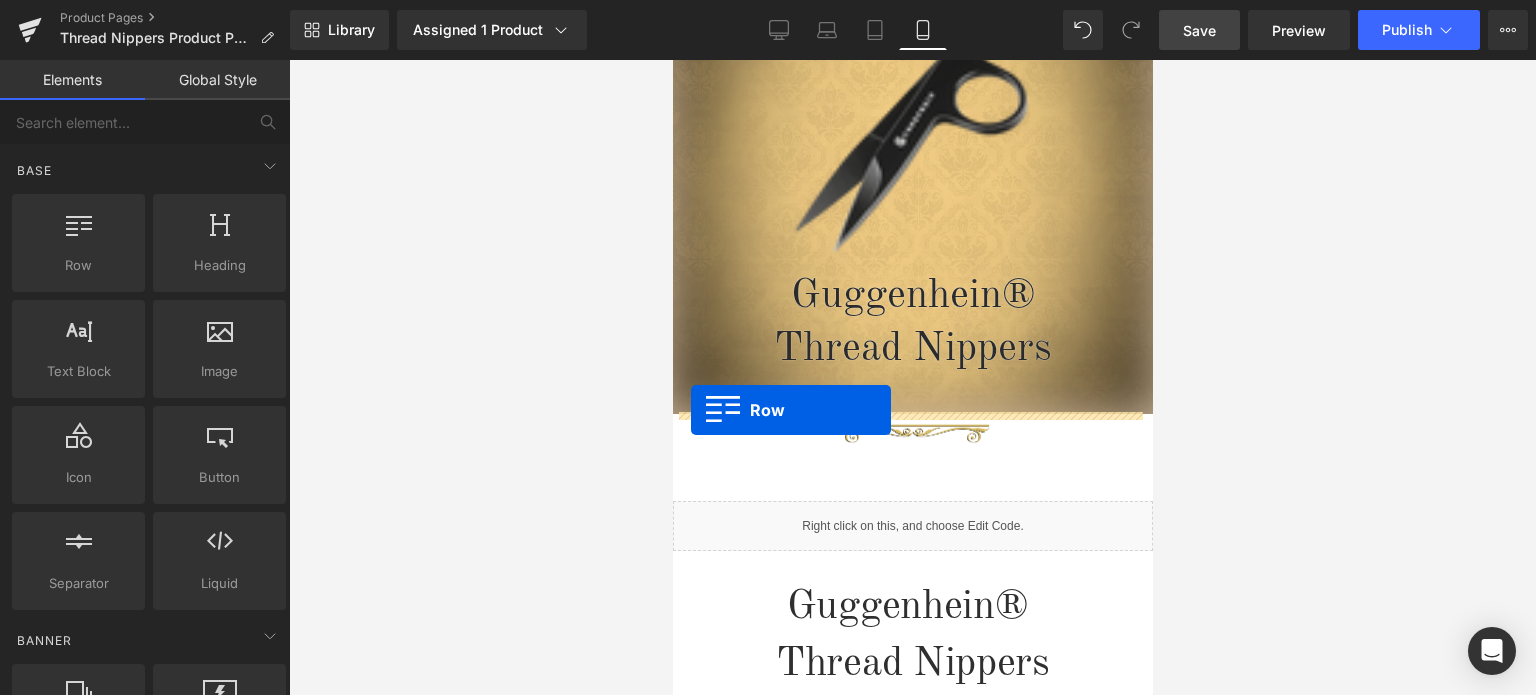 drag, startPoint x: 778, startPoint y: 301, endPoint x: 690, endPoint y: 410, distance: 140.08926 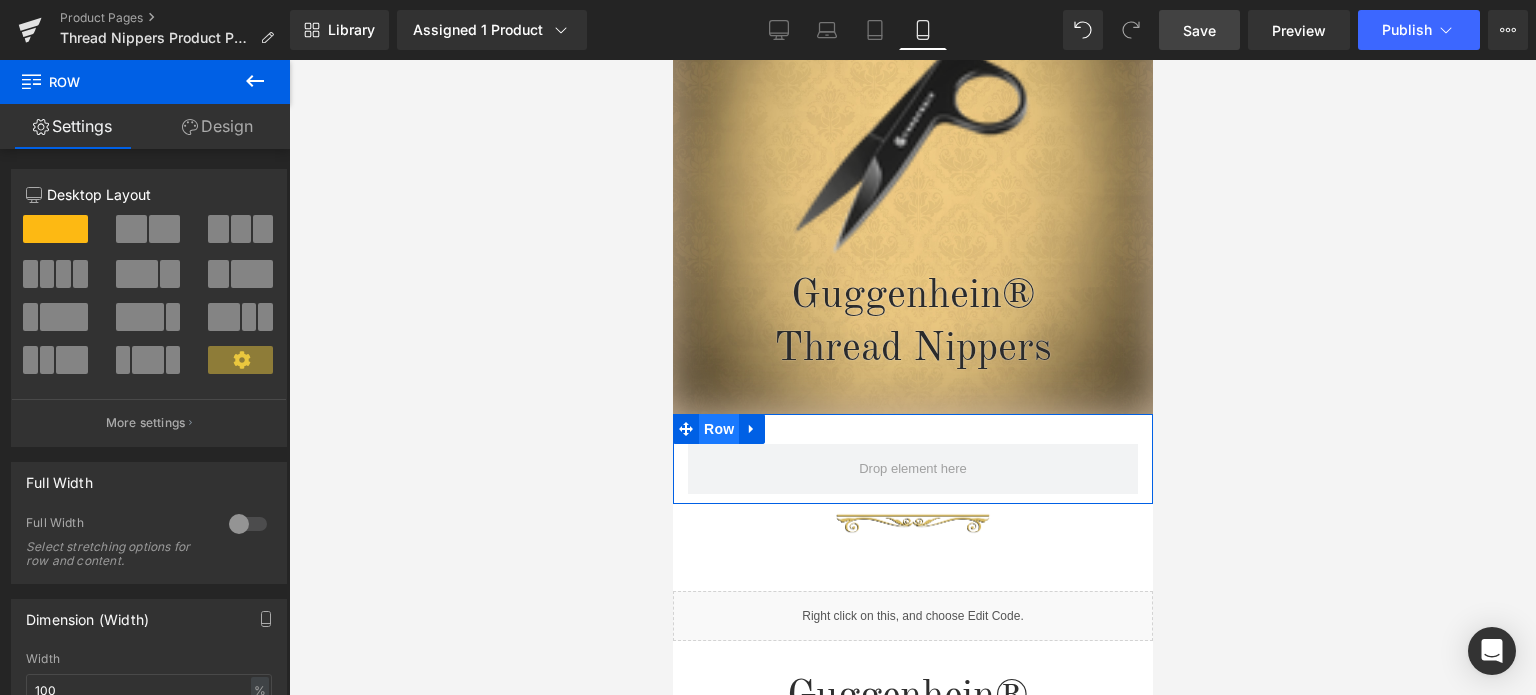 click on "Row" at bounding box center (718, 429) 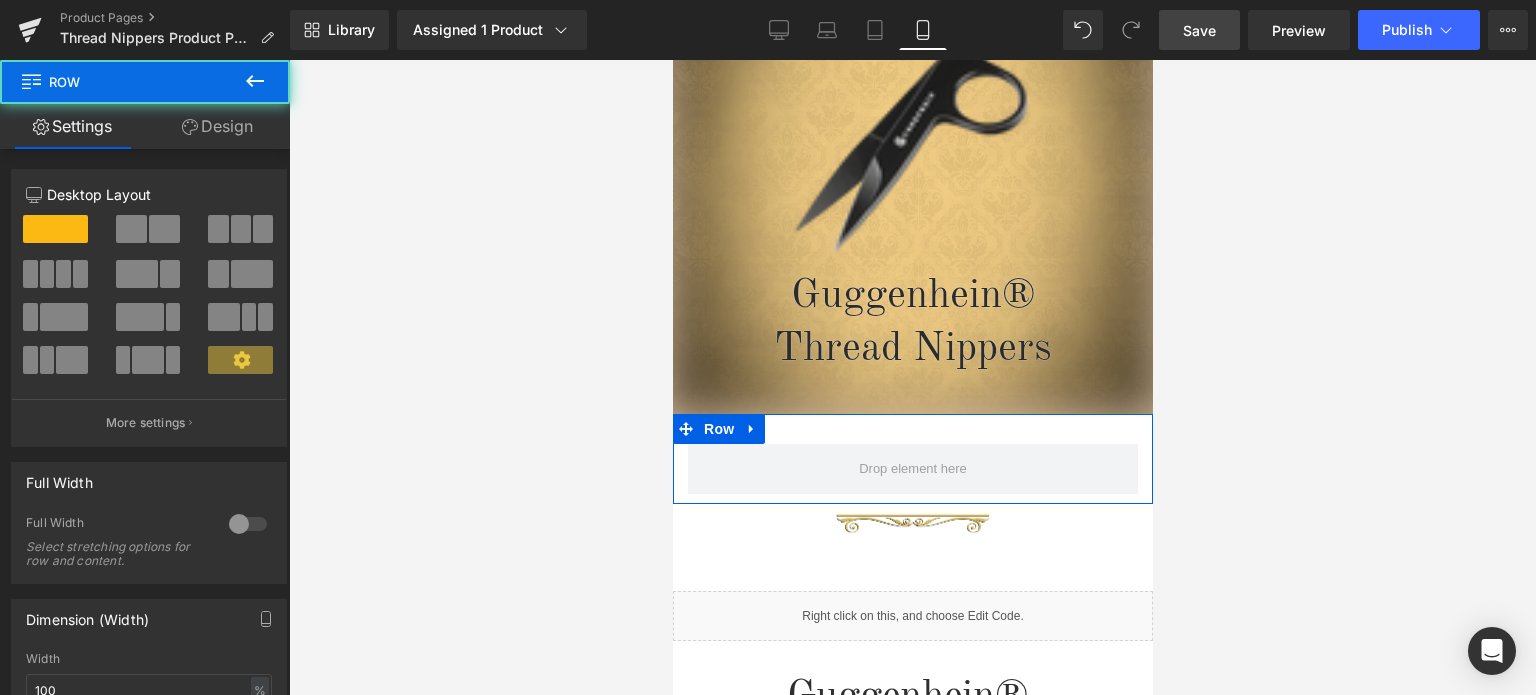 click on "Design" at bounding box center (217, 126) 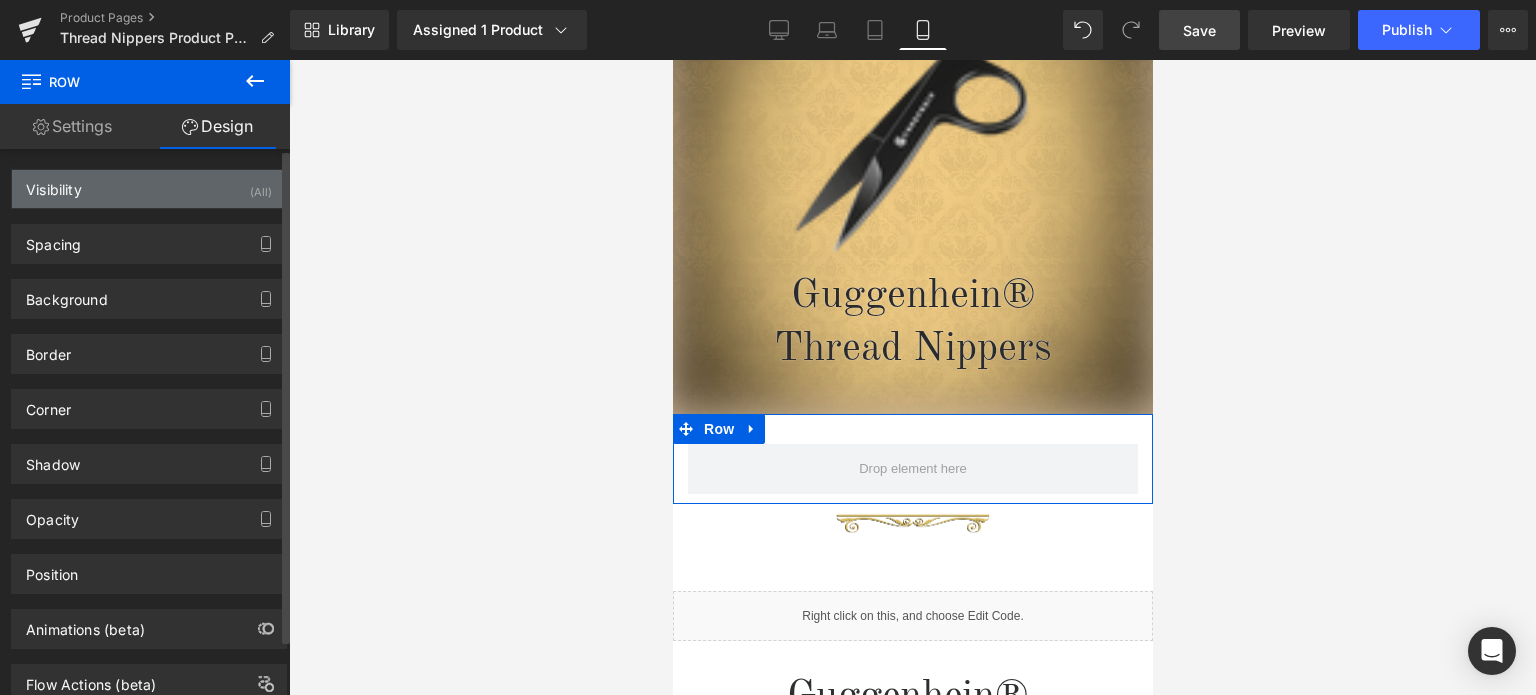 click on "Visibility
(All)" at bounding box center (149, 189) 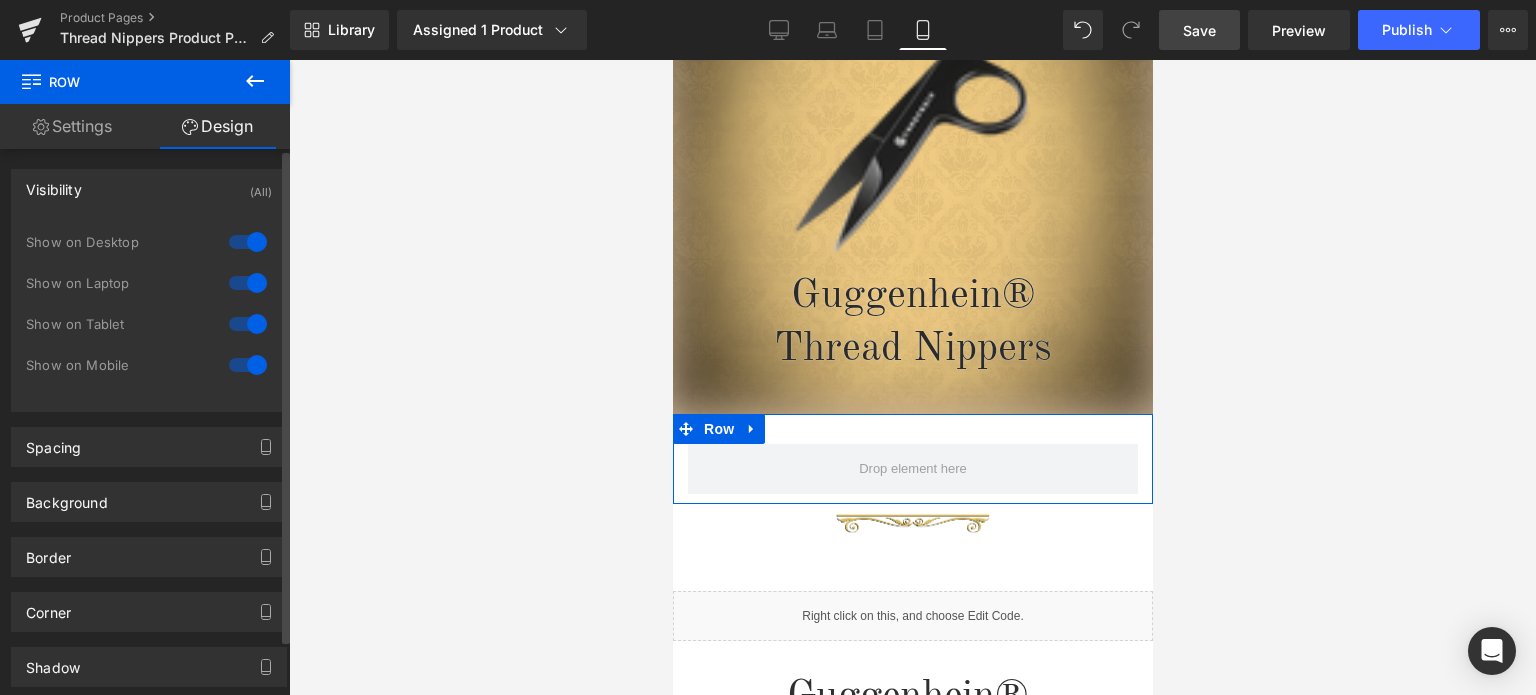 click at bounding box center [248, 242] 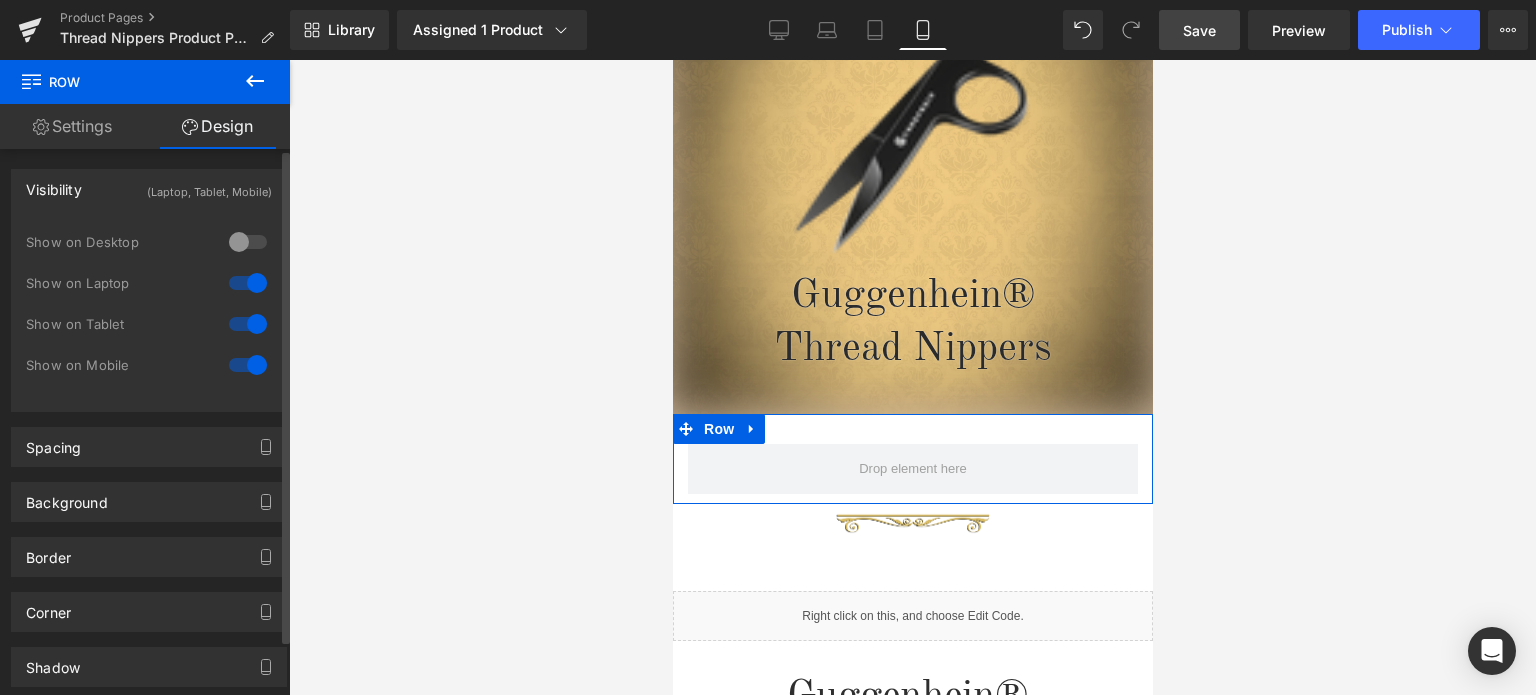 click at bounding box center [248, 283] 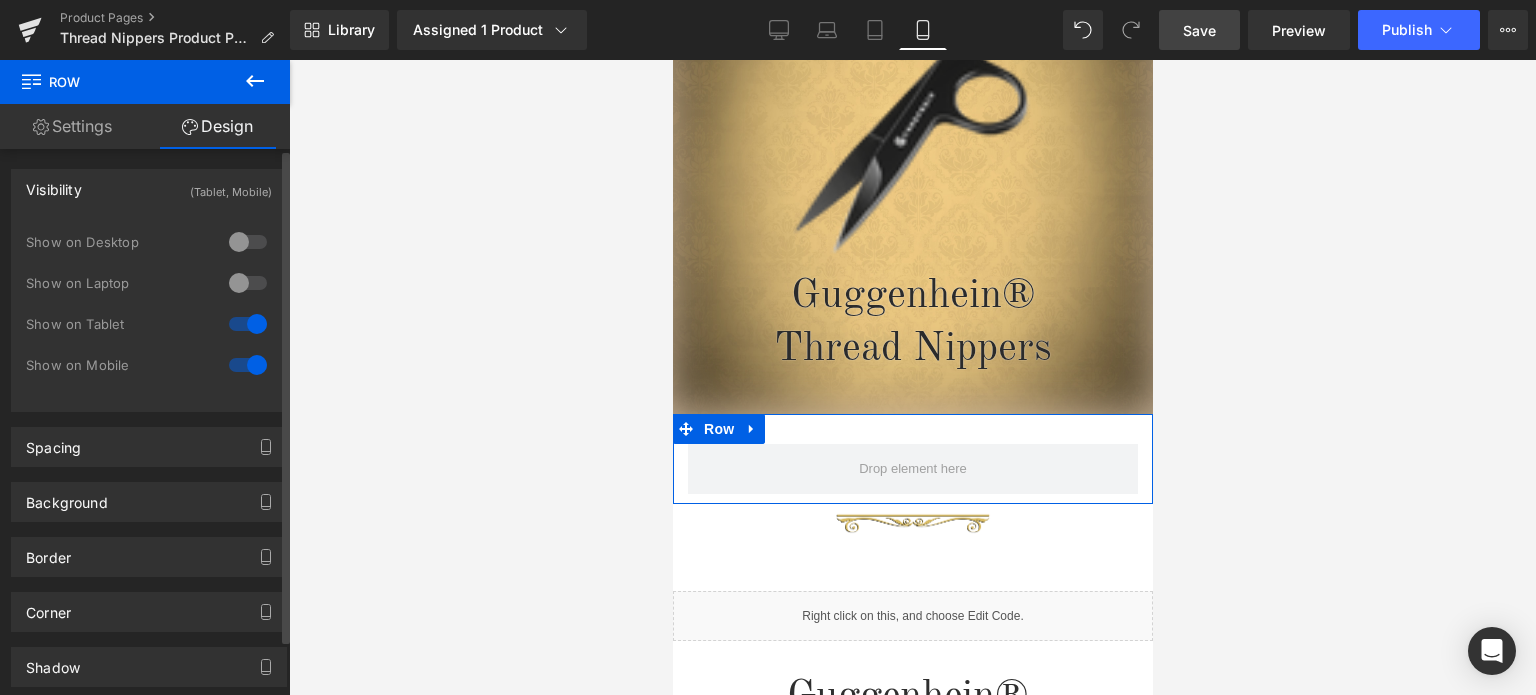 drag, startPoint x: 252, startPoint y: 313, endPoint x: 243, endPoint y: 280, distance: 34.20526 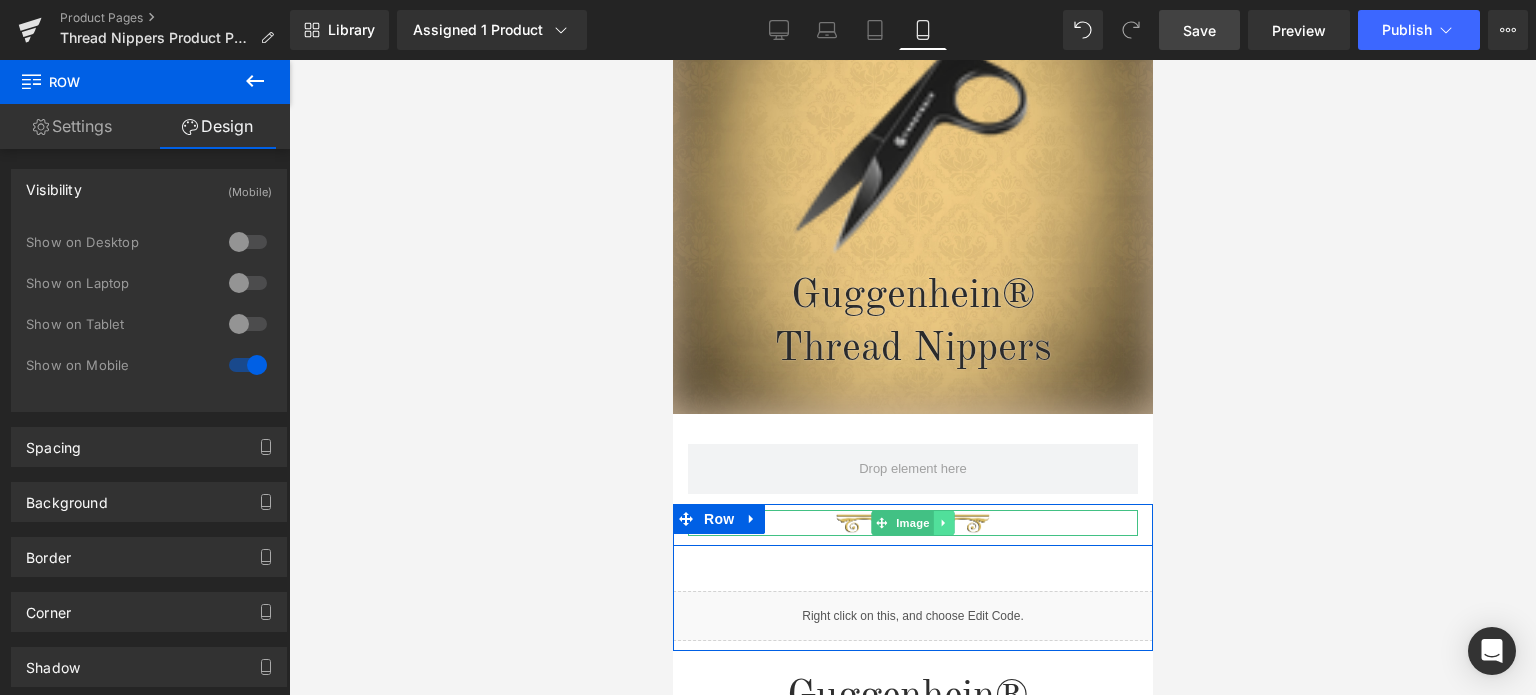 click 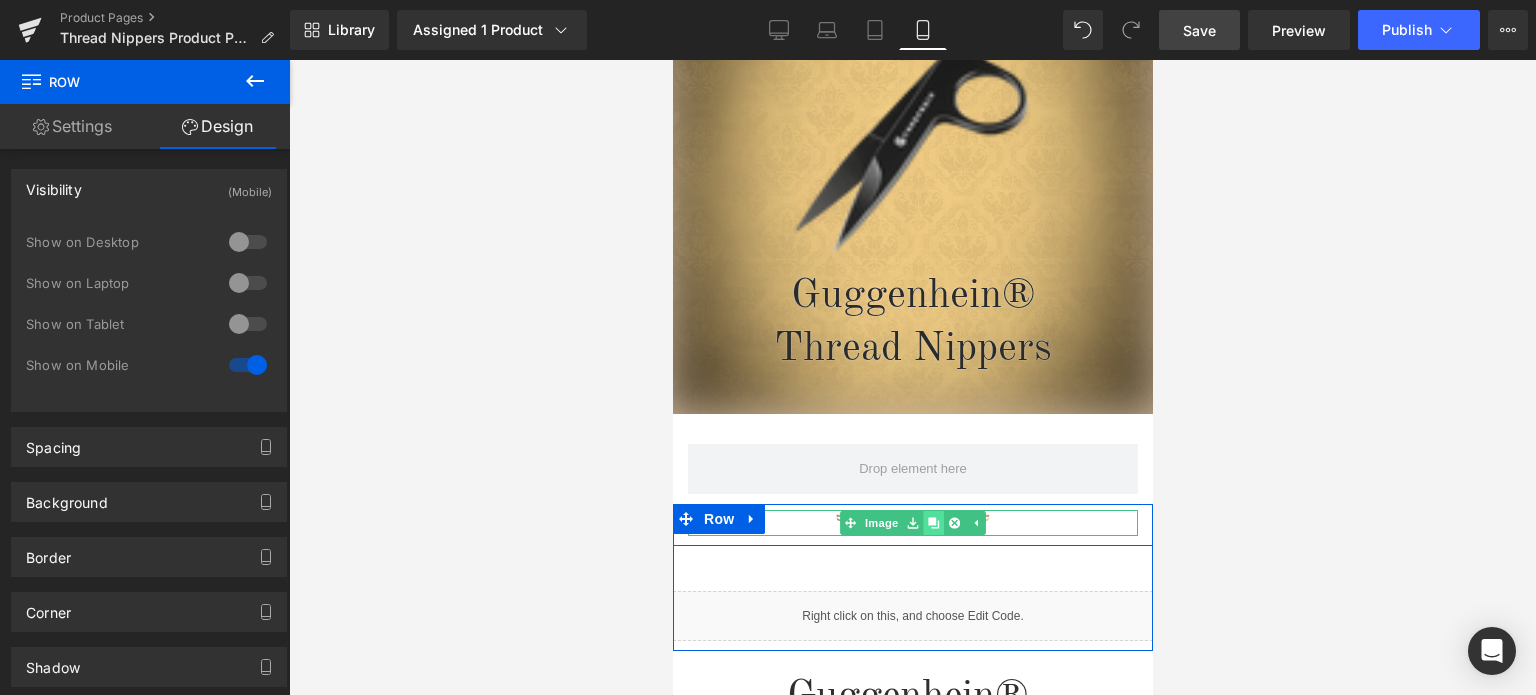 click 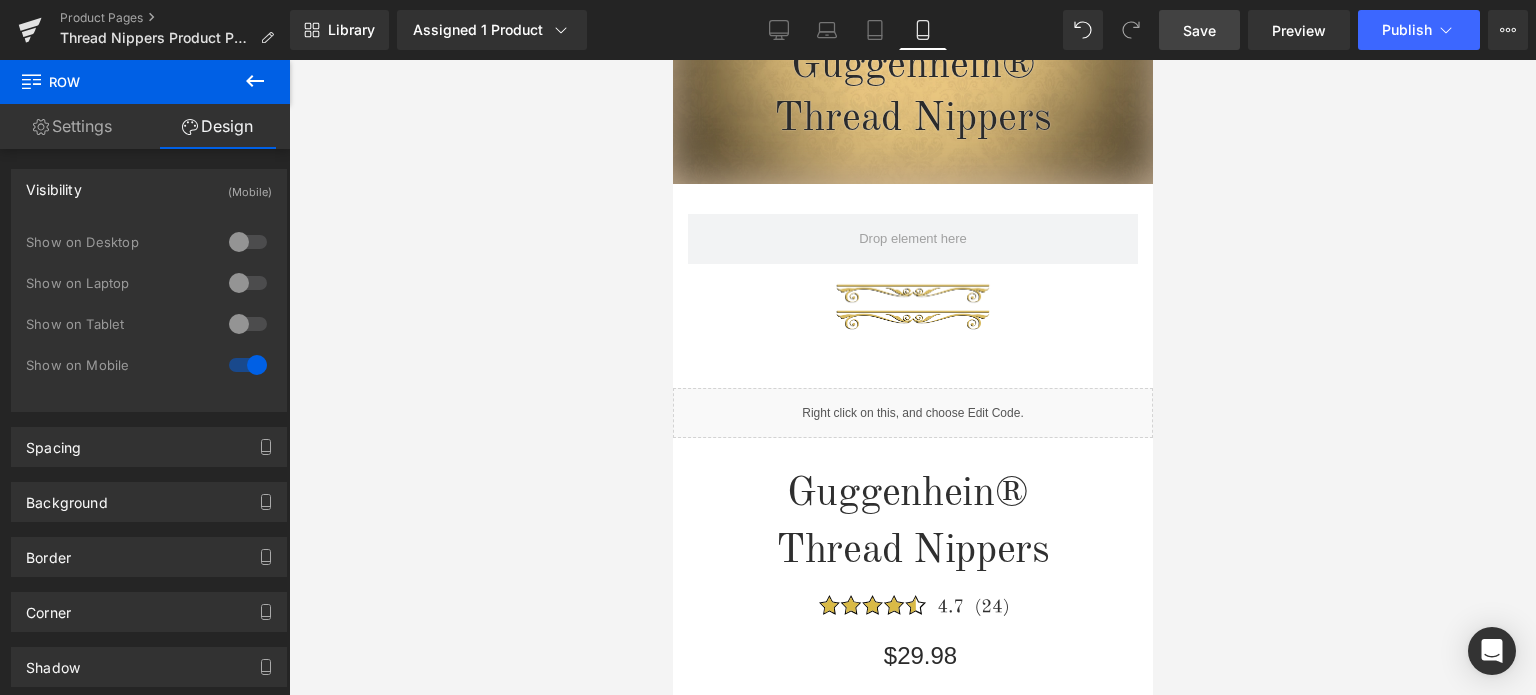 scroll, scrollTop: 451, scrollLeft: 0, axis: vertical 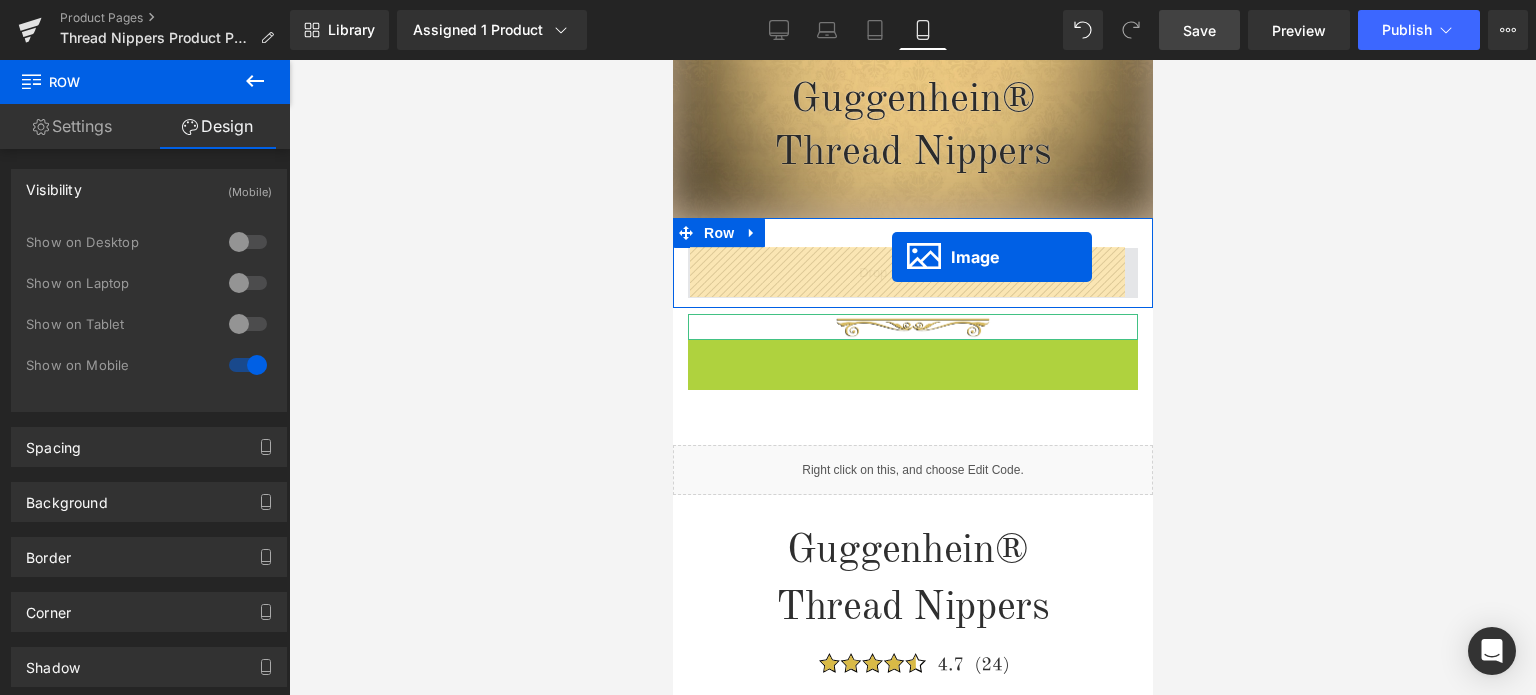 drag, startPoint x: 887, startPoint y: 287, endPoint x: 891, endPoint y: 257, distance: 30.265491 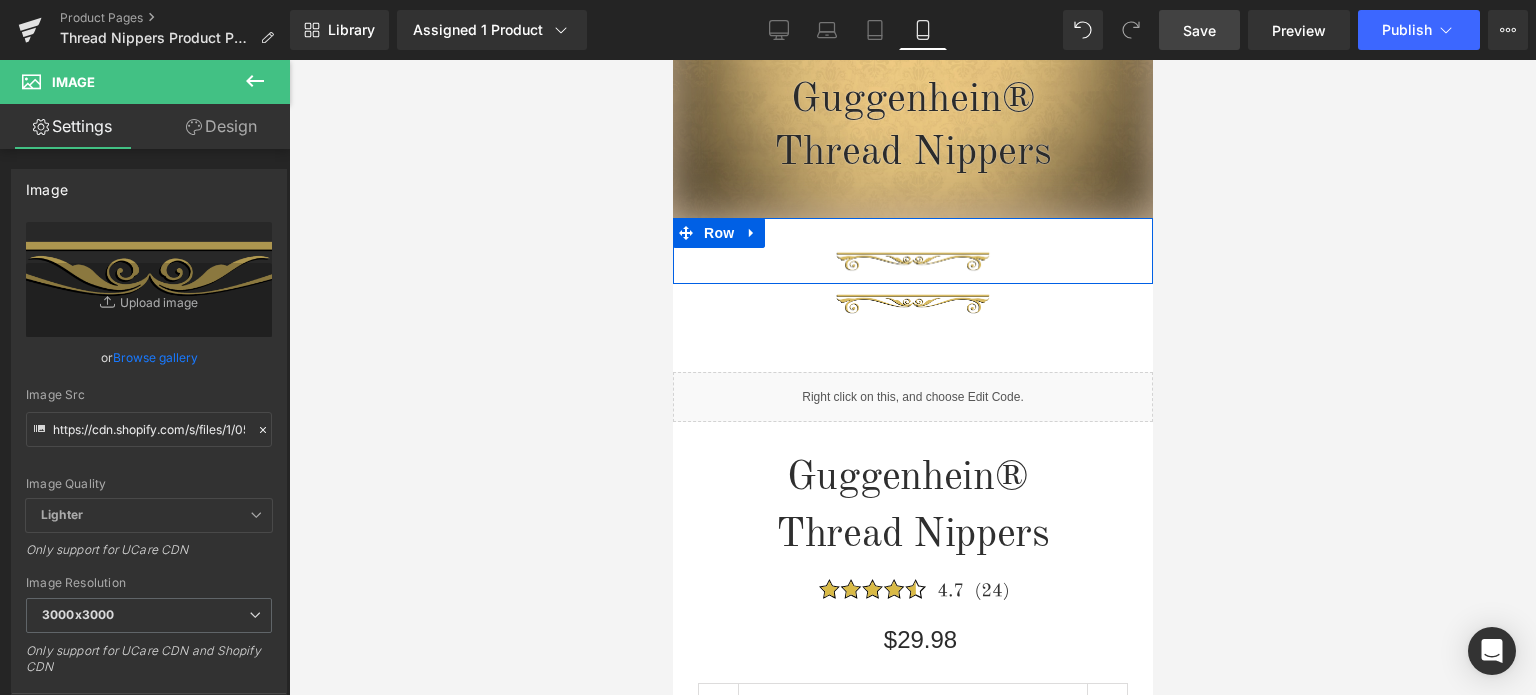 click on "Row" at bounding box center (718, 233) 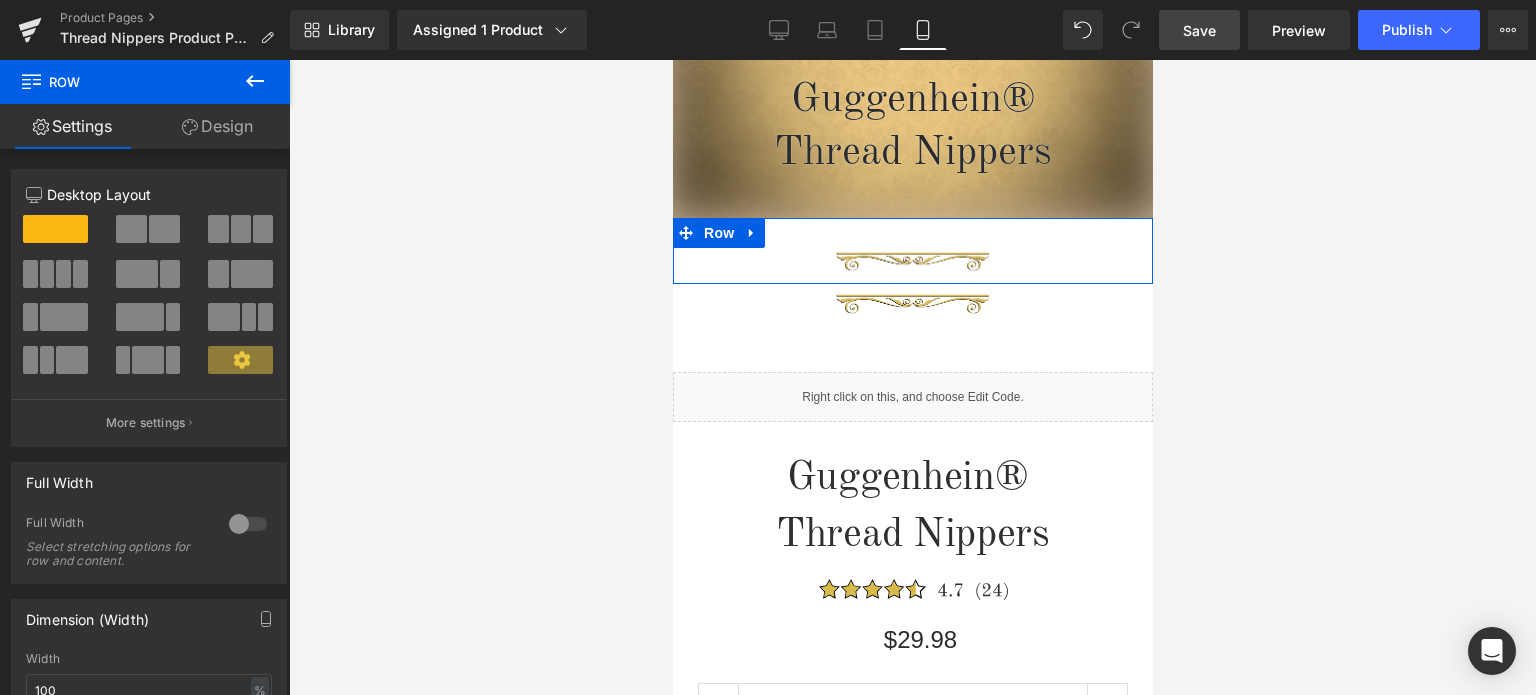 click on "Design" at bounding box center [217, 126] 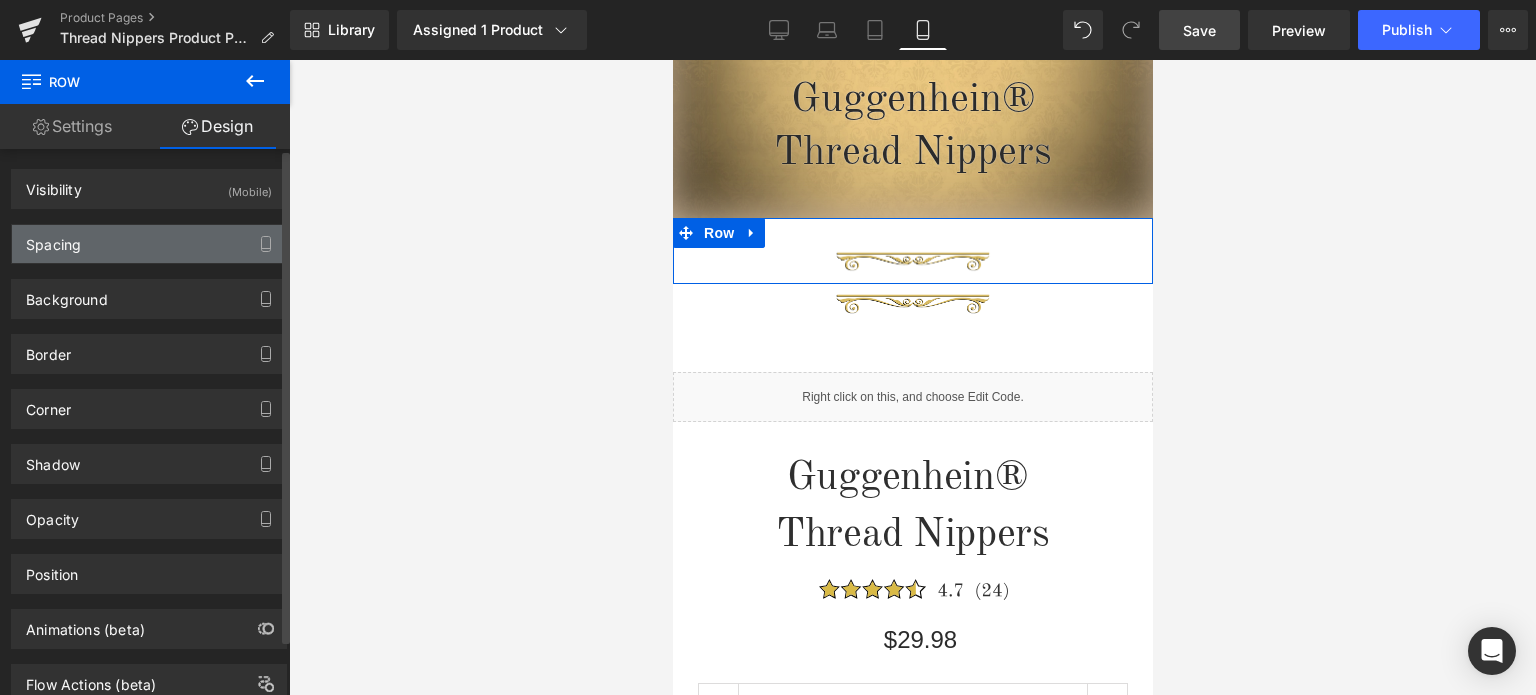 click on "Spacing" at bounding box center (149, 244) 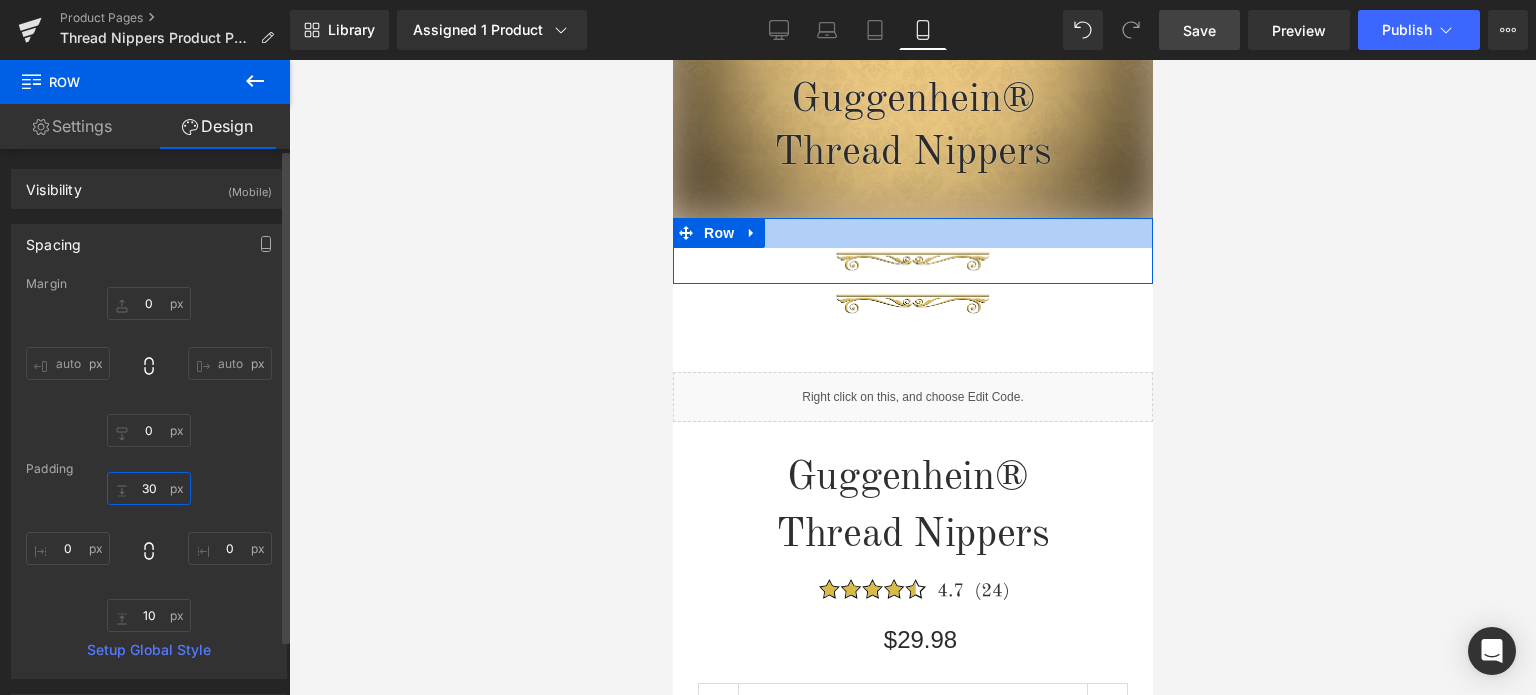 click on "30" at bounding box center [149, 488] 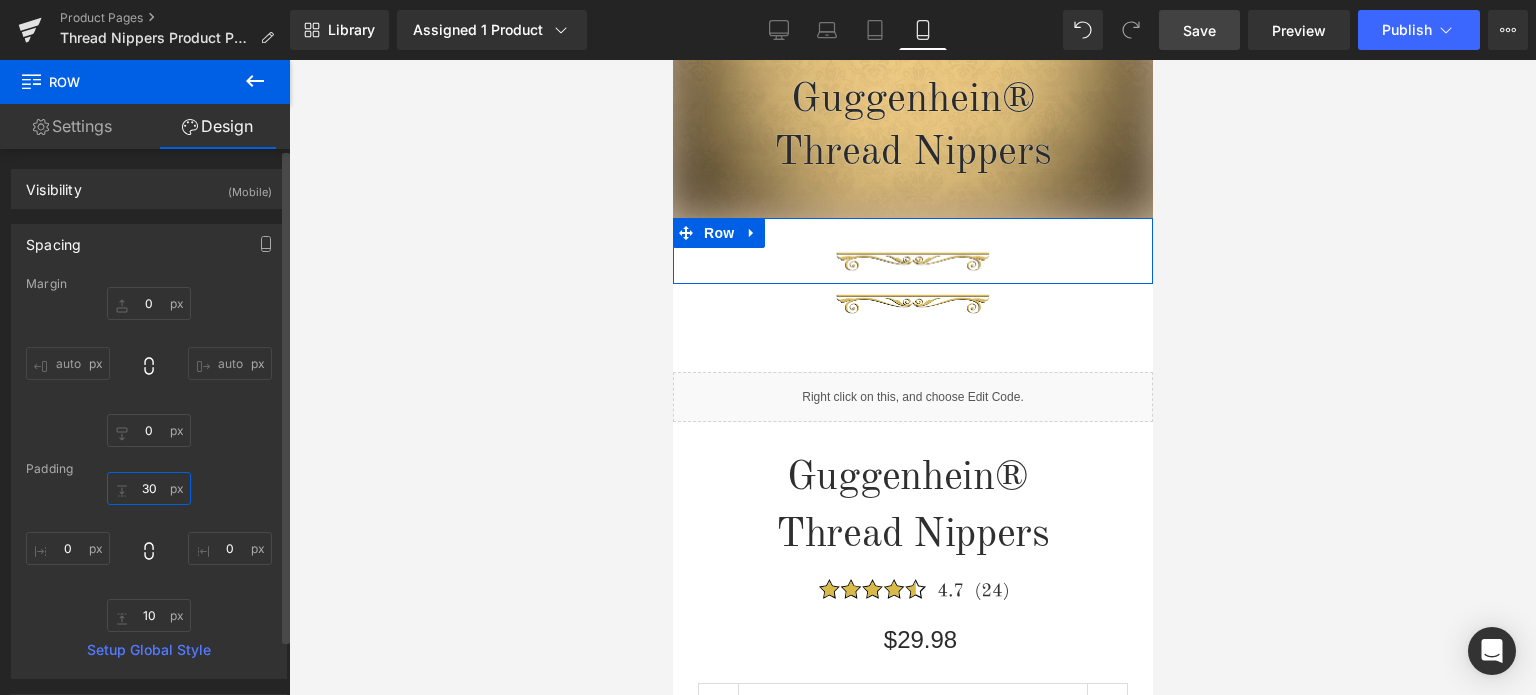 type on "0" 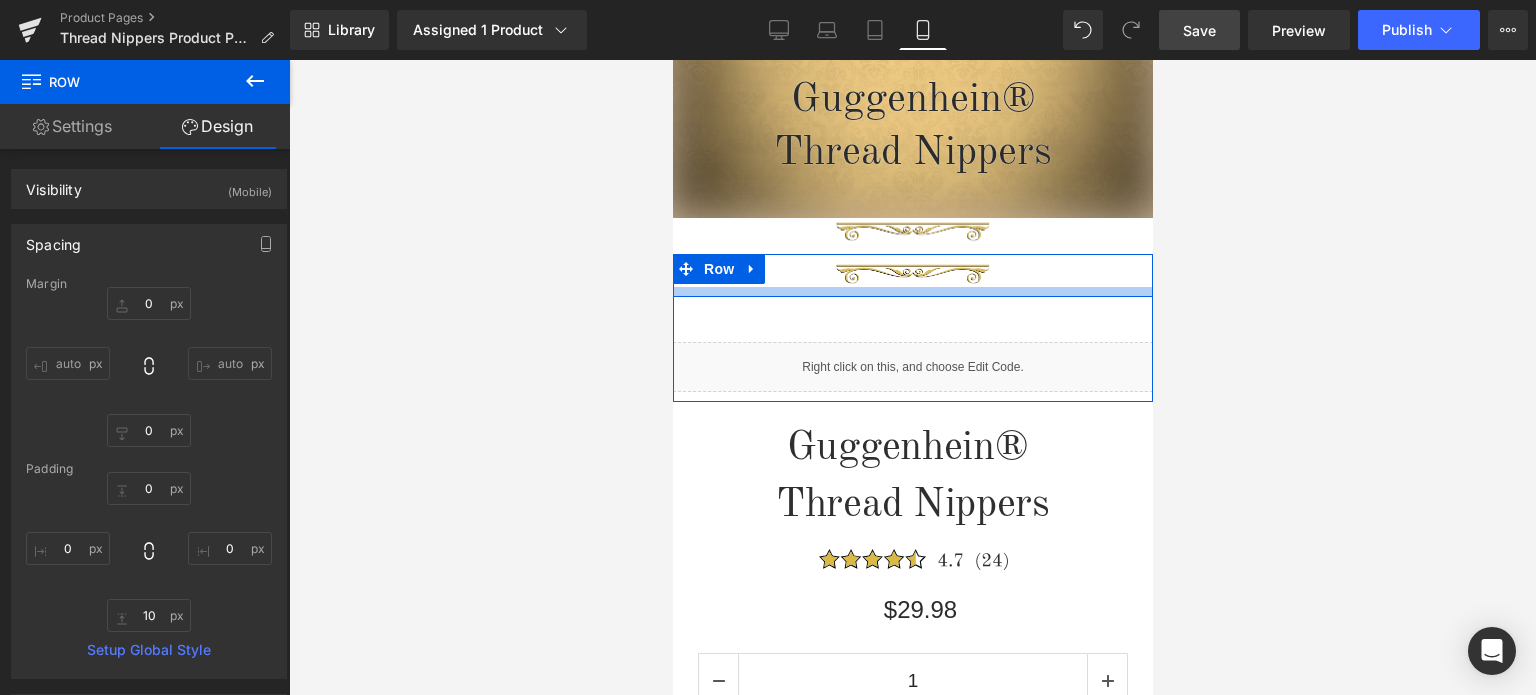 click at bounding box center [912, 292] 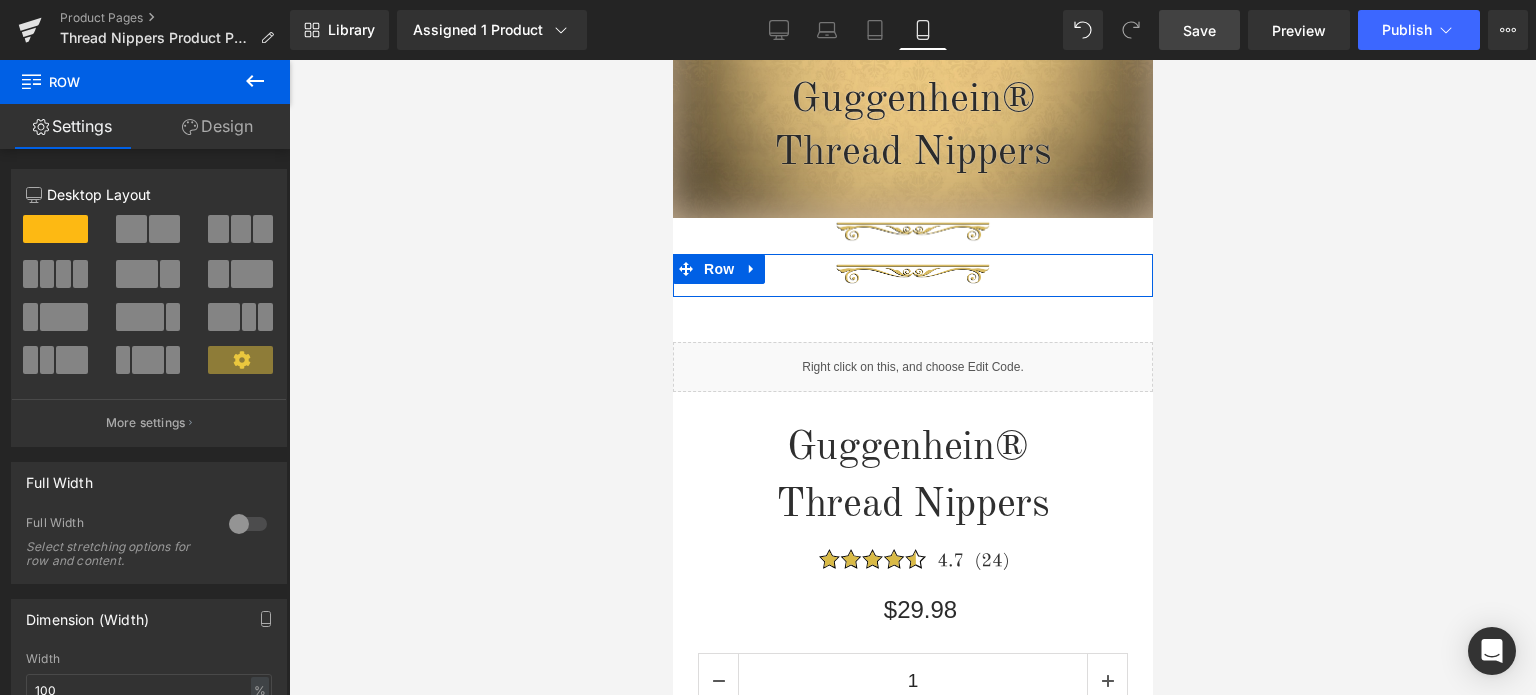 click on "Design" at bounding box center [217, 126] 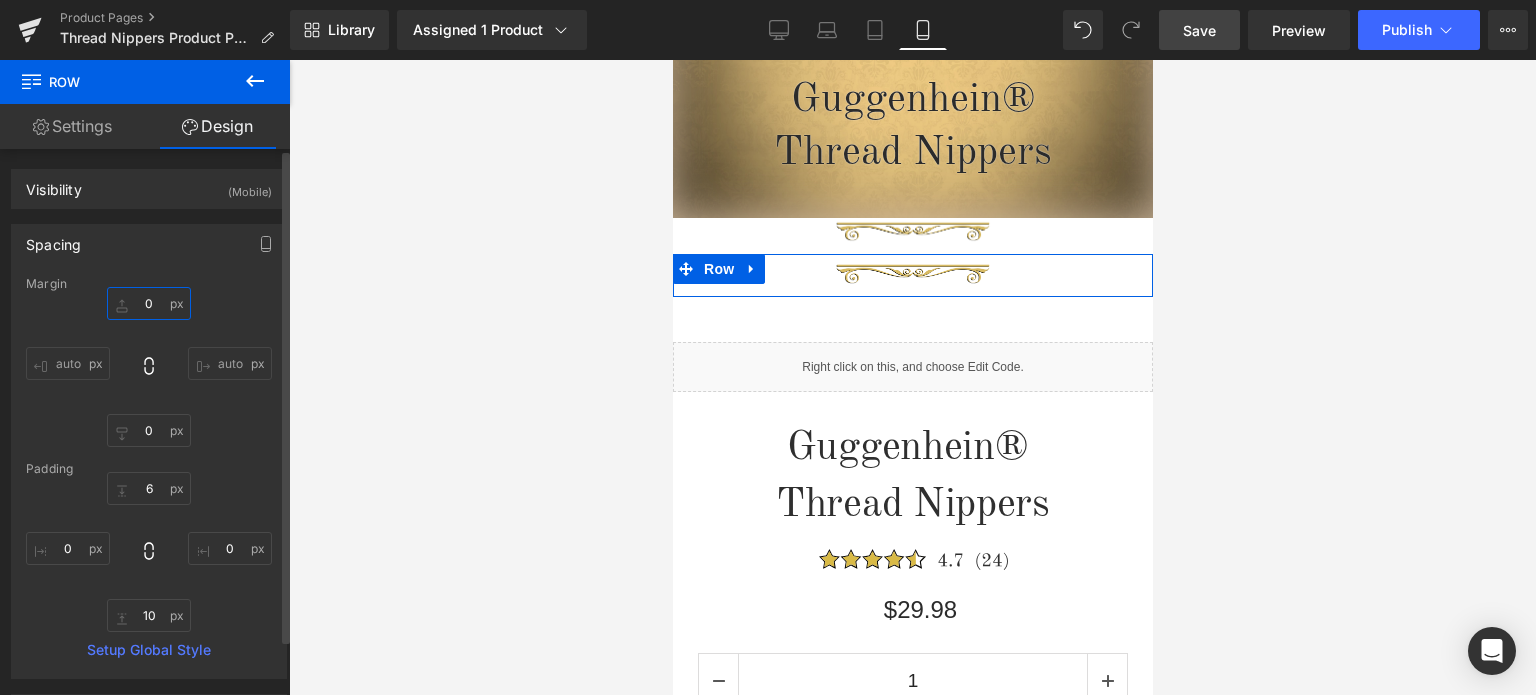 click on "0" at bounding box center (149, 303) 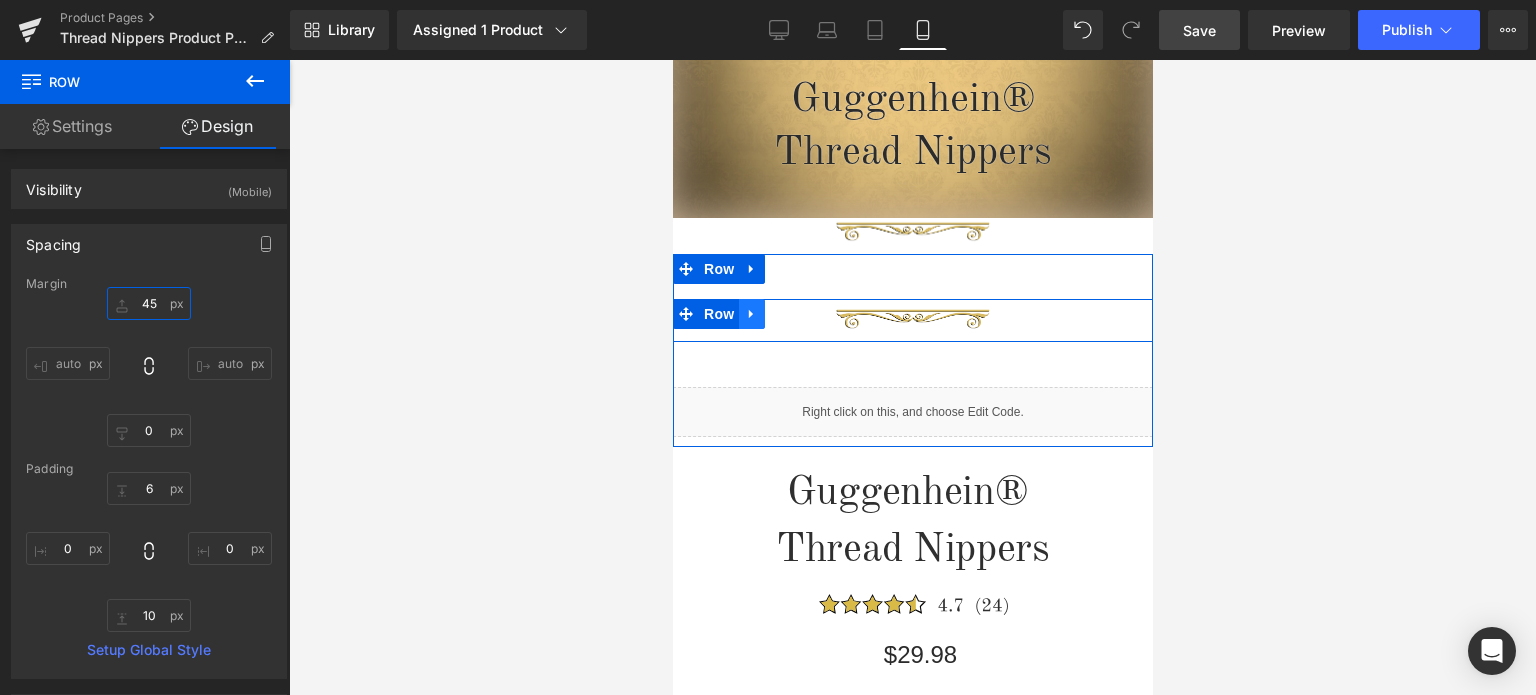 type on "45" 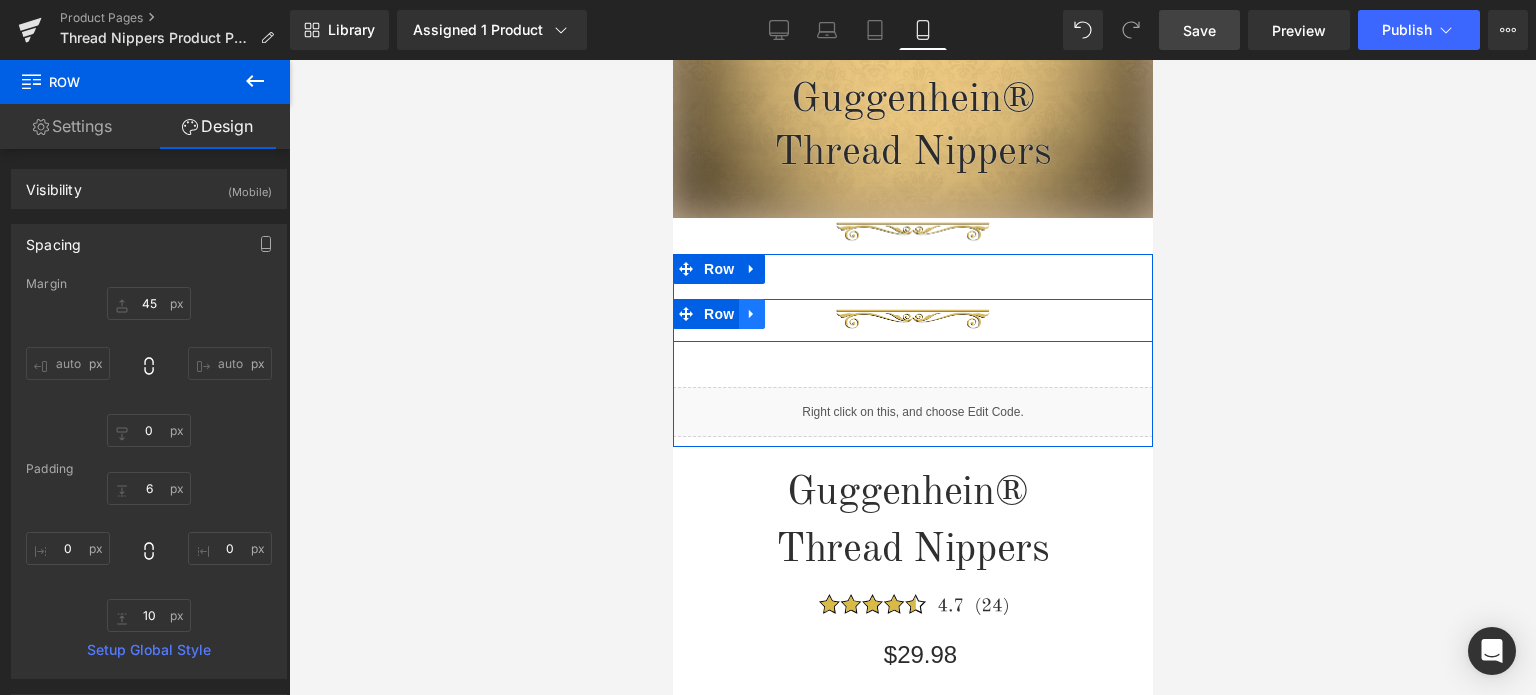 click 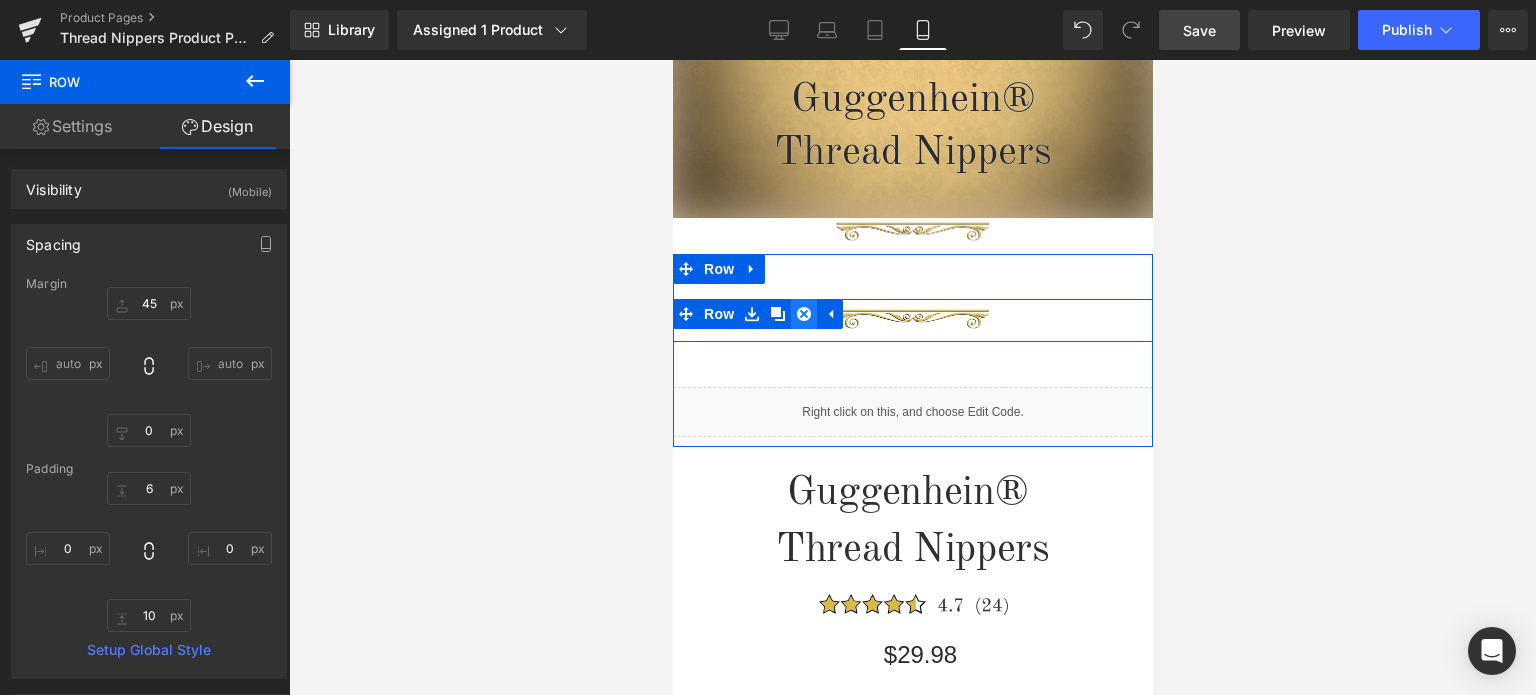 click 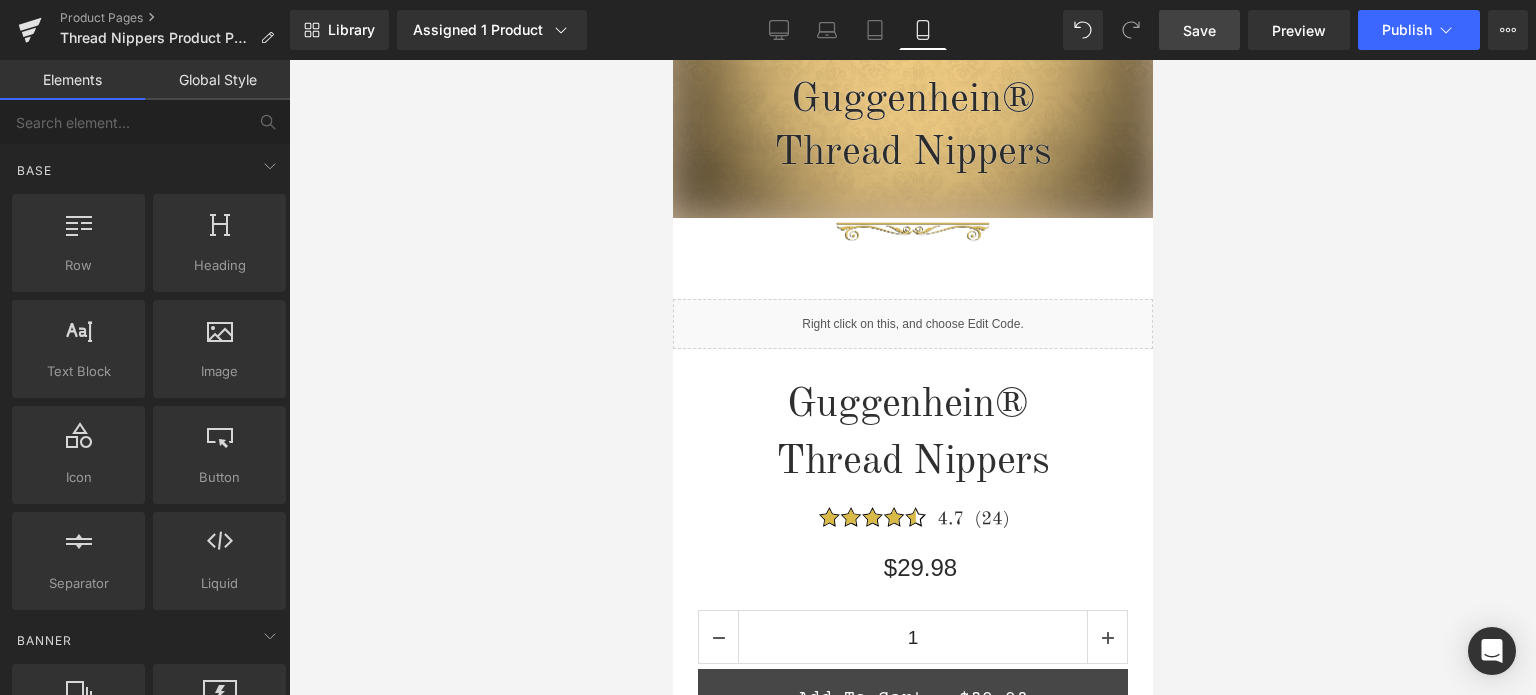 click on "Save" at bounding box center [1199, 30] 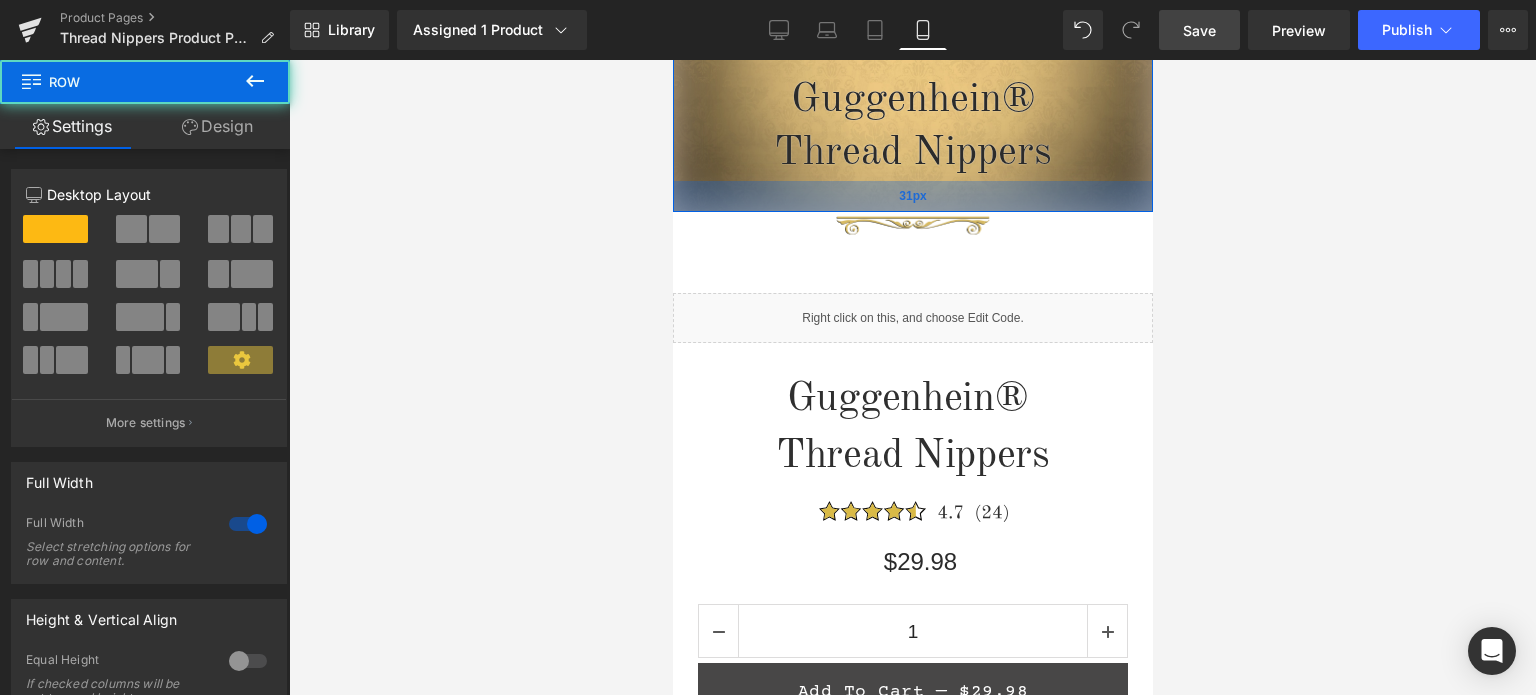 click on "31px" at bounding box center [912, 196] 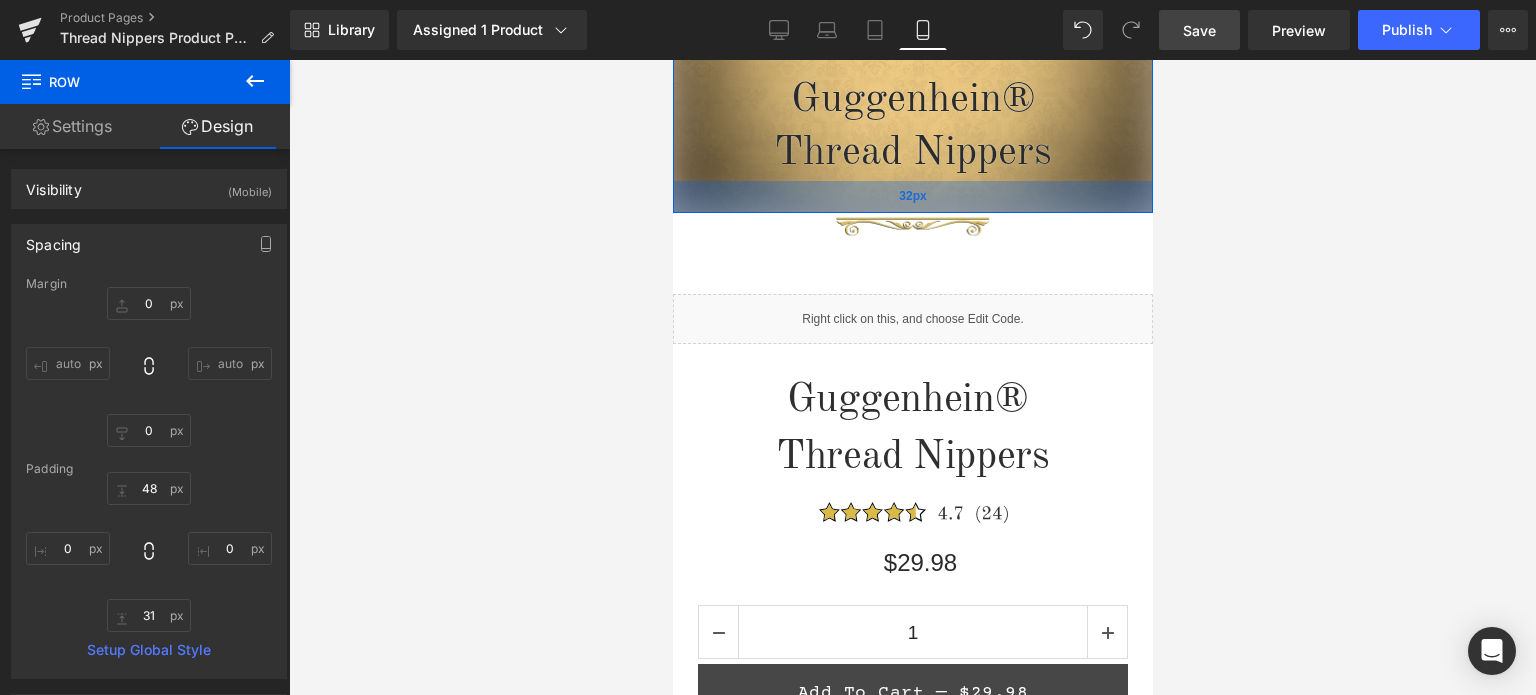 click on "32px" at bounding box center (912, 197) 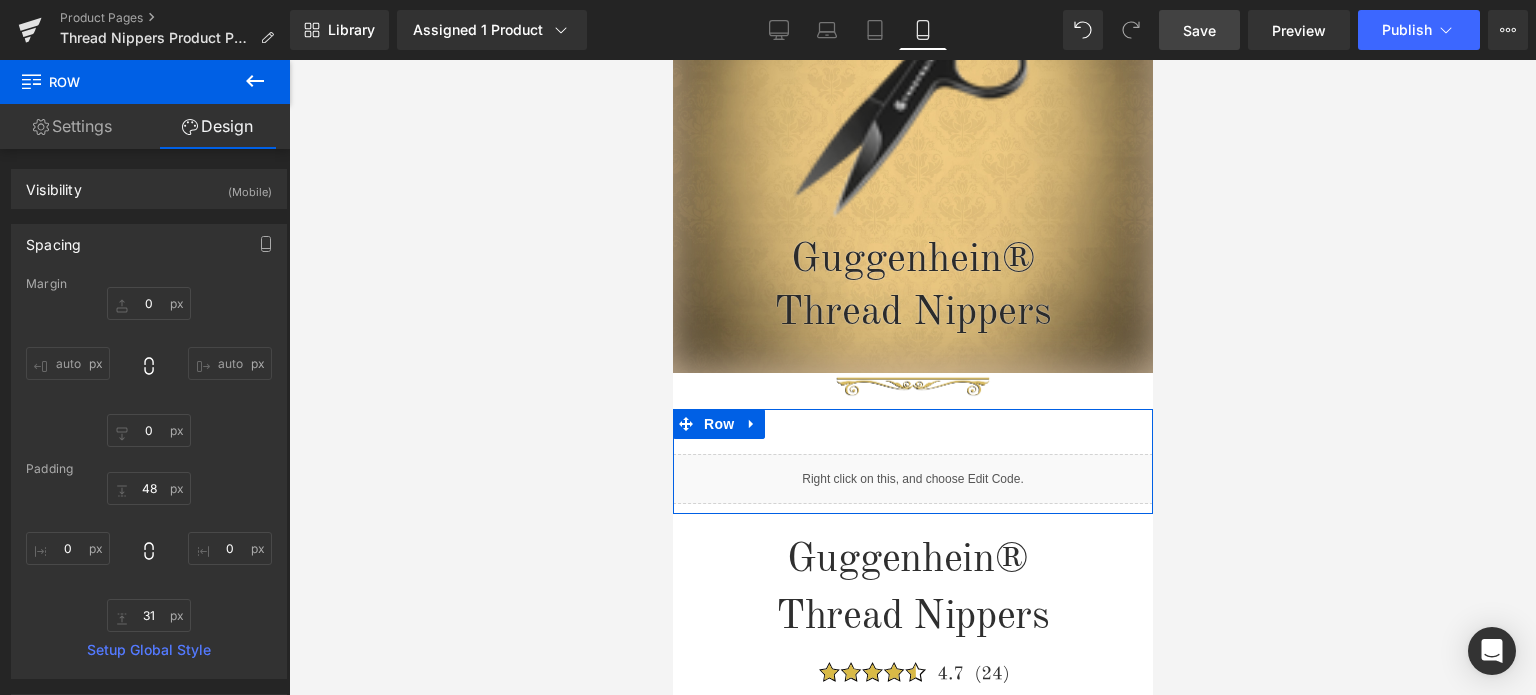 scroll, scrollTop: 251, scrollLeft: 0, axis: vertical 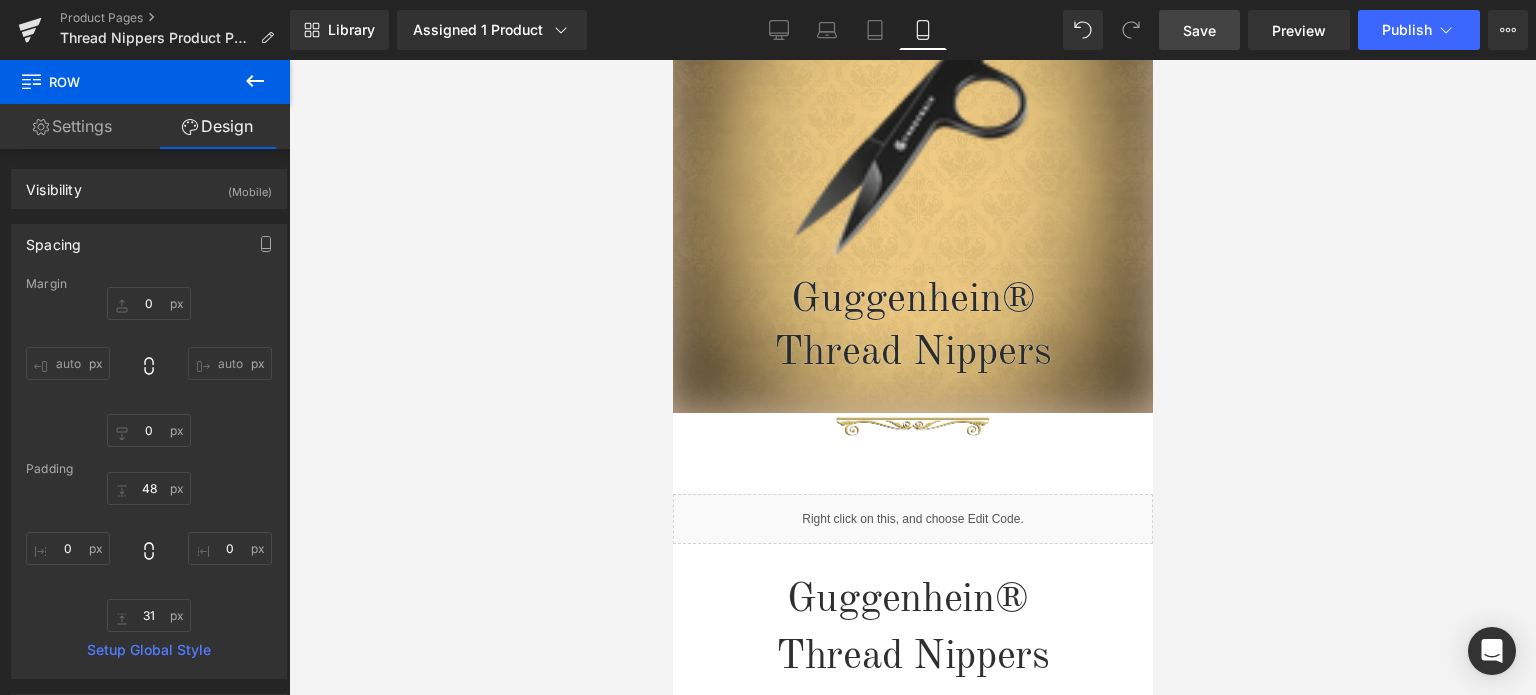 click on "Save" at bounding box center (1199, 30) 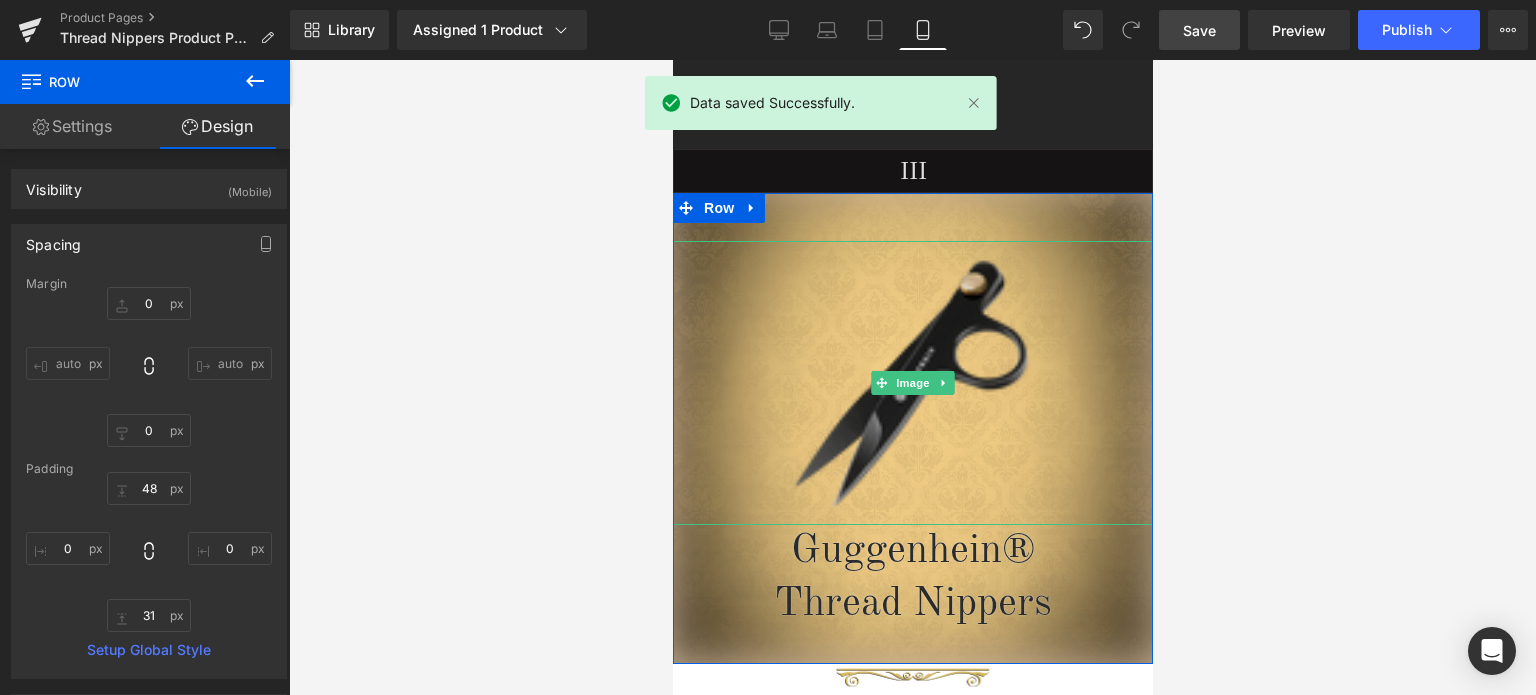 scroll, scrollTop: 0, scrollLeft: 0, axis: both 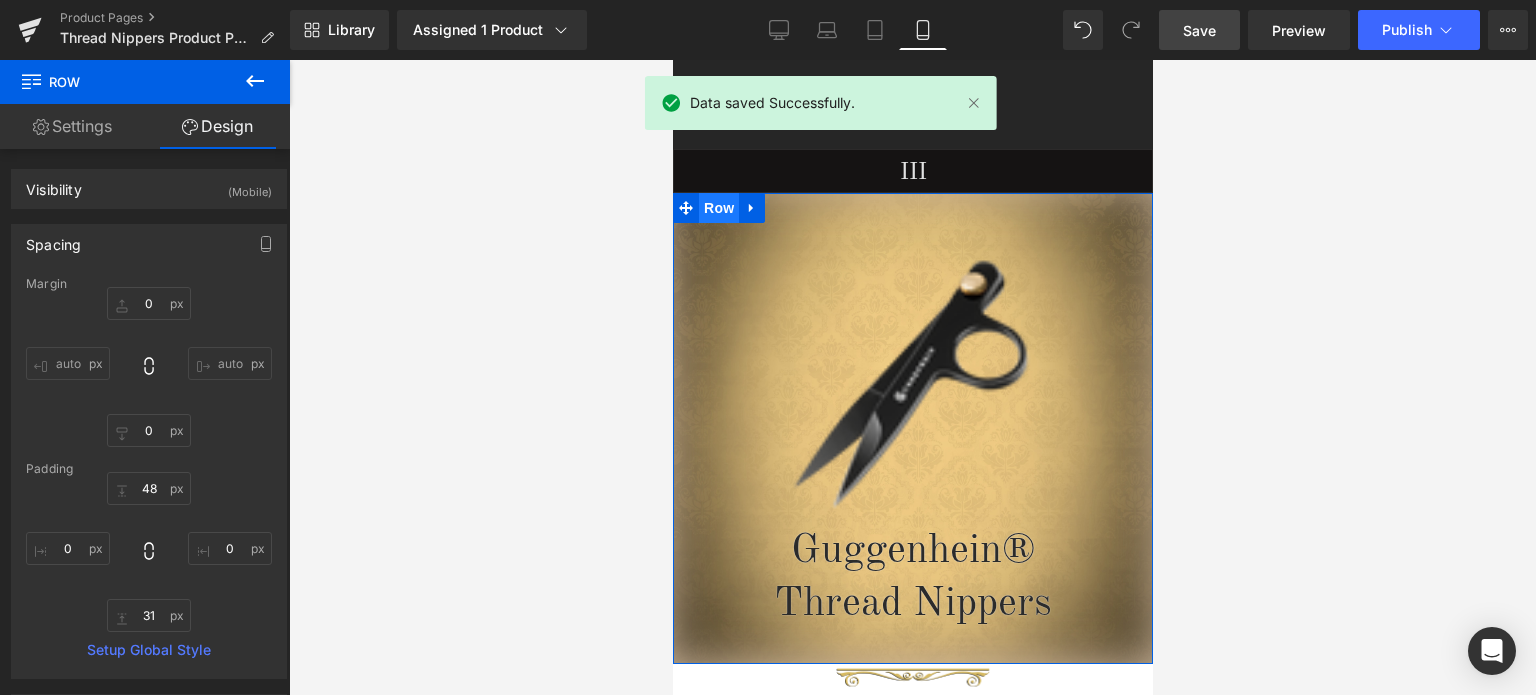 click on "Row" at bounding box center (718, 208) 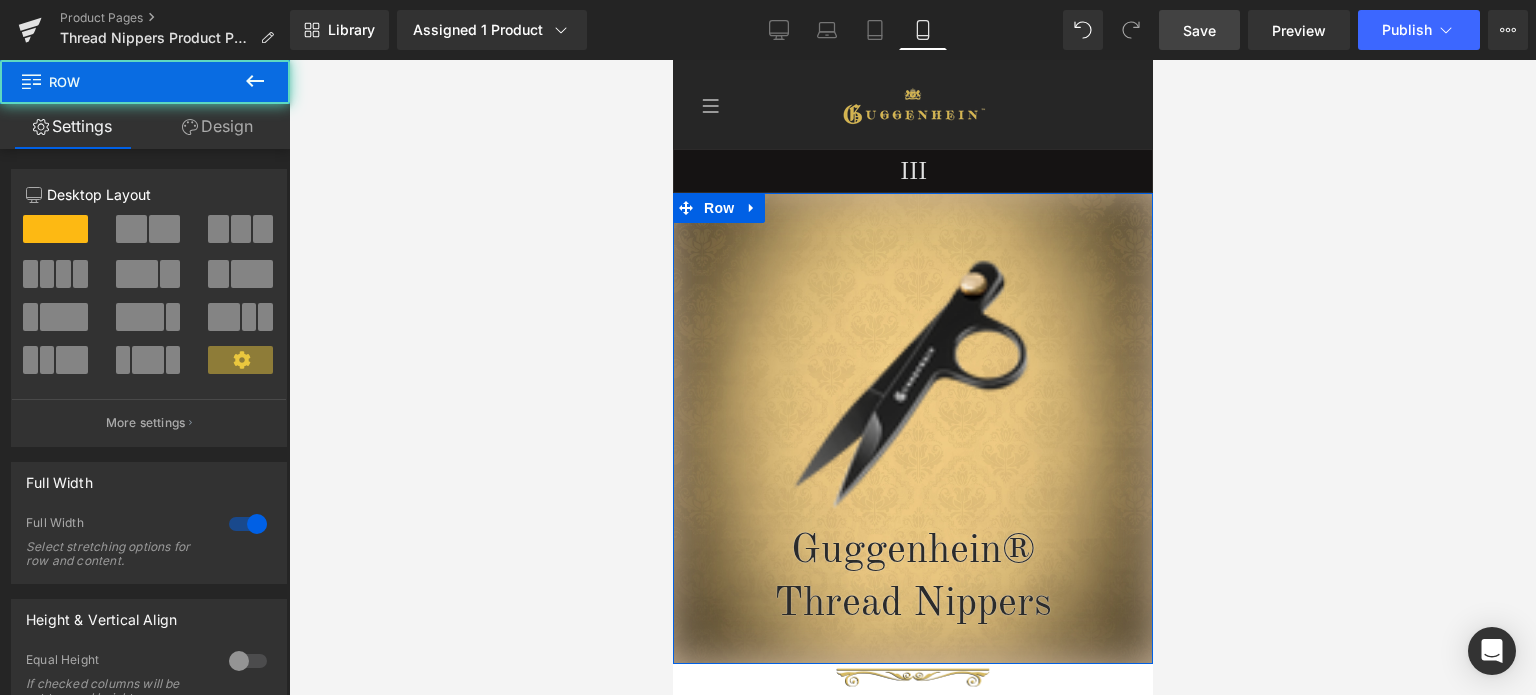 click on "Design" at bounding box center (217, 126) 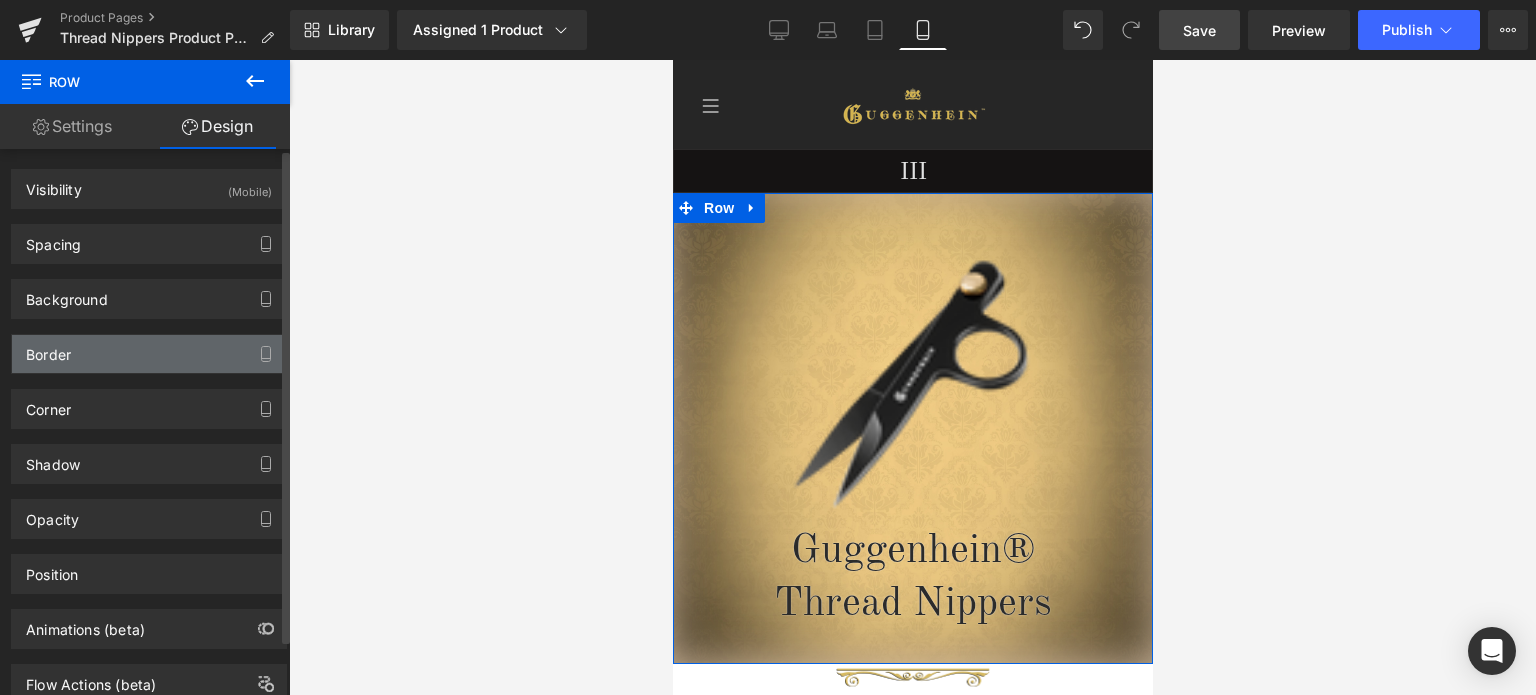 click on "Border" at bounding box center (149, 354) 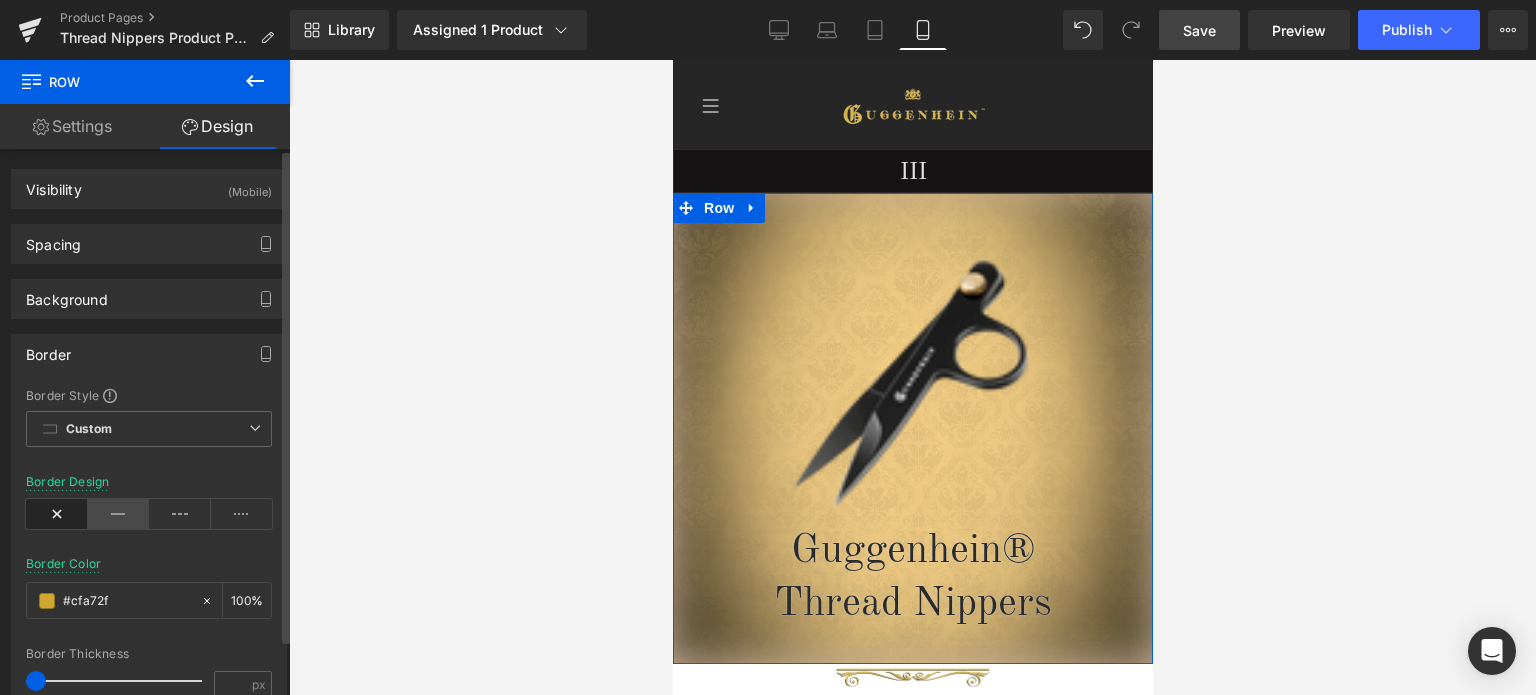click at bounding box center [119, 514] 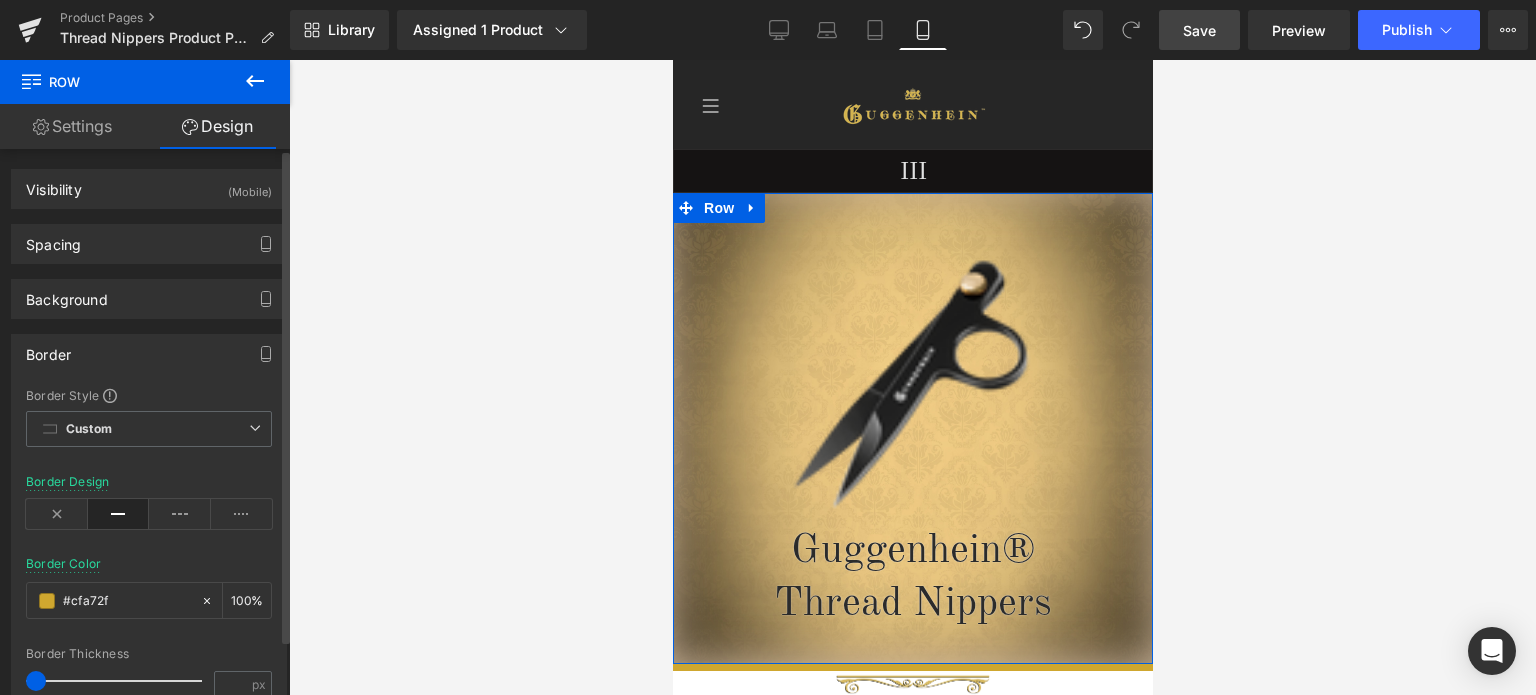 scroll, scrollTop: 200, scrollLeft: 0, axis: vertical 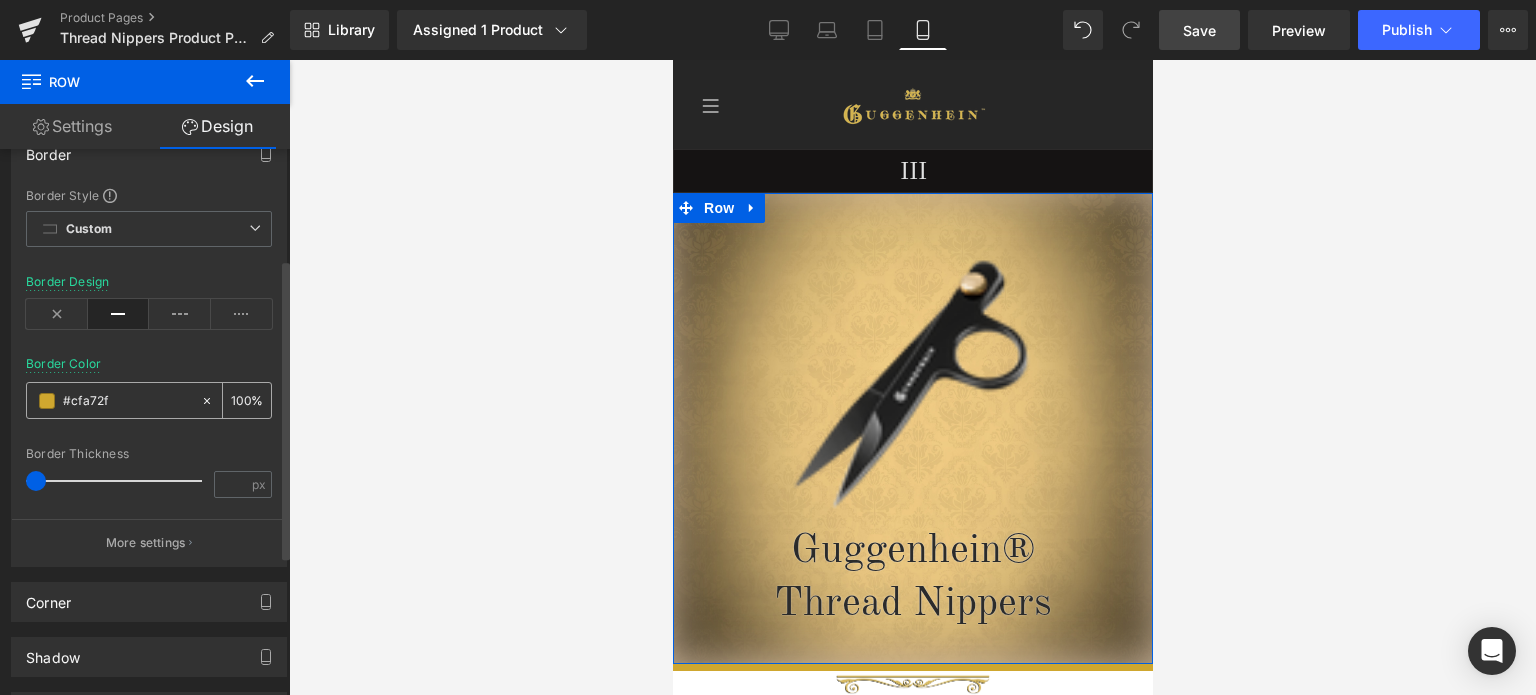 click at bounding box center [47, 401] 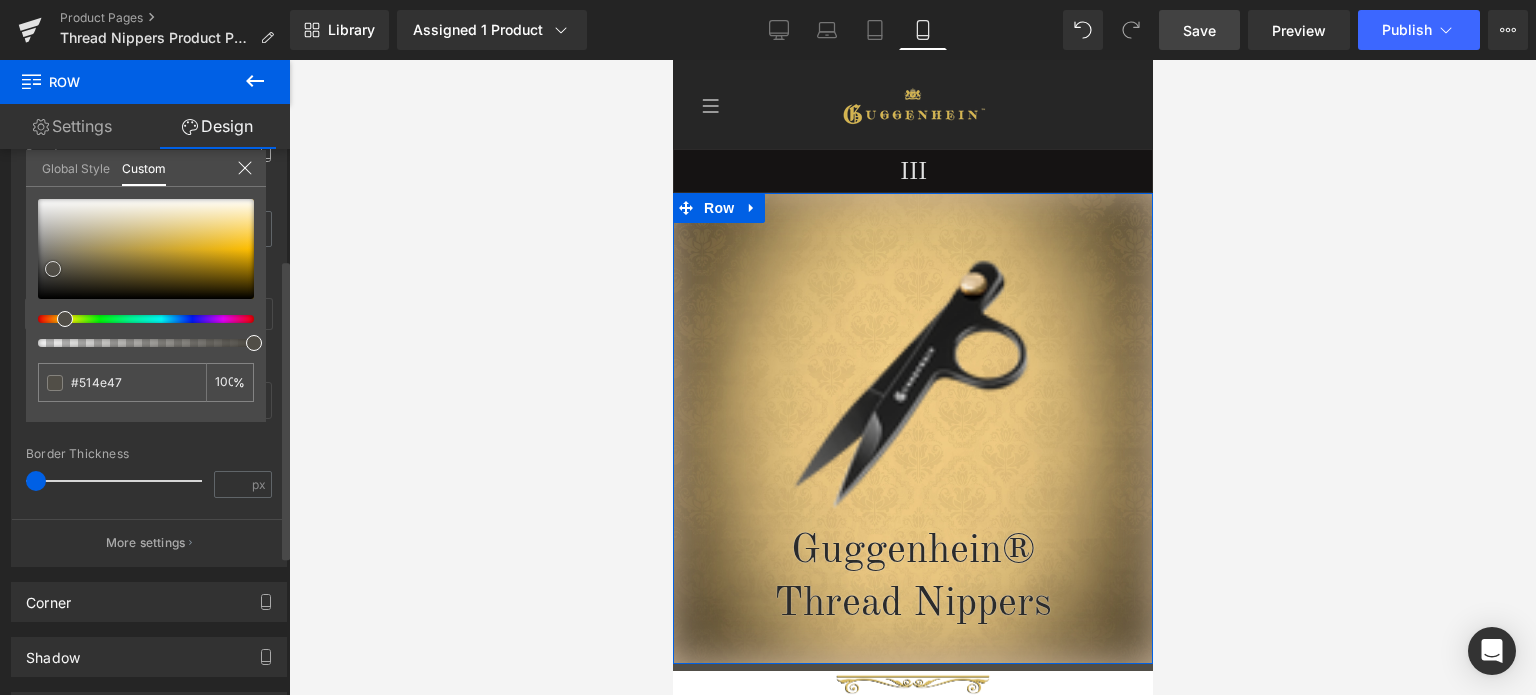 drag, startPoint x: 58, startPoint y: 278, endPoint x: 308, endPoint y: 268, distance: 250.19992 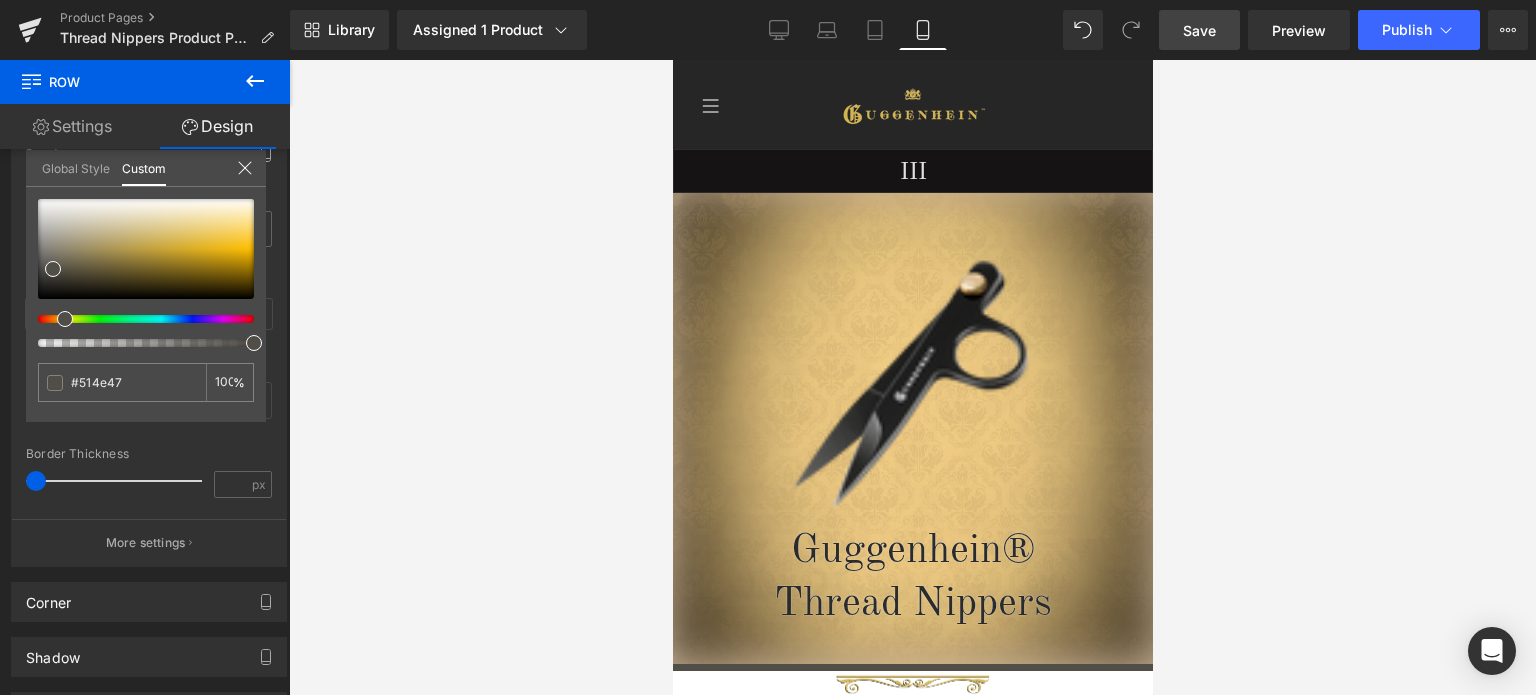 click on "Save" at bounding box center (1199, 30) 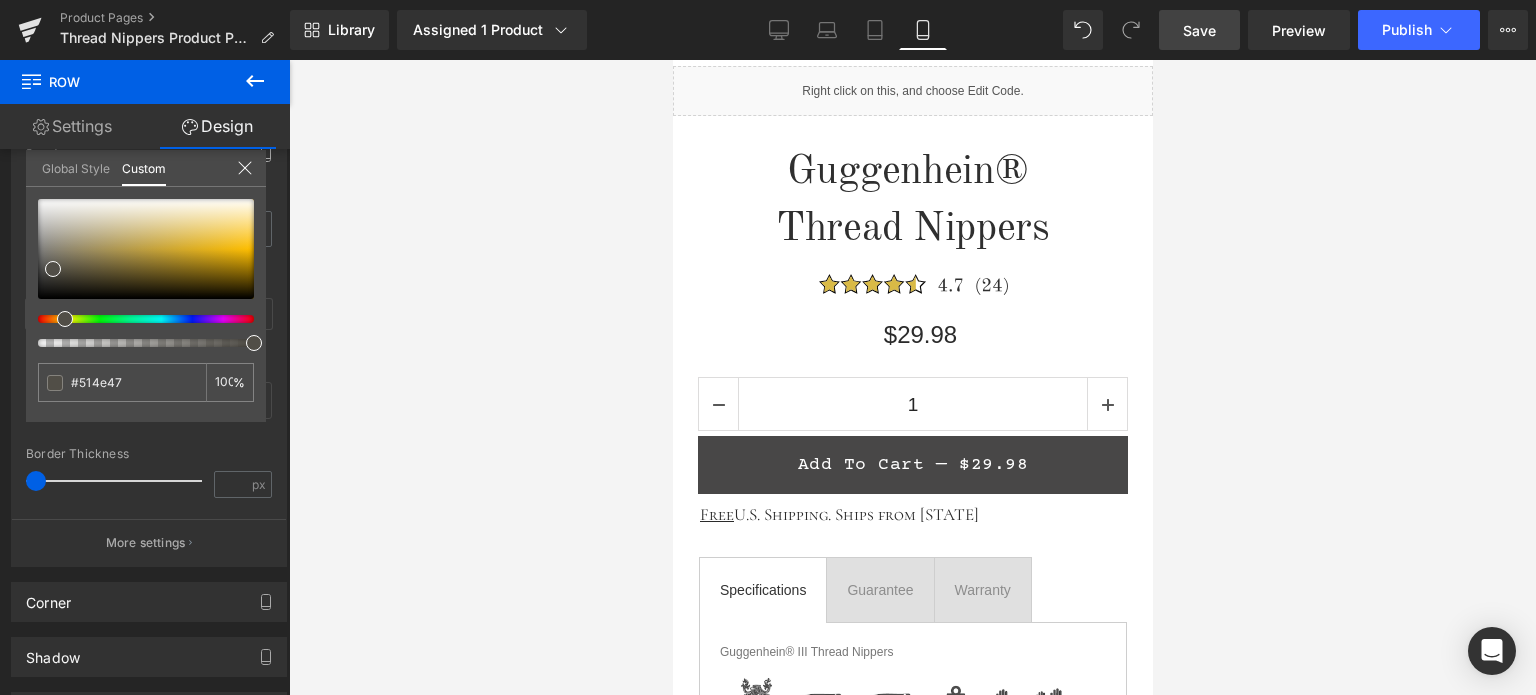 scroll, scrollTop: 0, scrollLeft: 0, axis: both 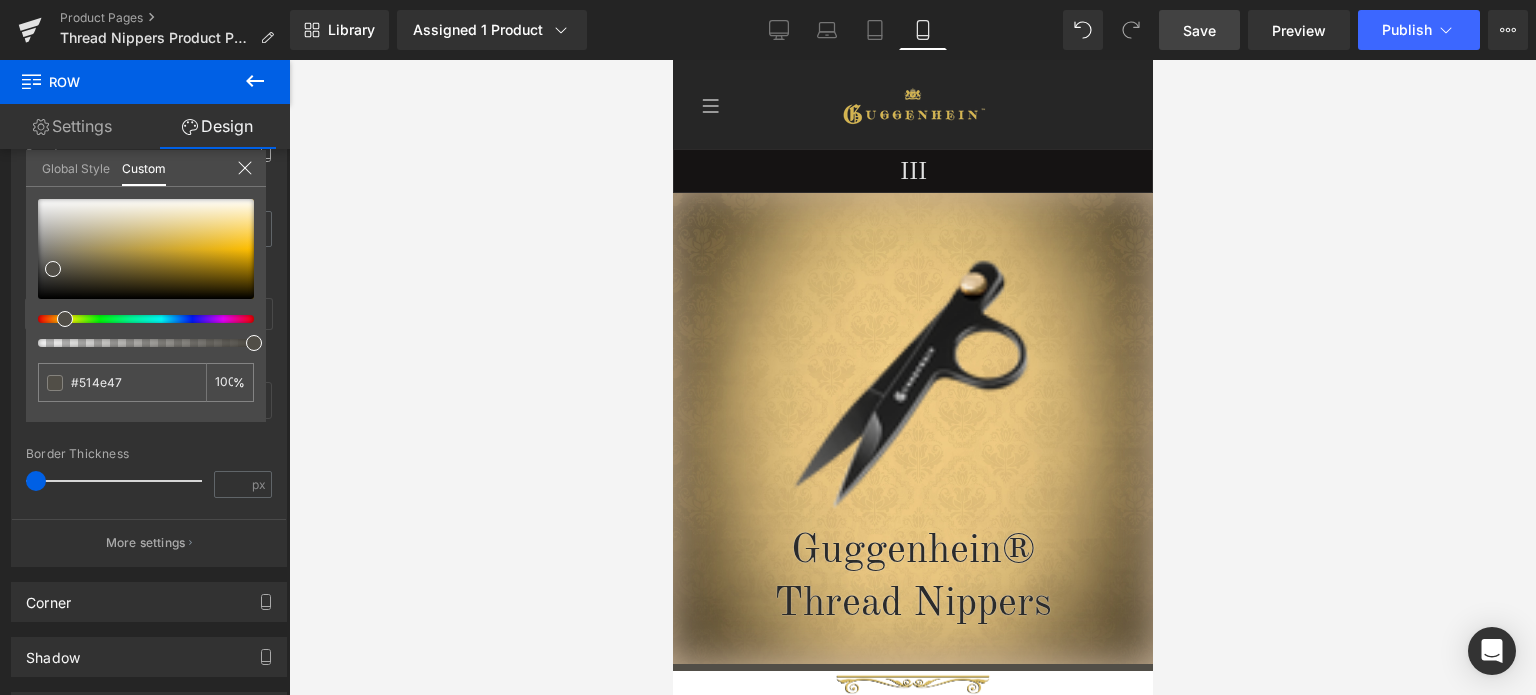 drag, startPoint x: 1145, startPoint y: 114, endPoint x: 1868, endPoint y: 147, distance: 723.75275 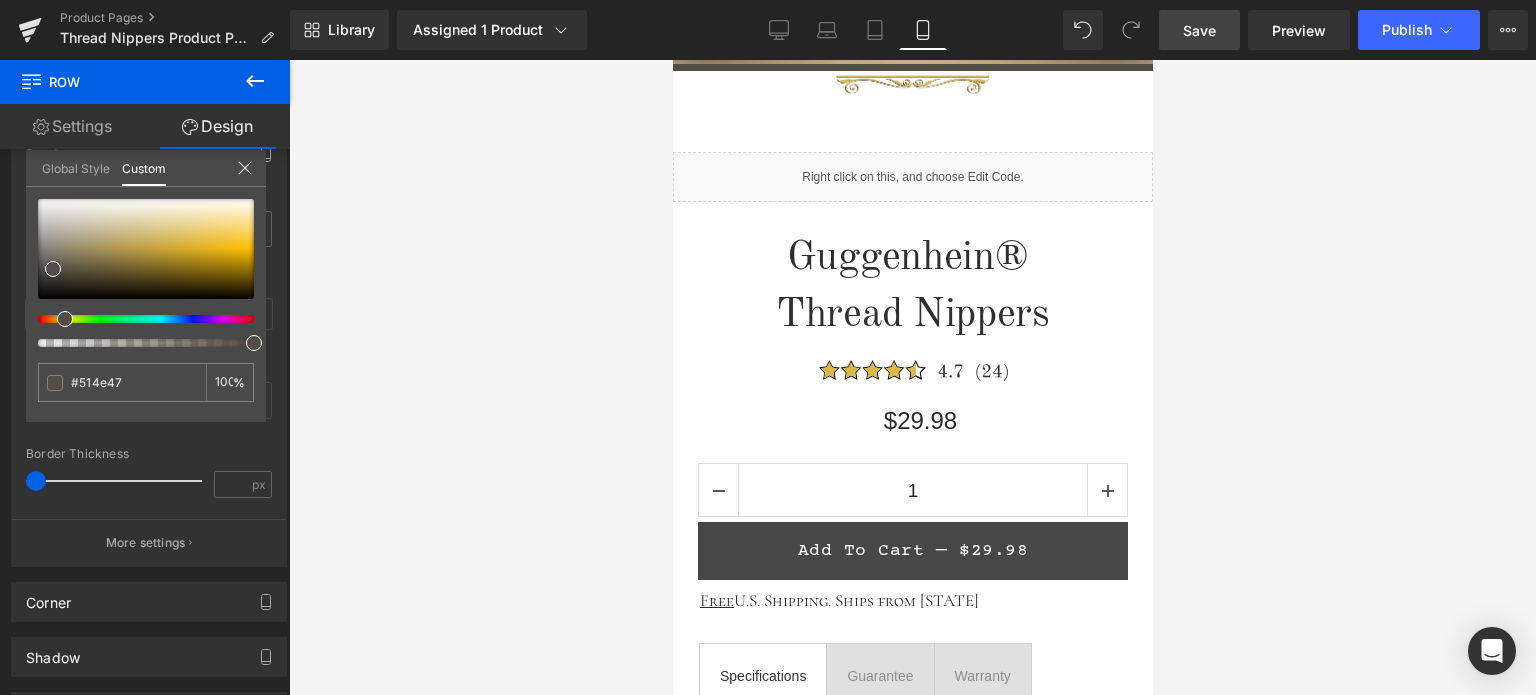 scroll, scrollTop: 1200, scrollLeft: 0, axis: vertical 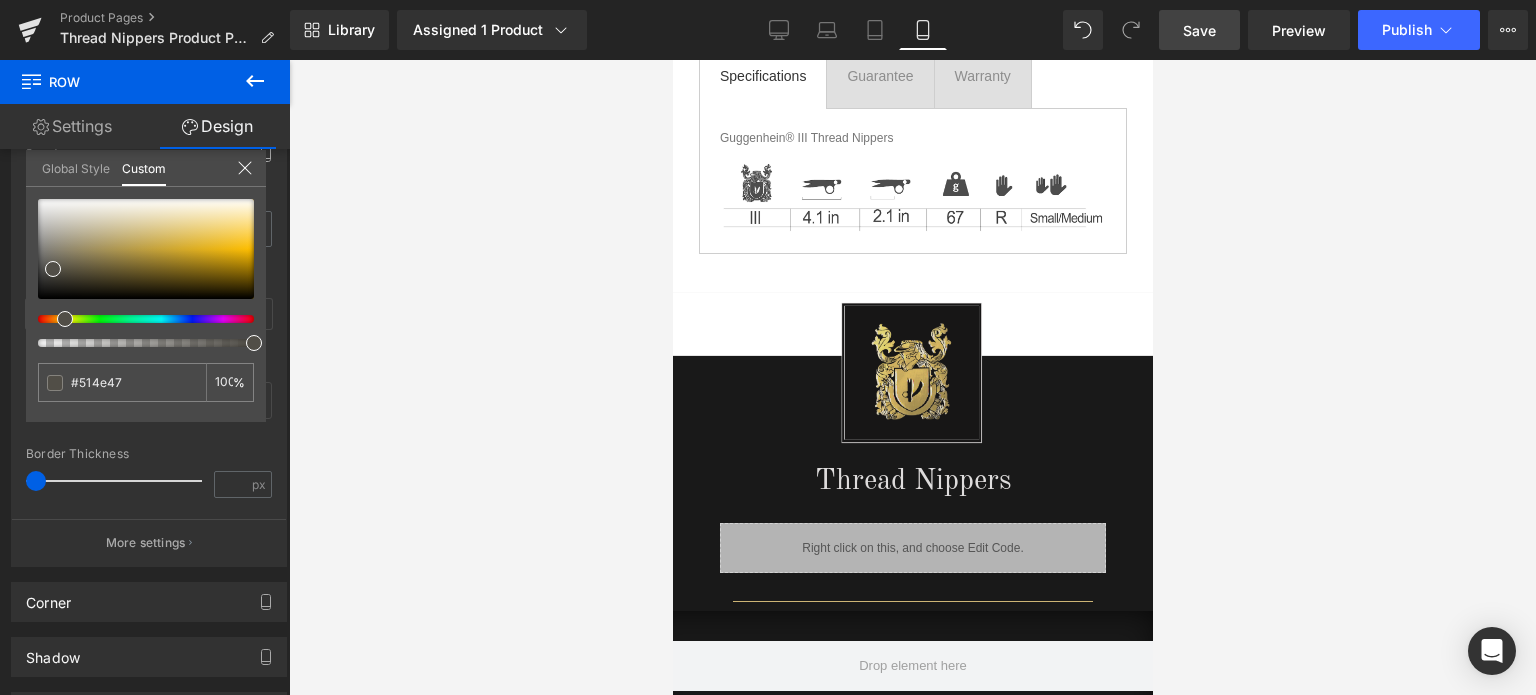 click on "Guggenhein
0
SHOPPING CART
CLOSE
No Products in the Cart
. . .
TOTAL:
$0.00
PROCEED TO CHECKOUT  X" at bounding box center [912, 938] 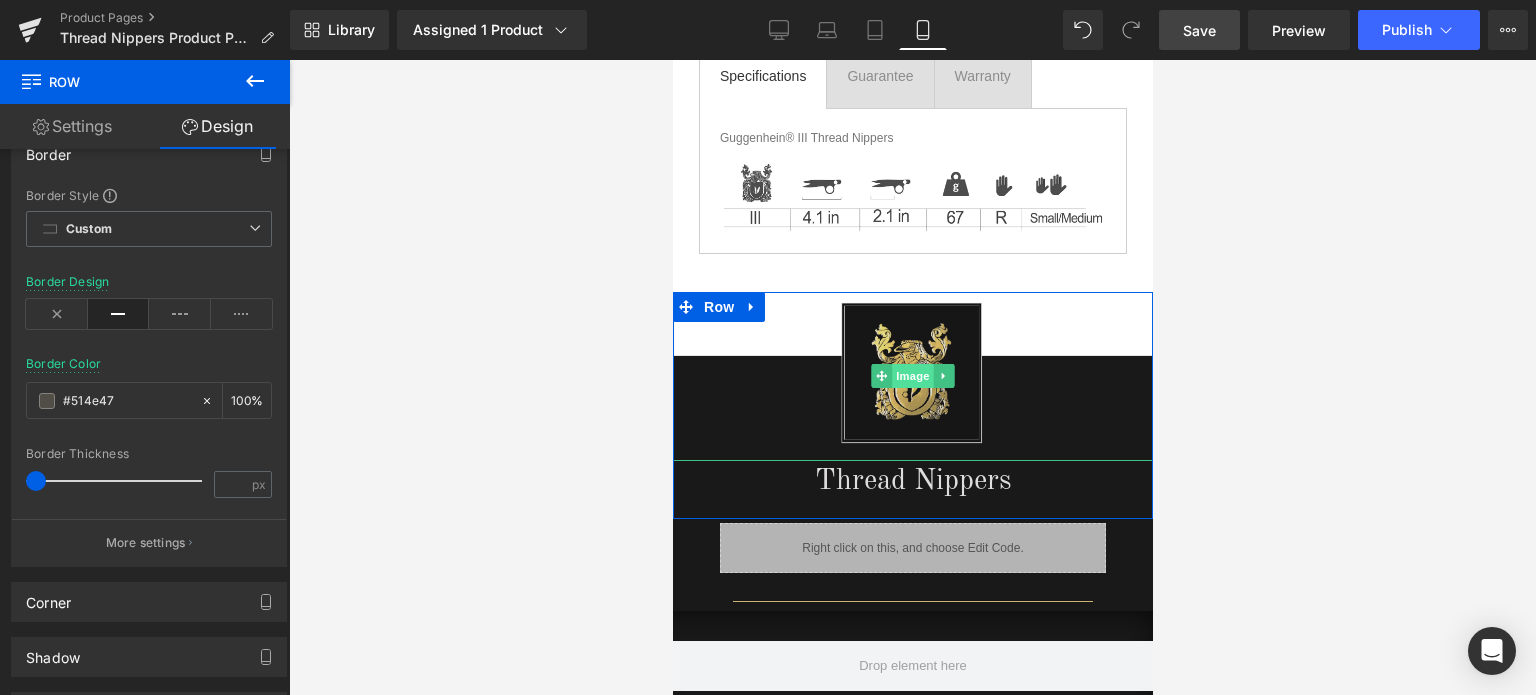 click on "Image" at bounding box center (912, 376) 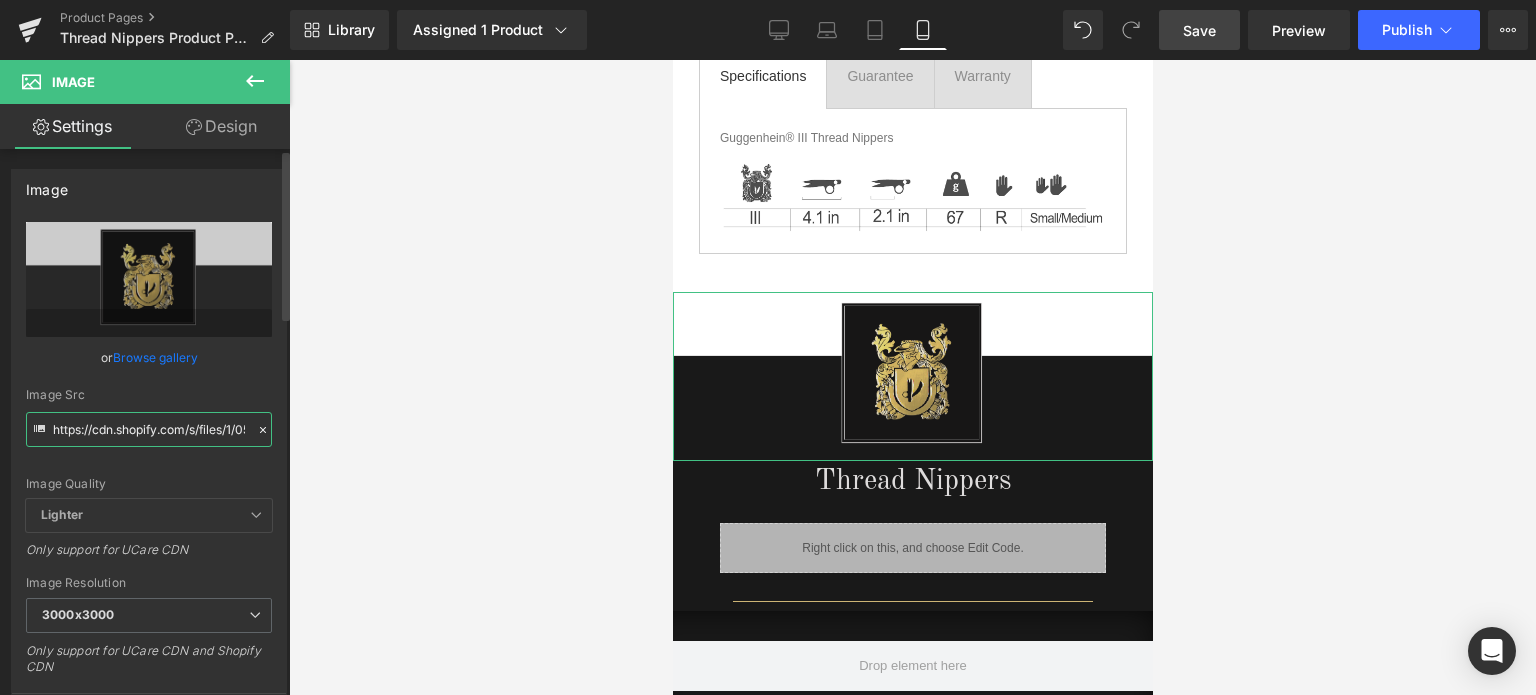 click on "https://cdn.shopify.com/s/files/1/0566/0963/6442/files/2_b33237b8-125b-45c7-806e-bd4e08f68d7c_3000x3000.png?v=1751316130" at bounding box center (149, 429) 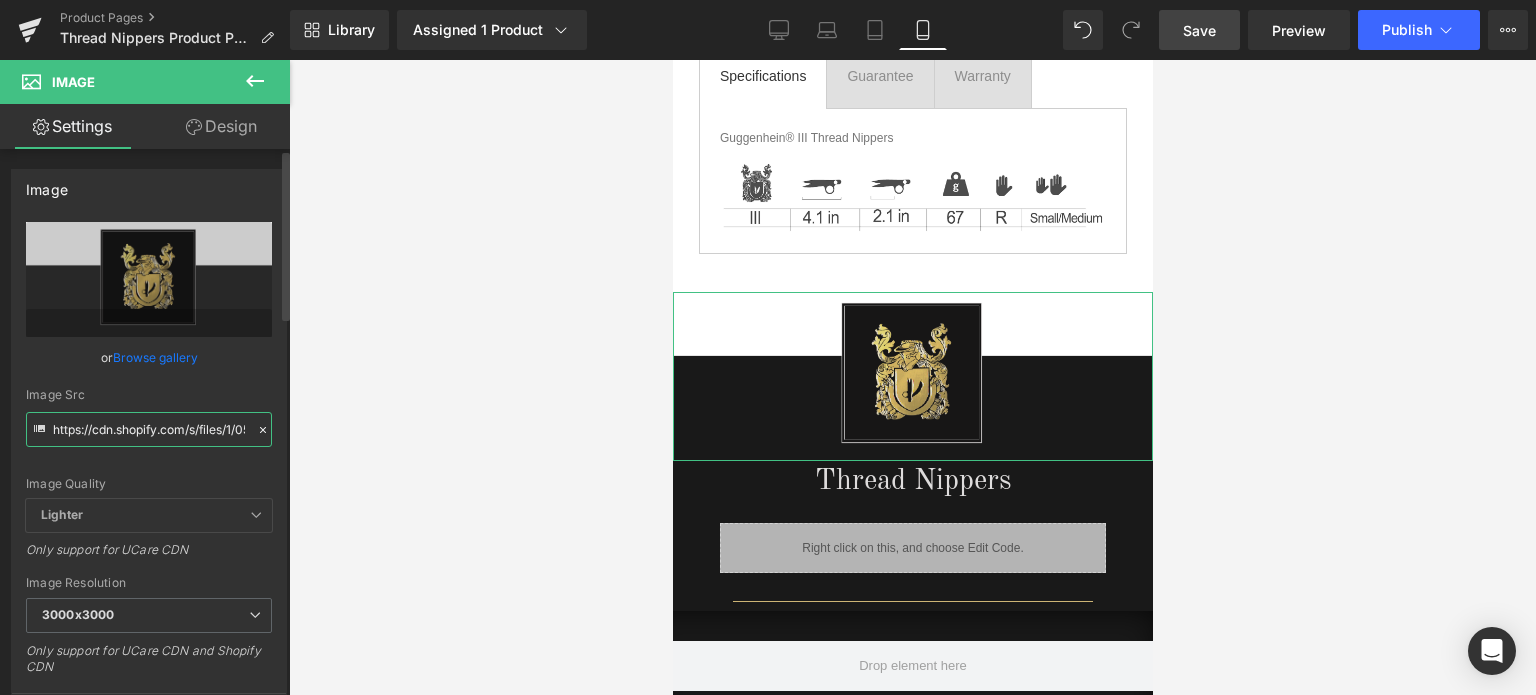 paste on "3_1123086d-c864-4168-b3f4-3a6d8a7083dd.png?v=1754336719" 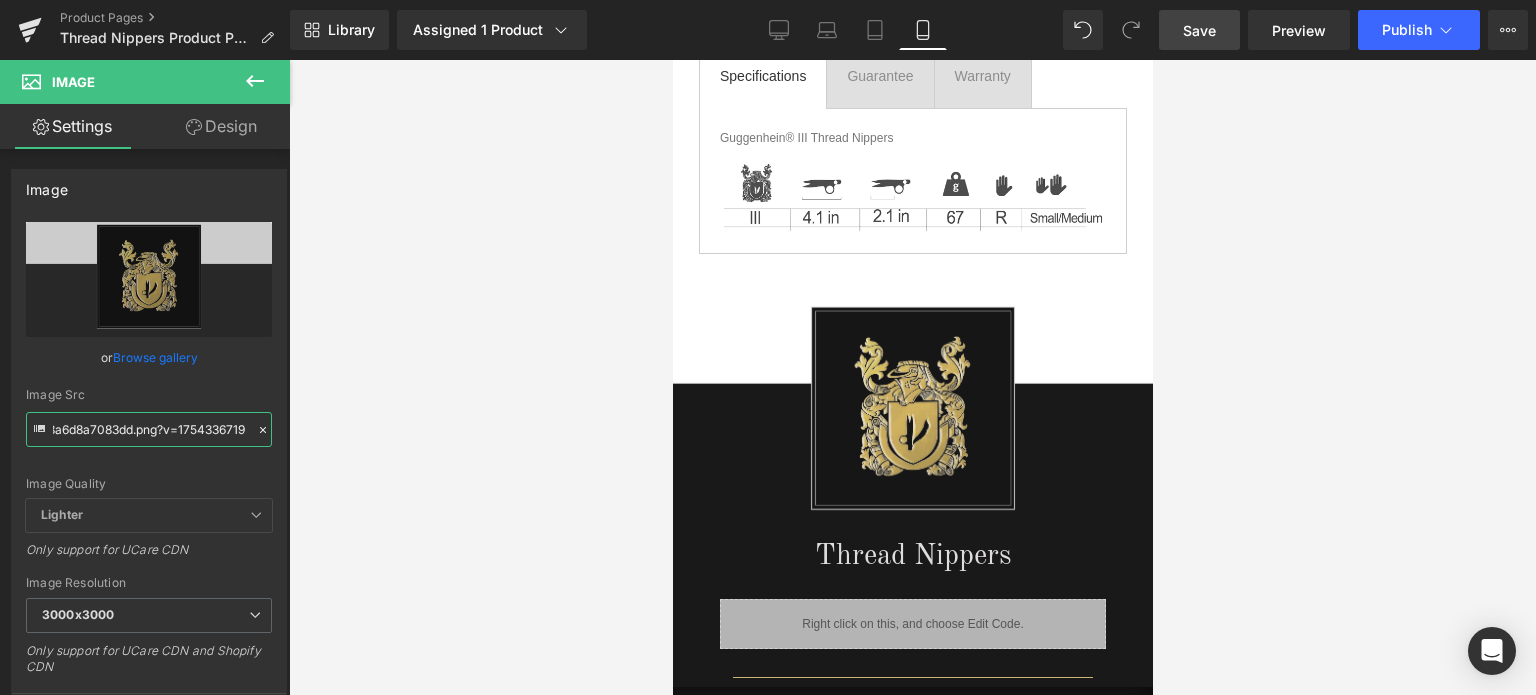 type on "https://cdn.shopify.com/s/files/1/0566/0963/6442/files/3_1123086d-c864-4168-b3f4-3a6d8a7083dd_3000x3000.png?v=1754336719" 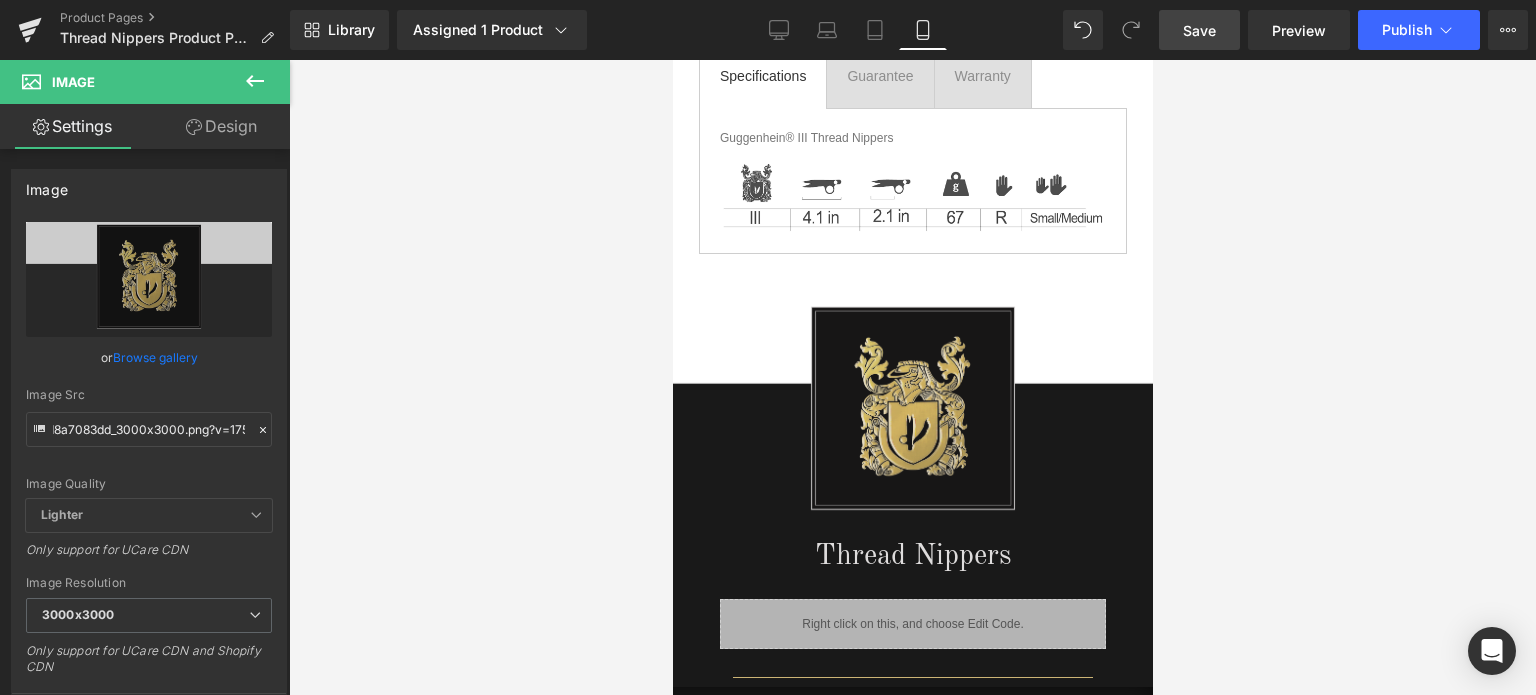 scroll, scrollTop: 0, scrollLeft: 0, axis: both 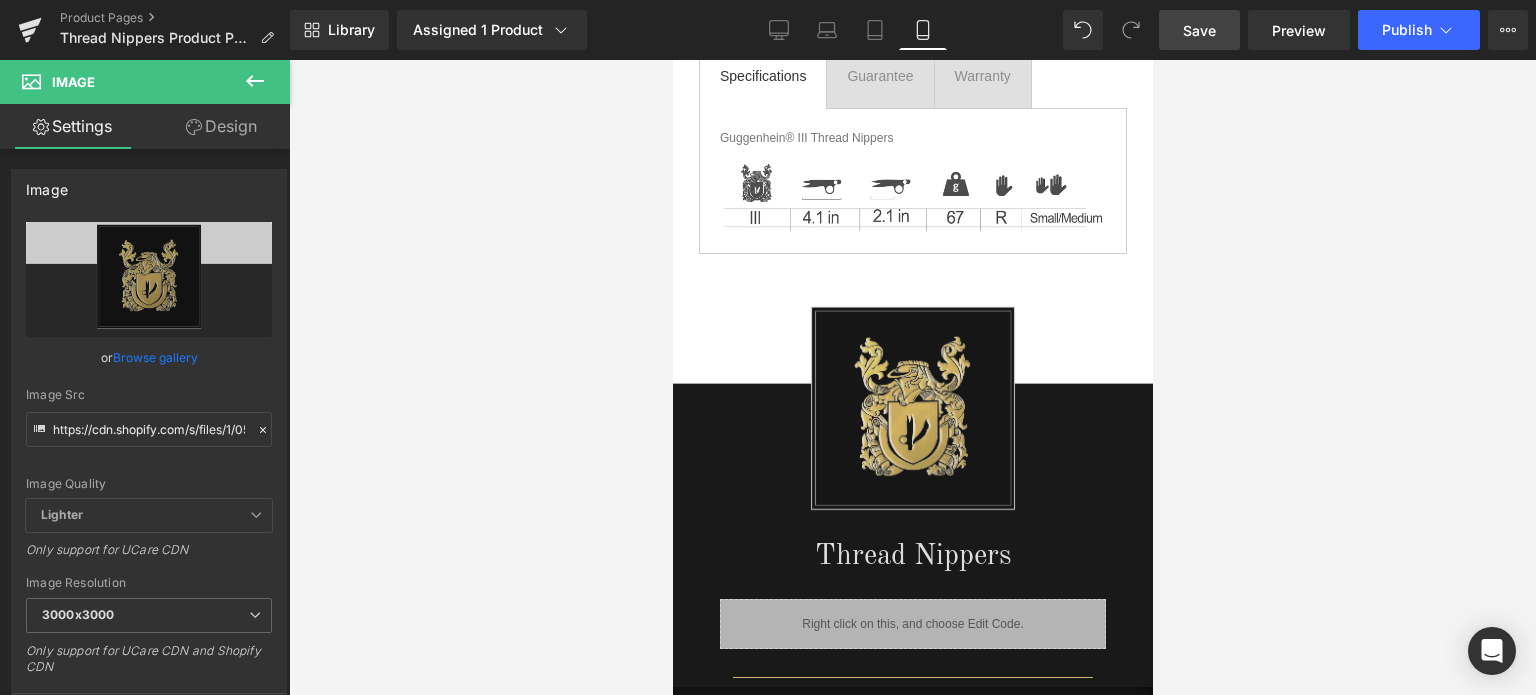 click on "Save" at bounding box center [1199, 30] 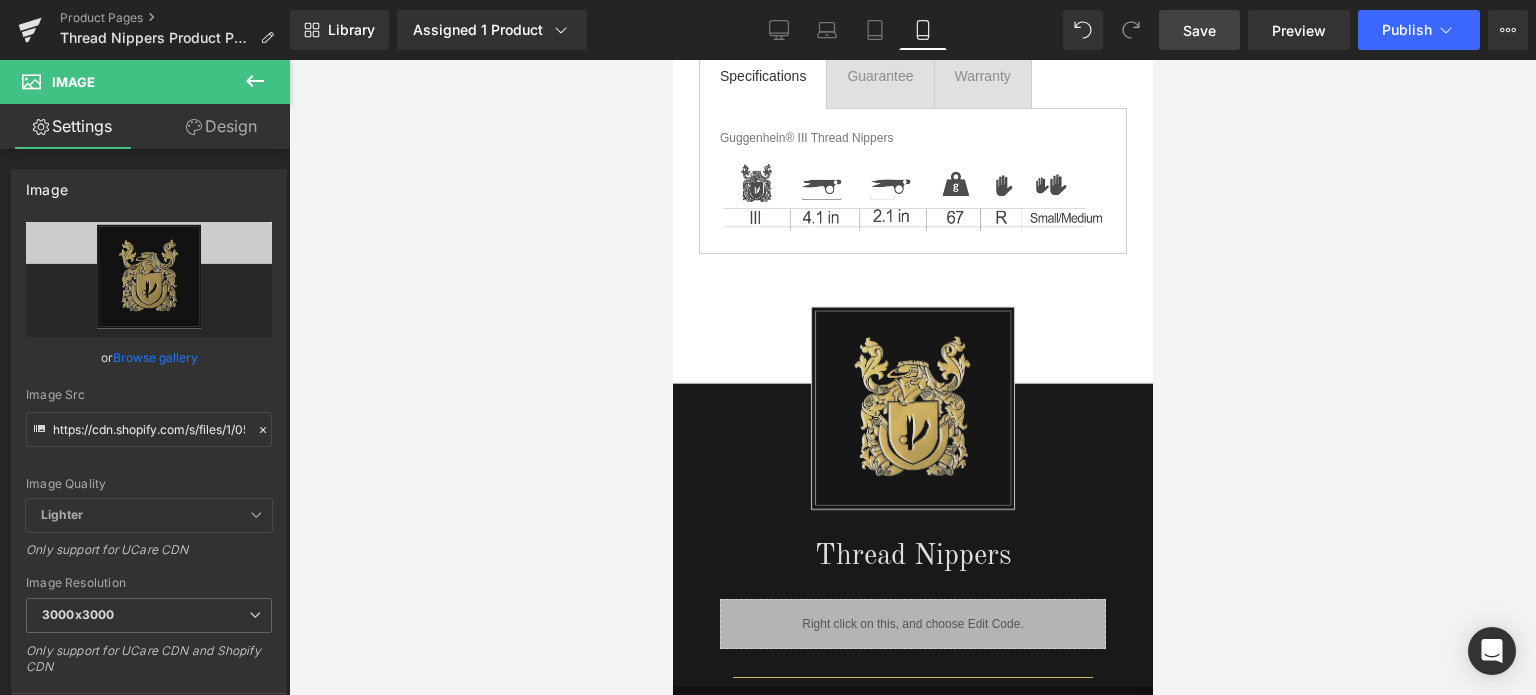 click on "Save" at bounding box center (1199, 30) 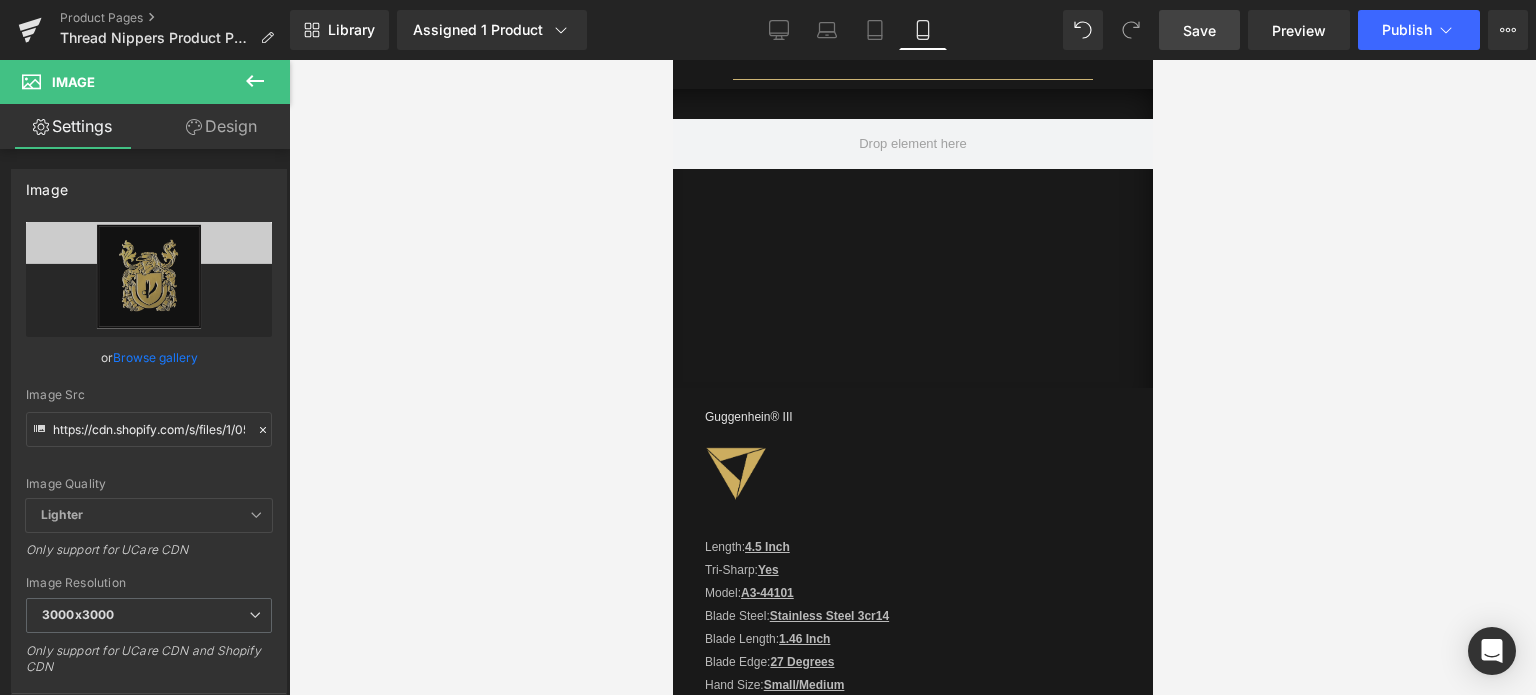 scroll, scrollTop: 1800, scrollLeft: 0, axis: vertical 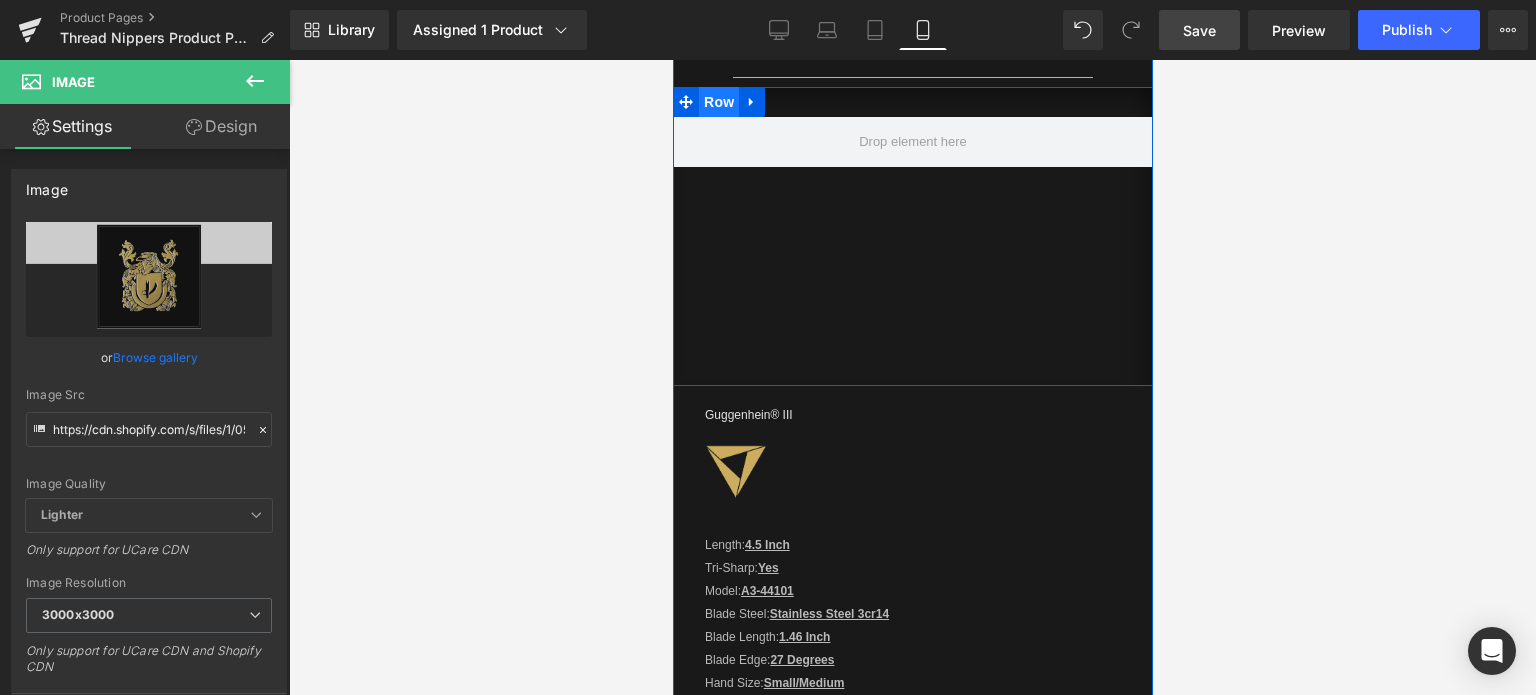 click on "Row" at bounding box center (718, 102) 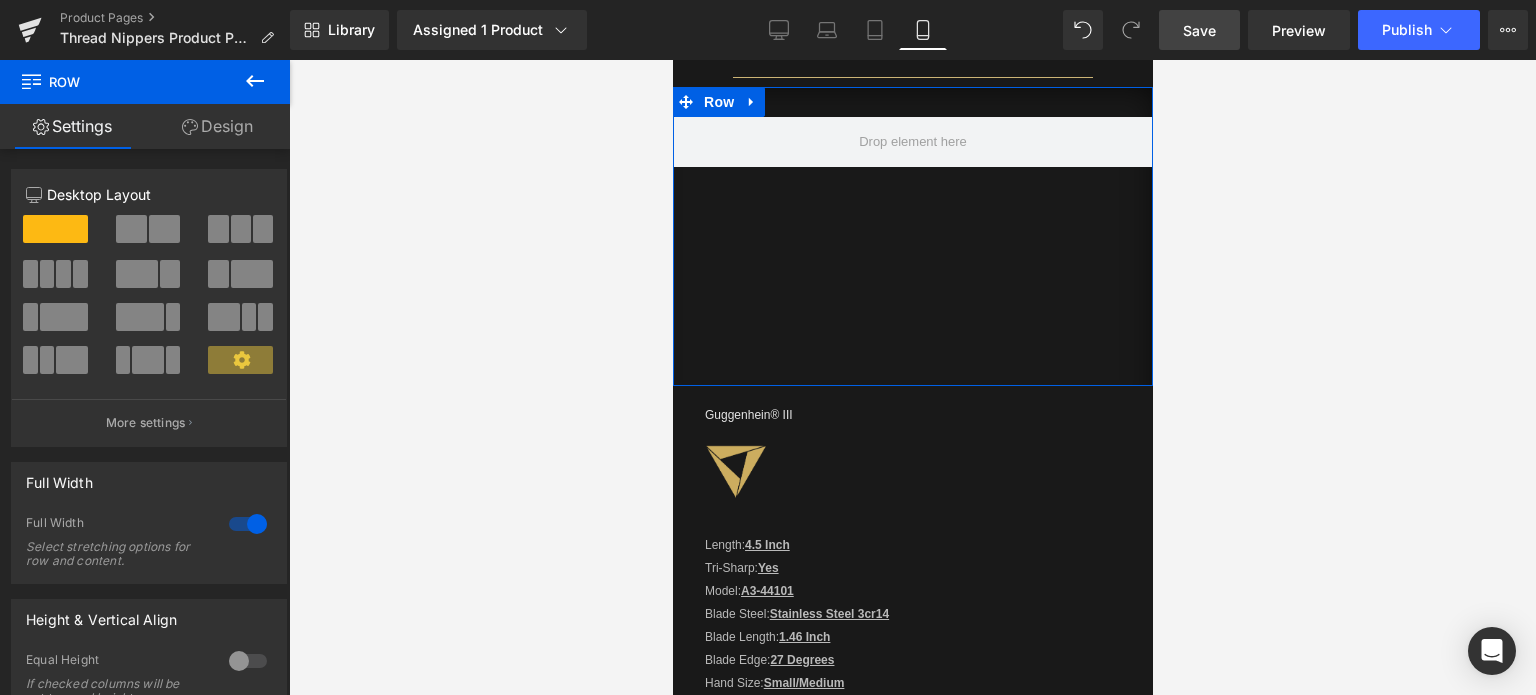 click on "Design" at bounding box center [217, 126] 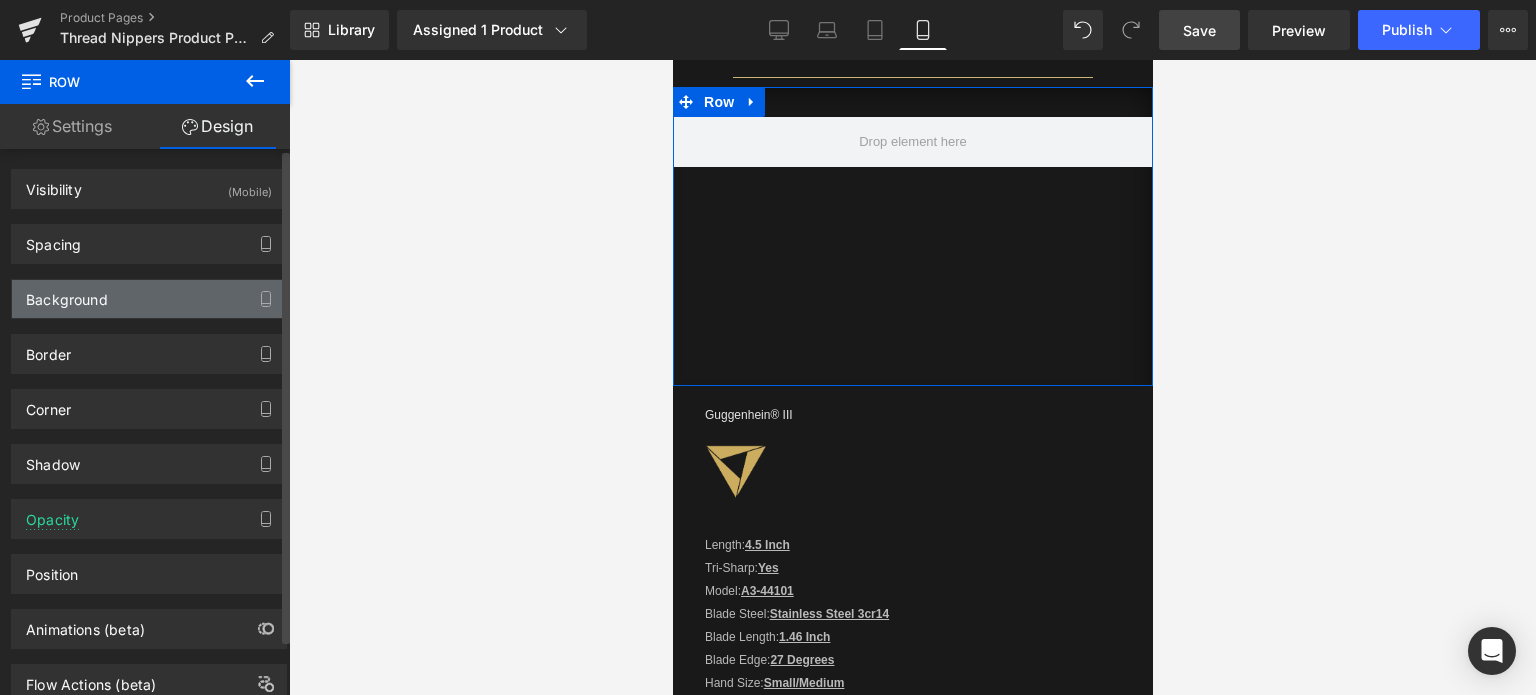 click on "Background" at bounding box center [149, 299] 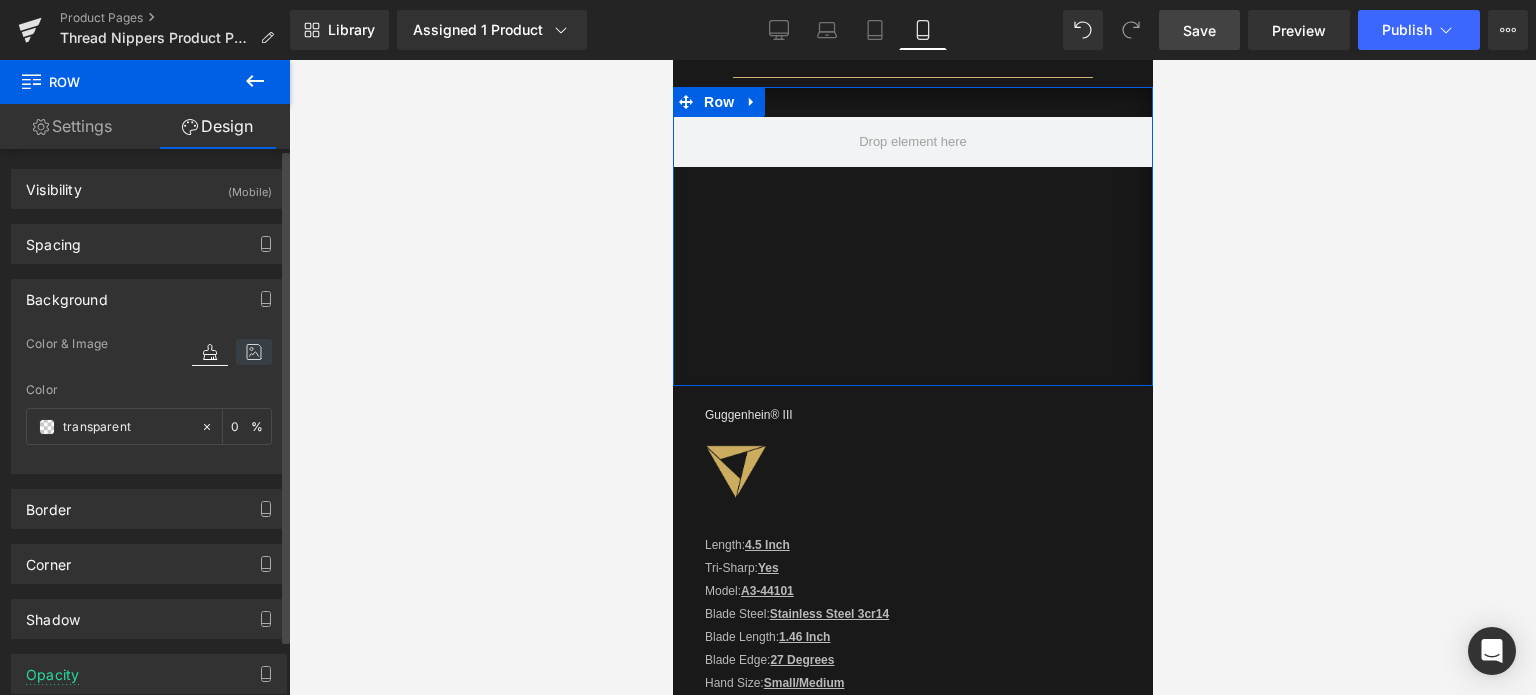 click at bounding box center (254, 352) 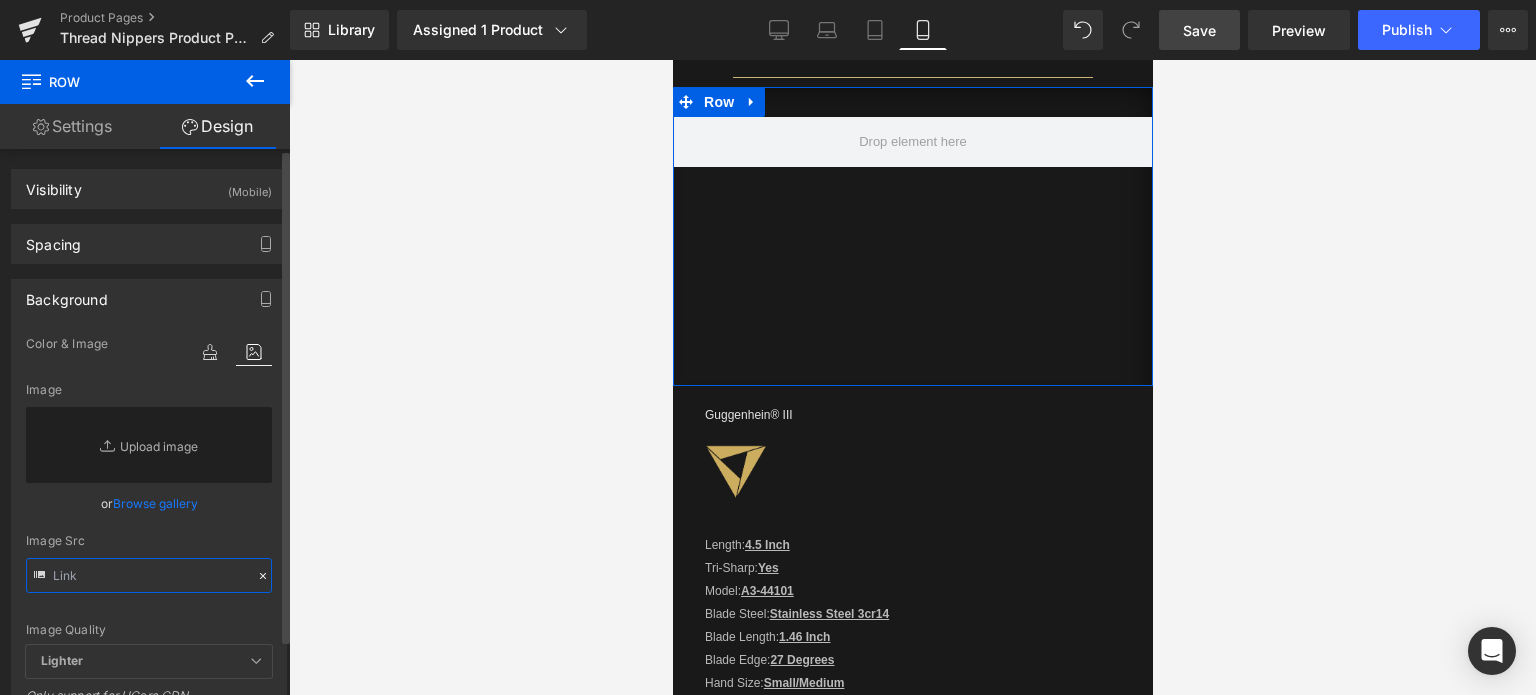 click at bounding box center [149, 575] 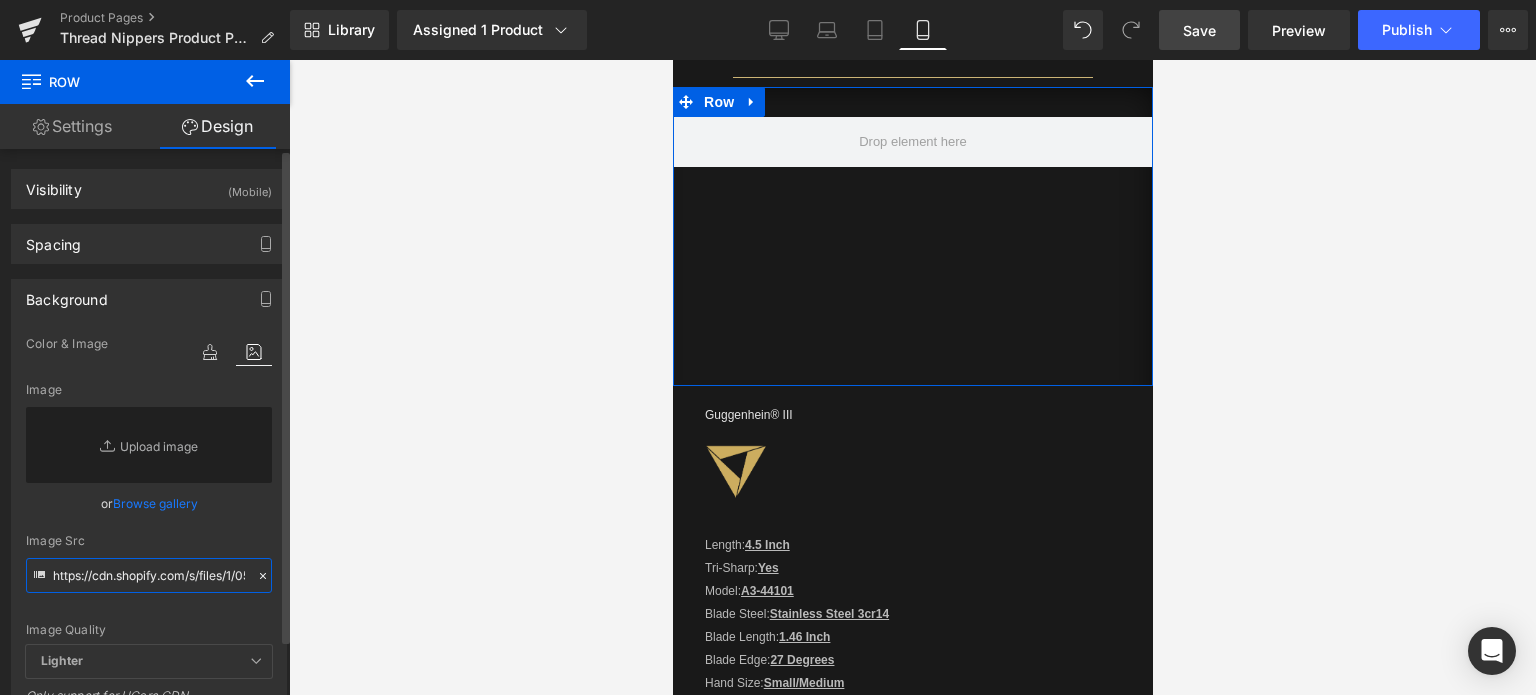 scroll, scrollTop: 0, scrollLeft: 497, axis: horizontal 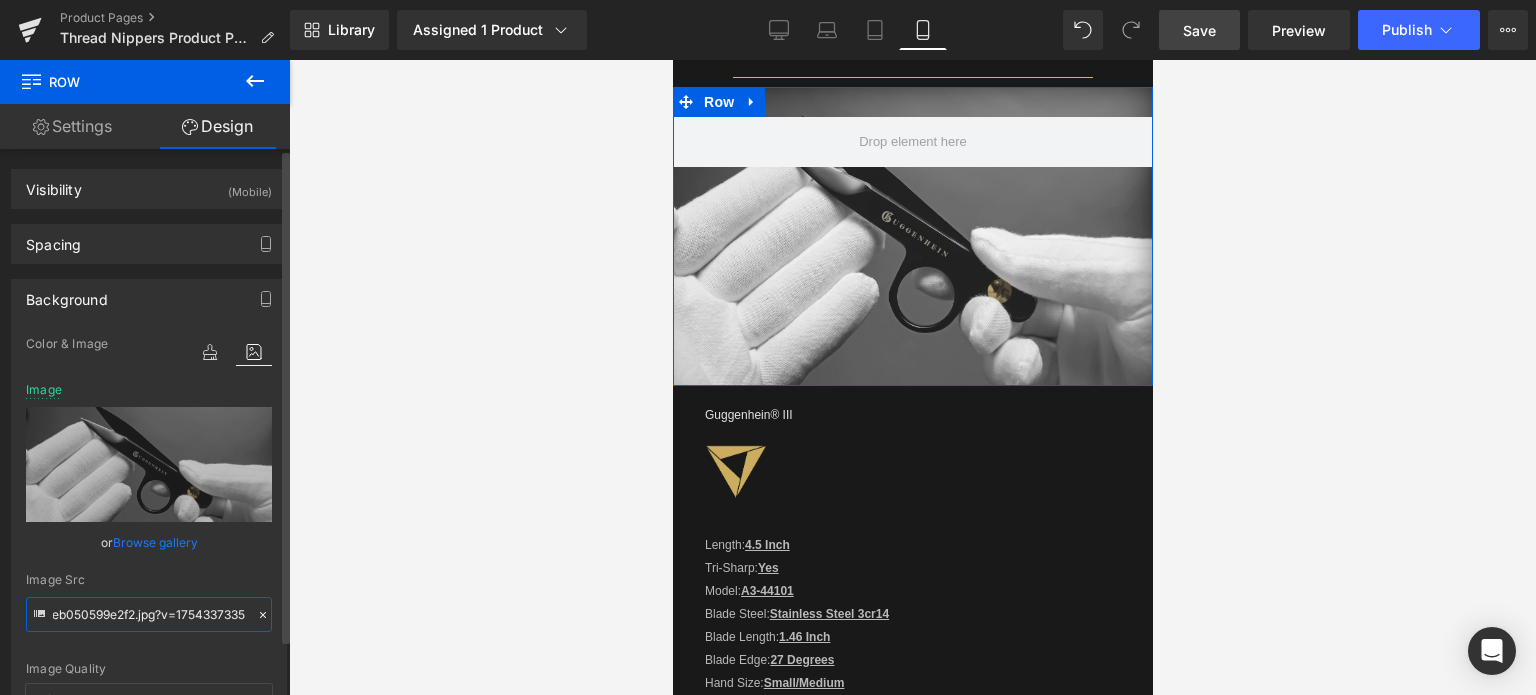 type on "https://cdn.shopify.com/s/files/1/0566/0963/6442/files/1_f7251629-fb69-41a3-ba28-eb050599e2f2.jpg?v=1754337335" 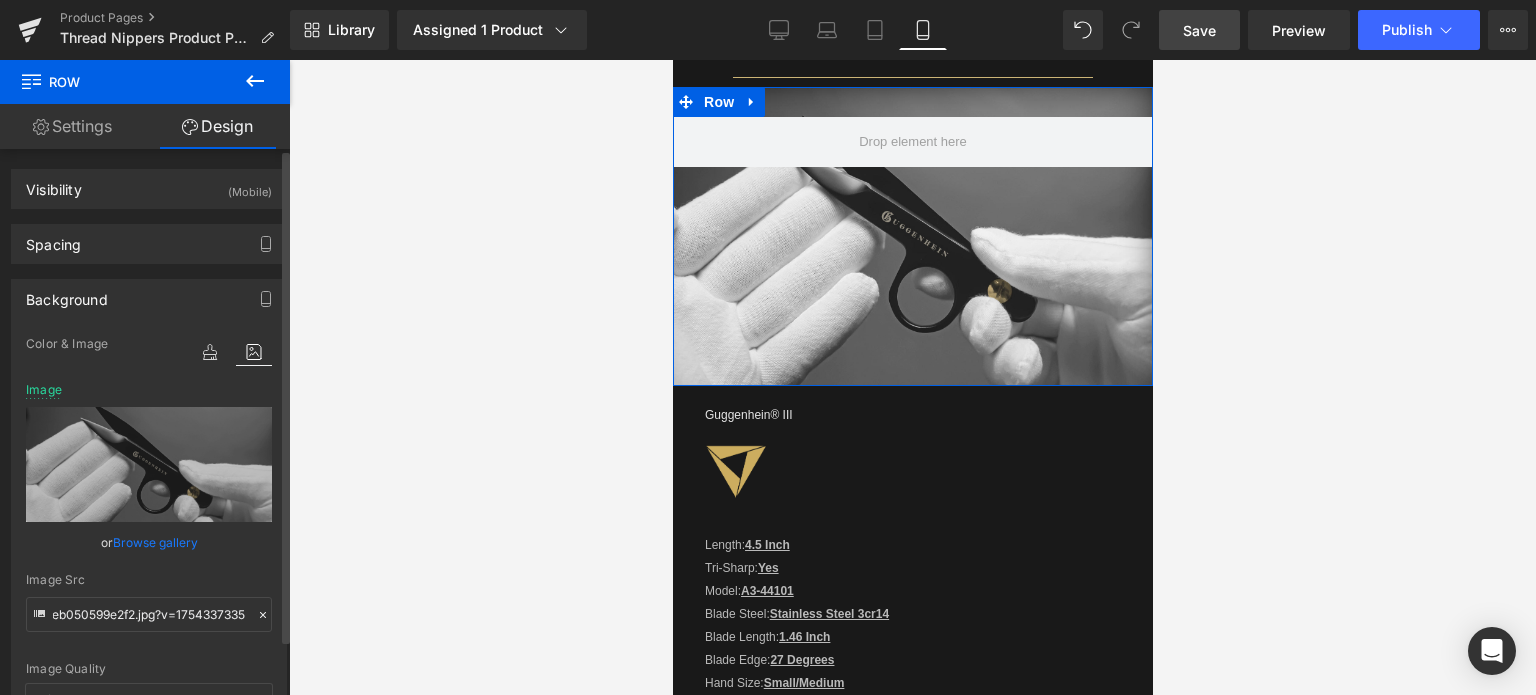 click on "Background" at bounding box center (149, 299) 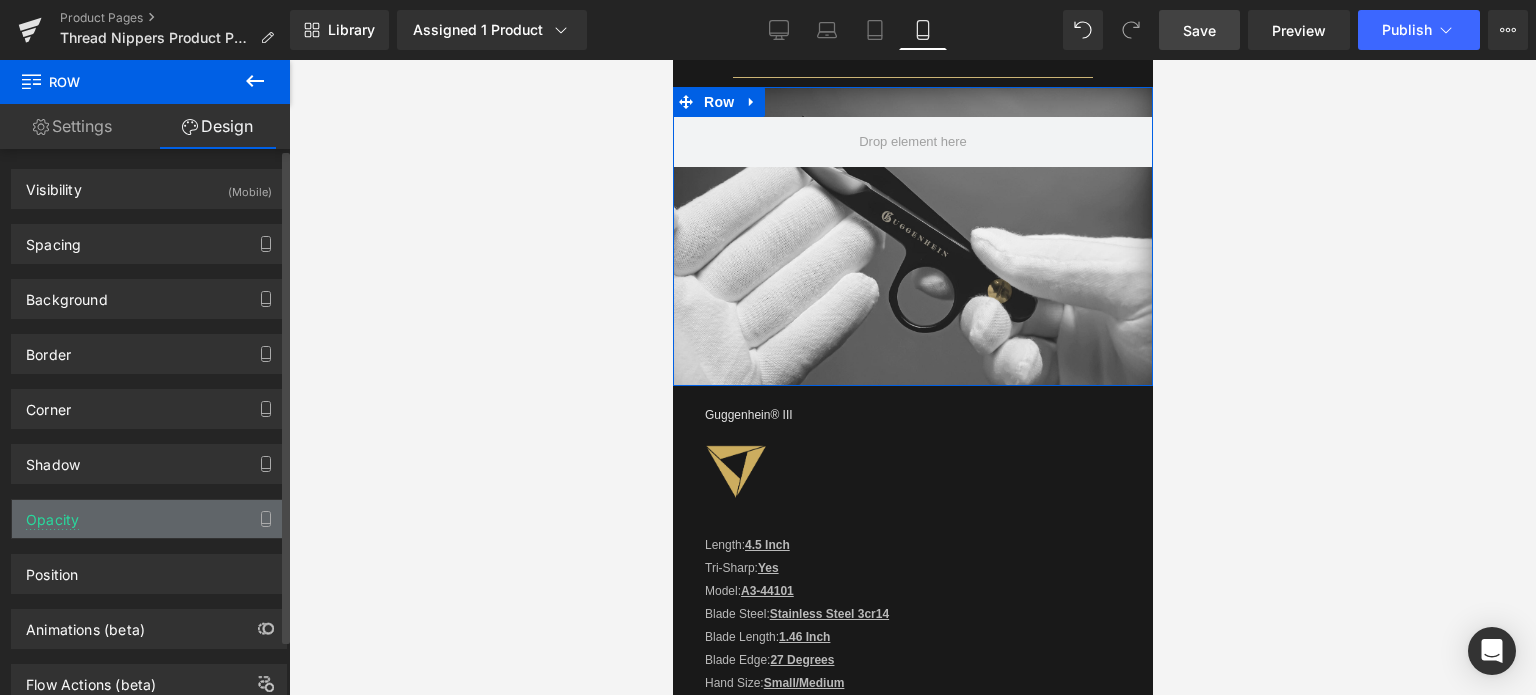 click on "Opacity" at bounding box center (149, 519) 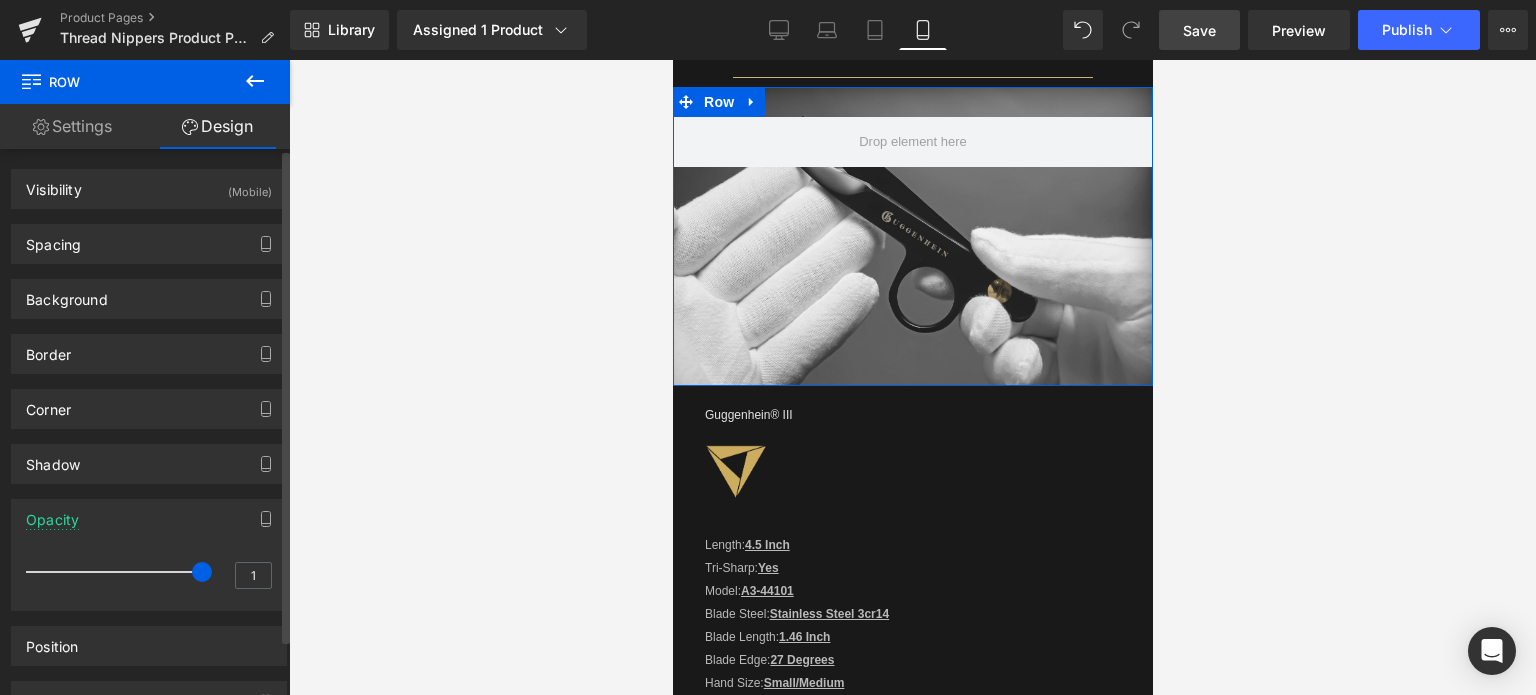 click on "Opacity" at bounding box center [149, 519] 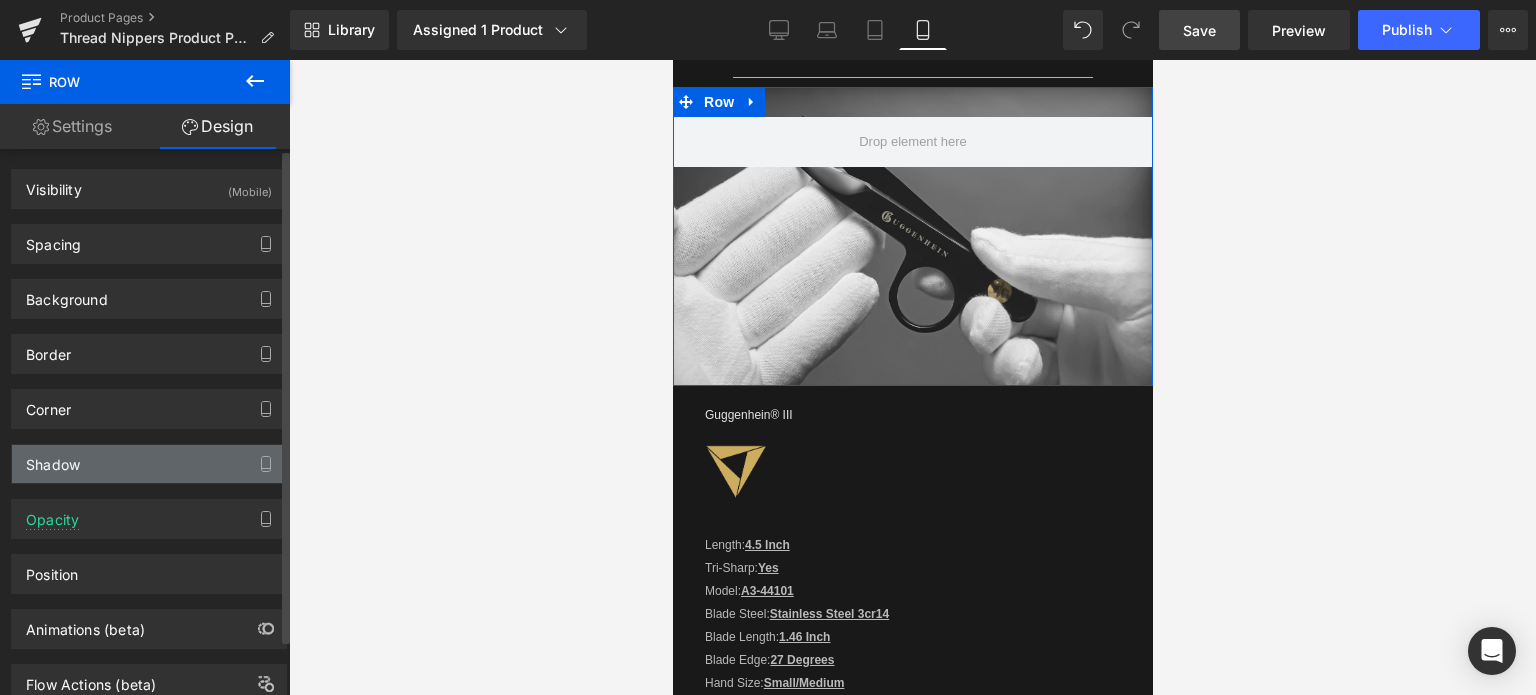 click on "Shadow" at bounding box center (53, 459) 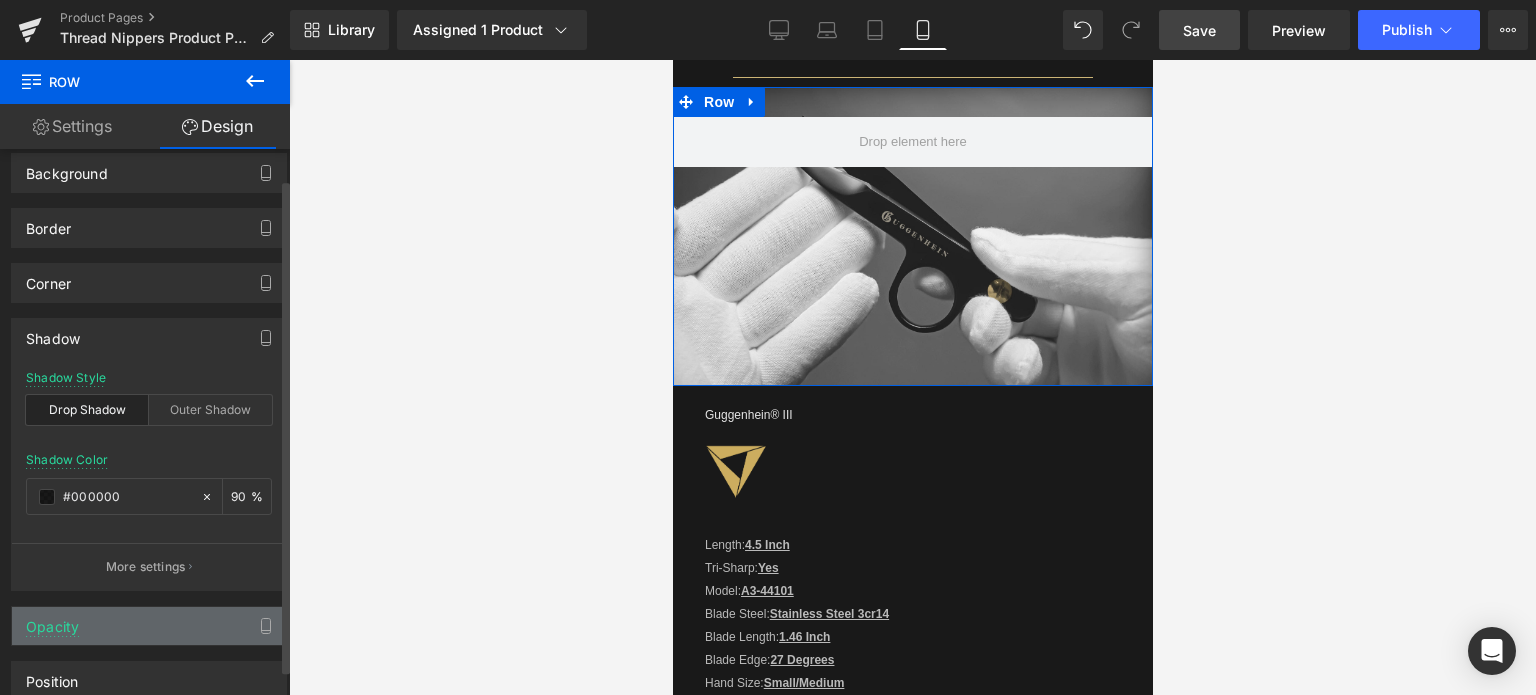scroll, scrollTop: 200, scrollLeft: 0, axis: vertical 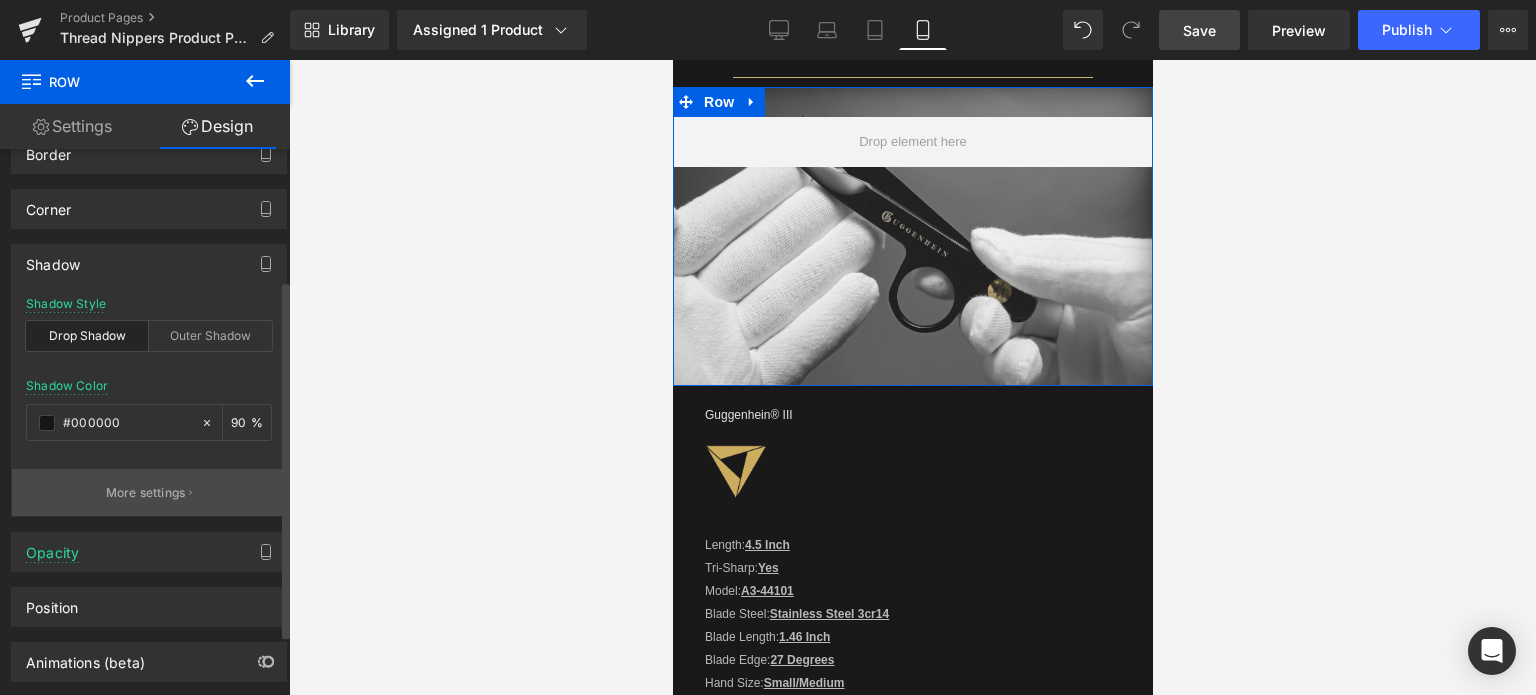 click on "More settings" at bounding box center [146, 493] 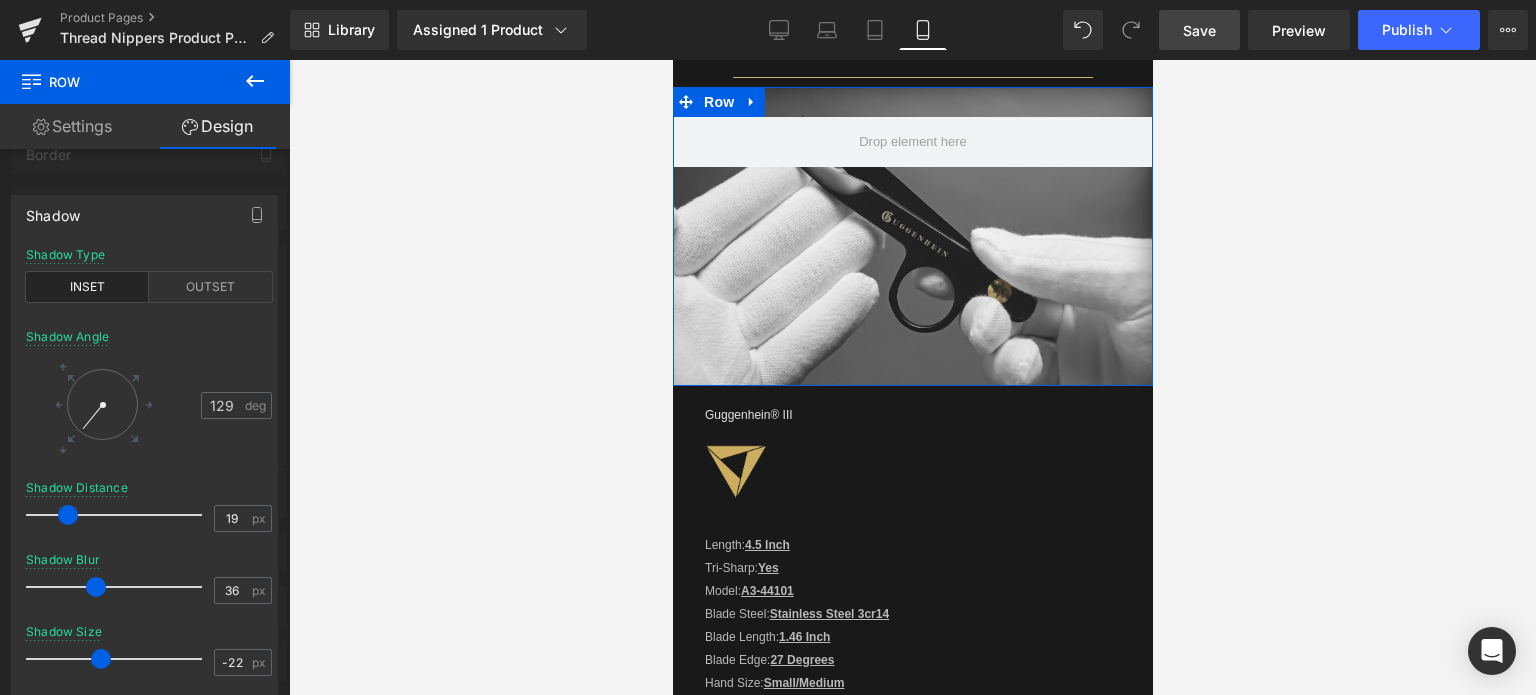 click at bounding box center (102, 404) 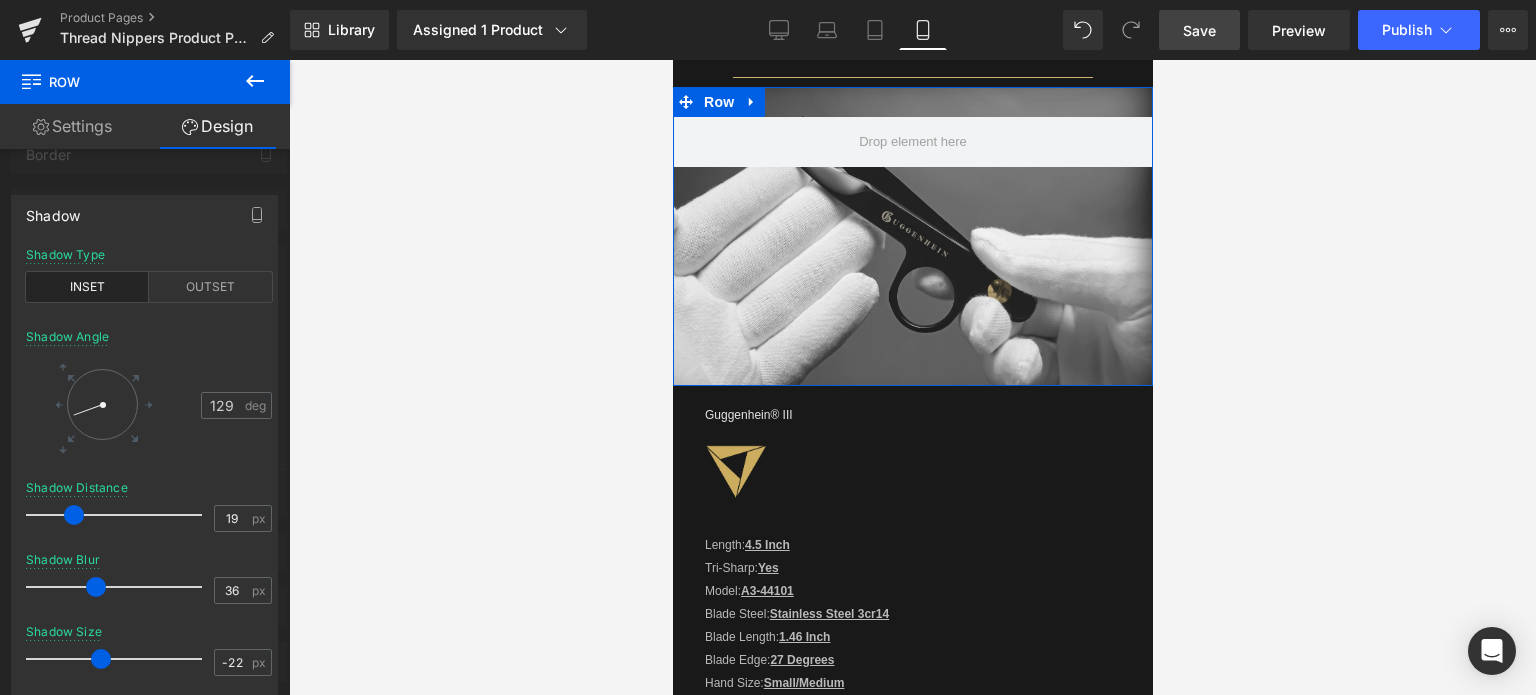 drag, startPoint x: 75, startPoint y: 519, endPoint x: 80, endPoint y: 528, distance: 10.29563 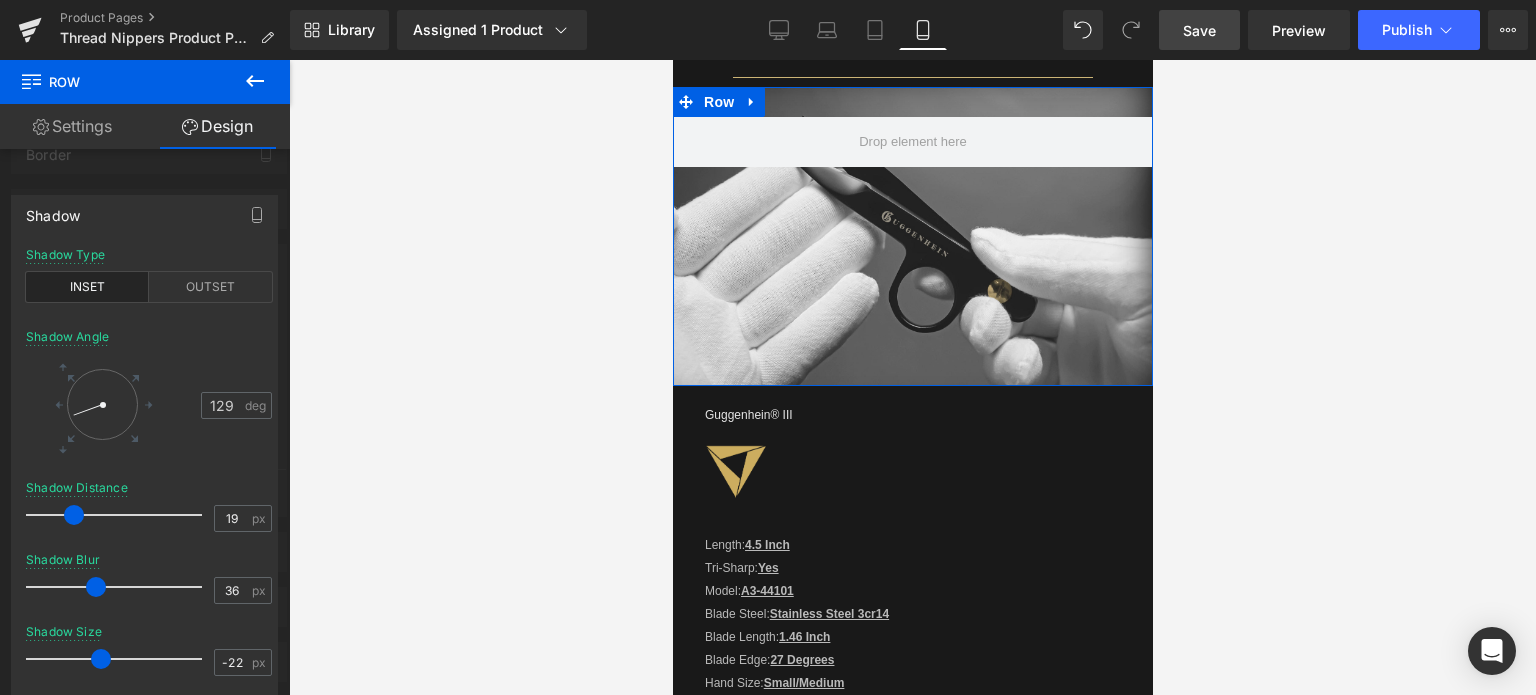 click at bounding box center (119, 515) 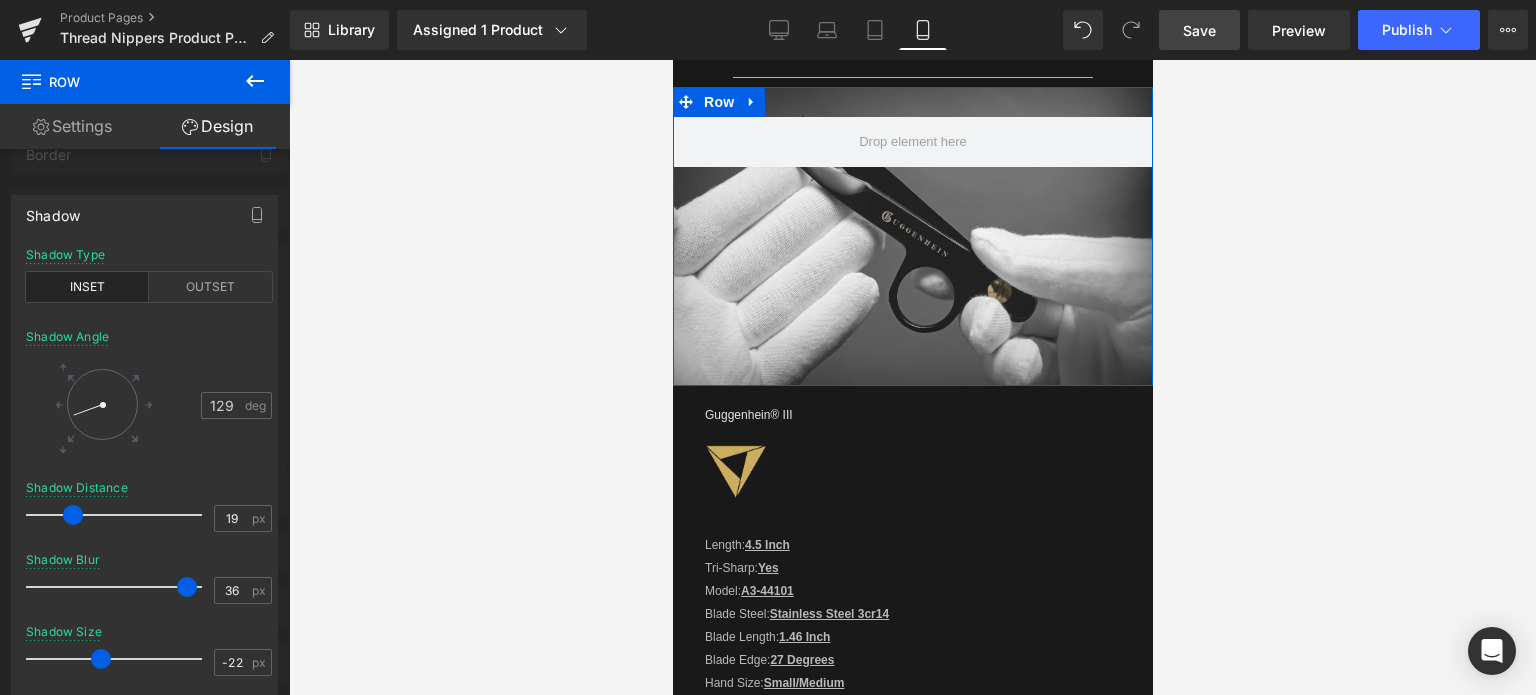 drag, startPoint x: 99, startPoint y: 587, endPoint x: 191, endPoint y: 588, distance: 92.00543 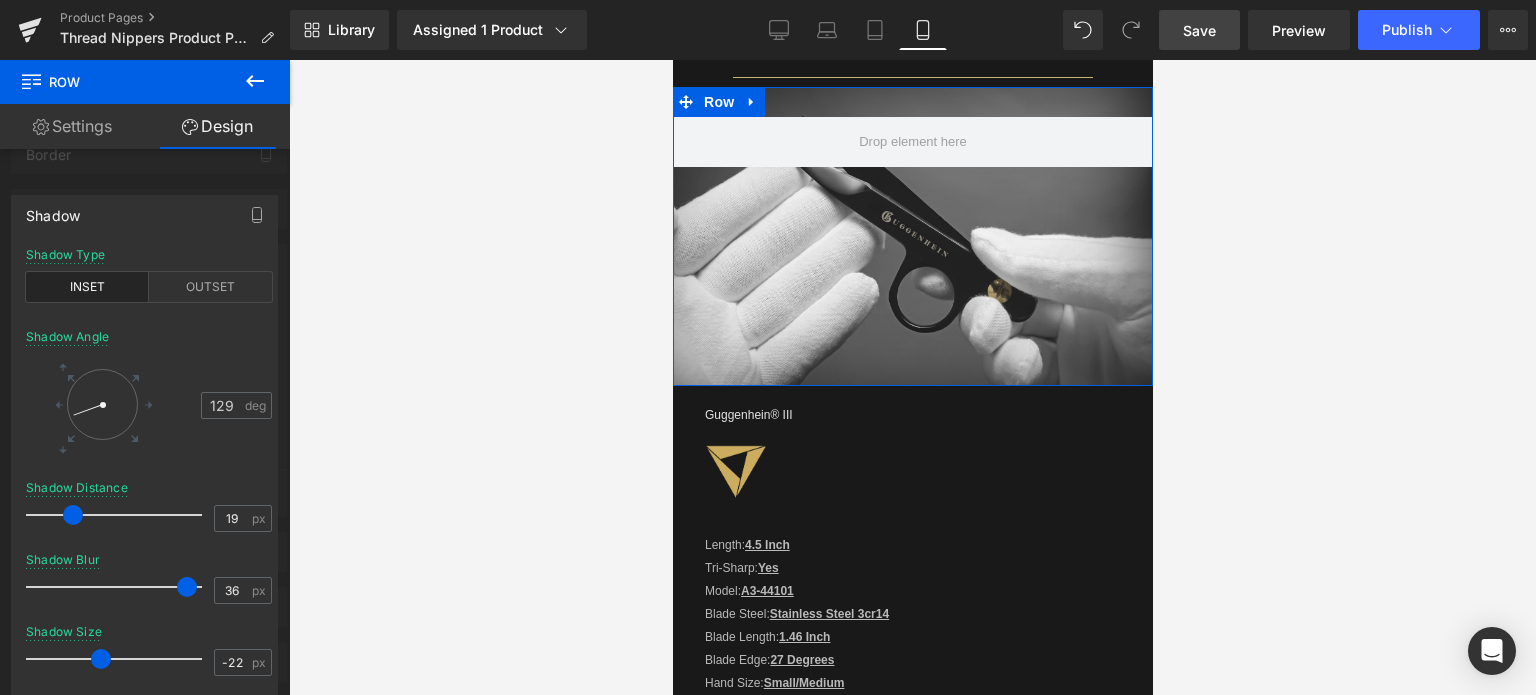 click at bounding box center [187, 587] 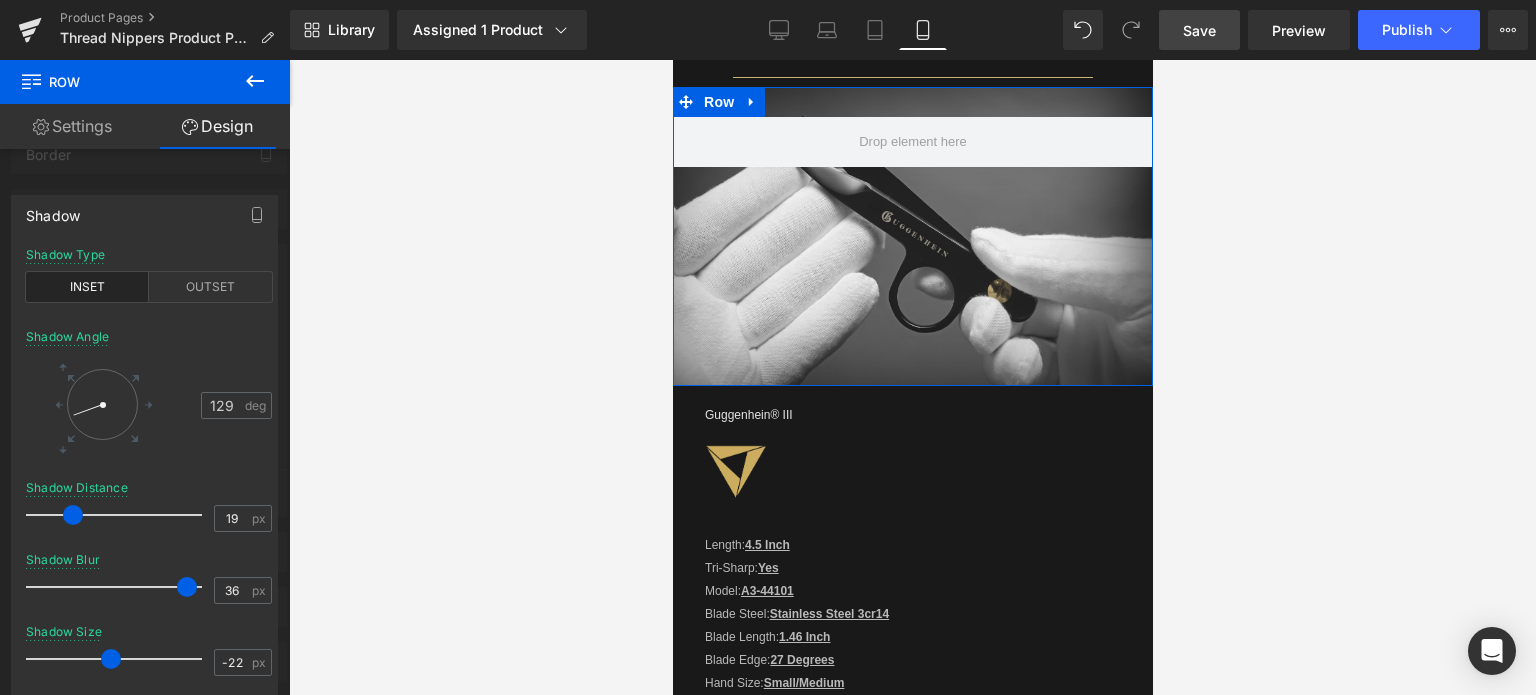 click at bounding box center [111, 659] 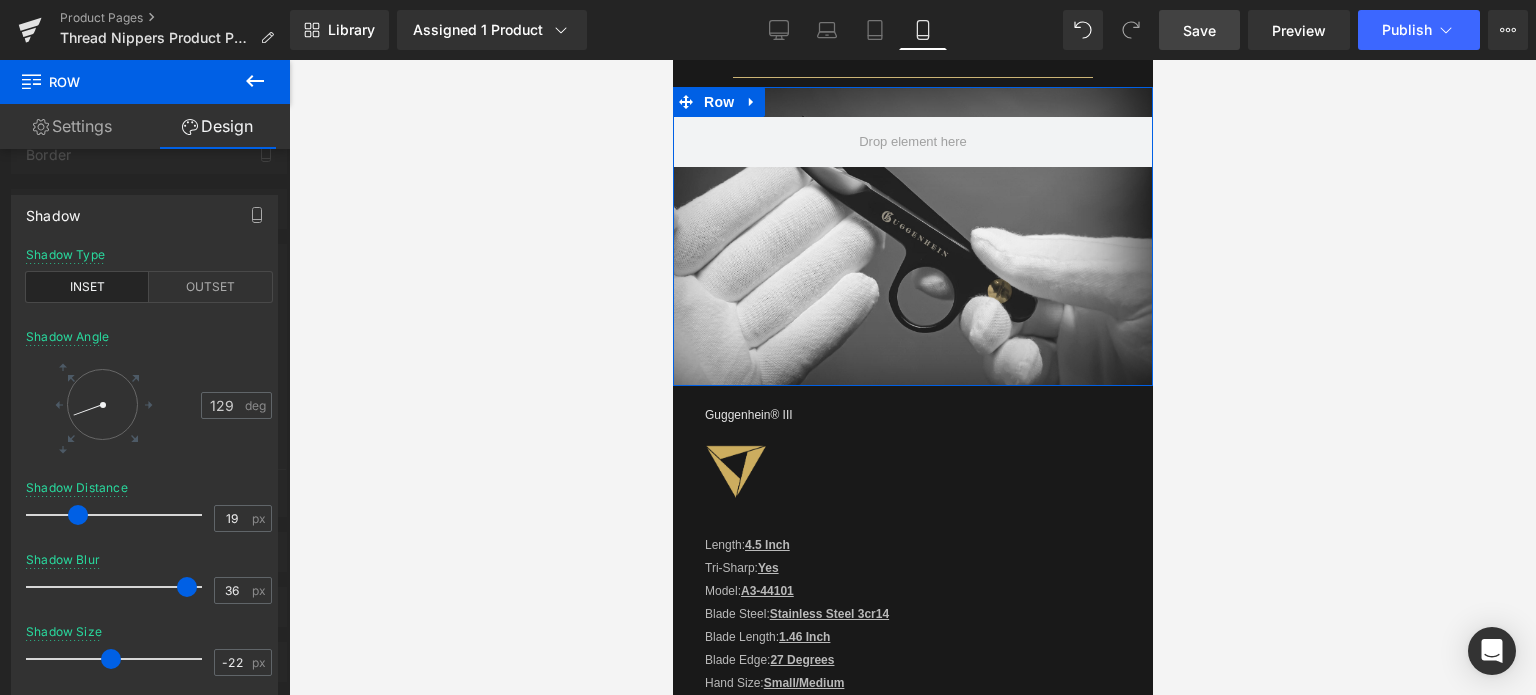click at bounding box center [78, 515] 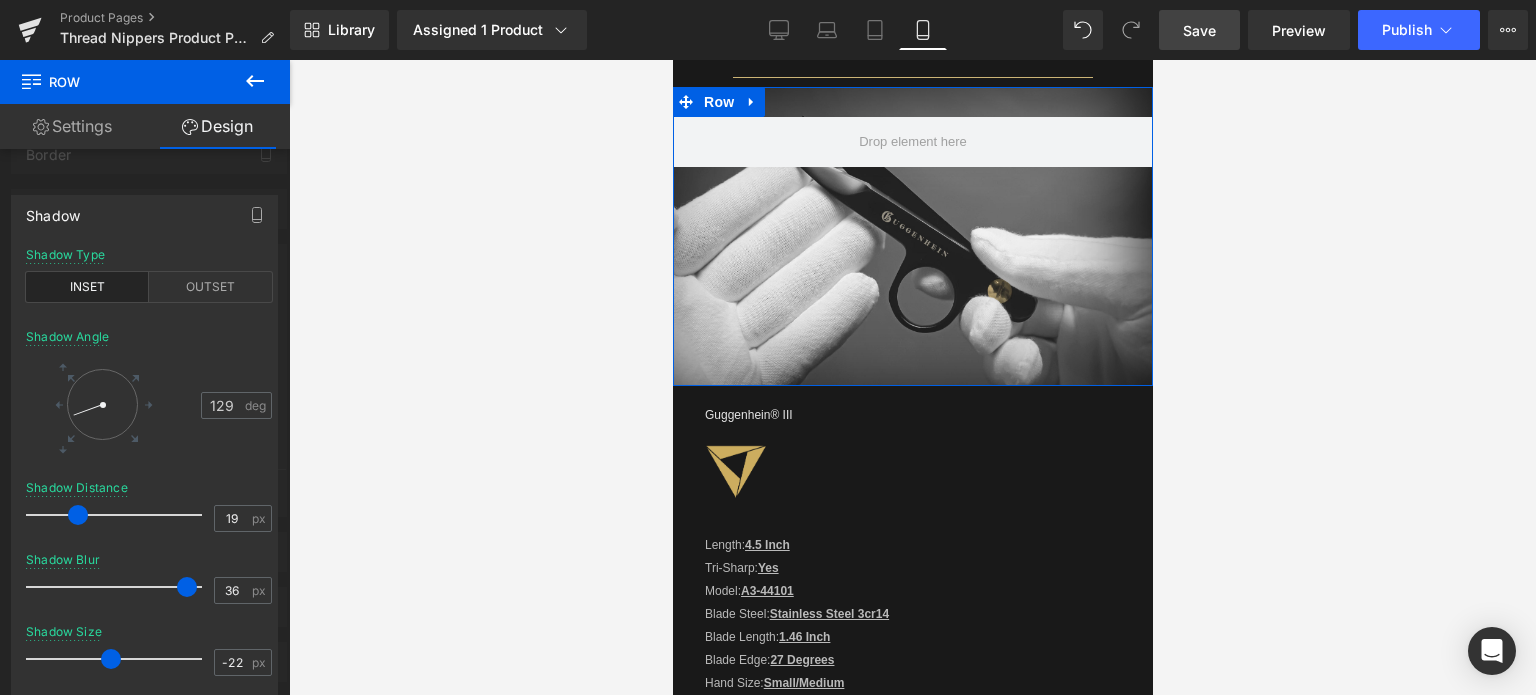 click at bounding box center (102, 404) 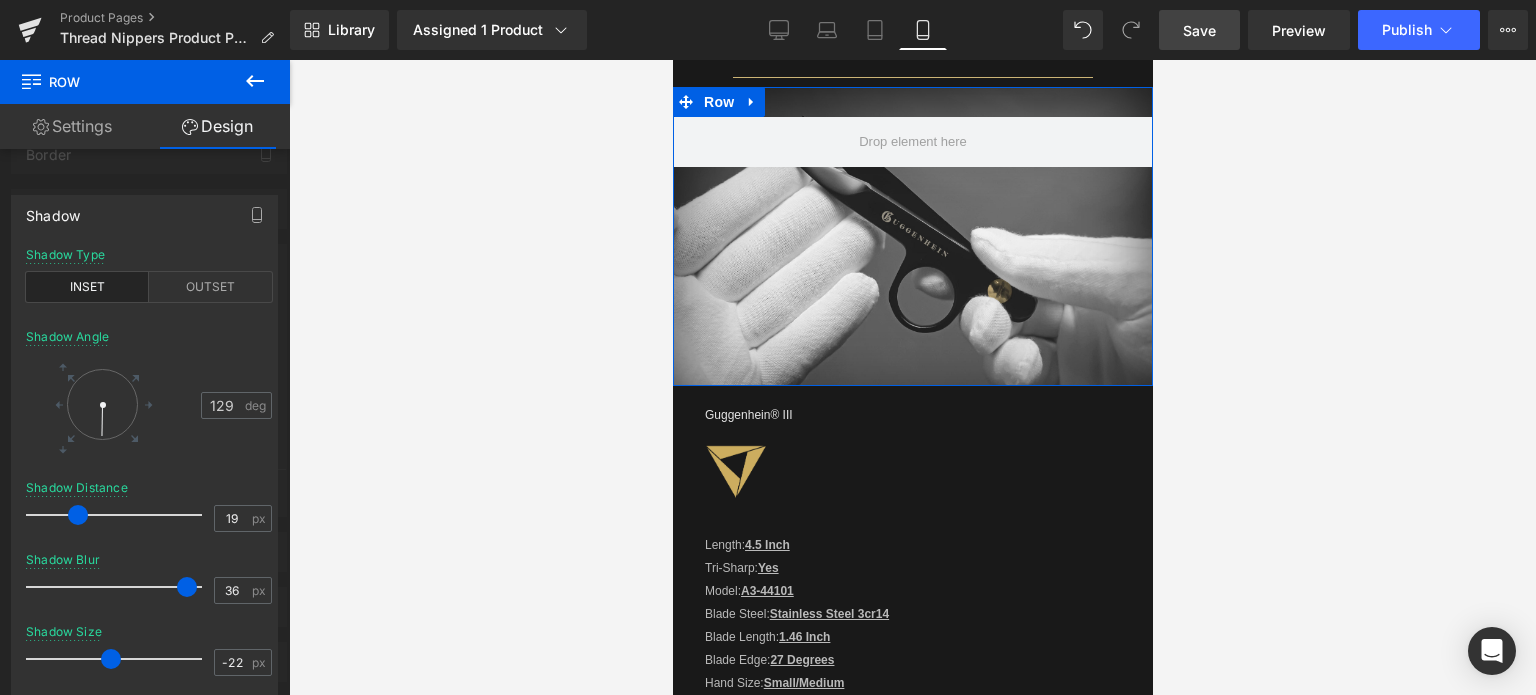click at bounding box center [102, 404] 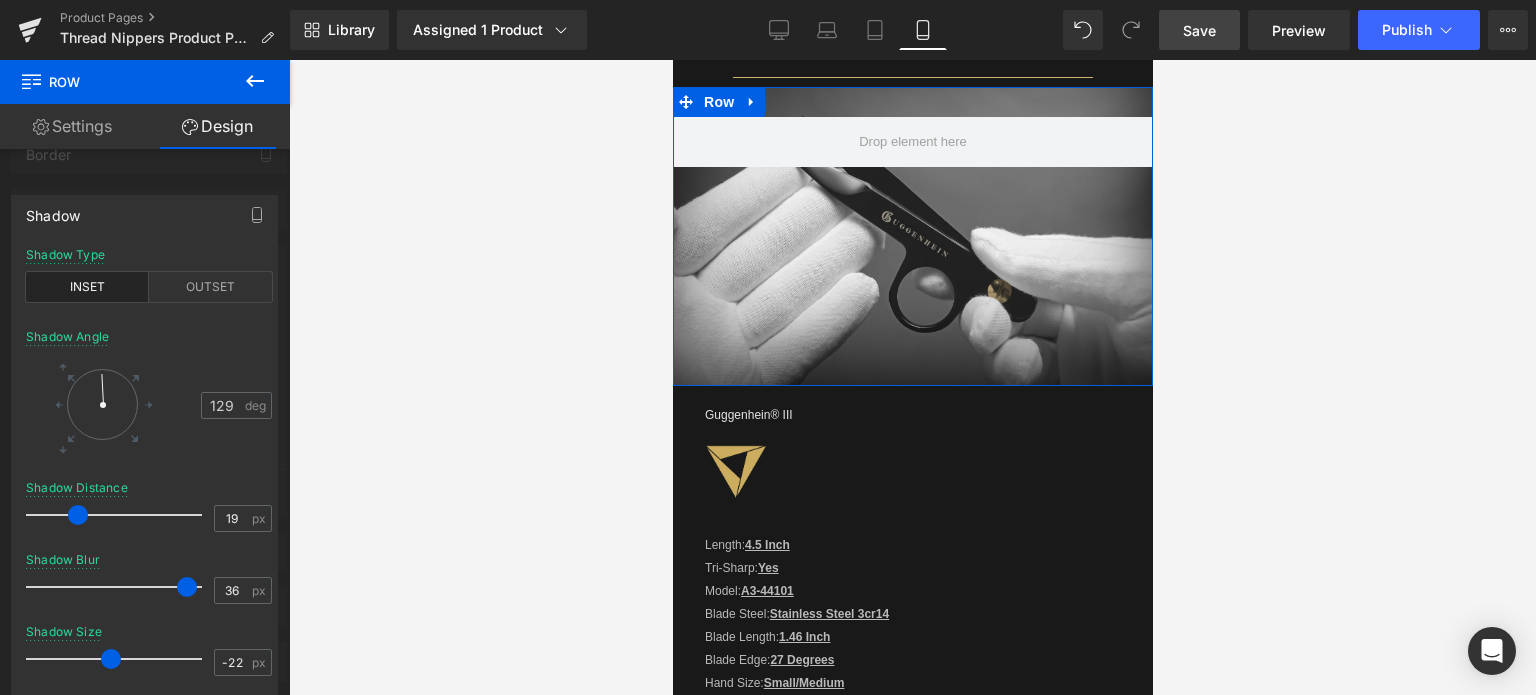 click at bounding box center [102, 404] 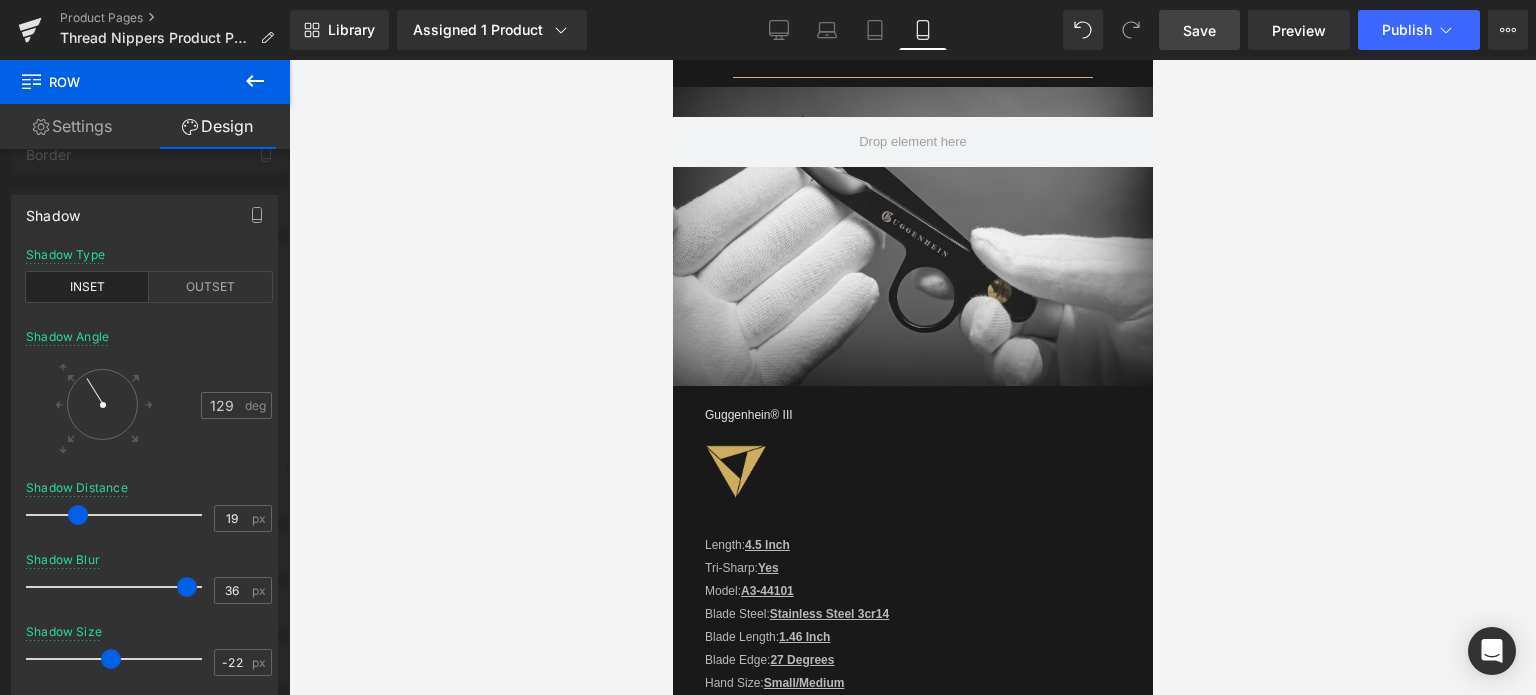 click on "Guggenhein
0
SHOPPING CART
CLOSE
No Products in the Cart
. . .
TOTAL:
$0.00
PROCEED TO CHECKOUT  X" at bounding box center (912, 375) 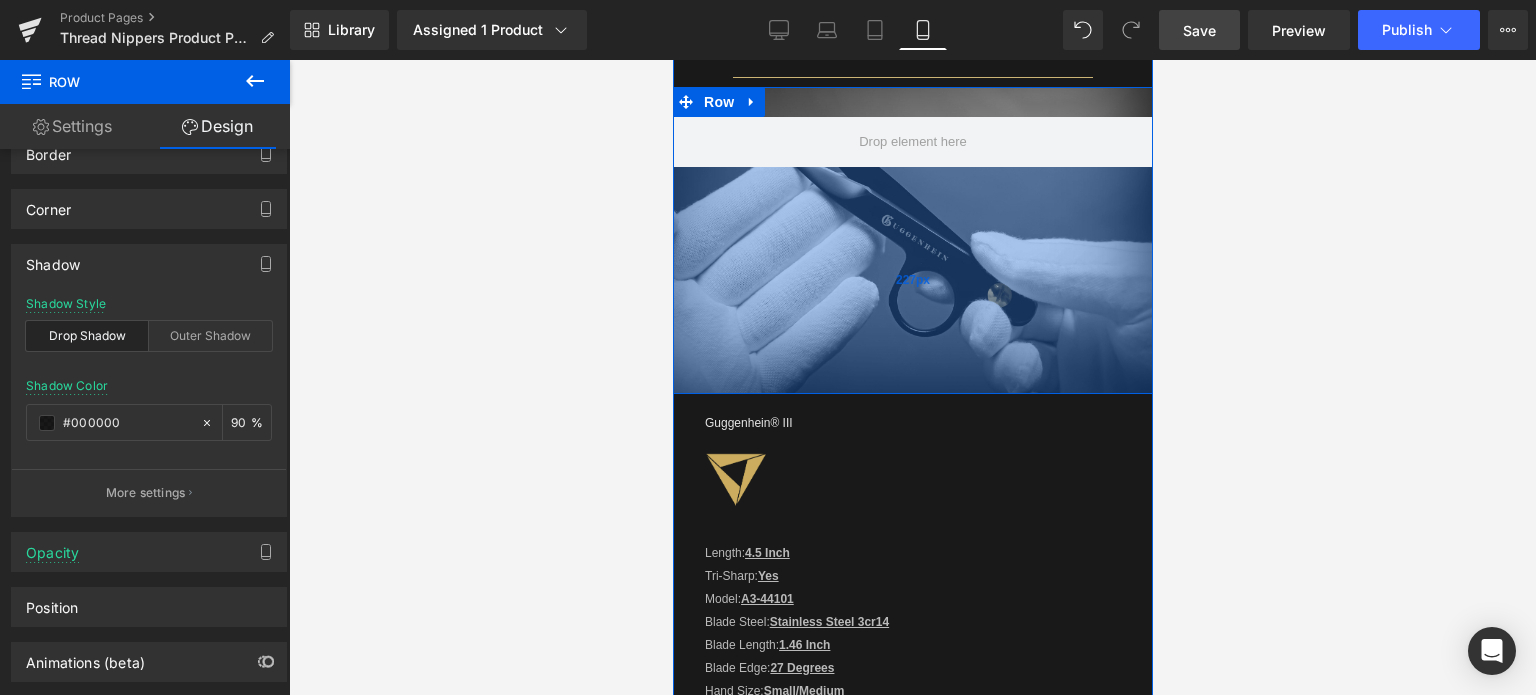 click on "227px" at bounding box center (912, 280) 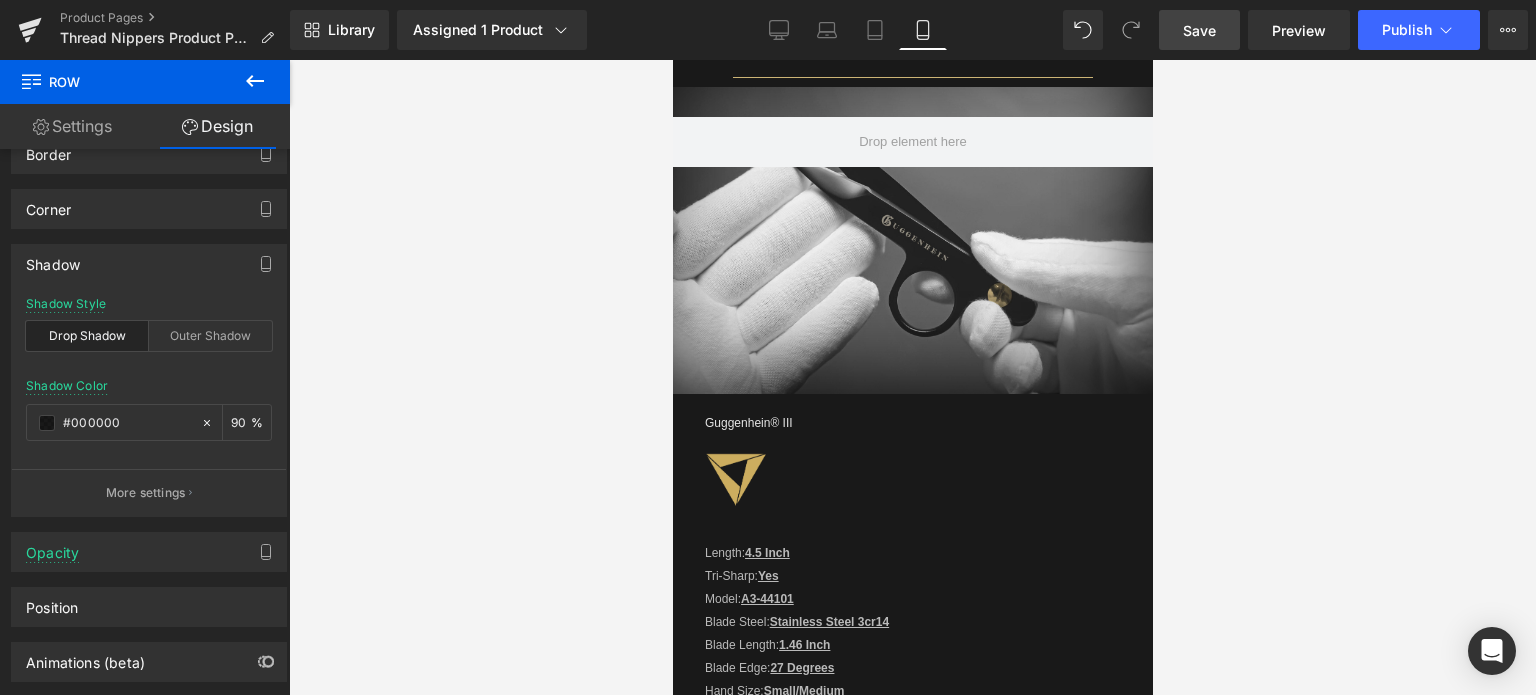 click on "Save" at bounding box center [1199, 30] 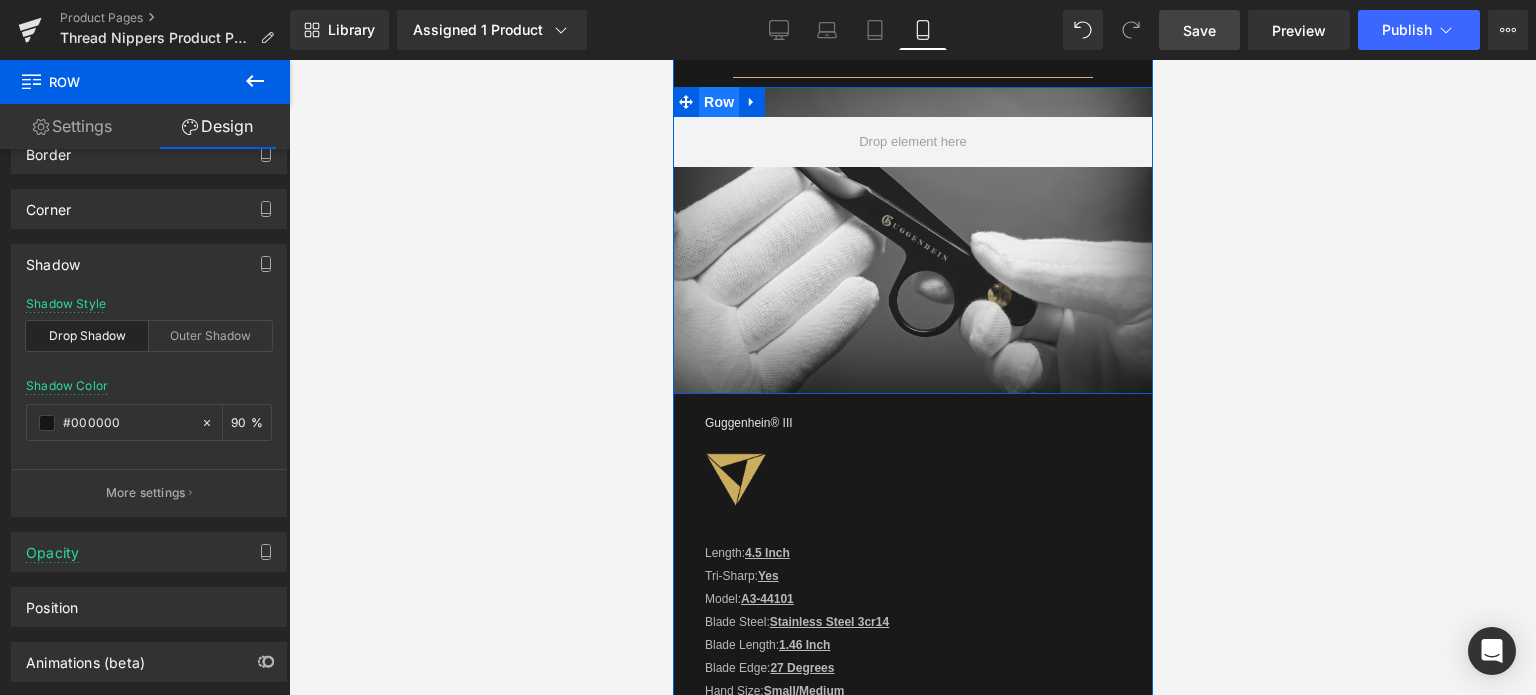 click on "Row" at bounding box center (718, 102) 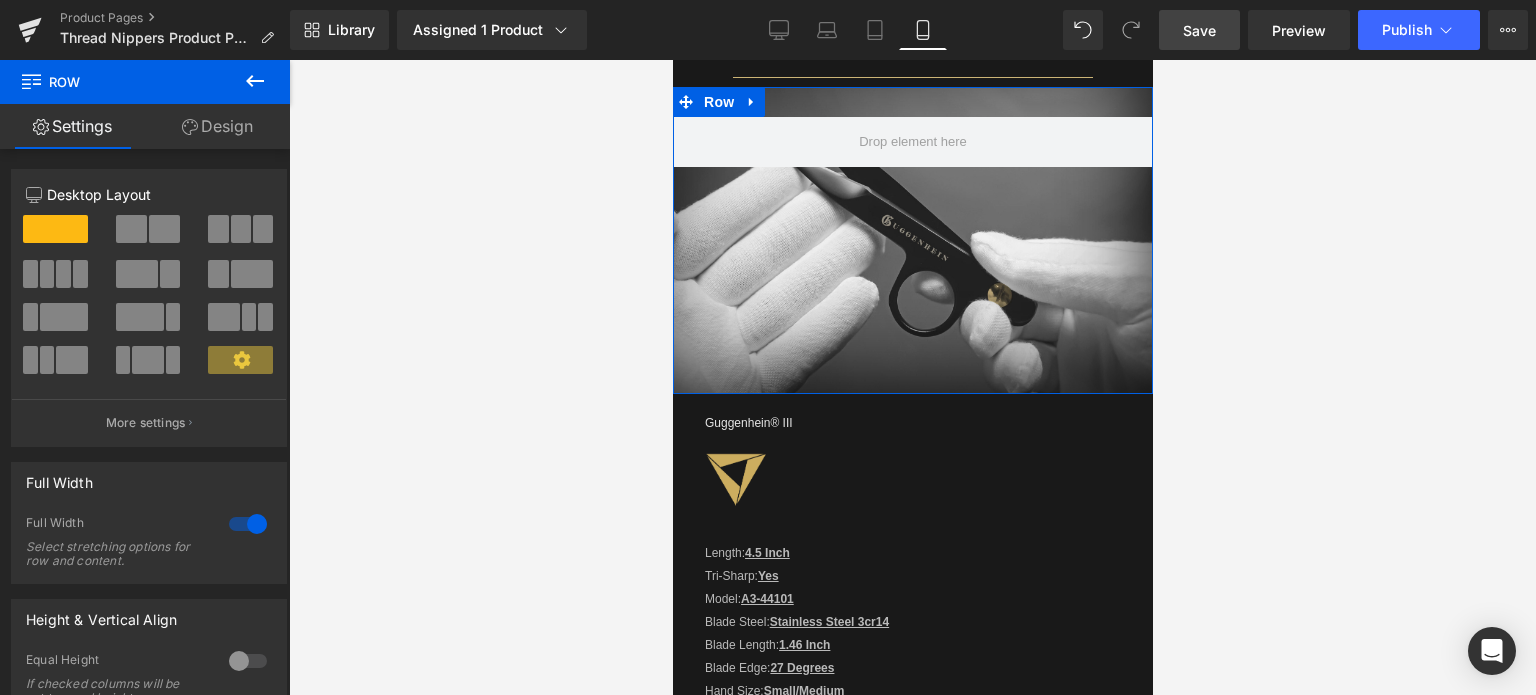 click on "Design" at bounding box center [217, 126] 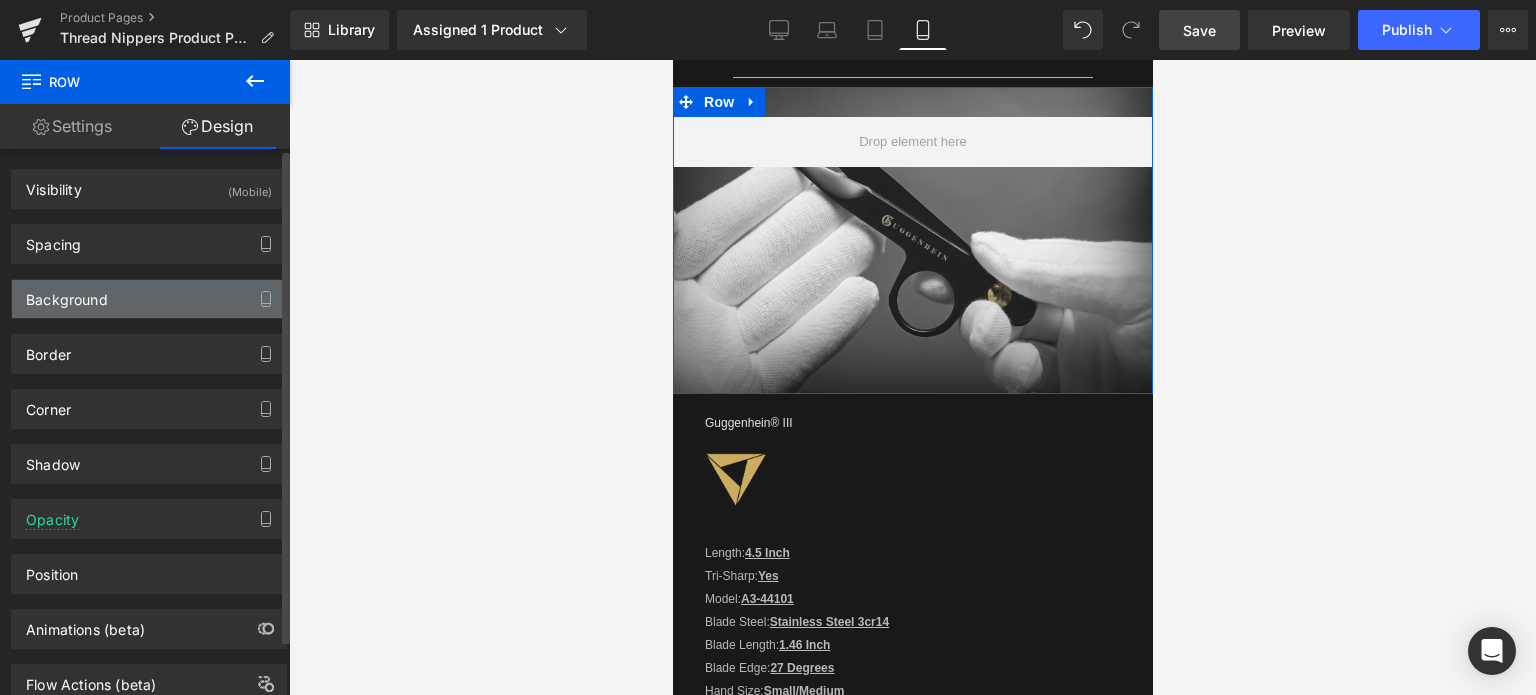 click on "Background" at bounding box center [149, 299] 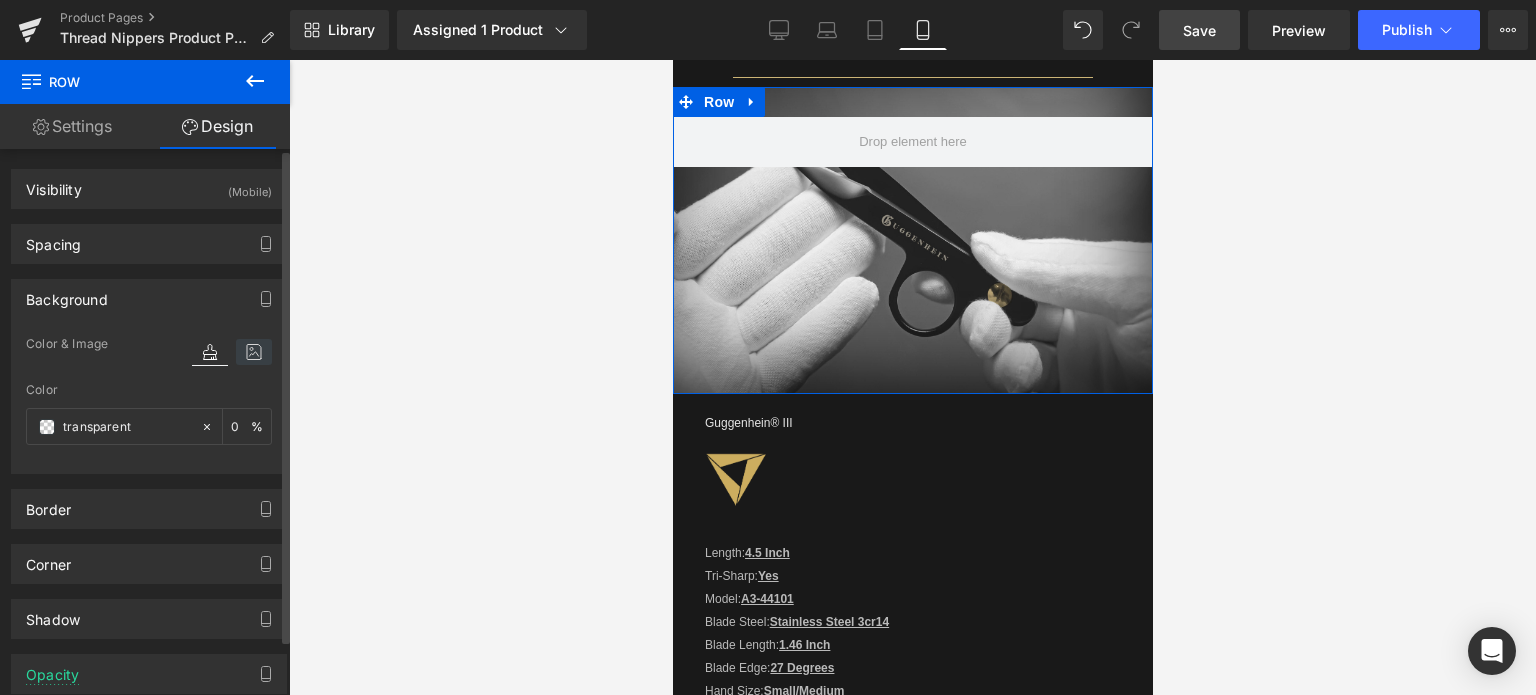 click at bounding box center (254, 352) 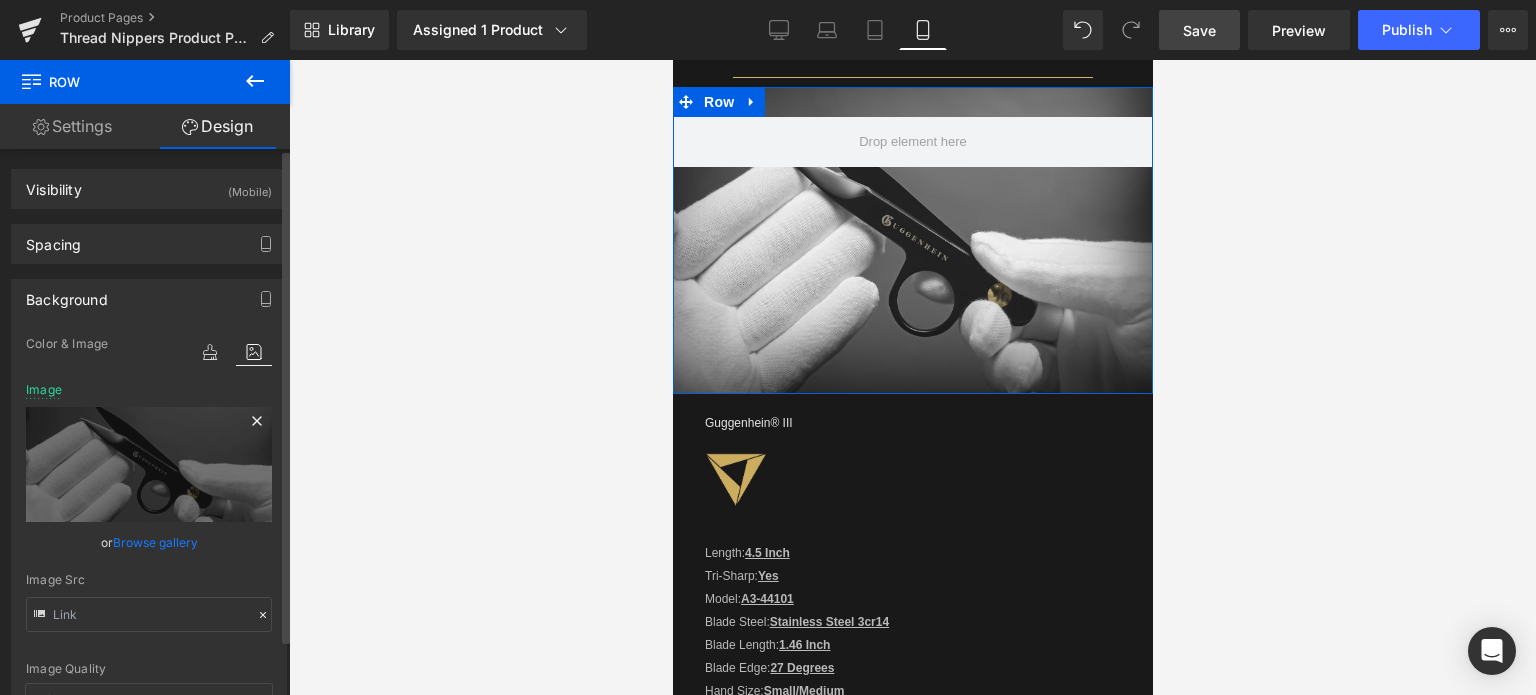 click 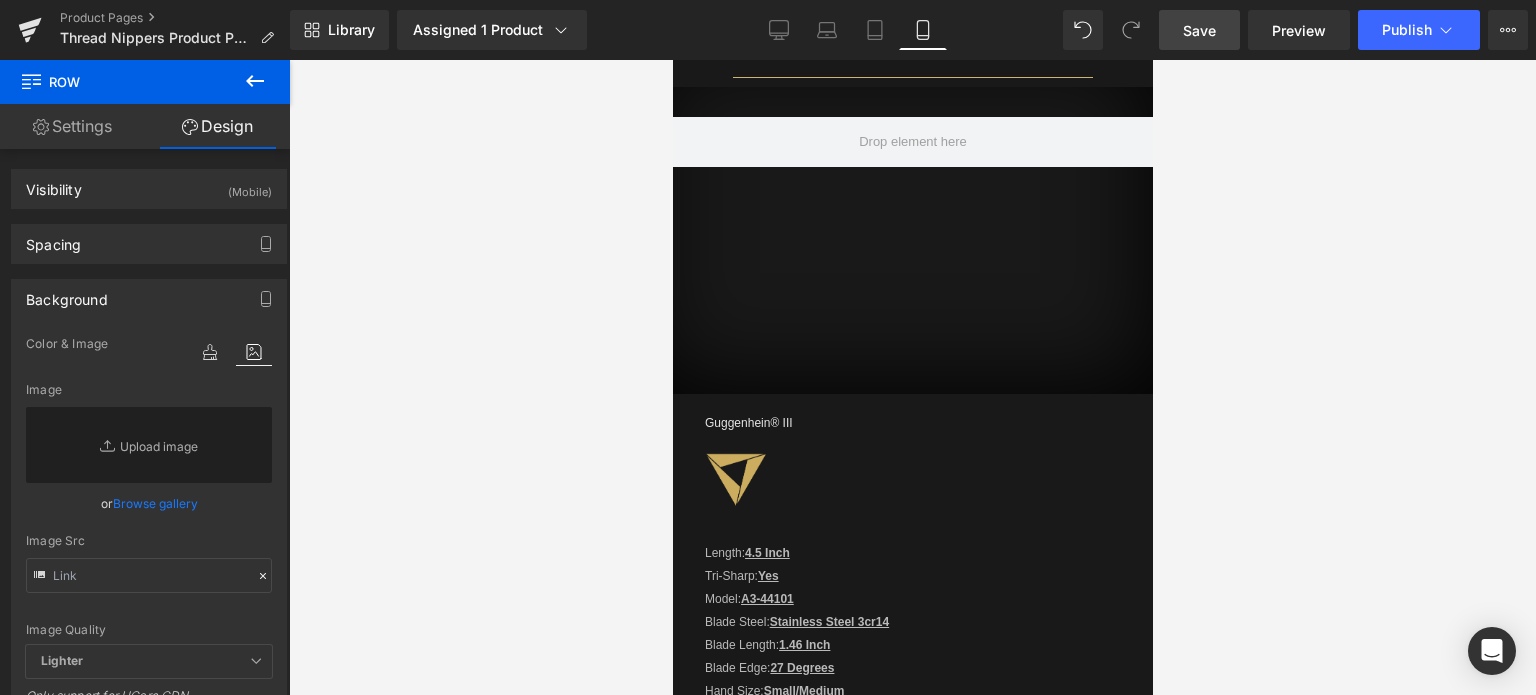 click on "Save" at bounding box center [1199, 30] 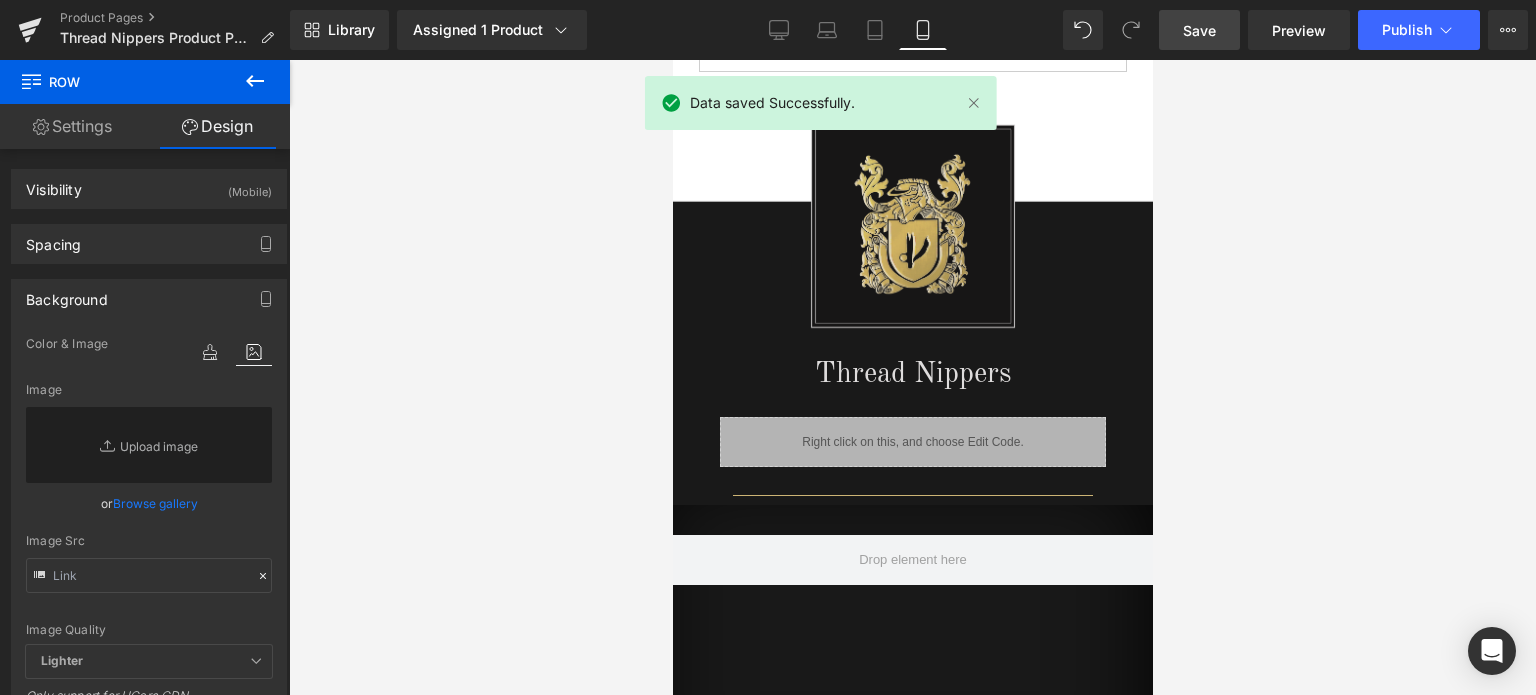 scroll, scrollTop: 1280, scrollLeft: 0, axis: vertical 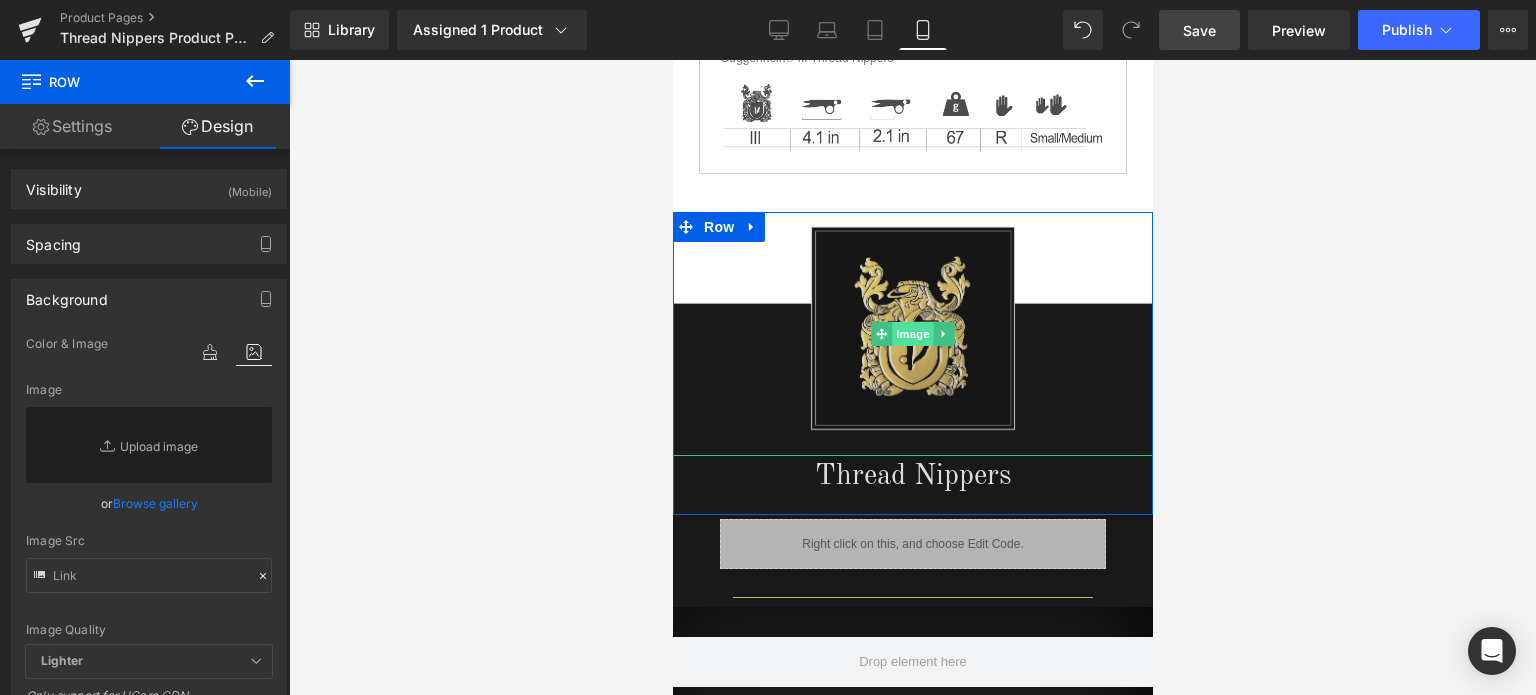 click on "Image" at bounding box center [912, 334] 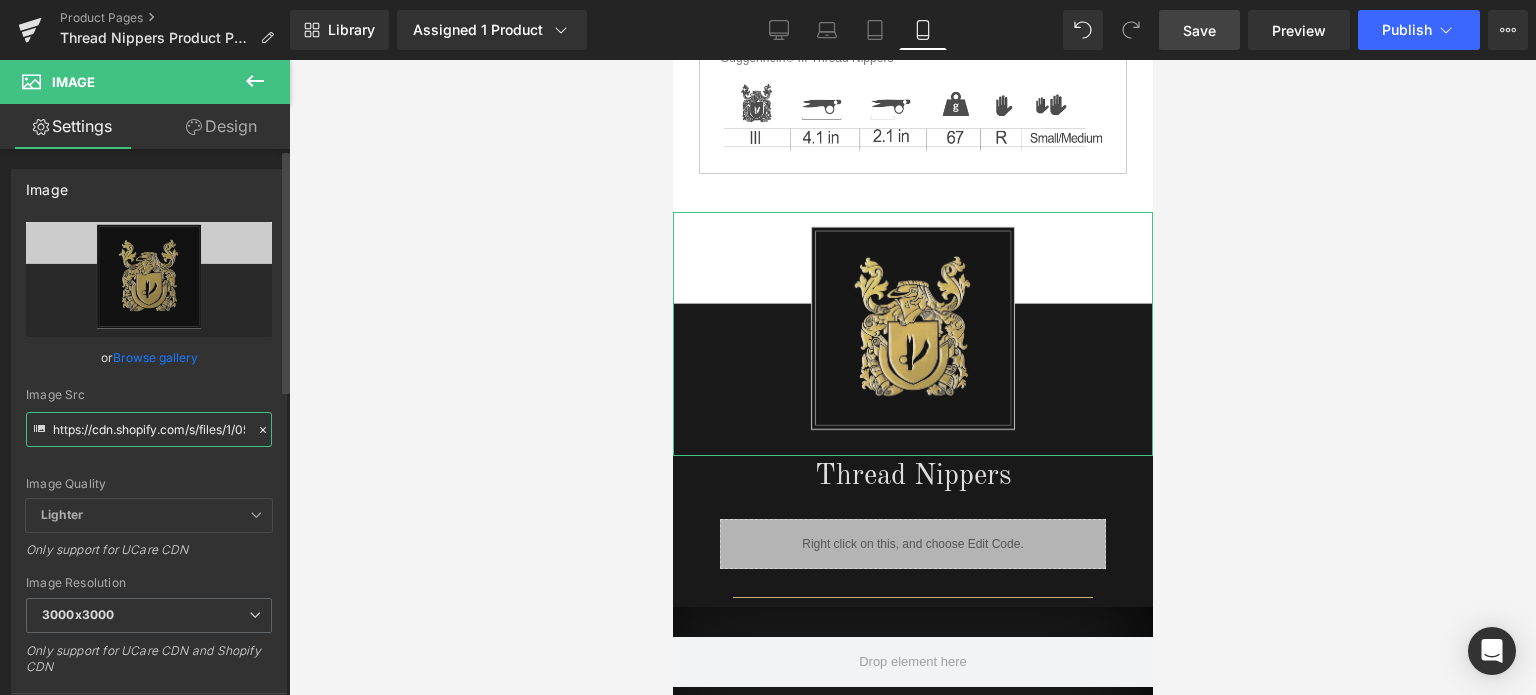 click on "https://cdn.shopify.com/s/files/1/0566/0963/6442/files/3_1123086d-c864-4168-b3f4-3a6d8a7083dd_3000x3000.png?v=1754336719" at bounding box center [149, 429] 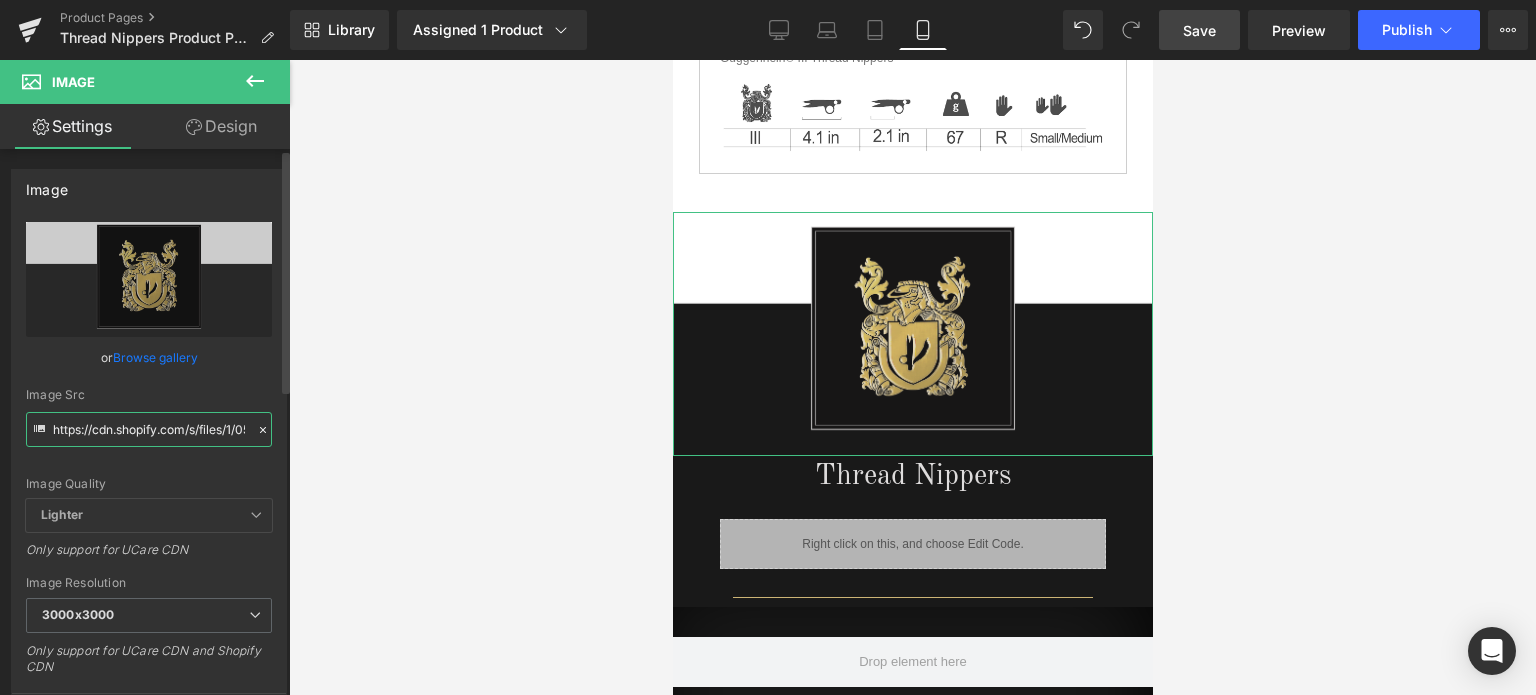 paste on "4_4ab13ab3-4f5d-4925-9c90-ea6acf7e3e3d.png?v=1754337873" 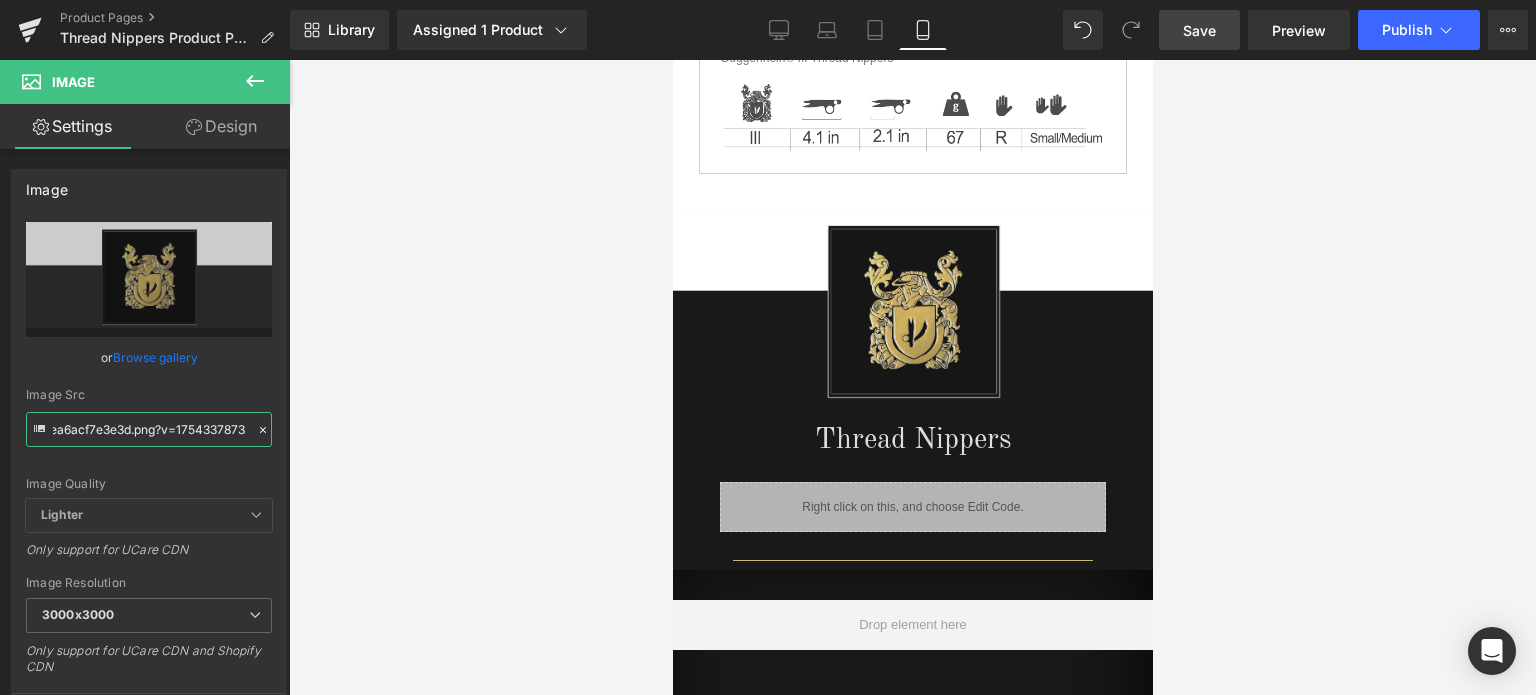 type on "https://cdn.shopify.com/s/files/1/0566/0963/6442/files/4_4ab13ab3-4f5d-4925-9c90-ea6acf7e3e3d_3000x3000.png?v=1754337873" 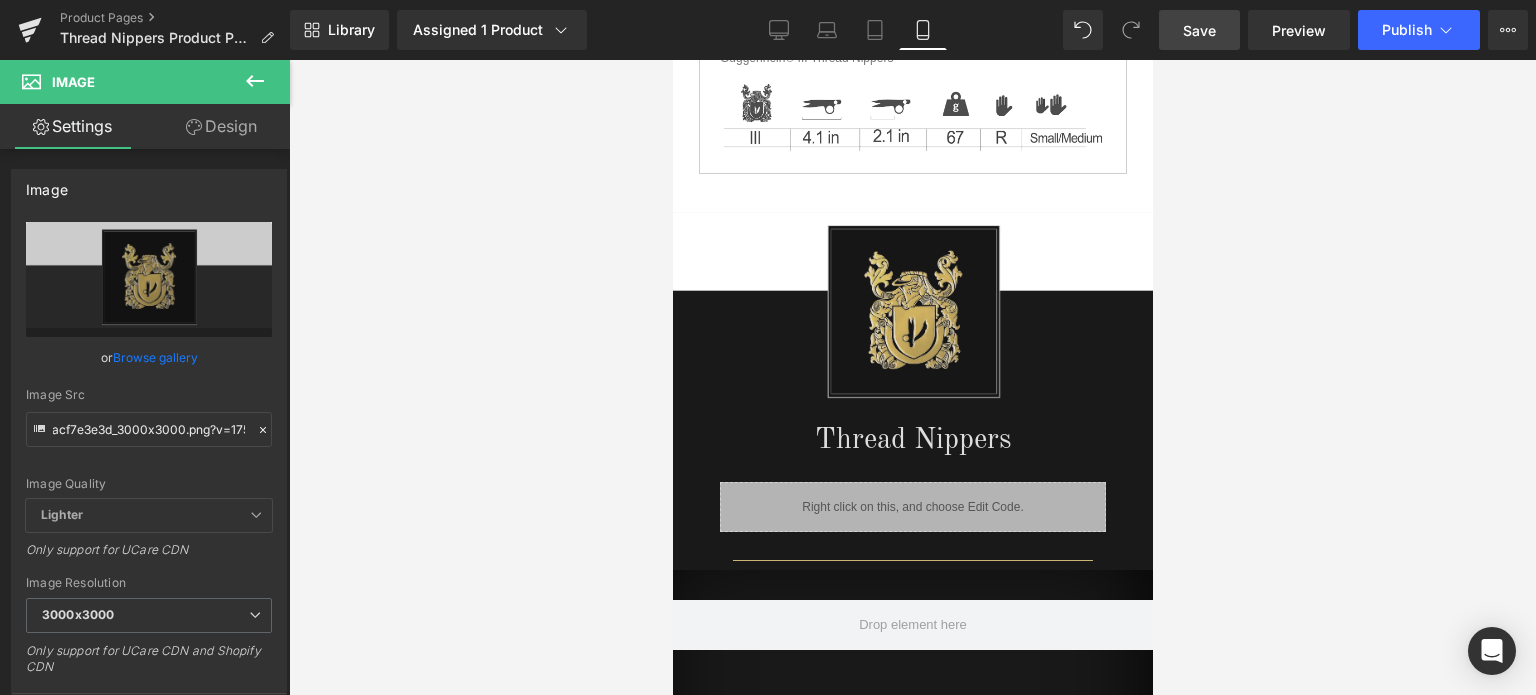 click on "Save" at bounding box center (1199, 30) 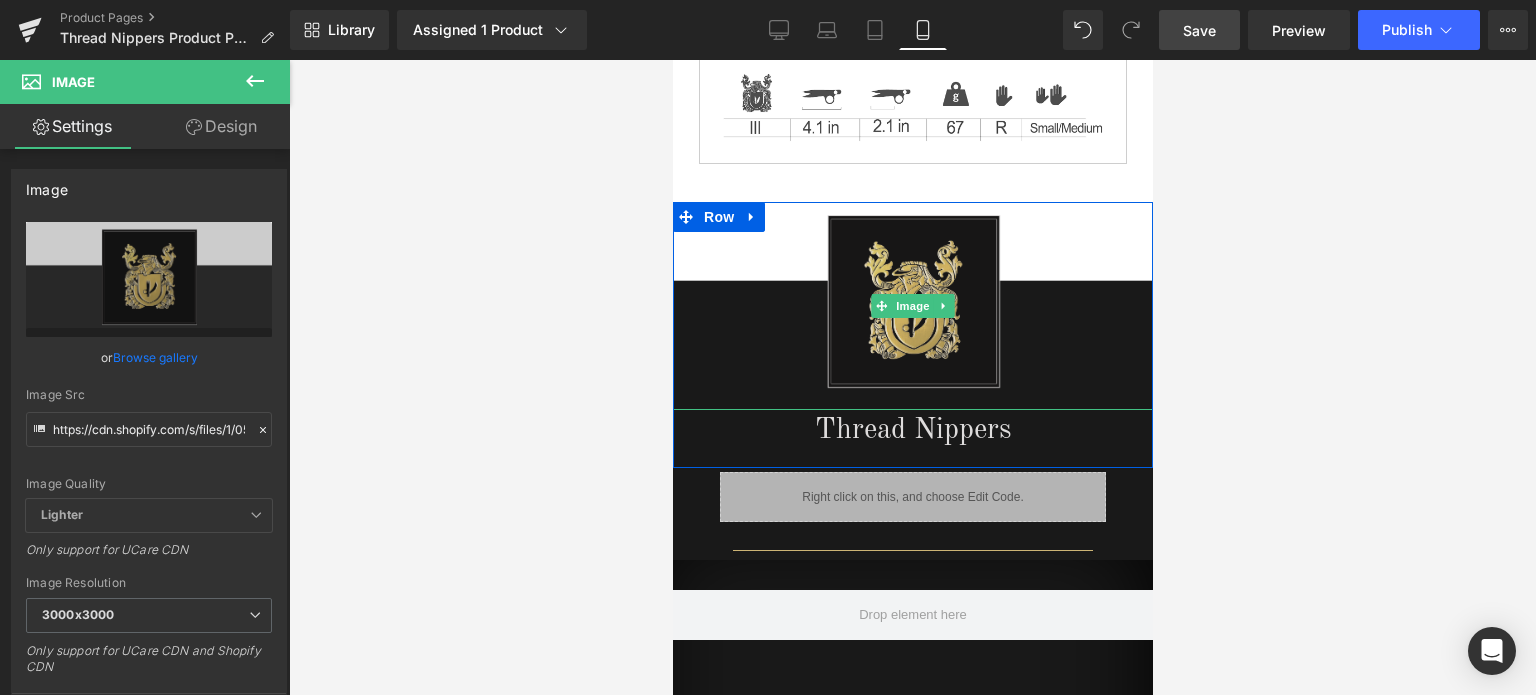 scroll, scrollTop: 1680, scrollLeft: 0, axis: vertical 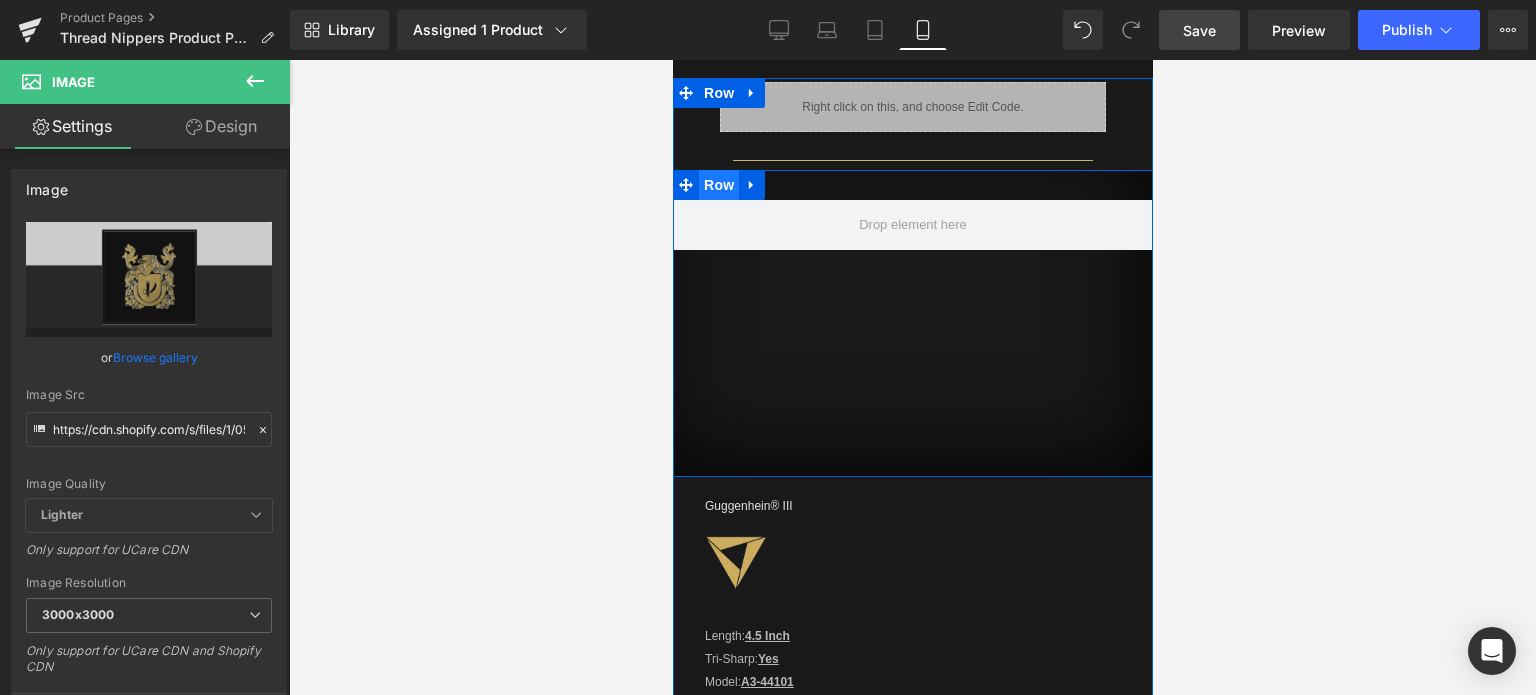 click on "Row" at bounding box center [718, 185] 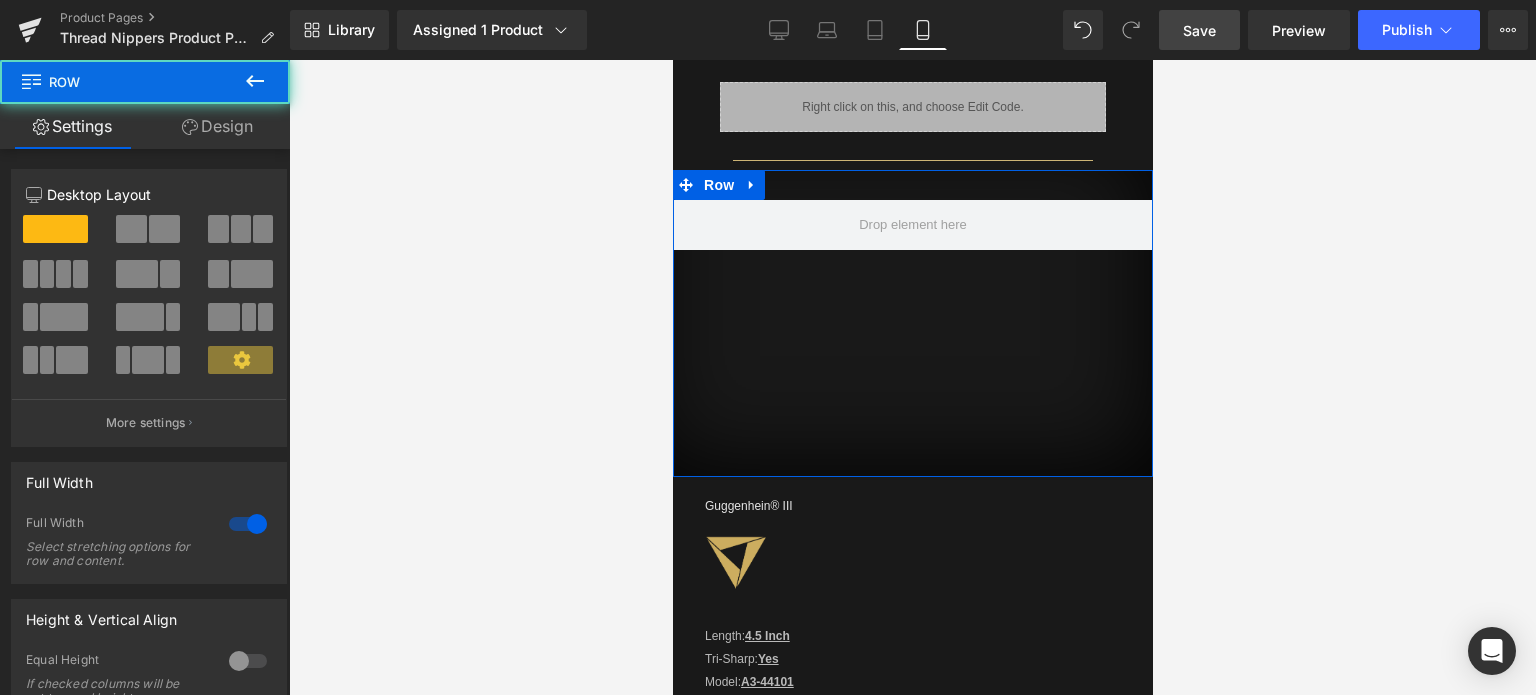 click on "Design" at bounding box center [217, 126] 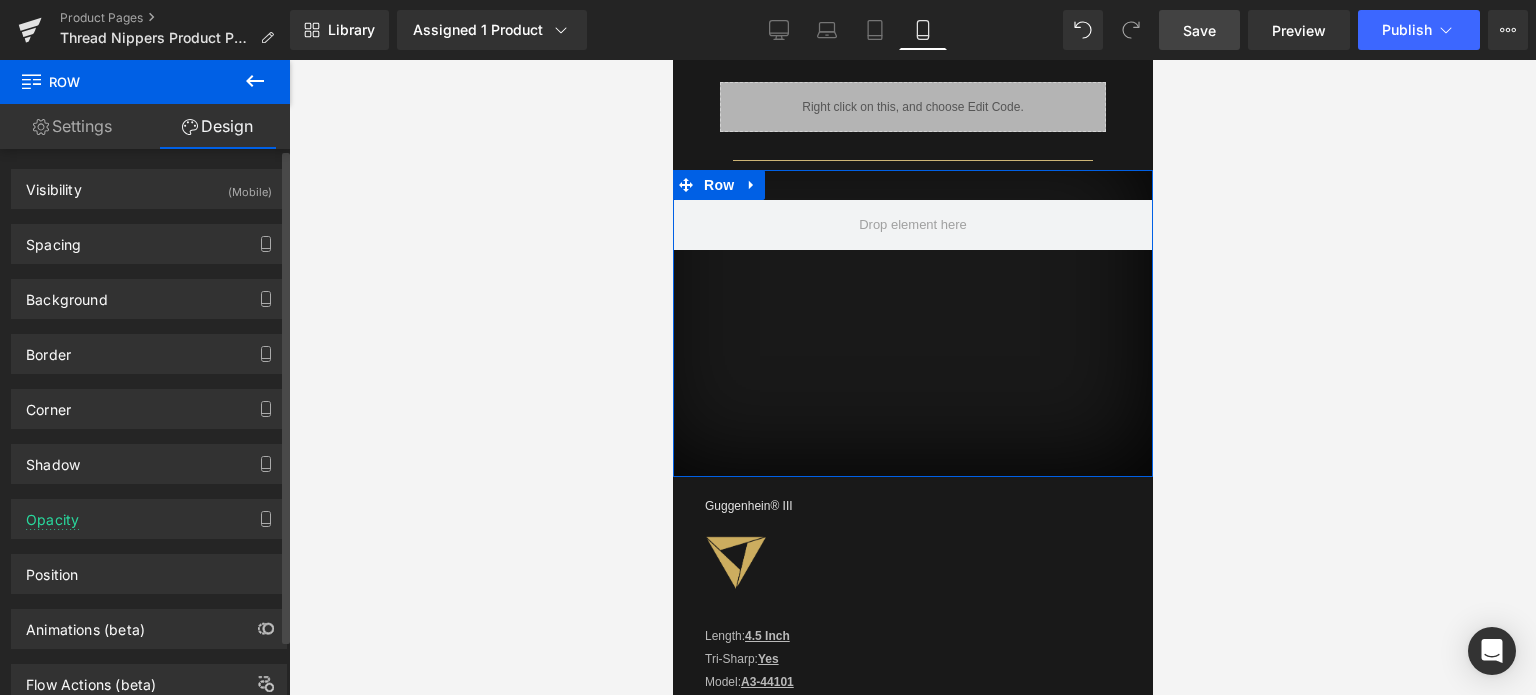 drag, startPoint x: 118, startPoint y: 304, endPoint x: 200, endPoint y: 406, distance: 130.87398 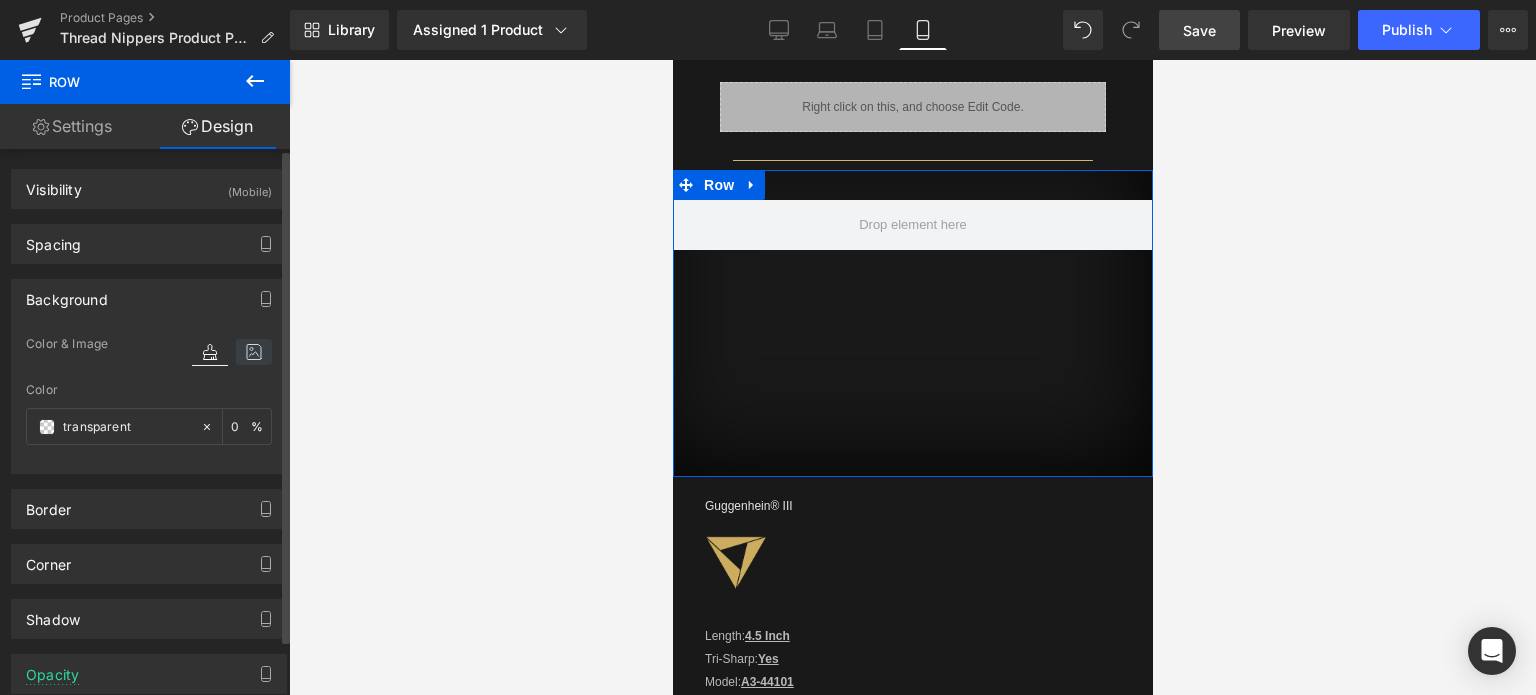 click at bounding box center [254, 352] 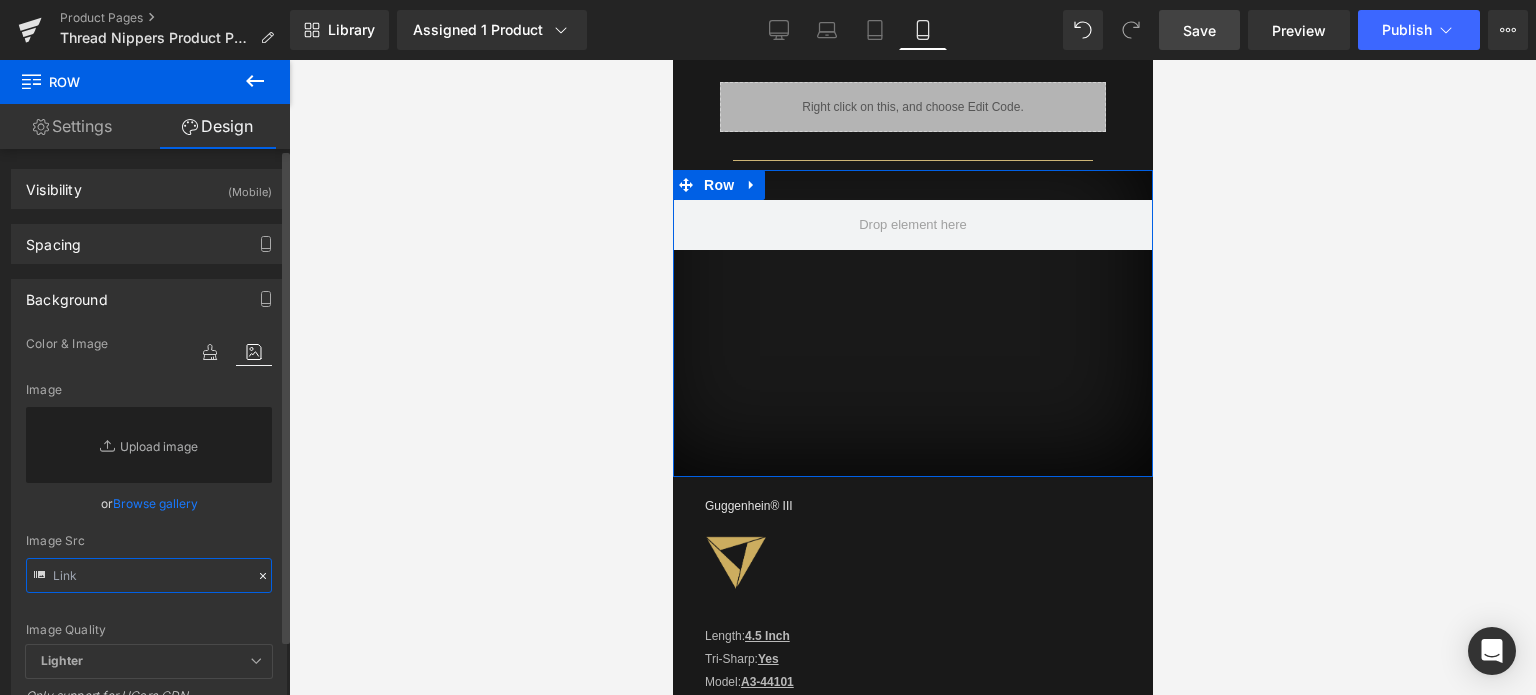 click at bounding box center [149, 575] 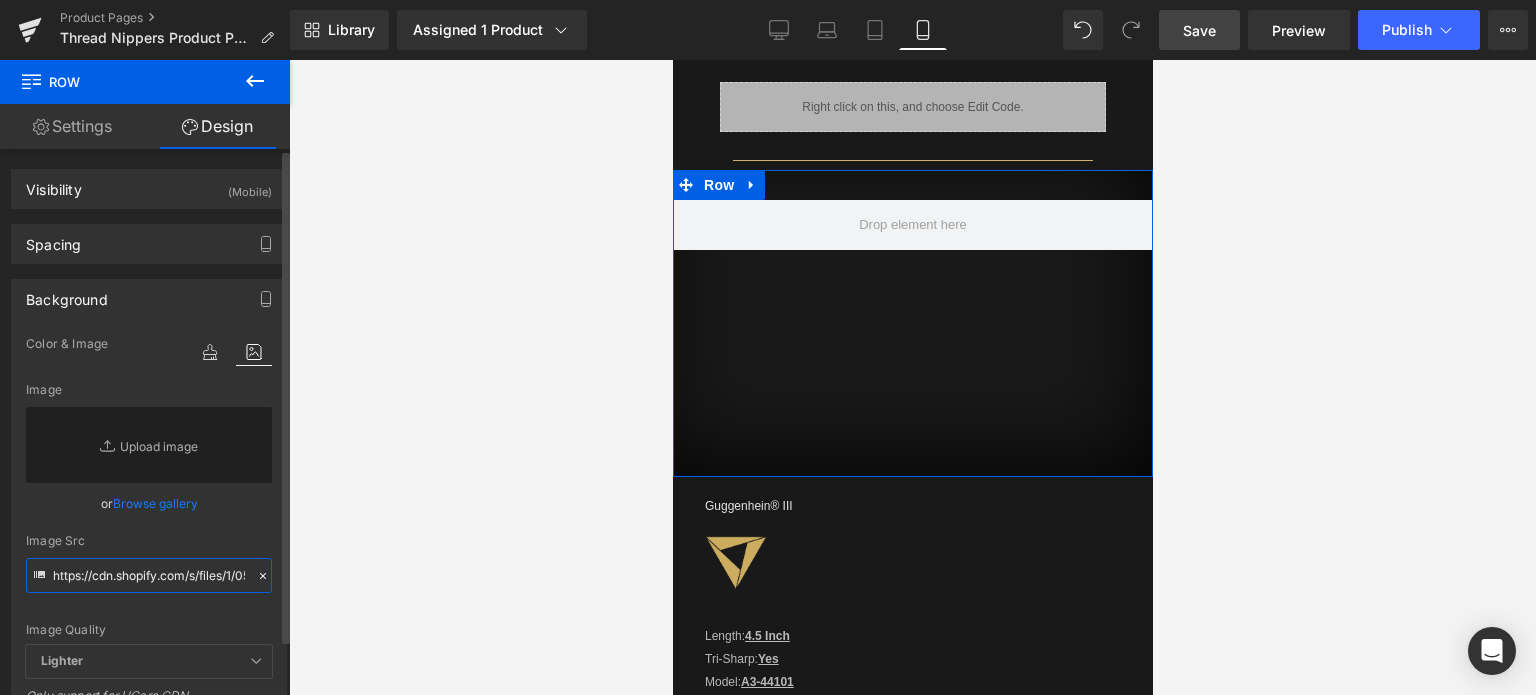 scroll, scrollTop: 0, scrollLeft: 500, axis: horizontal 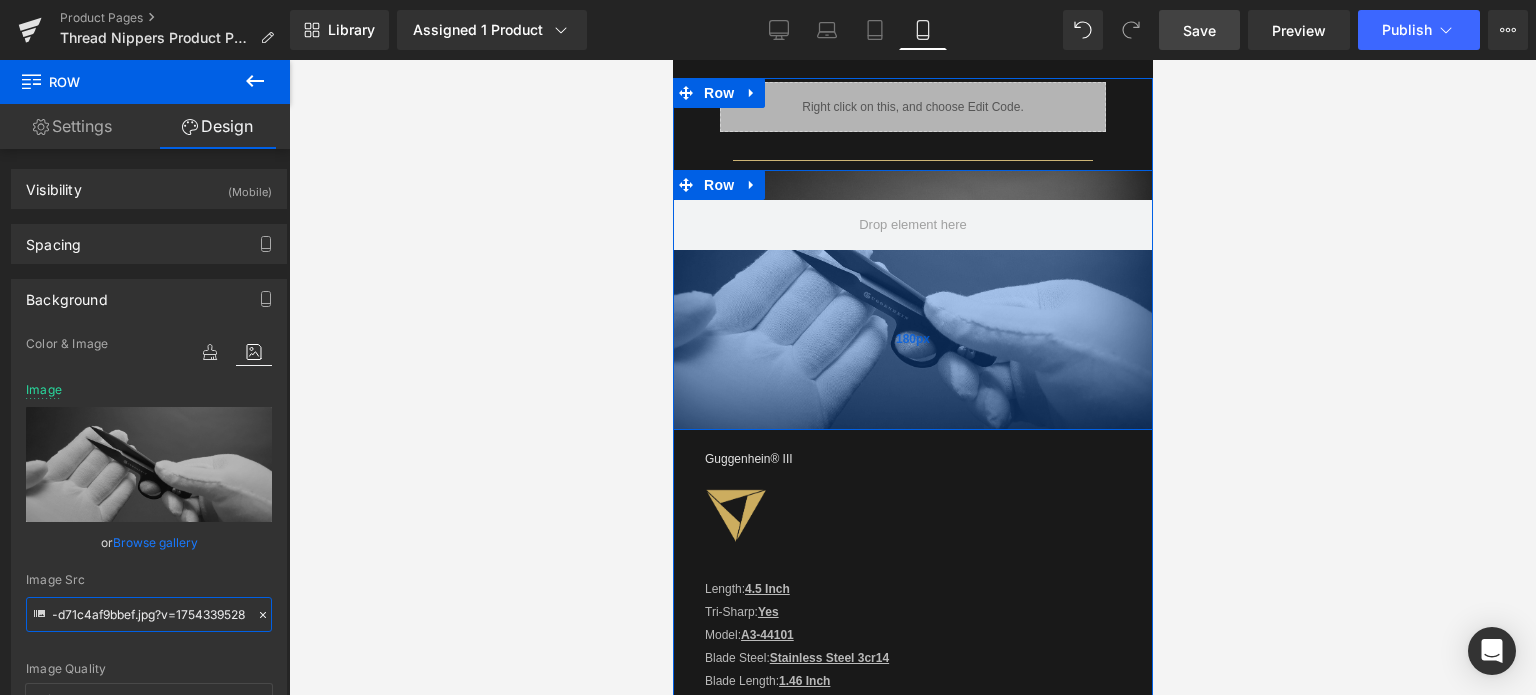 drag, startPoint x: 935, startPoint y: 433, endPoint x: 941, endPoint y: 385, distance: 48.373547 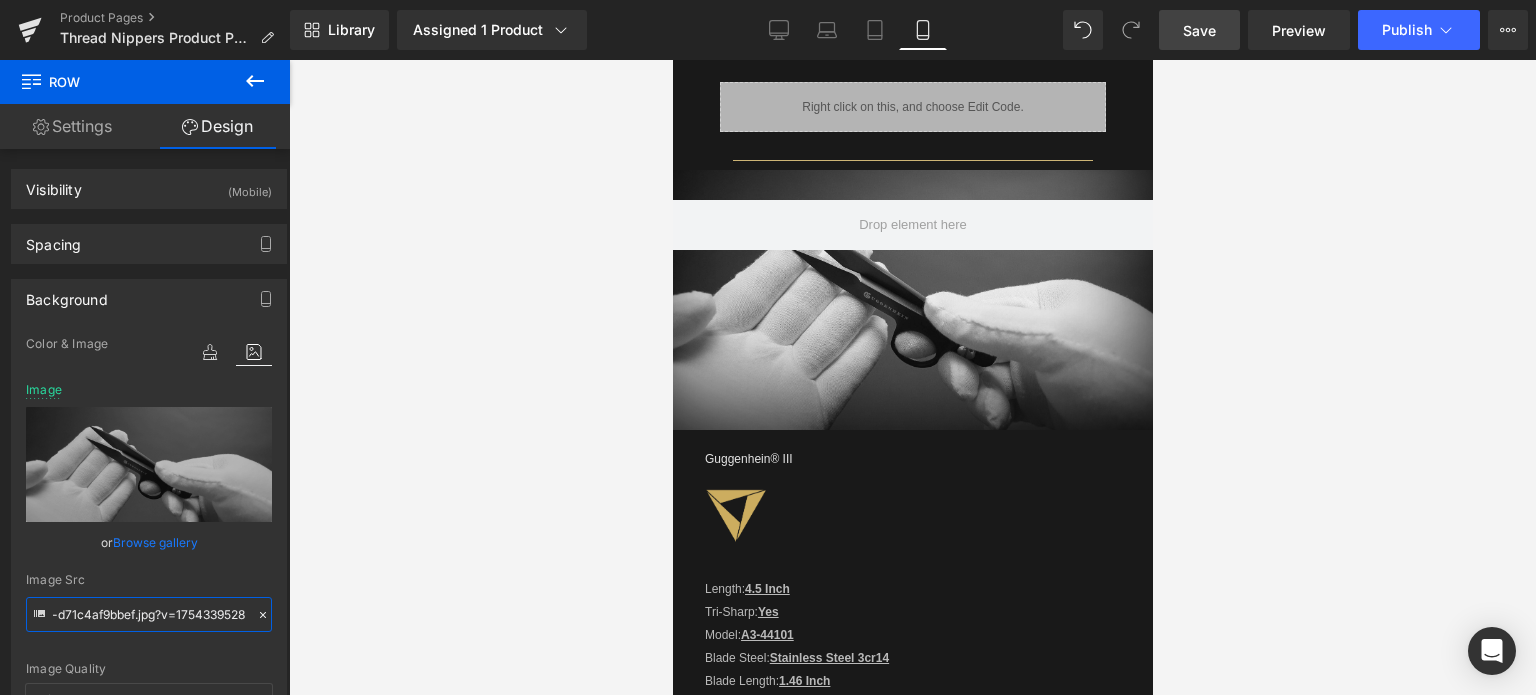 type on "https://cdn.shopify.com/s/files/1/0566/0963/6442/files/1-1_fd49fb91-619a-4ac6-b012-d71c4af9bbef.jpg?v=1754339528" 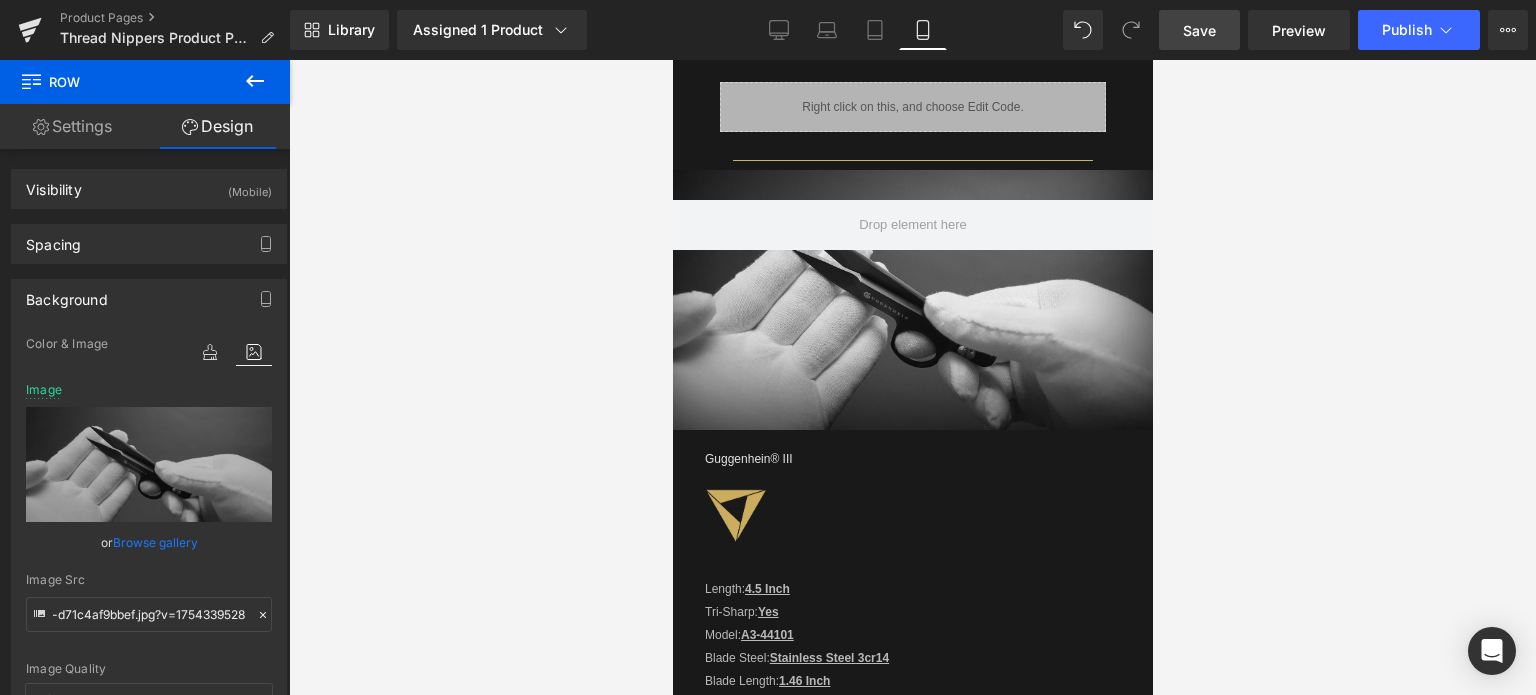 scroll, scrollTop: 0, scrollLeft: 0, axis: both 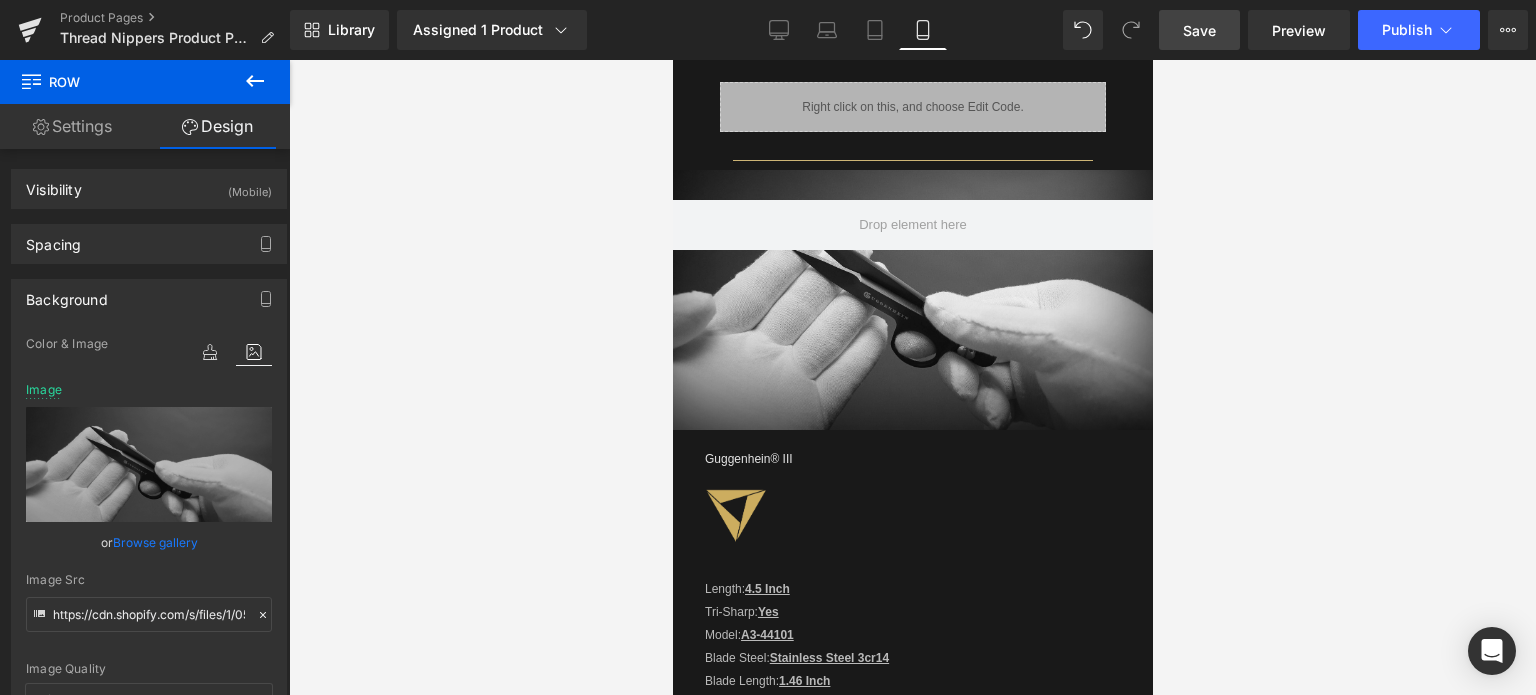 click on "Save" at bounding box center [1199, 30] 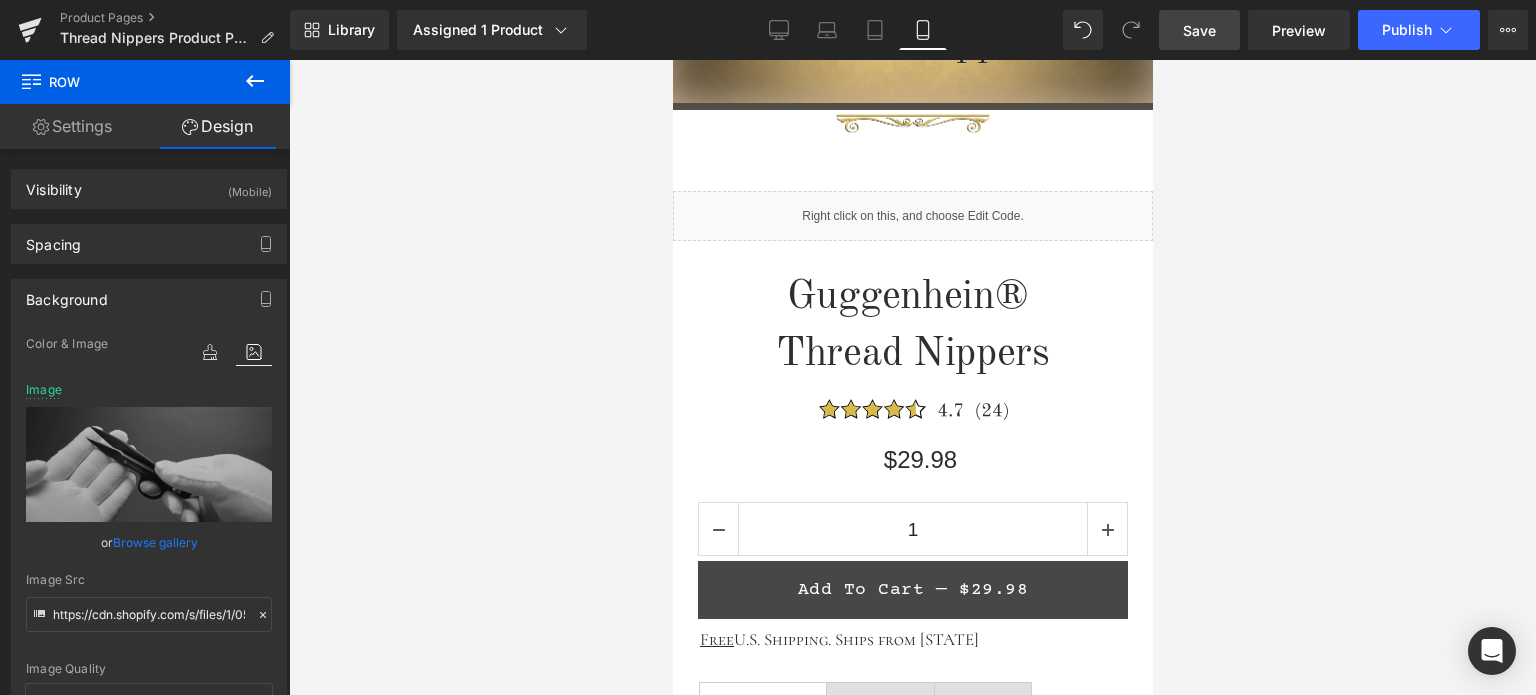 scroll, scrollTop: 480, scrollLeft: 0, axis: vertical 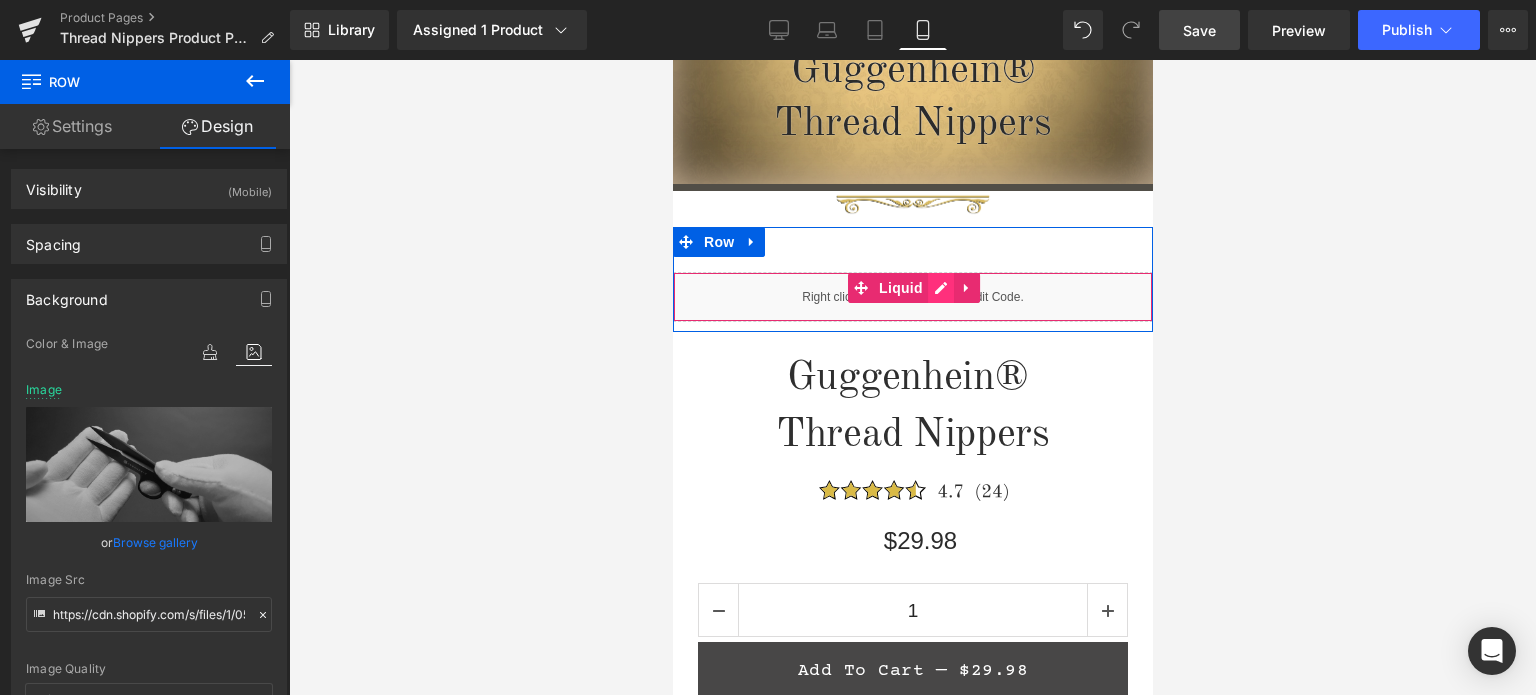 click on "Liquid" at bounding box center (912, 297) 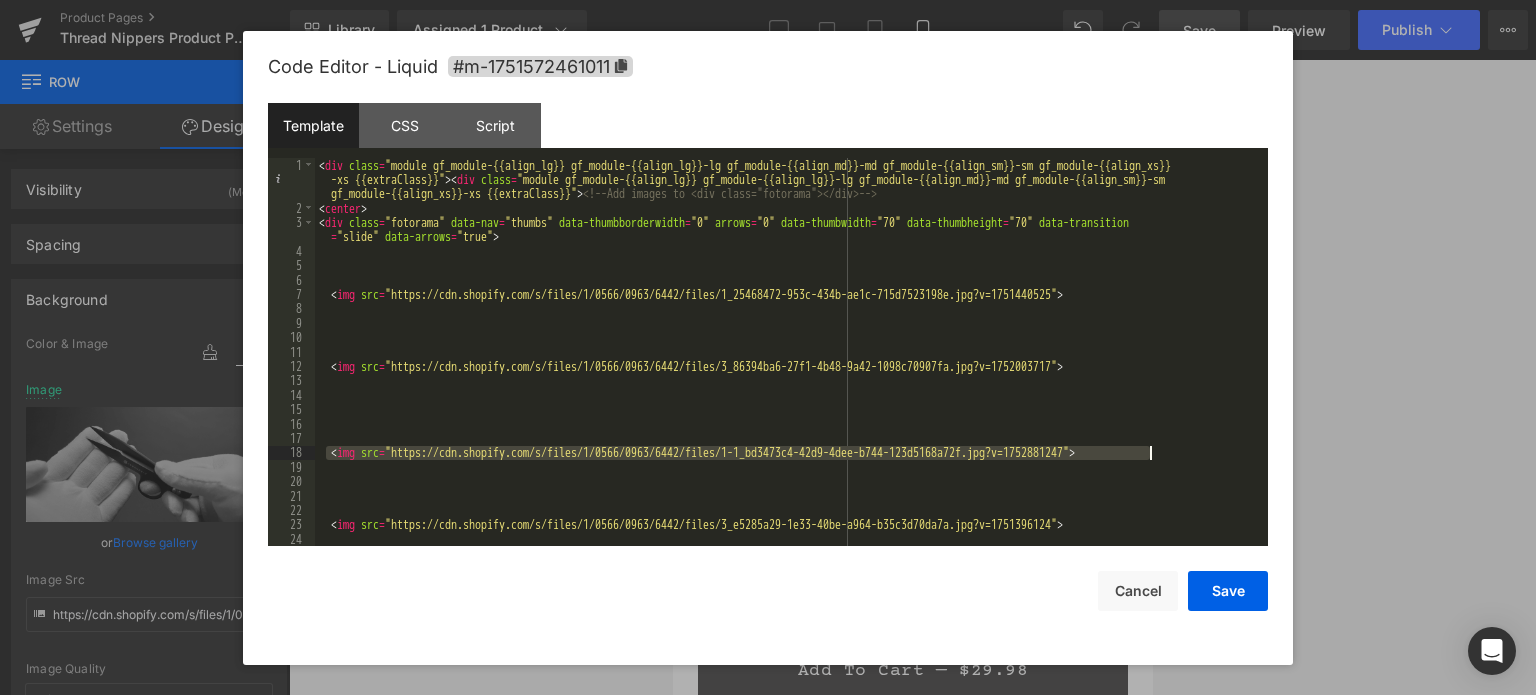 drag, startPoint x: 328, startPoint y: 455, endPoint x: 1170, endPoint y: 451, distance: 842.0095 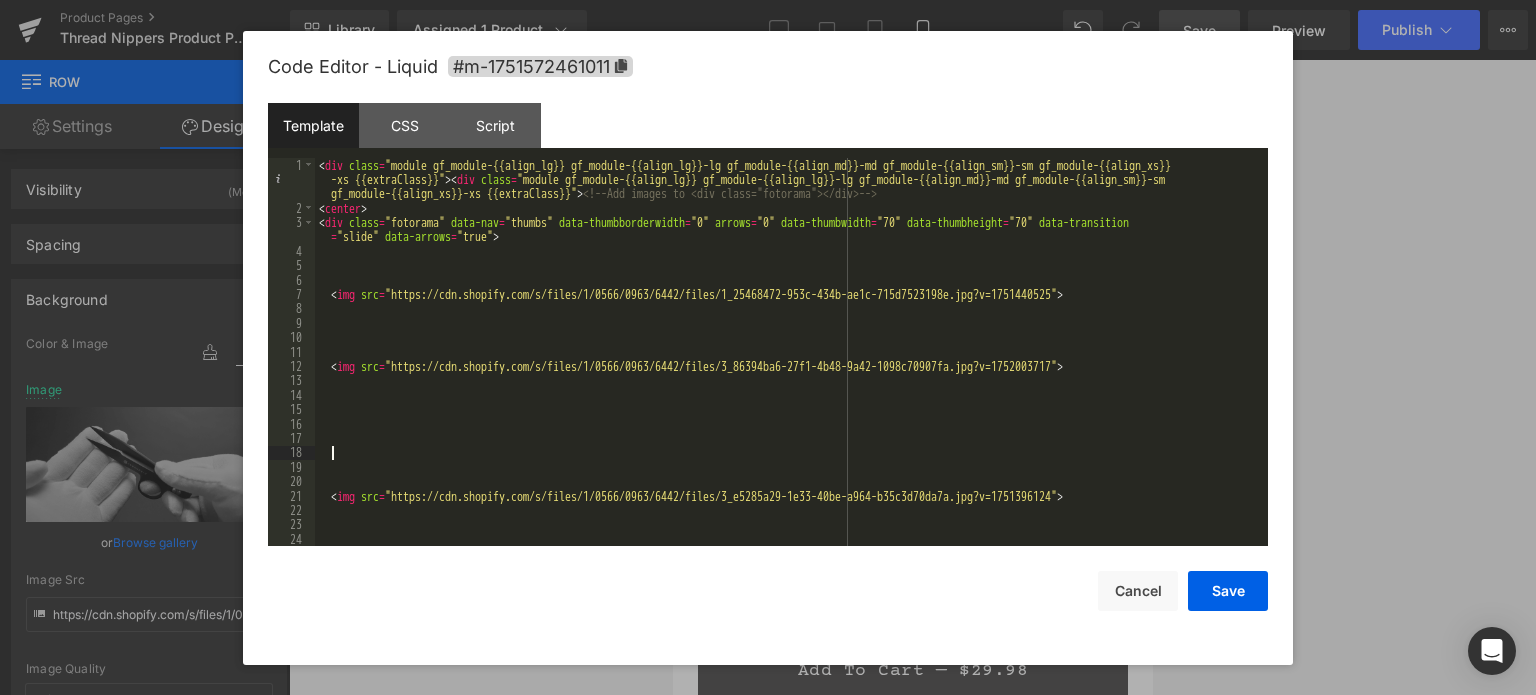 click on "< div   class = "module gf_module-{{align_lg}} gf_module-{{align_lg}}-lg gf_module-{{align_md}}-md gf_module-{{align_sm}}-sm gf_module-{{align_xs}}   -xs {{extraClass}}" > < div   class = "module gf_module-{{align_lg}} gf_module-{{align_lg}}-lg gf_module-{{align_md}}-md gf_module-{{align_sm}}-sm   gf_module-{{align_xs}}-xs {{extraClass}}" > <!--  Add images to <div class="fotorama"></div>  --> < center > < div   class = "fotorama"   data-nav = "thumbs"   data-thumbborderwidth = "0"   arrows = "0"   data-thumbwidth = "70"   data-thumbheight = "70"   data-transition   = "slide"   data-arrows = "true" >           < img   src = "https://cdn.shopify.com/s/files/1/0566/0963/6442/files/1_25468472-953c-434b-ae1c-715d7523198e.jpg?v=1751440525" >              < img   src = "https://cdn.shopify.com/s/files/1/0566/0963/6442/files/3_86394ba6-27f1-4b48-9a42-1098c70907fa.jpg?v=1752003717" >                     < img   src = >" at bounding box center [787, 381] 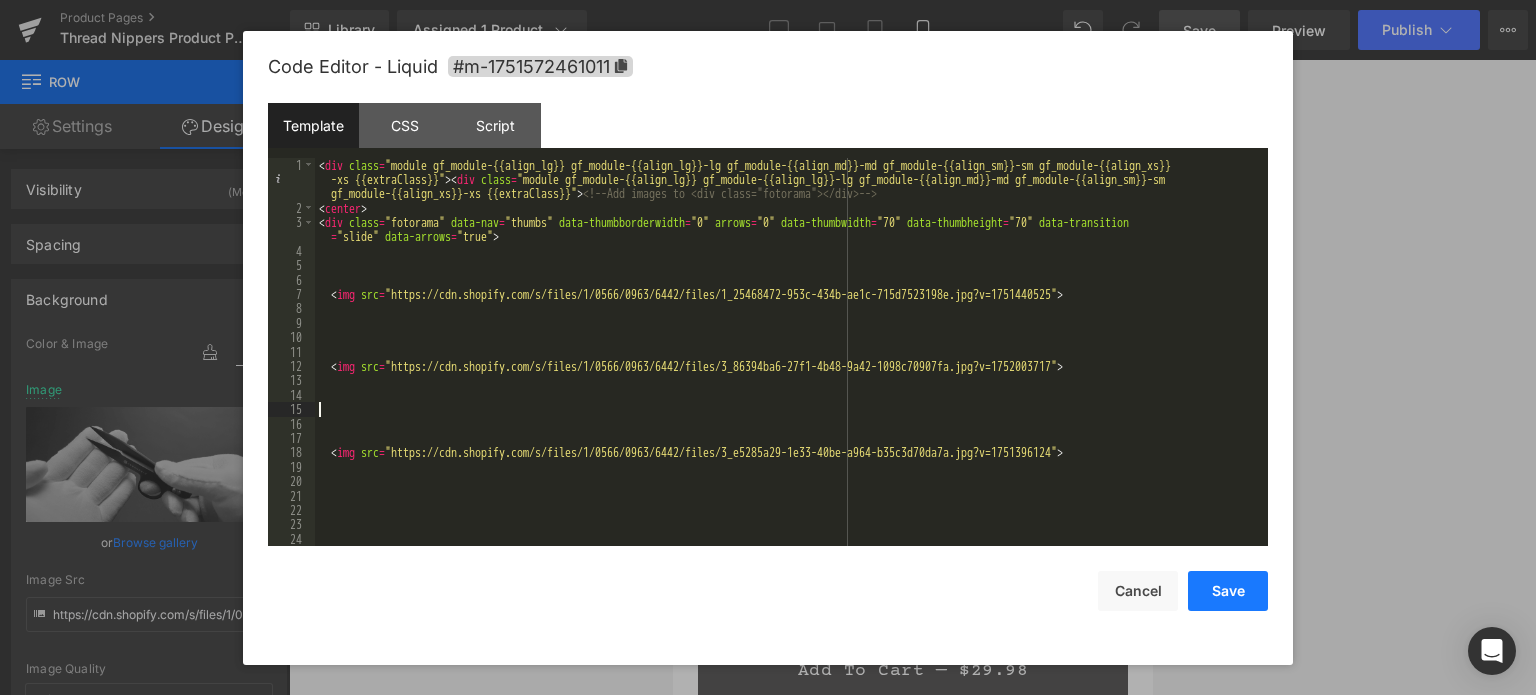 click on "Save" at bounding box center [1228, 591] 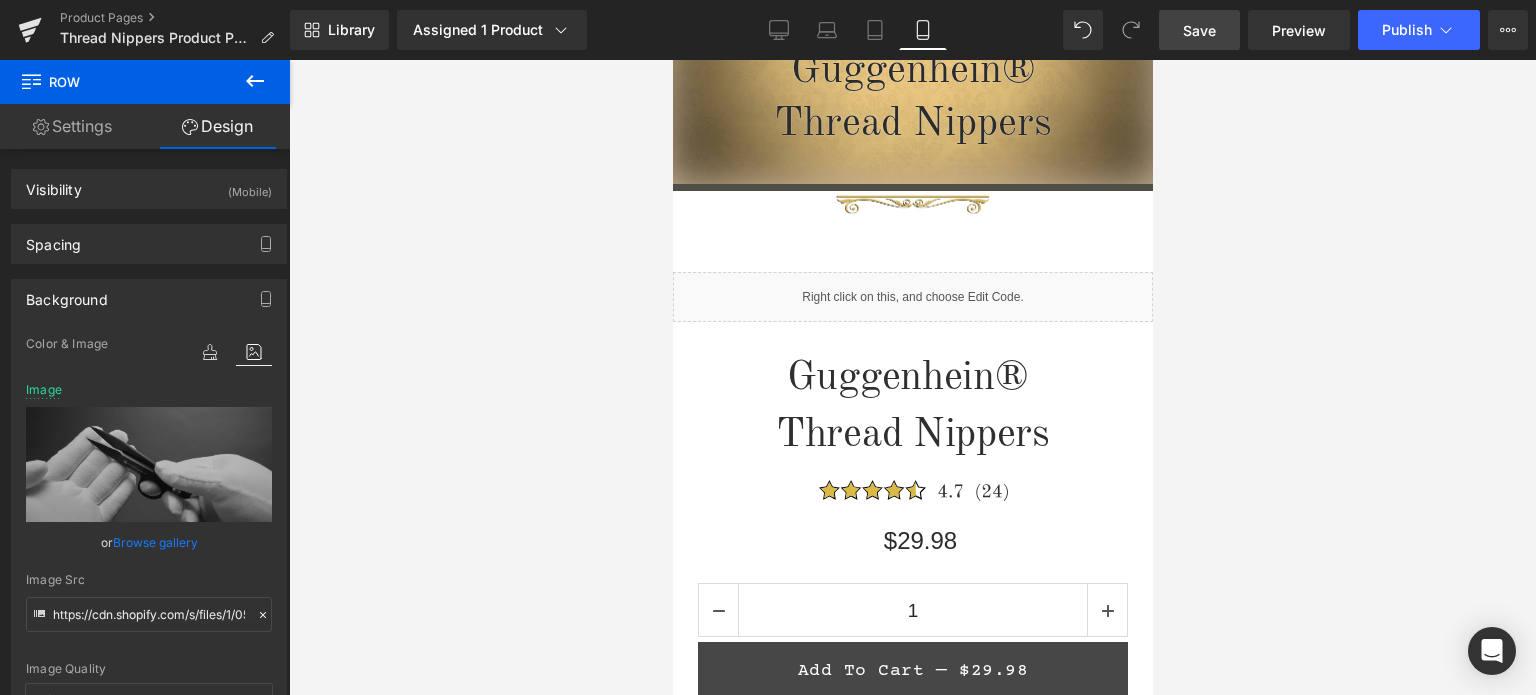 click on "Save" at bounding box center [1199, 30] 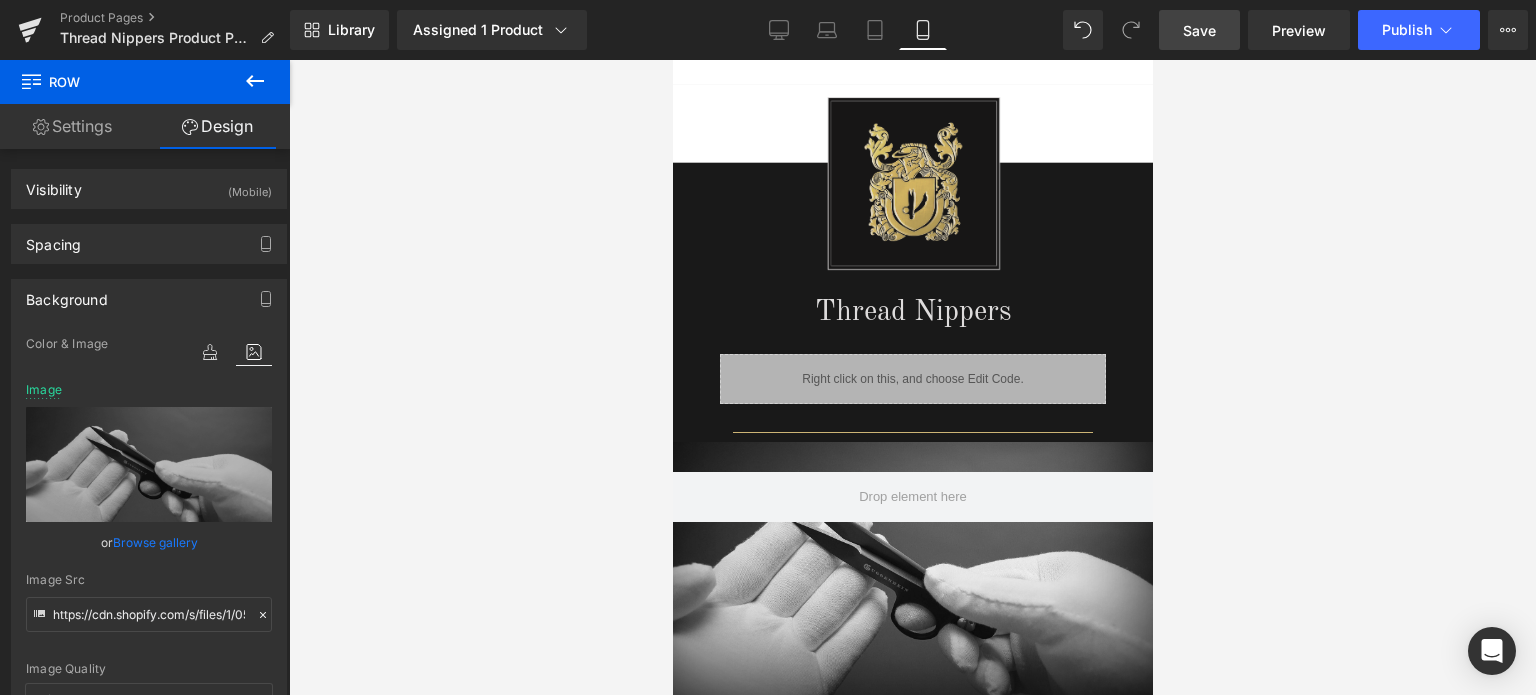 scroll, scrollTop: 1480, scrollLeft: 0, axis: vertical 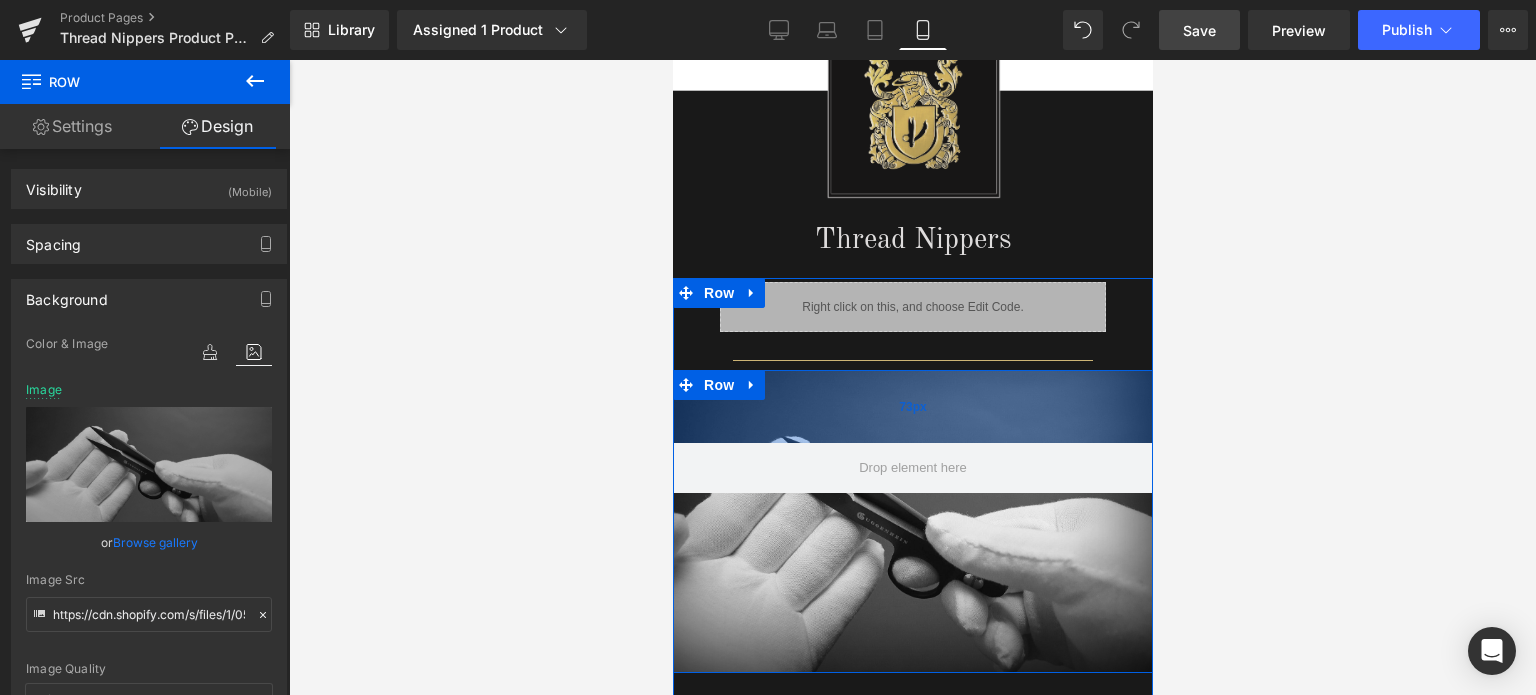drag, startPoint x: 1022, startPoint y: 367, endPoint x: 1019, endPoint y: 411, distance: 44.102154 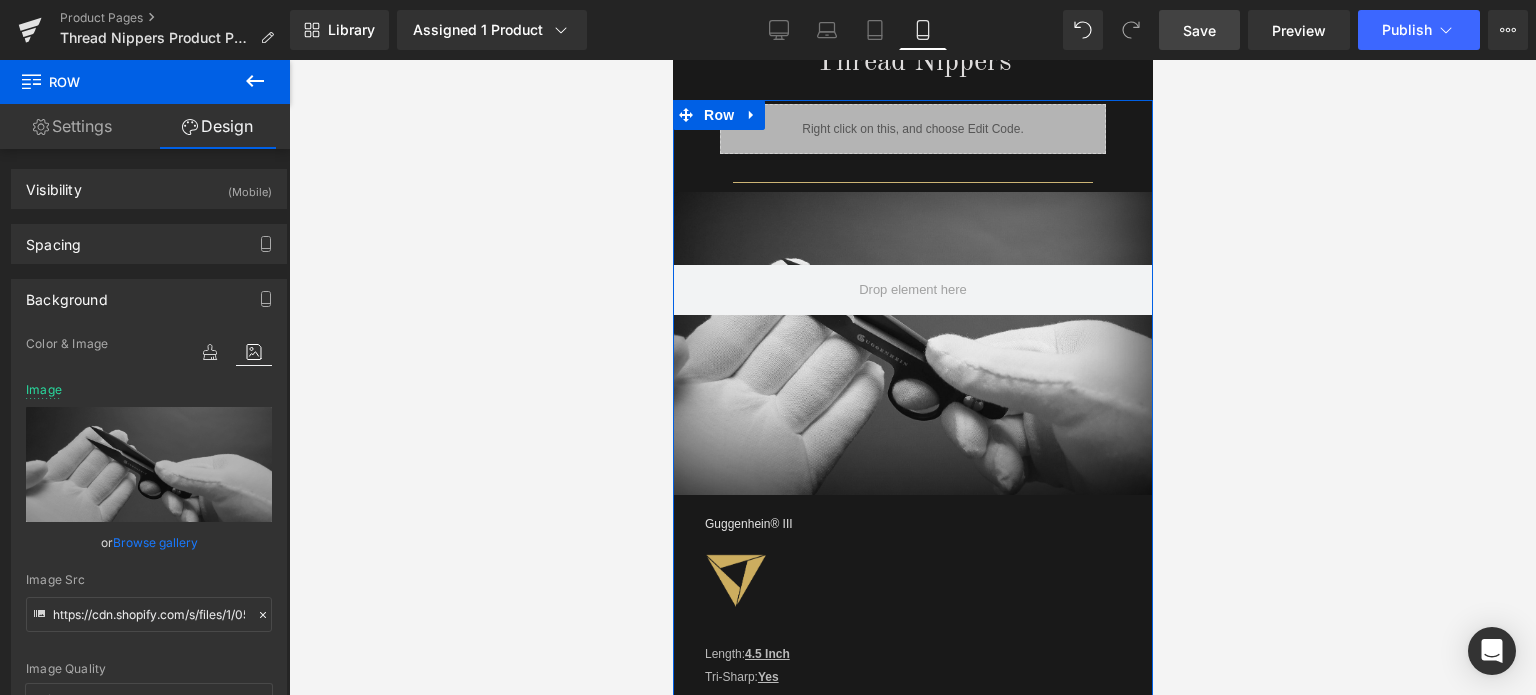 scroll, scrollTop: 1680, scrollLeft: 0, axis: vertical 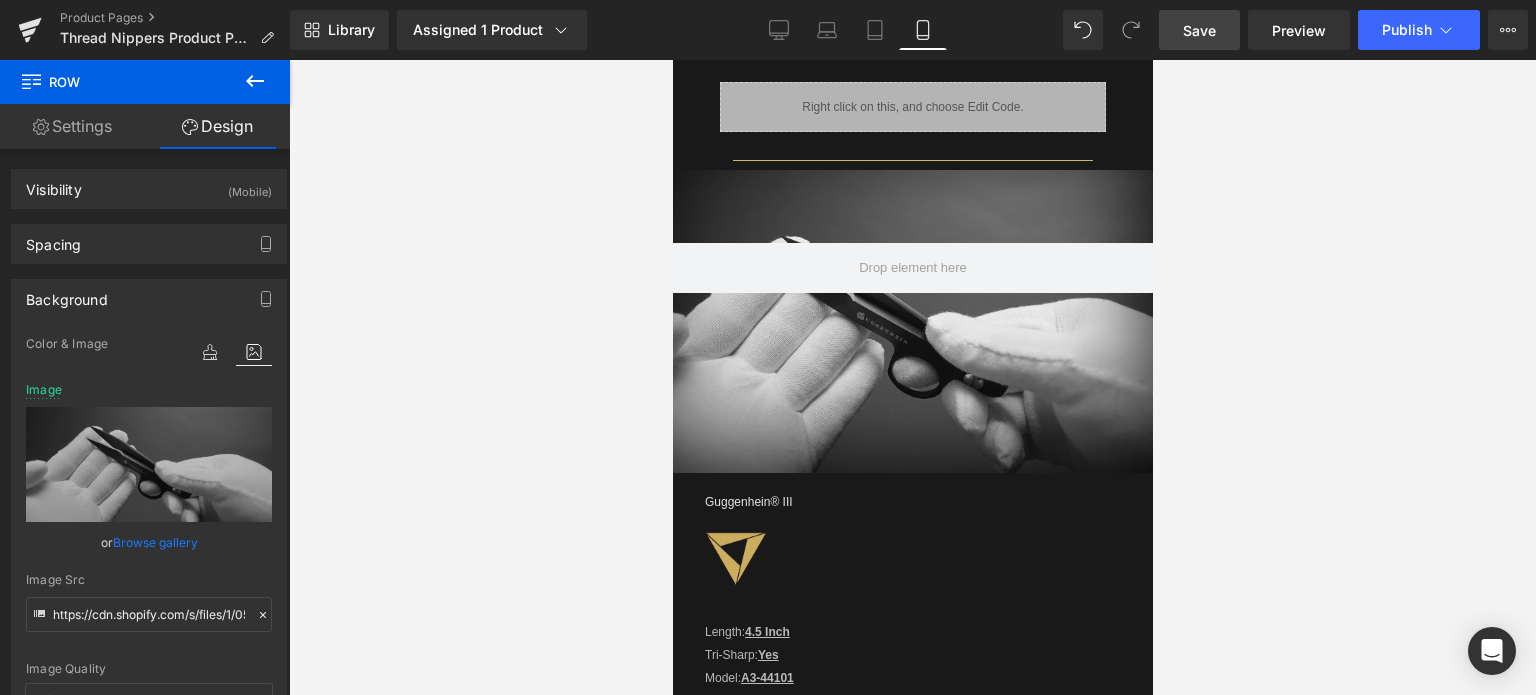 click on "Save" at bounding box center [1199, 30] 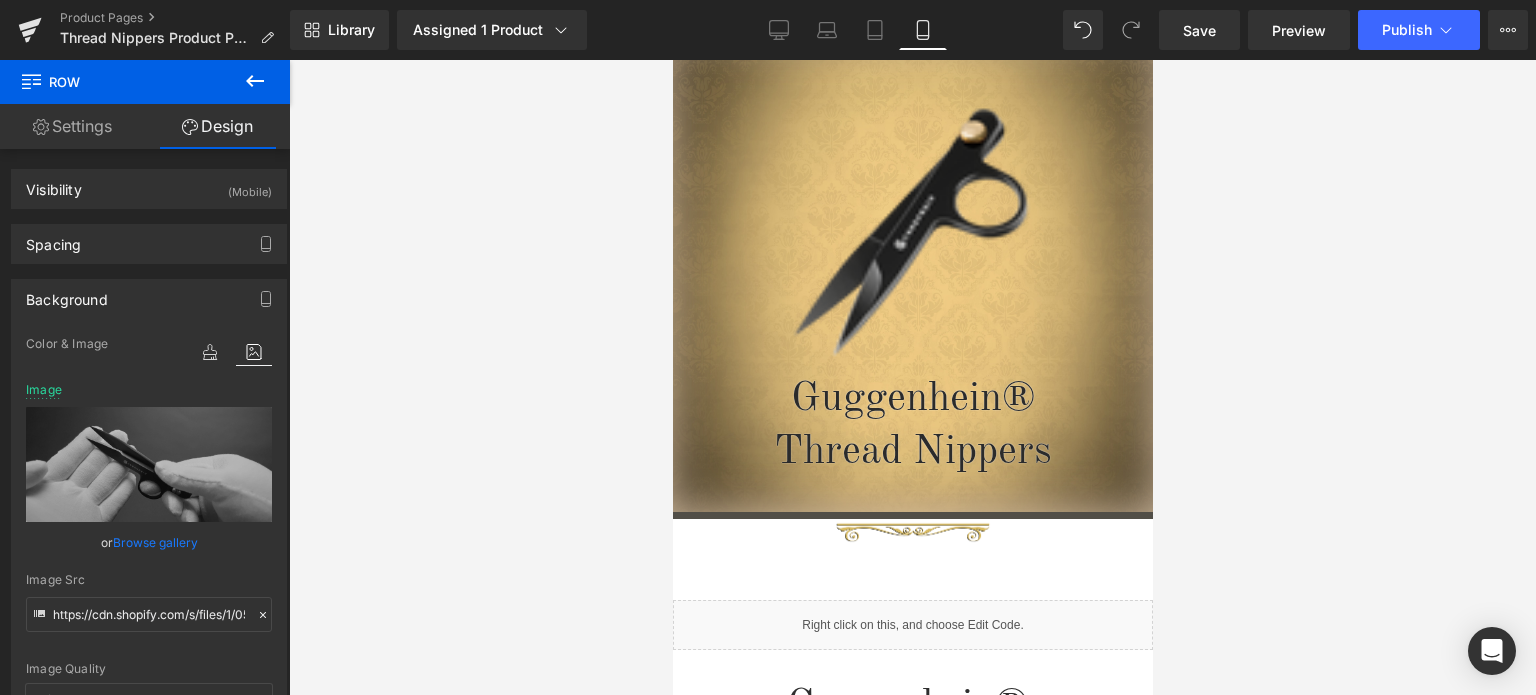 scroll, scrollTop: 0, scrollLeft: 0, axis: both 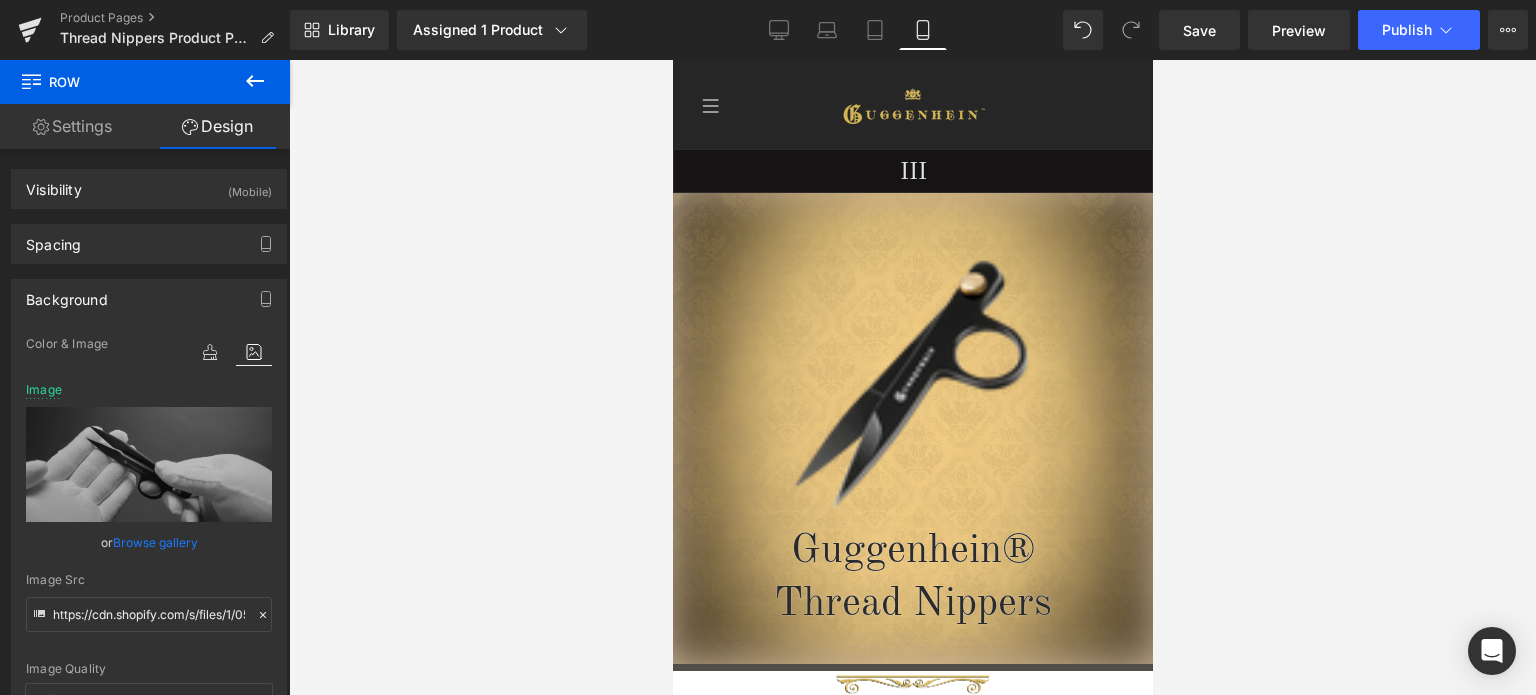 drag, startPoint x: 1143, startPoint y: 355, endPoint x: 1829, endPoint y: 156, distance: 714.28076 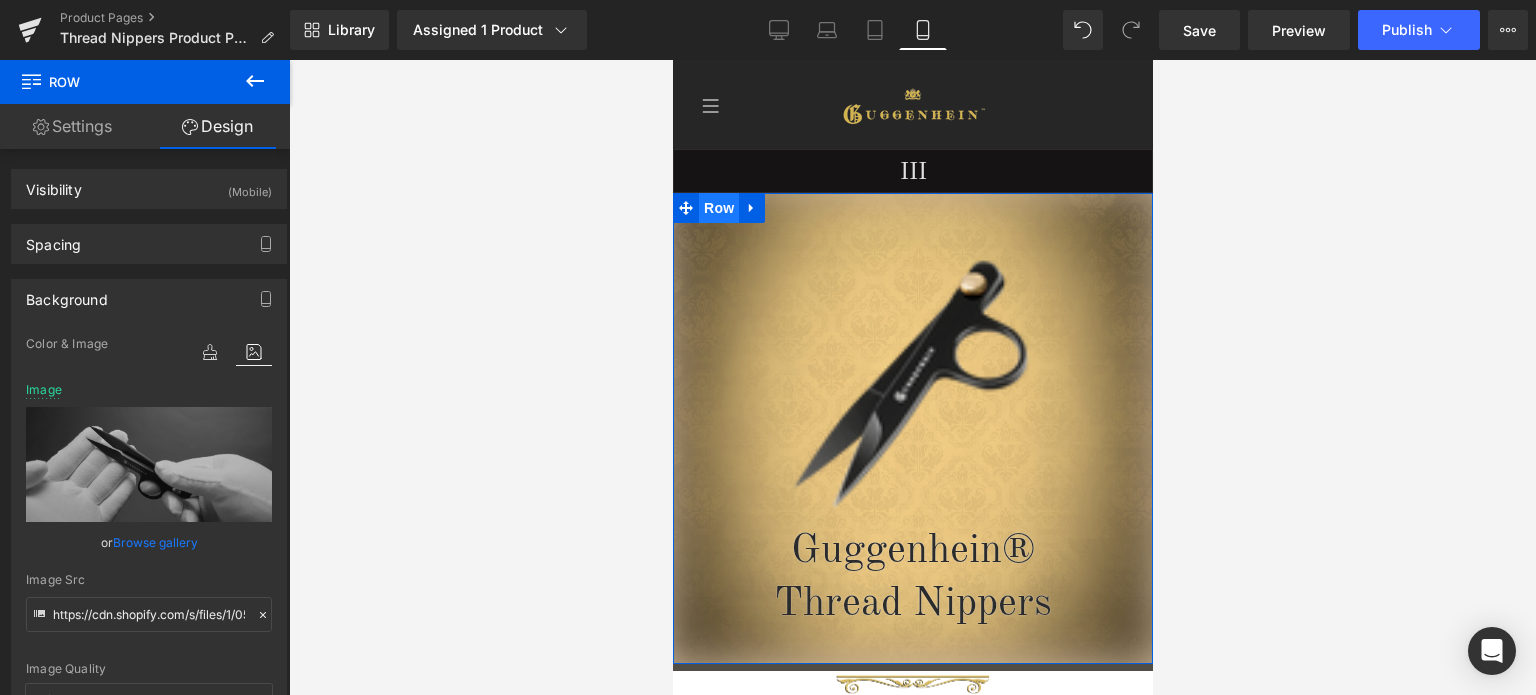 click on "Row" at bounding box center [718, 208] 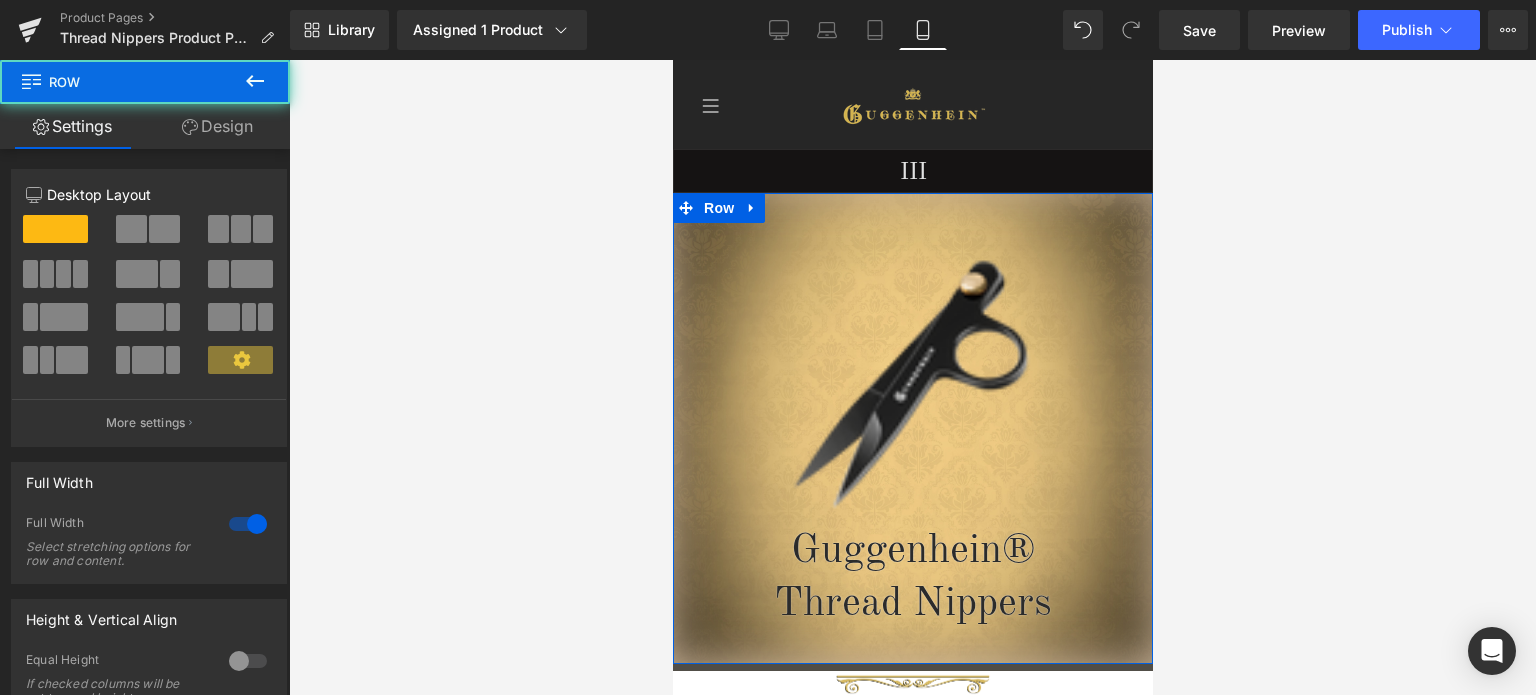 click on "Design" at bounding box center (217, 126) 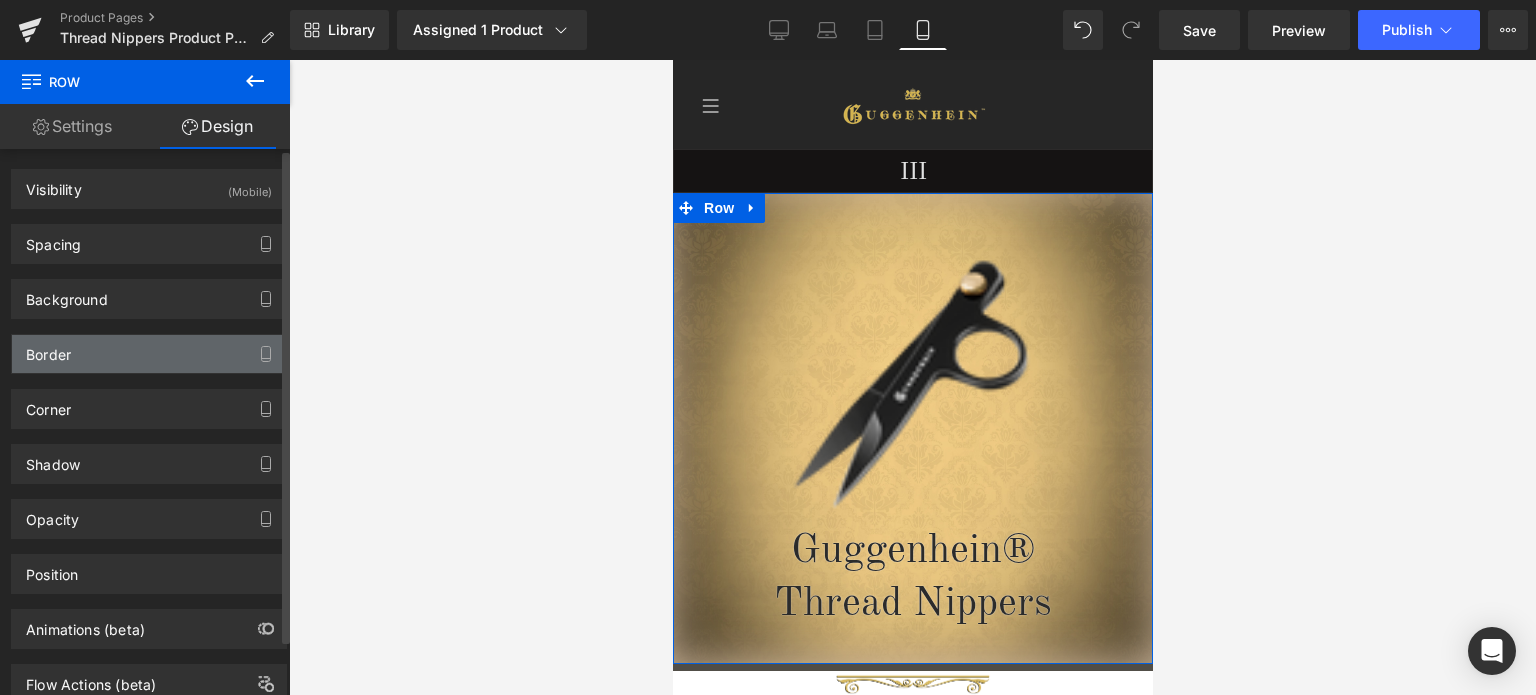 click on "Border" at bounding box center (149, 354) 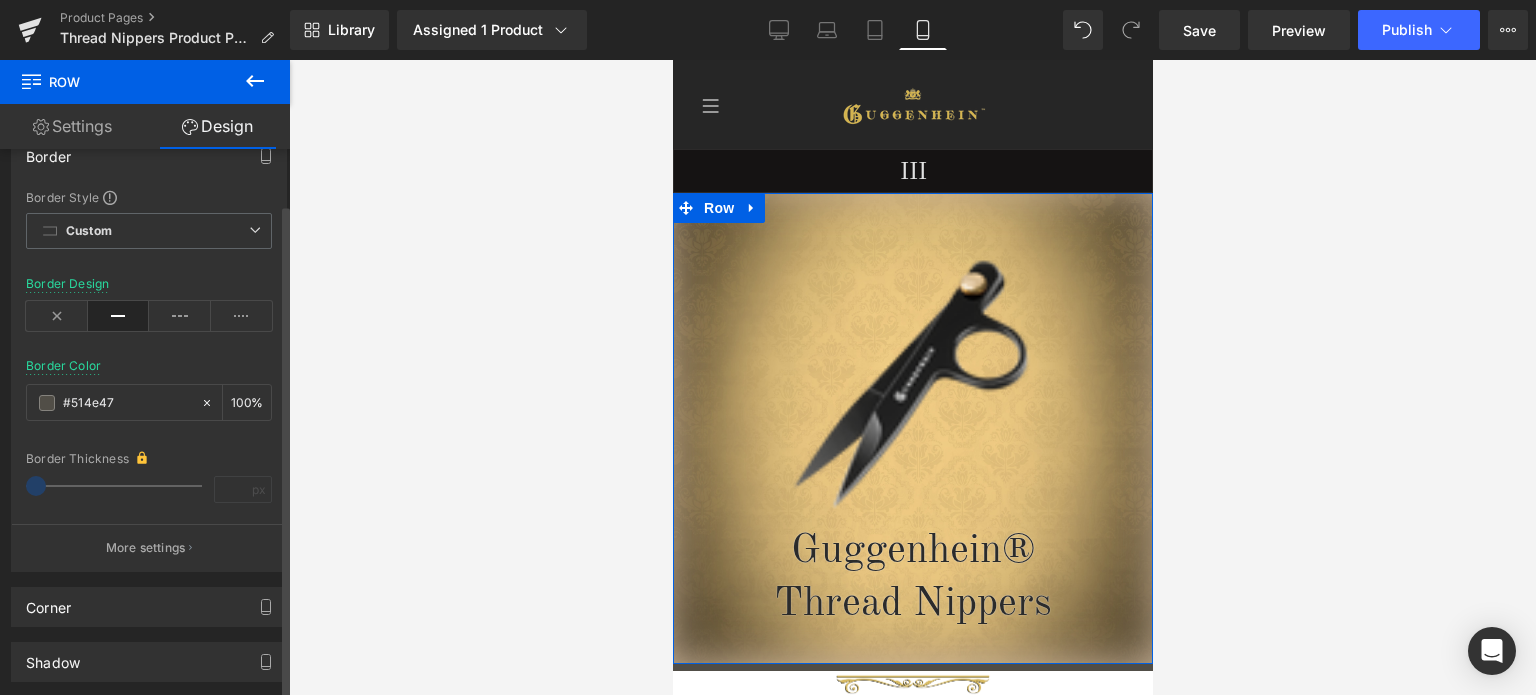 scroll, scrollTop: 200, scrollLeft: 0, axis: vertical 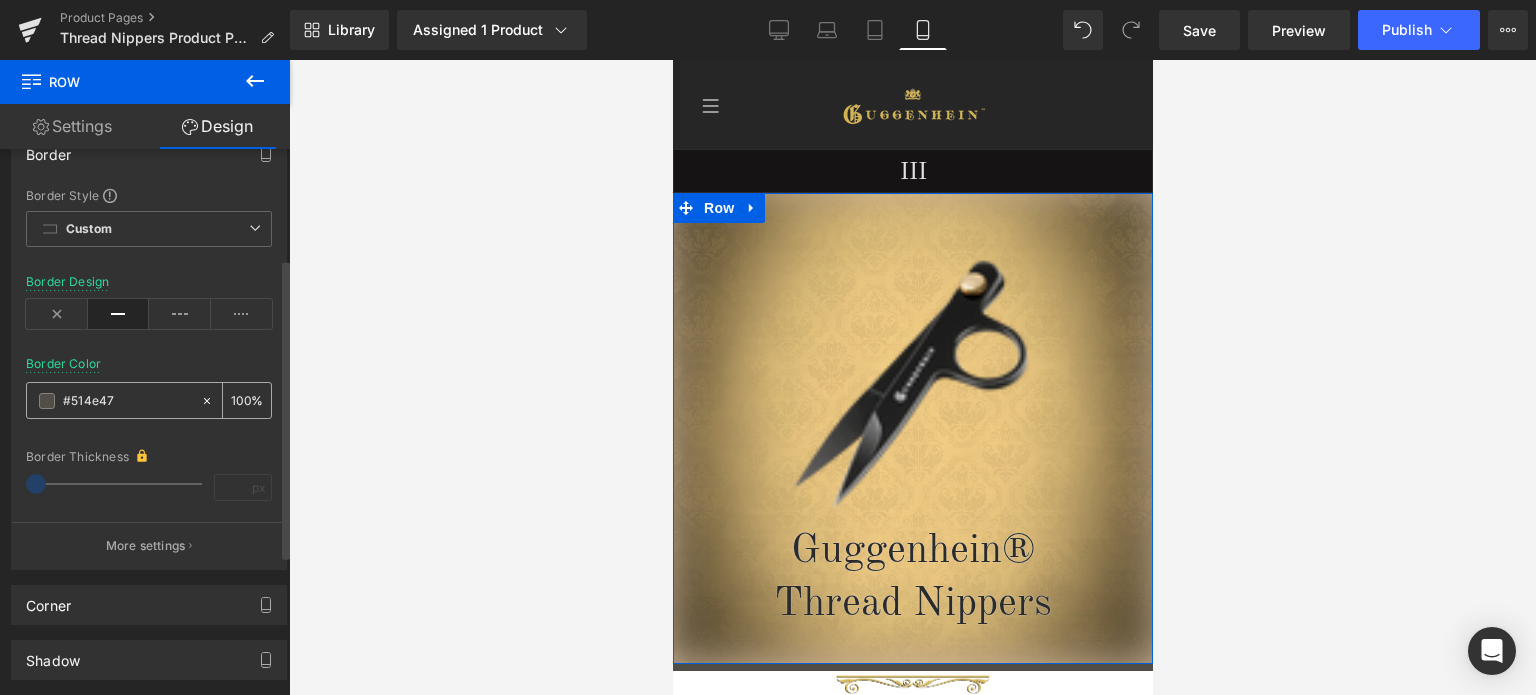 click on "#514e47" at bounding box center [127, 401] 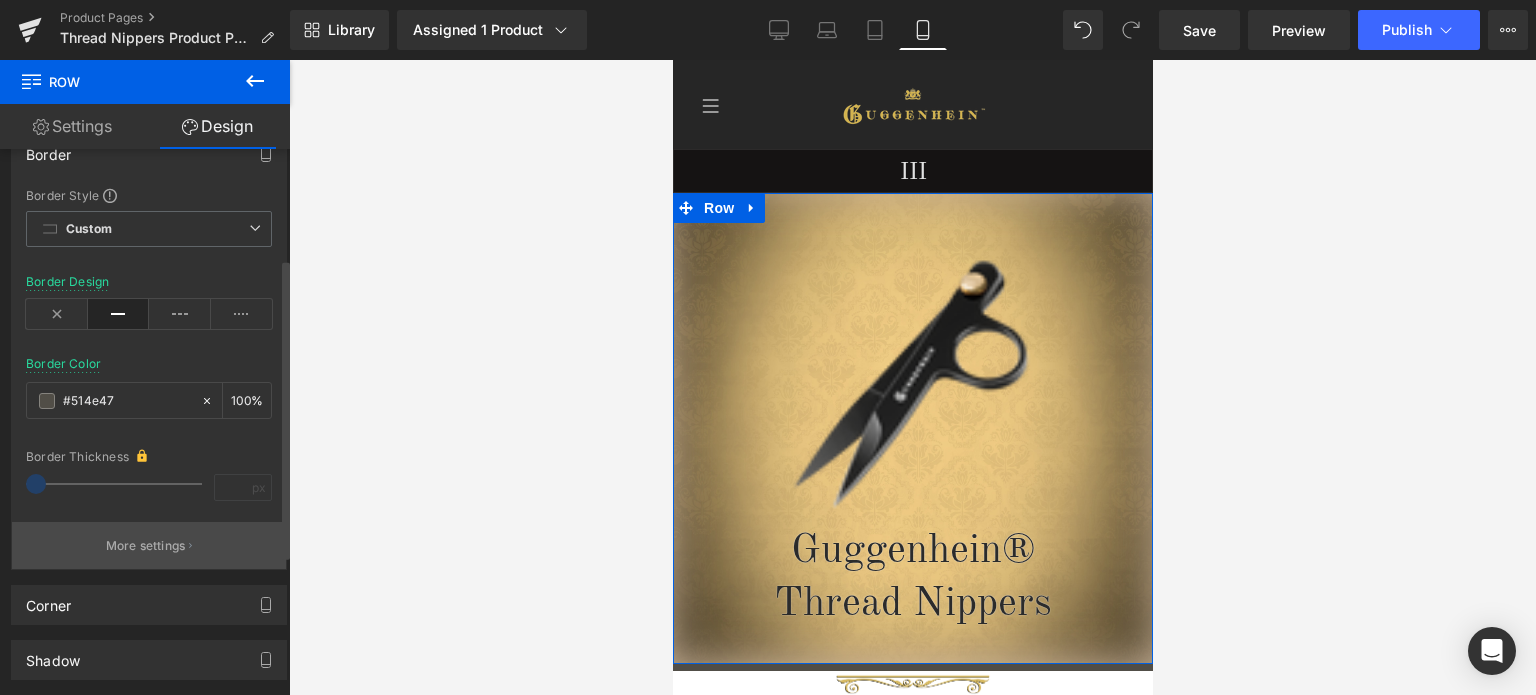 click on "More settings" at bounding box center (149, 545) 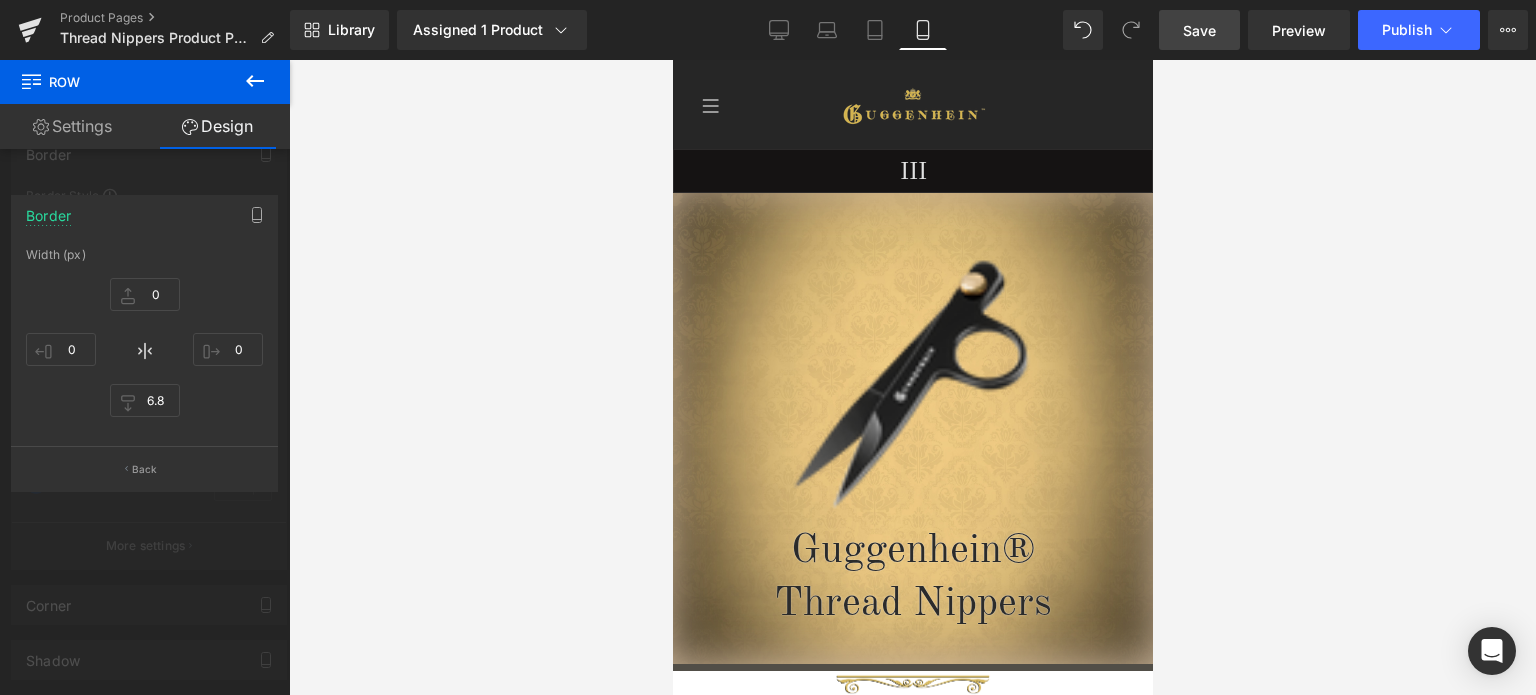 click on "Save" at bounding box center [1199, 30] 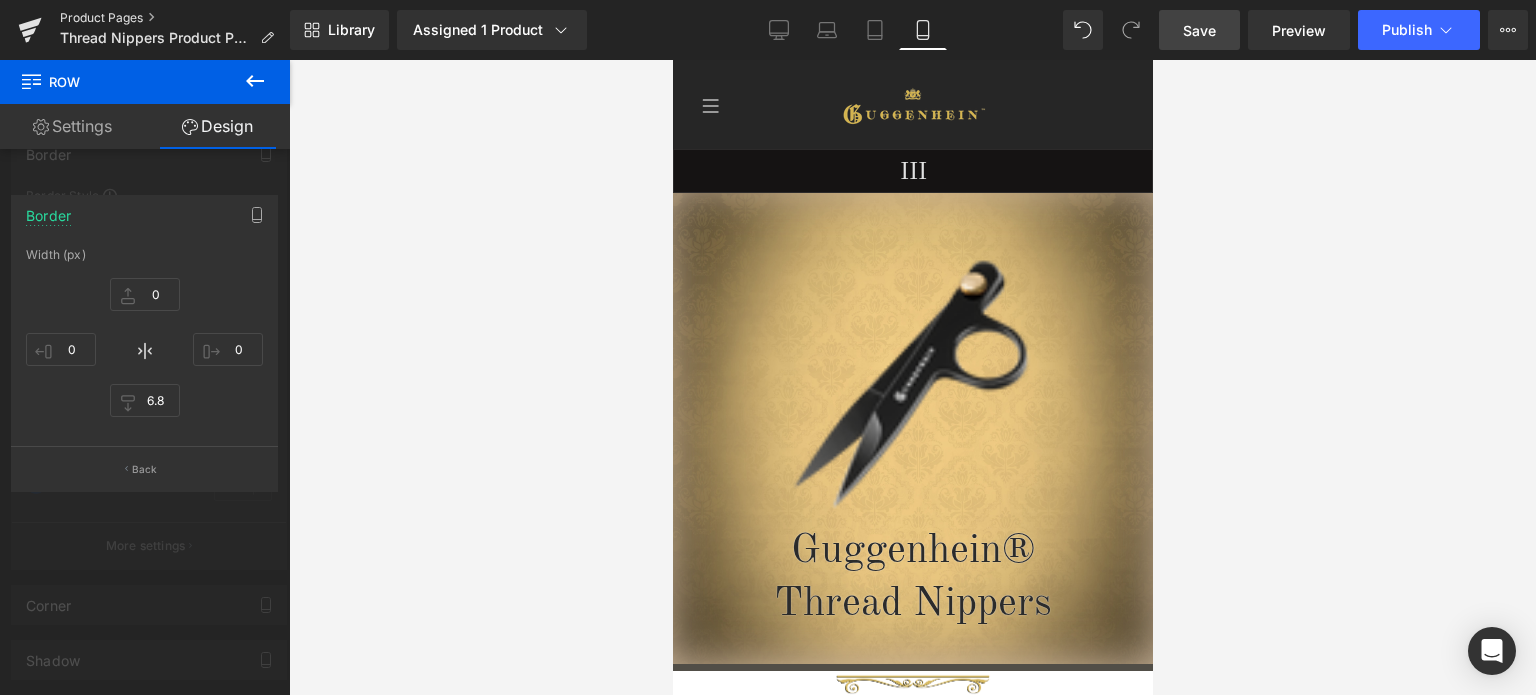 click on "Product Pages" at bounding box center (175, 18) 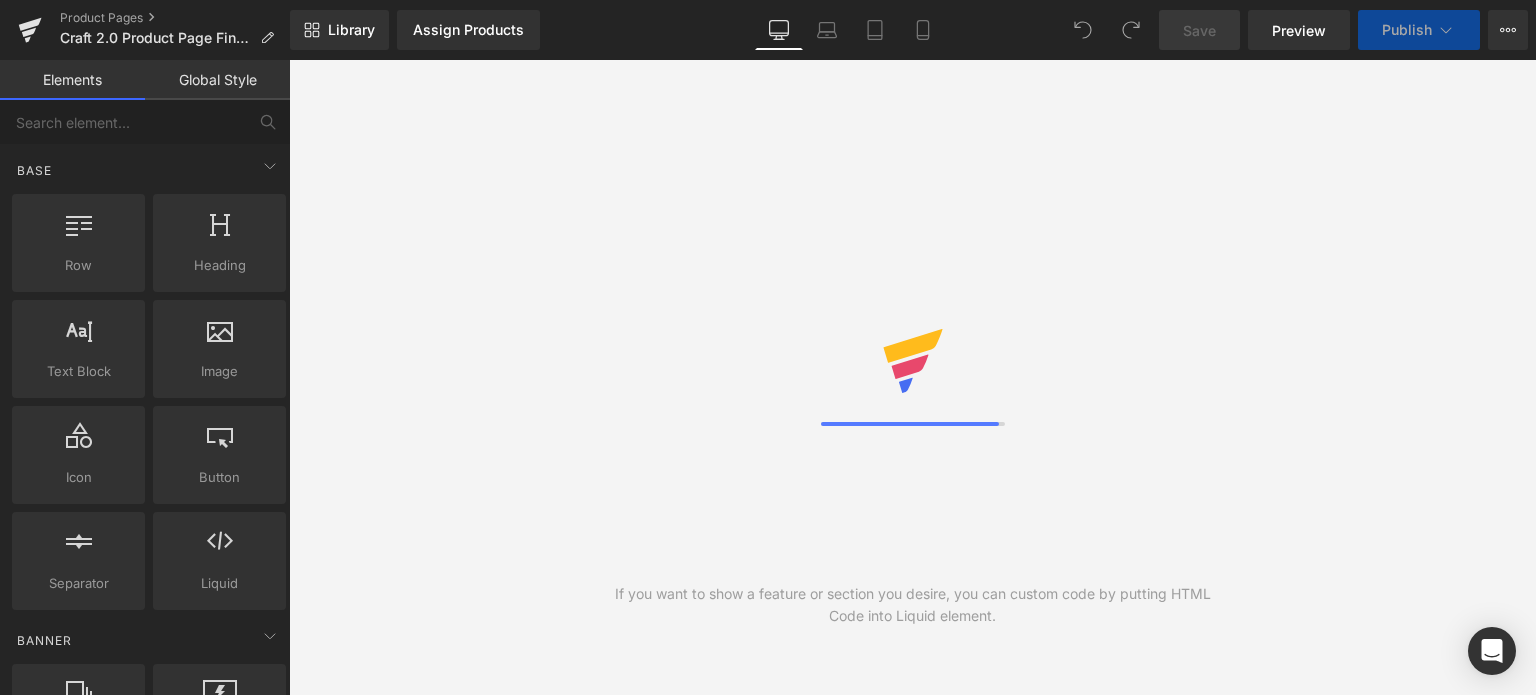 scroll, scrollTop: 0, scrollLeft: 0, axis: both 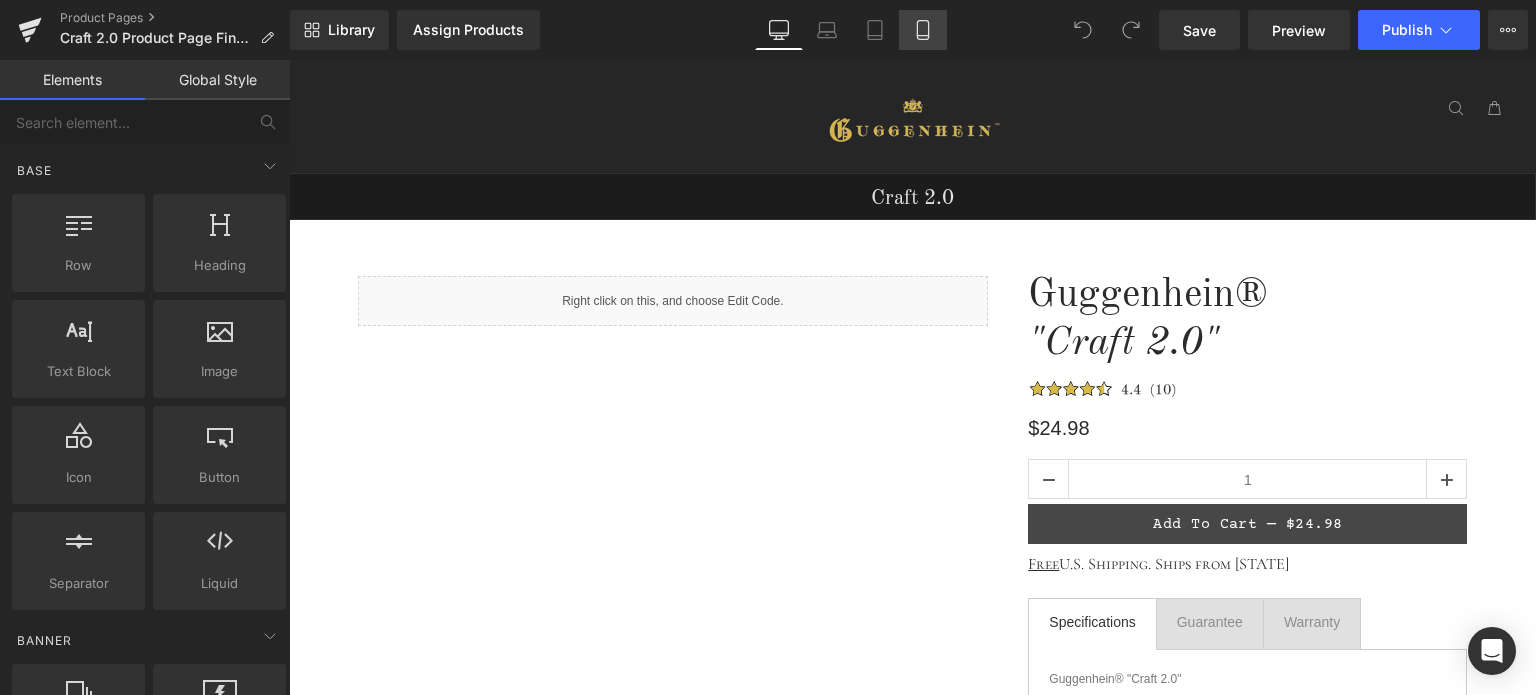 click 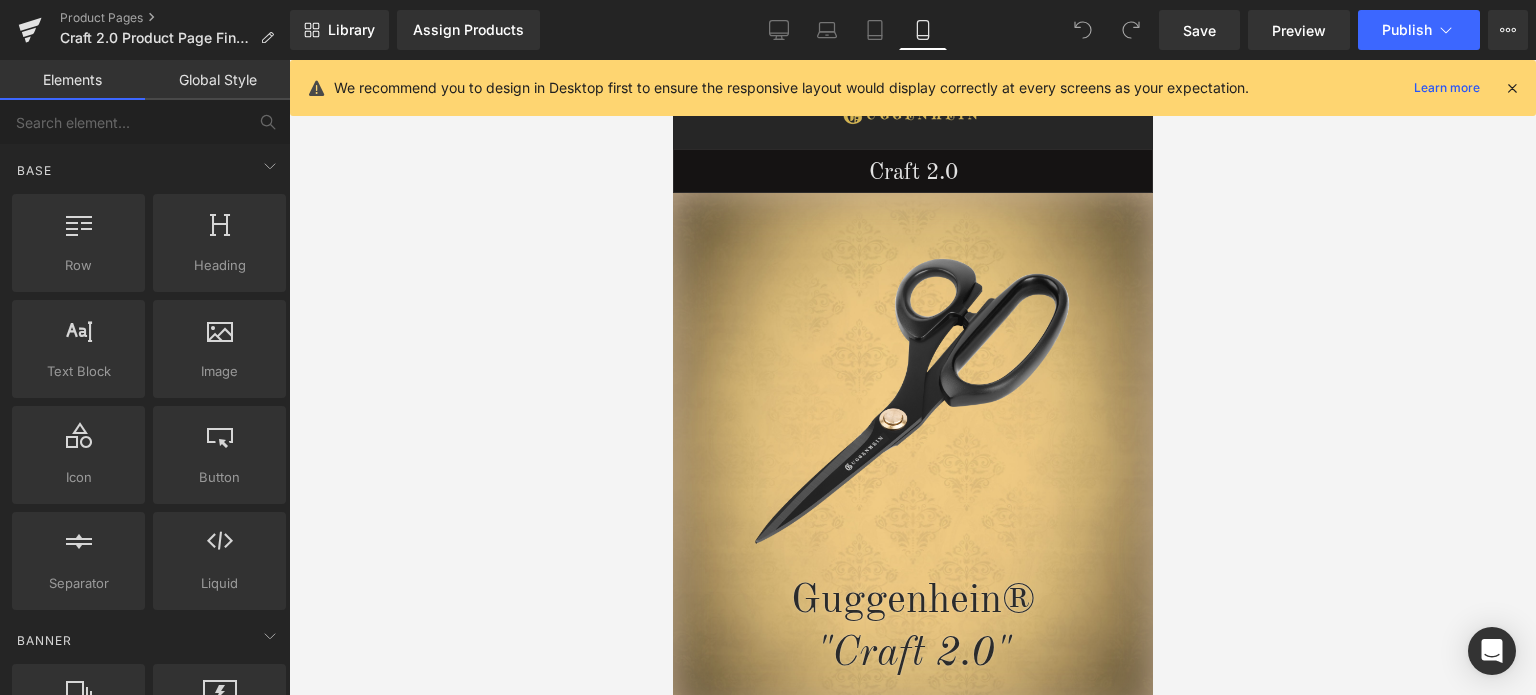 click at bounding box center [1512, 88] 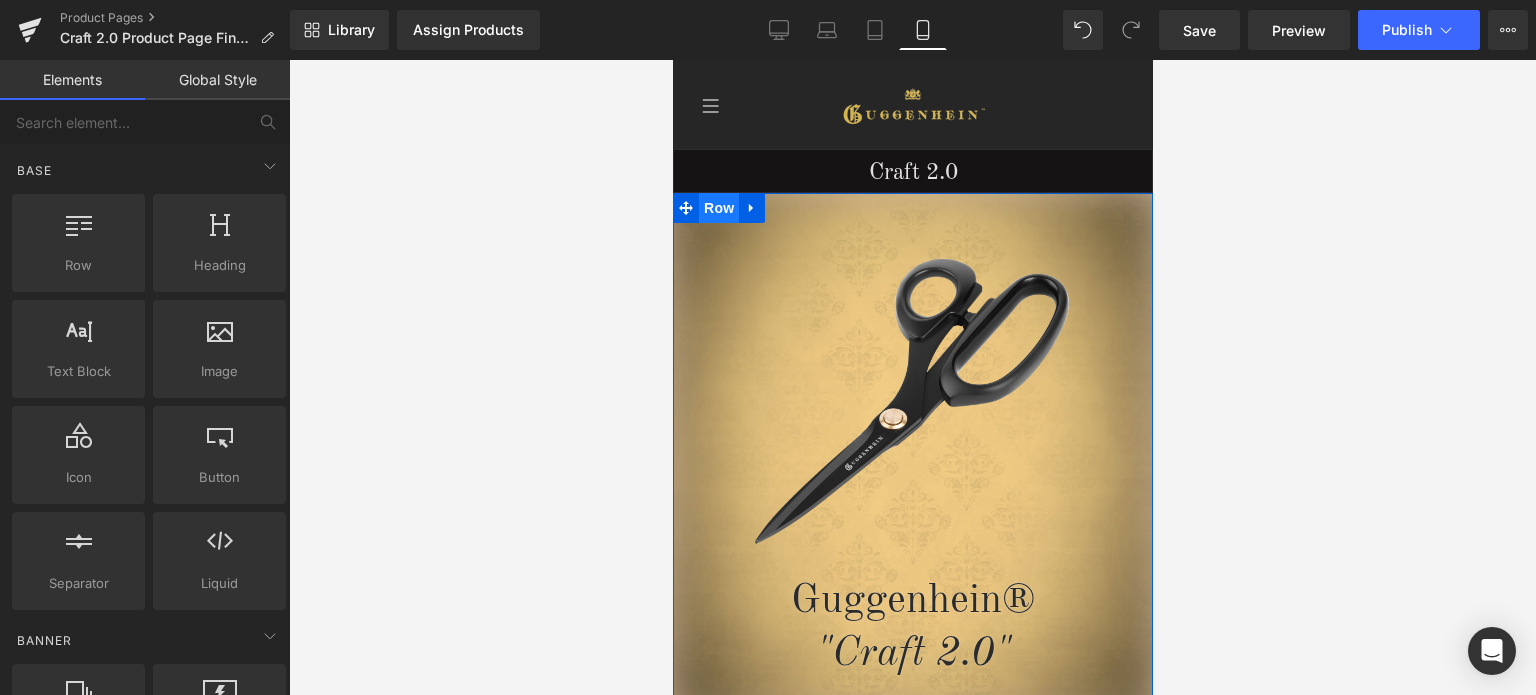 click on "Row" at bounding box center [718, 208] 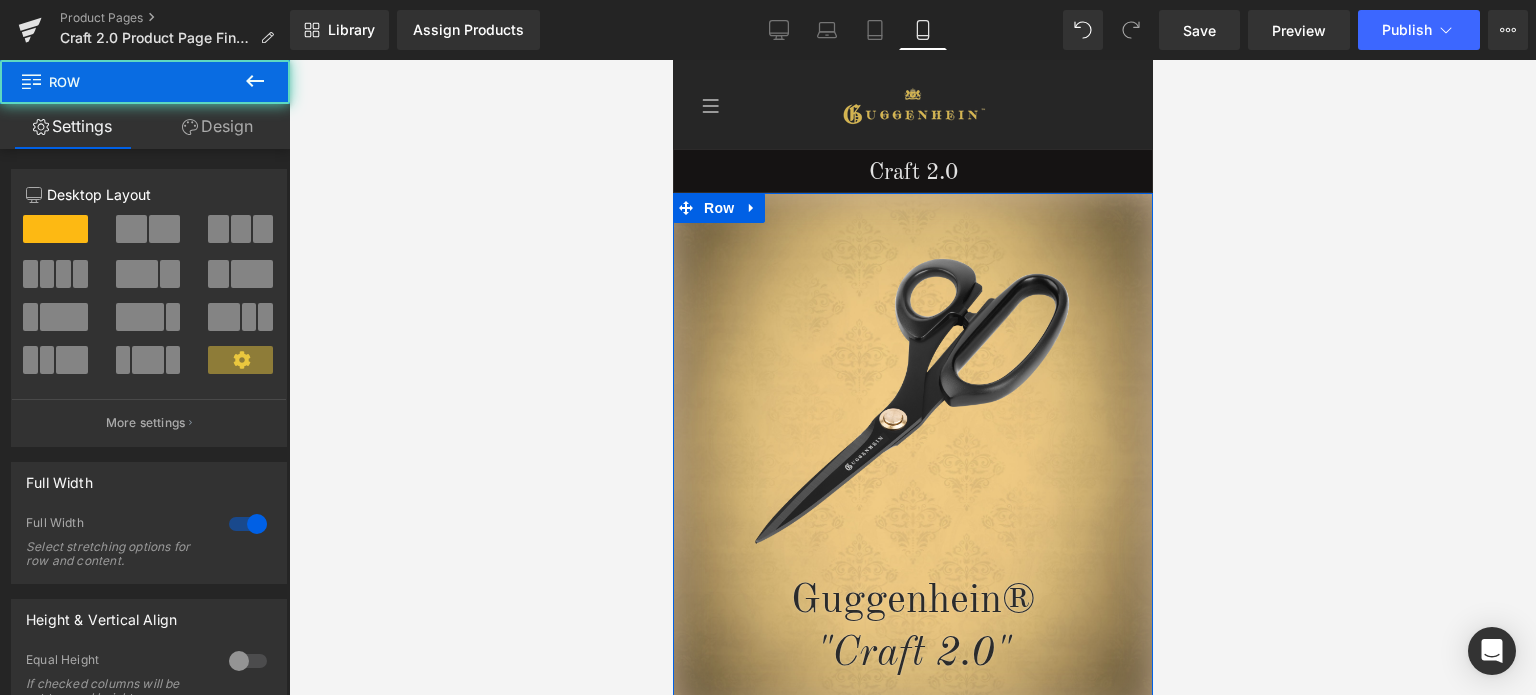 click on "Design" at bounding box center [217, 126] 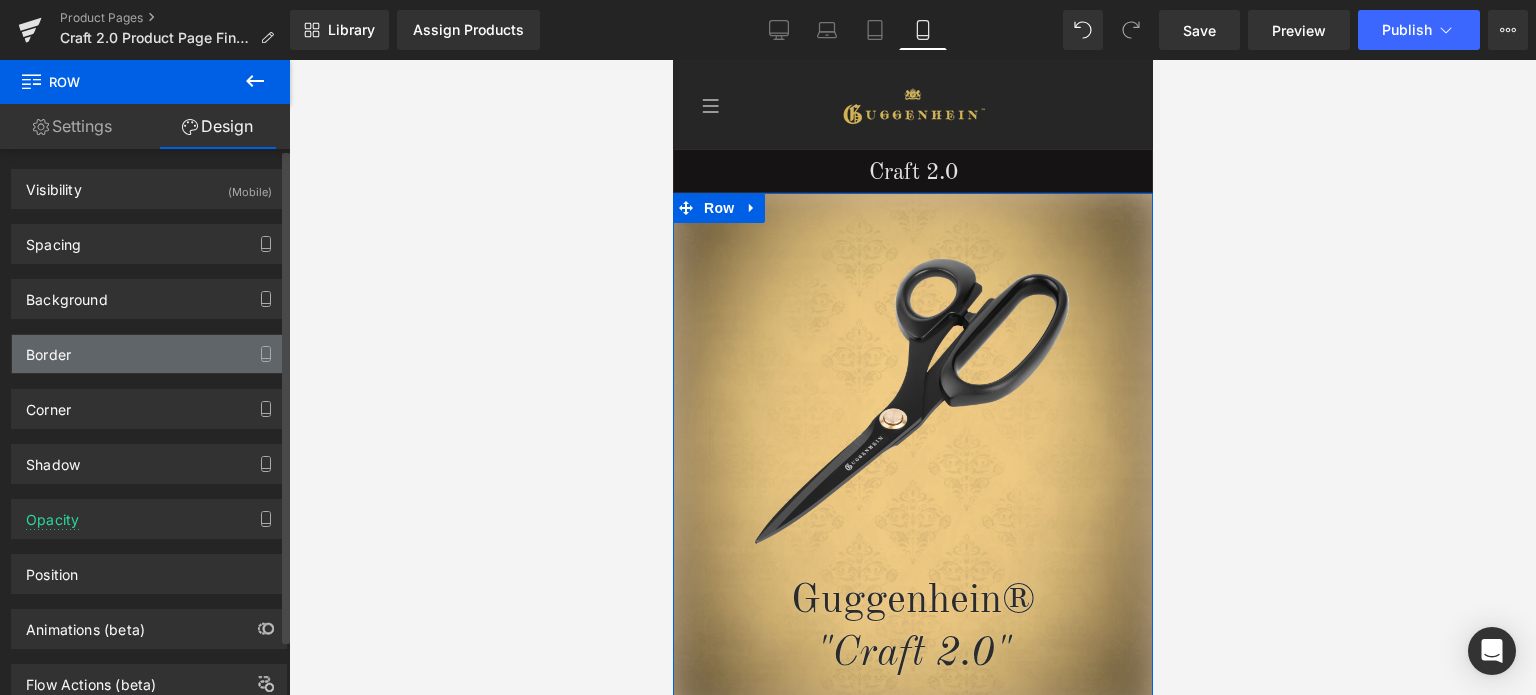 click on "Border" at bounding box center [149, 354] 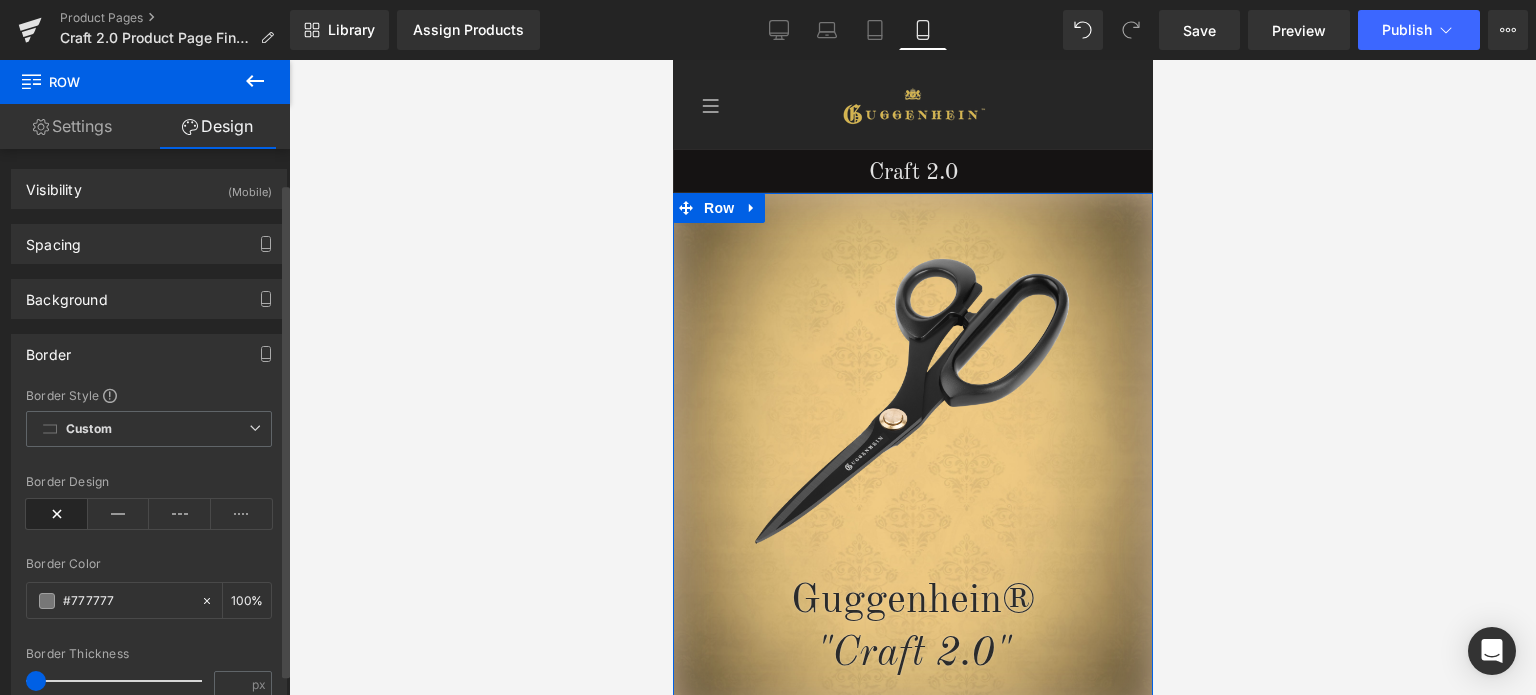 scroll, scrollTop: 100, scrollLeft: 0, axis: vertical 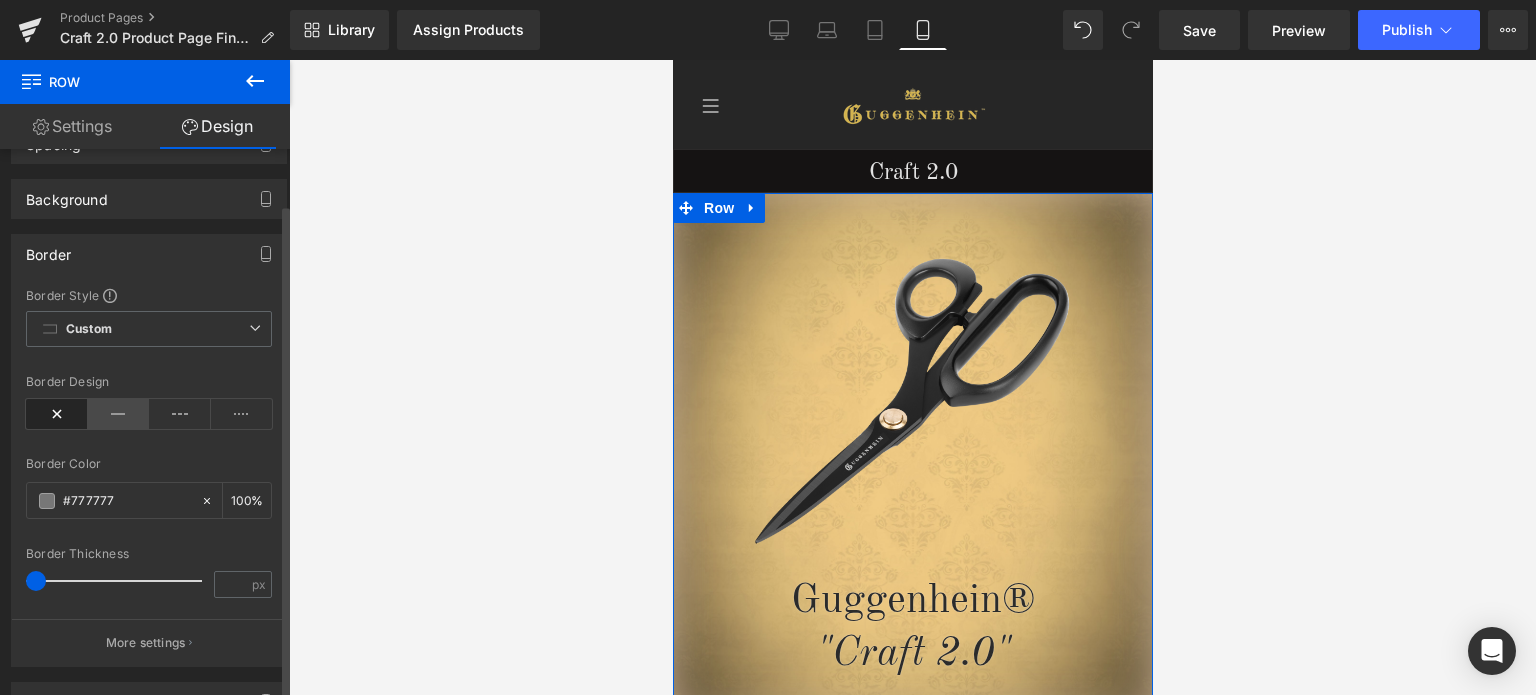 click at bounding box center (119, 414) 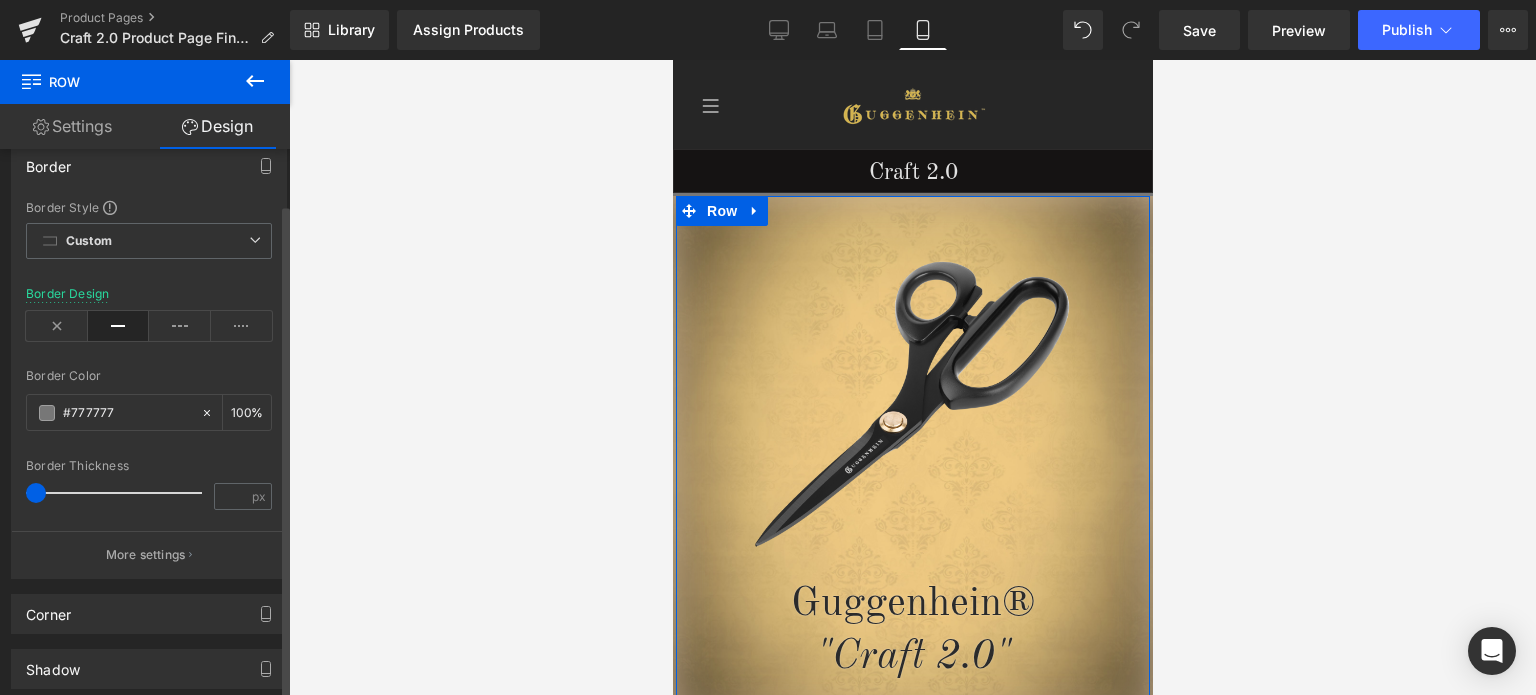 scroll, scrollTop: 200, scrollLeft: 0, axis: vertical 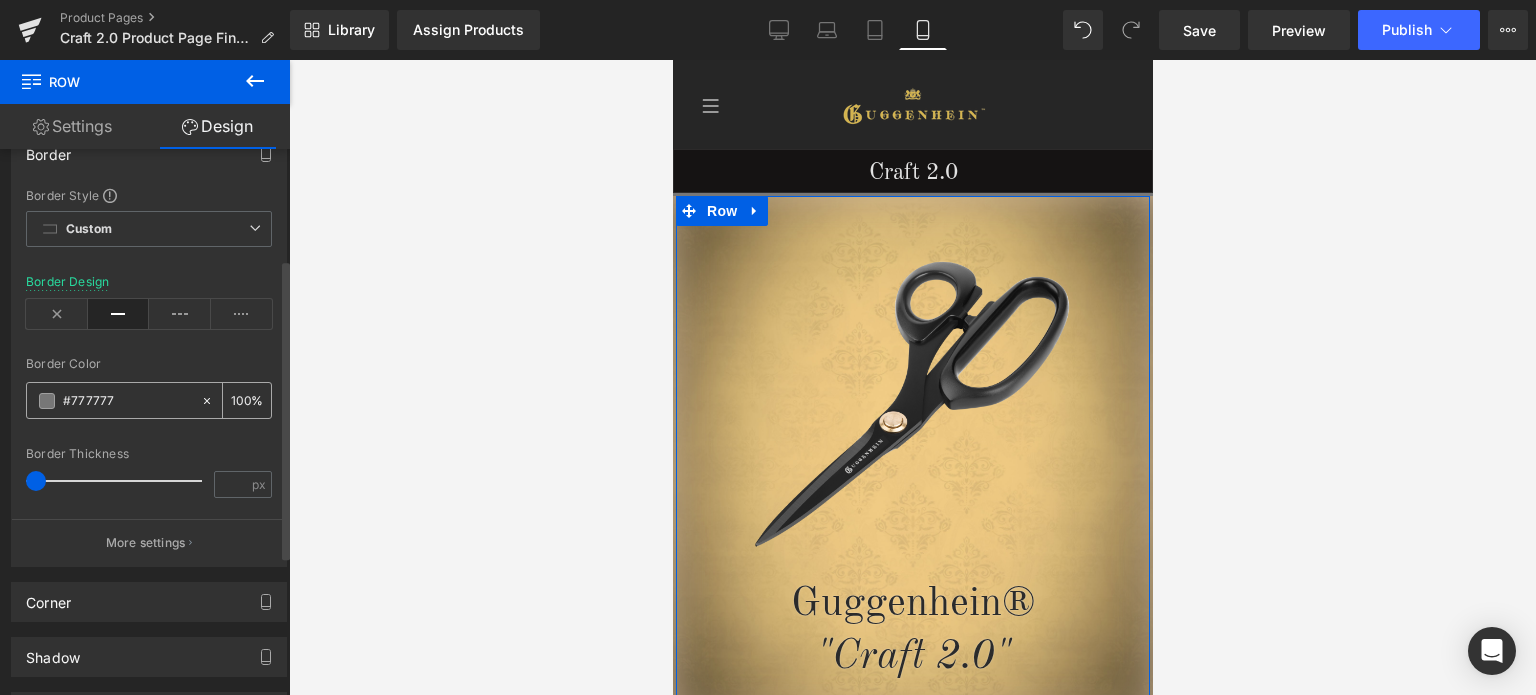 paste on "514e4" 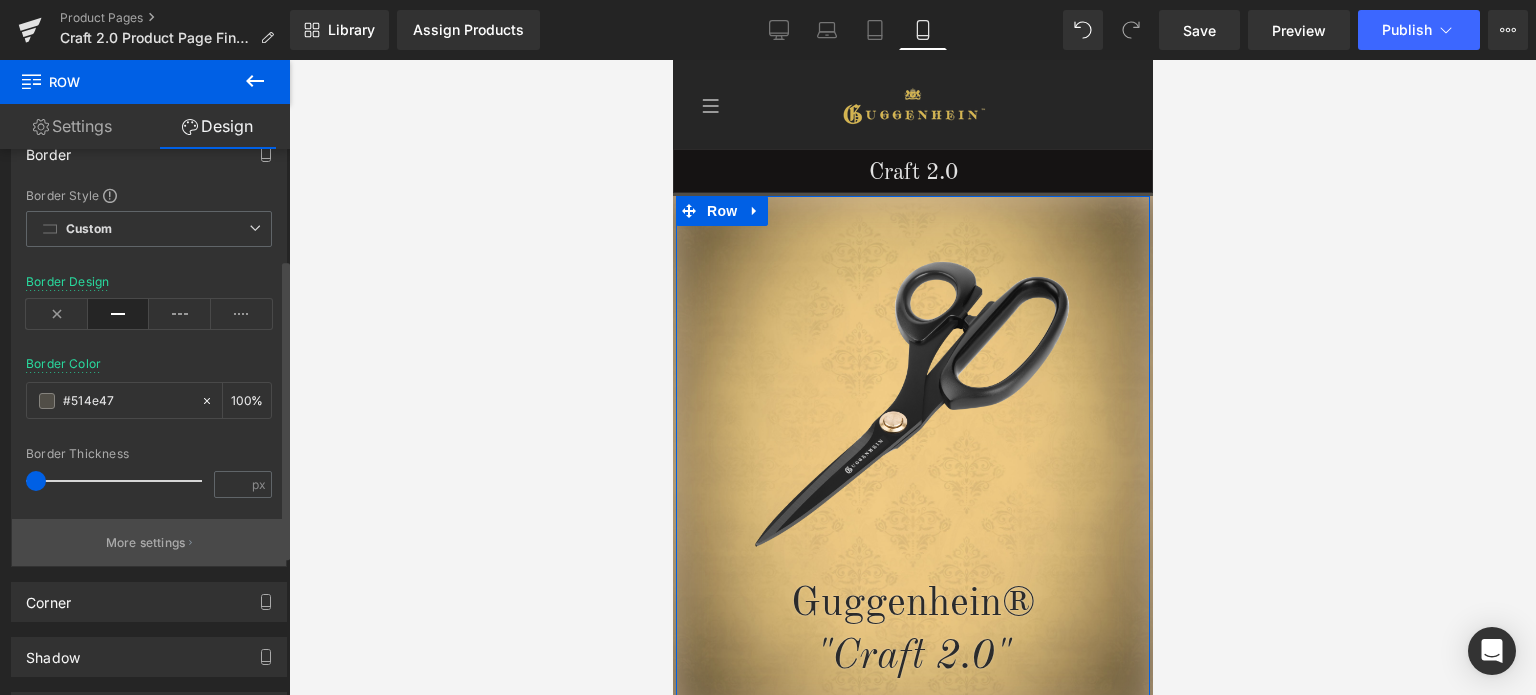 type on "#514e47" 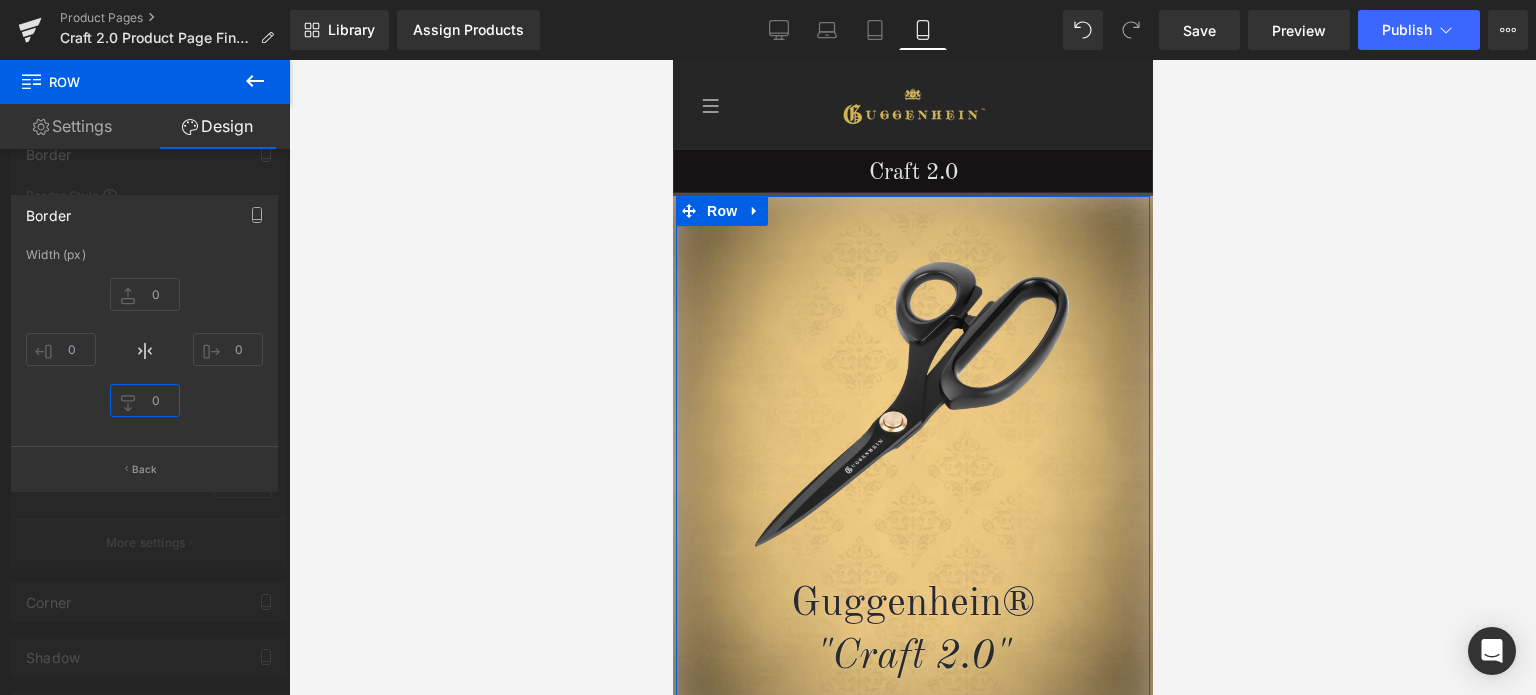 click at bounding box center (145, 400) 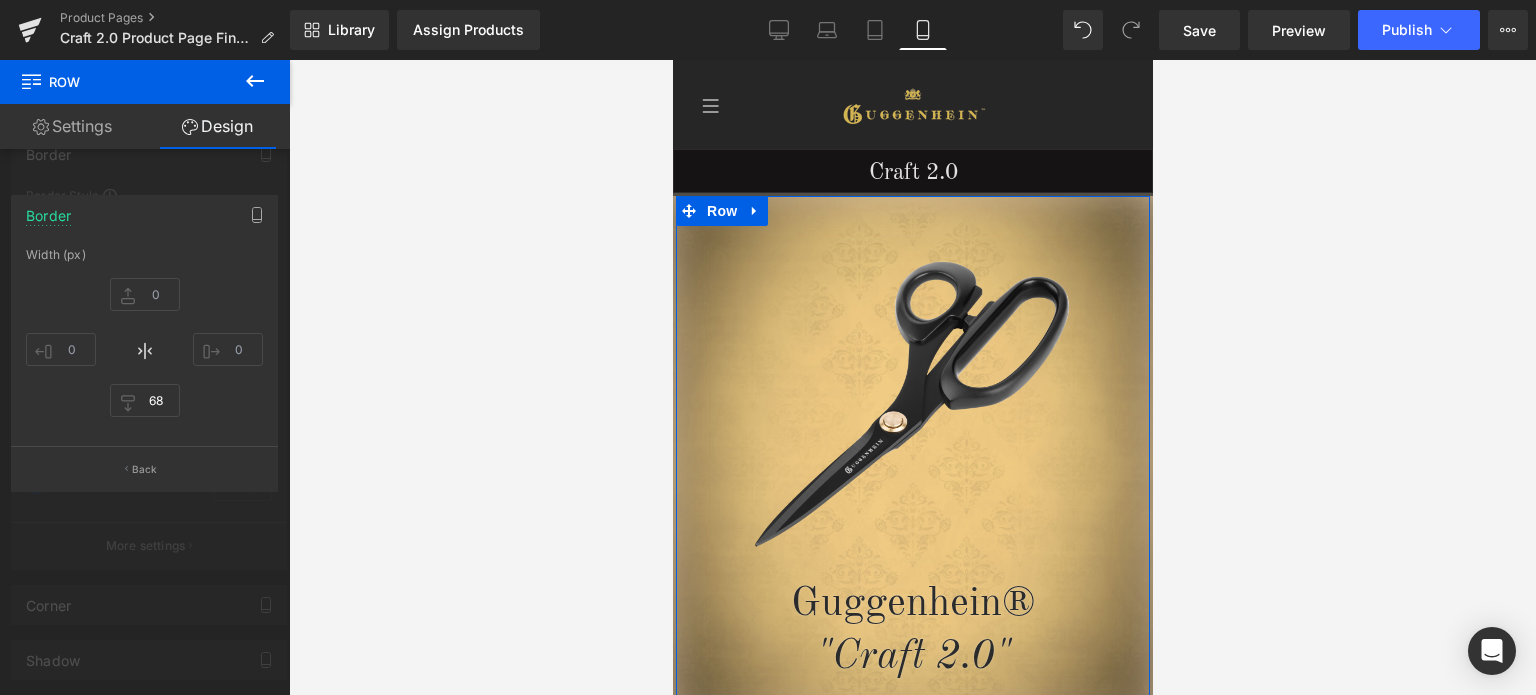click on "68" at bounding box center [144, 350] 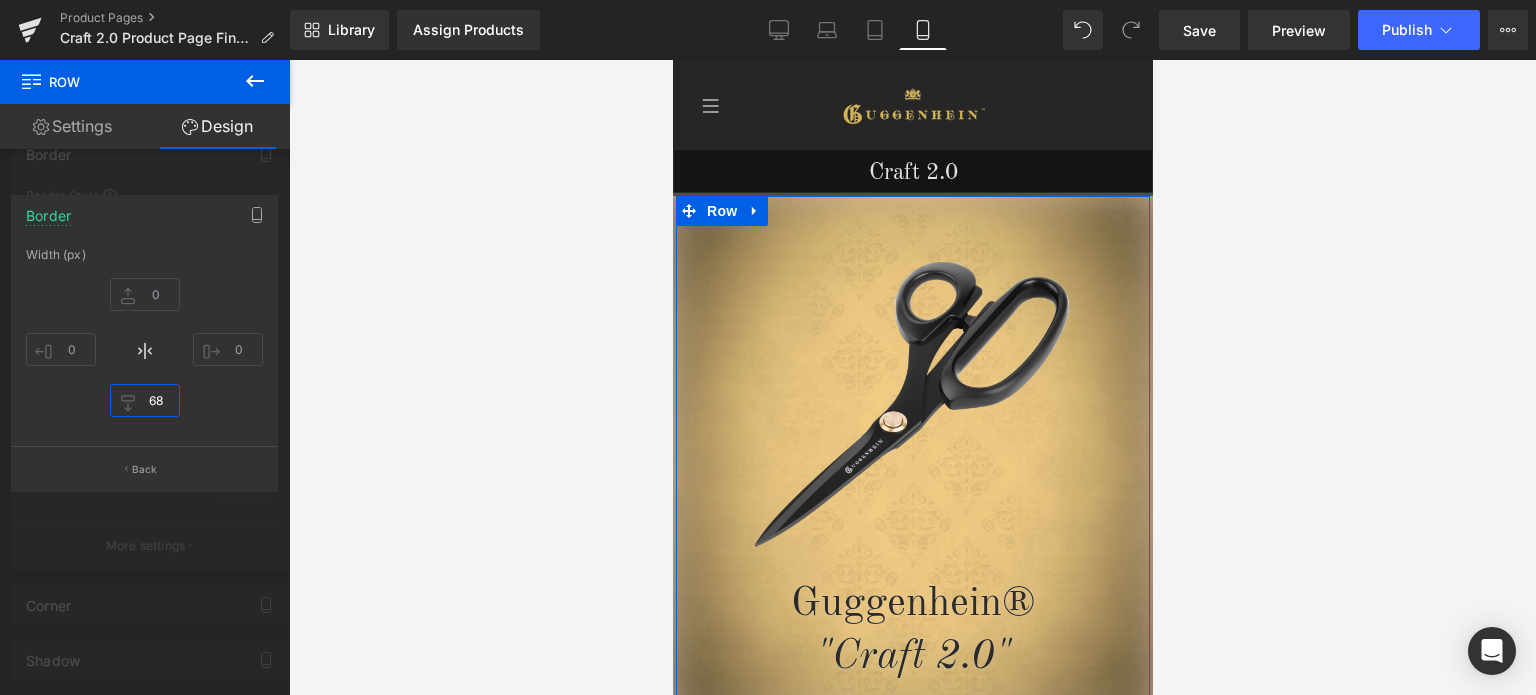 click on "68" at bounding box center (145, 400) 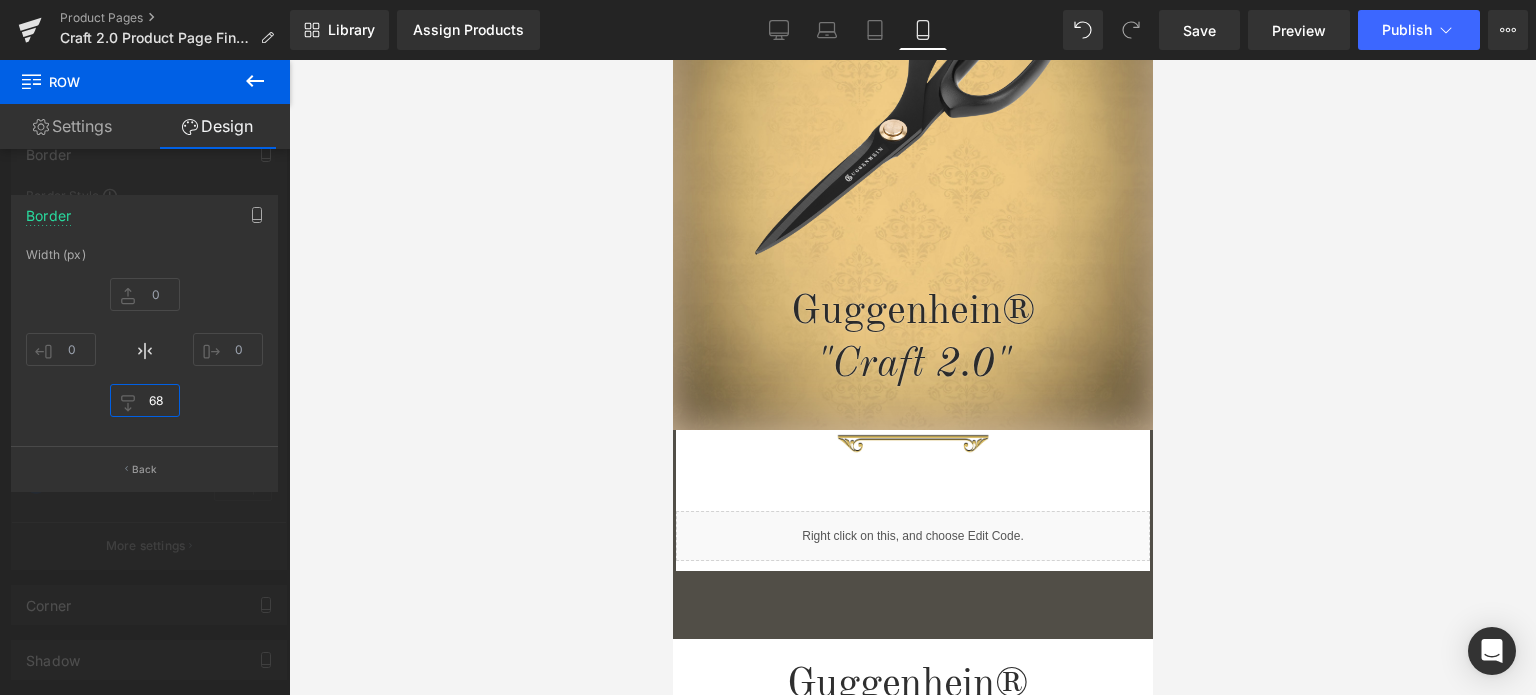 scroll, scrollTop: 300, scrollLeft: 0, axis: vertical 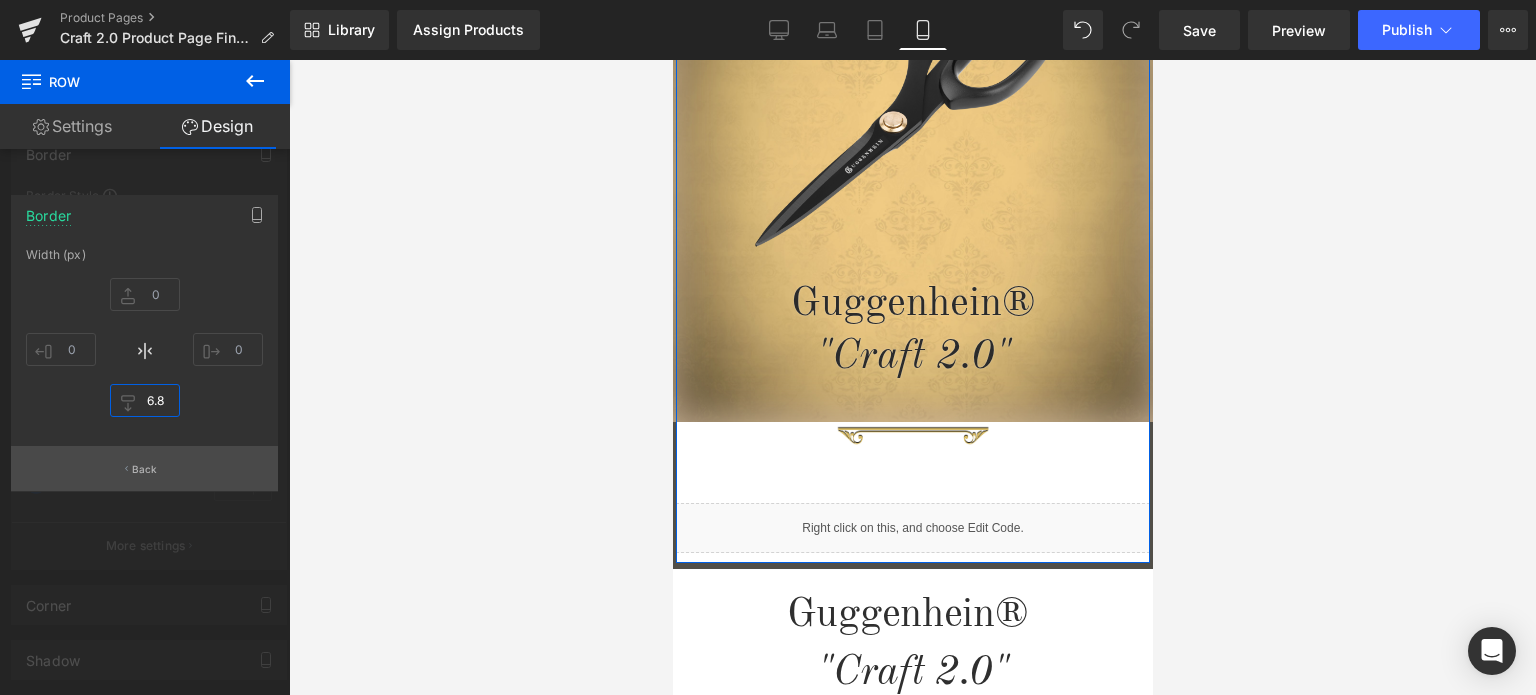 type on "6.8" 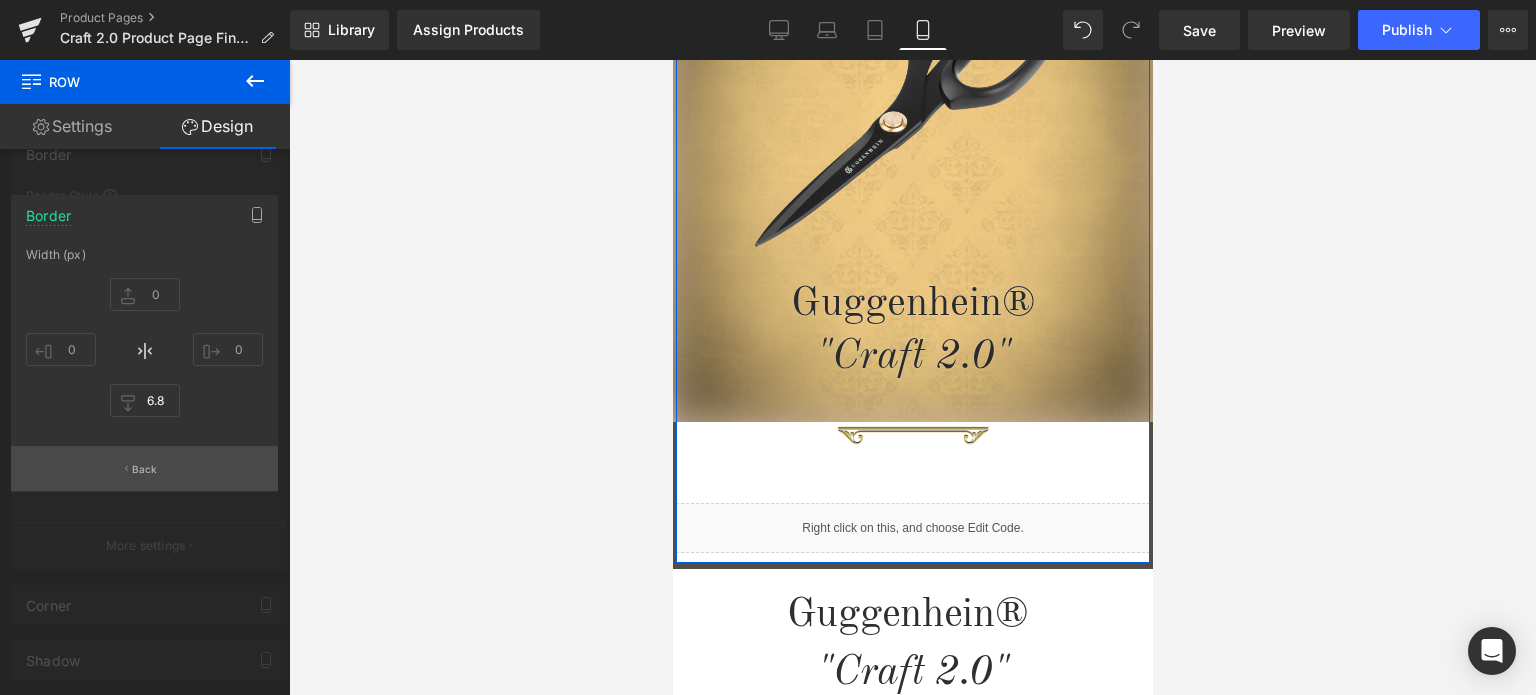 click on "Back" at bounding box center (144, 468) 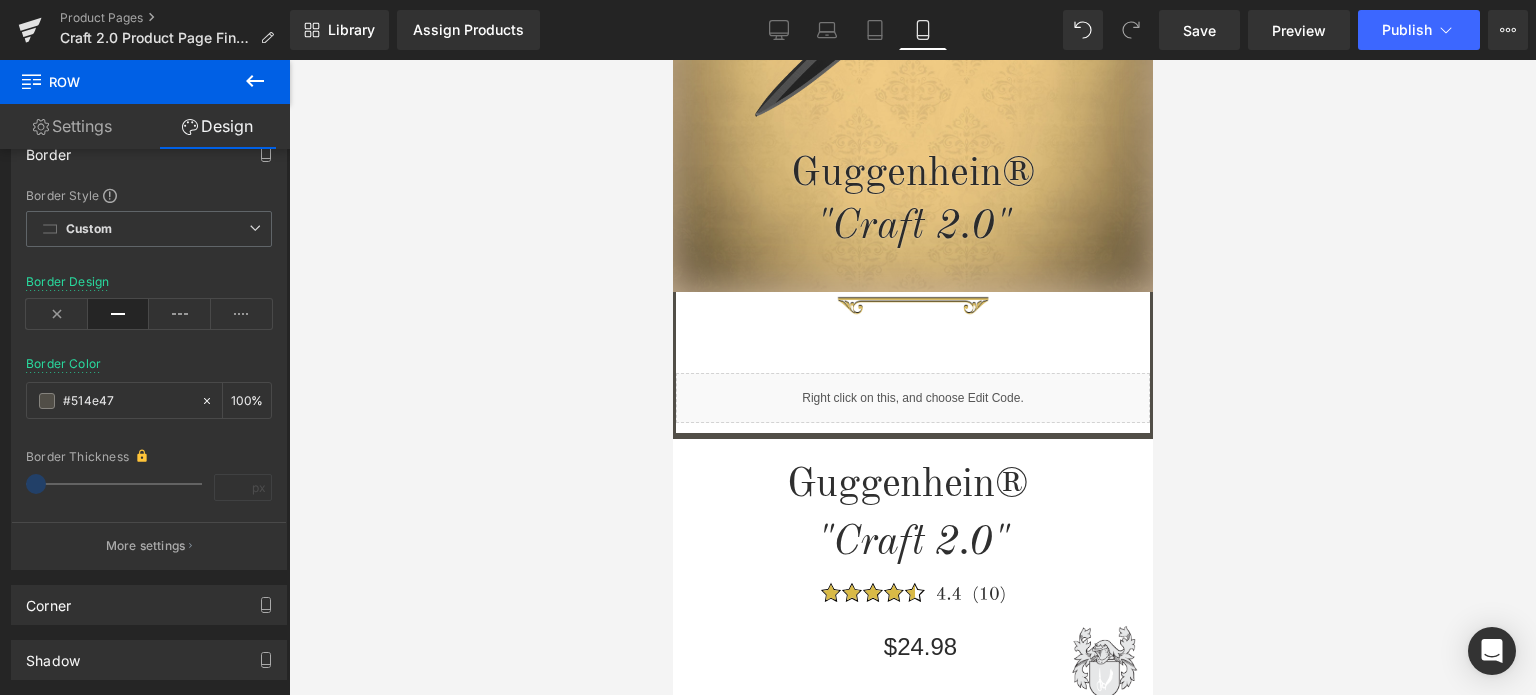 scroll, scrollTop: 500, scrollLeft: 0, axis: vertical 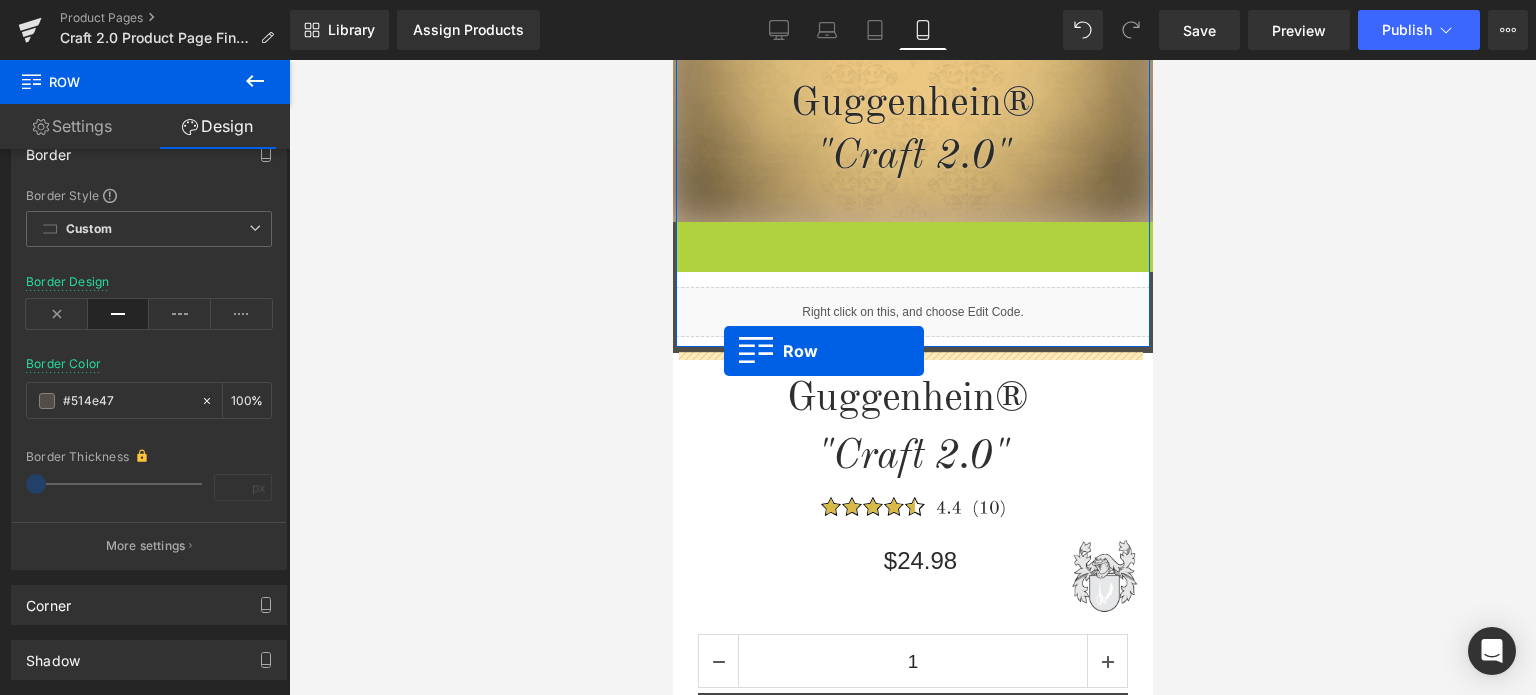 drag, startPoint x: 681, startPoint y: 233, endPoint x: 2006, endPoint y: 449, distance: 1342.4906 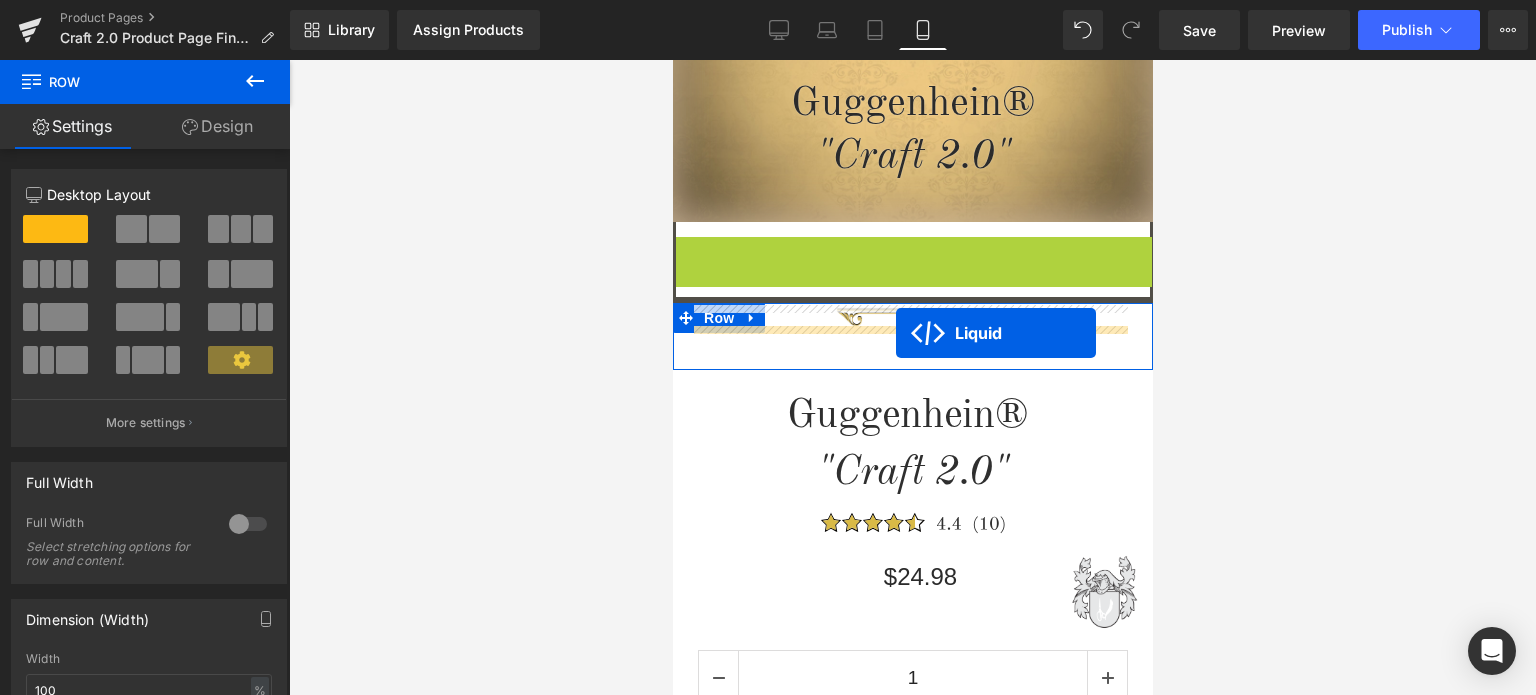 drag, startPoint x: 853, startPoint y: 243, endPoint x: 895, endPoint y: 333, distance: 99.31767 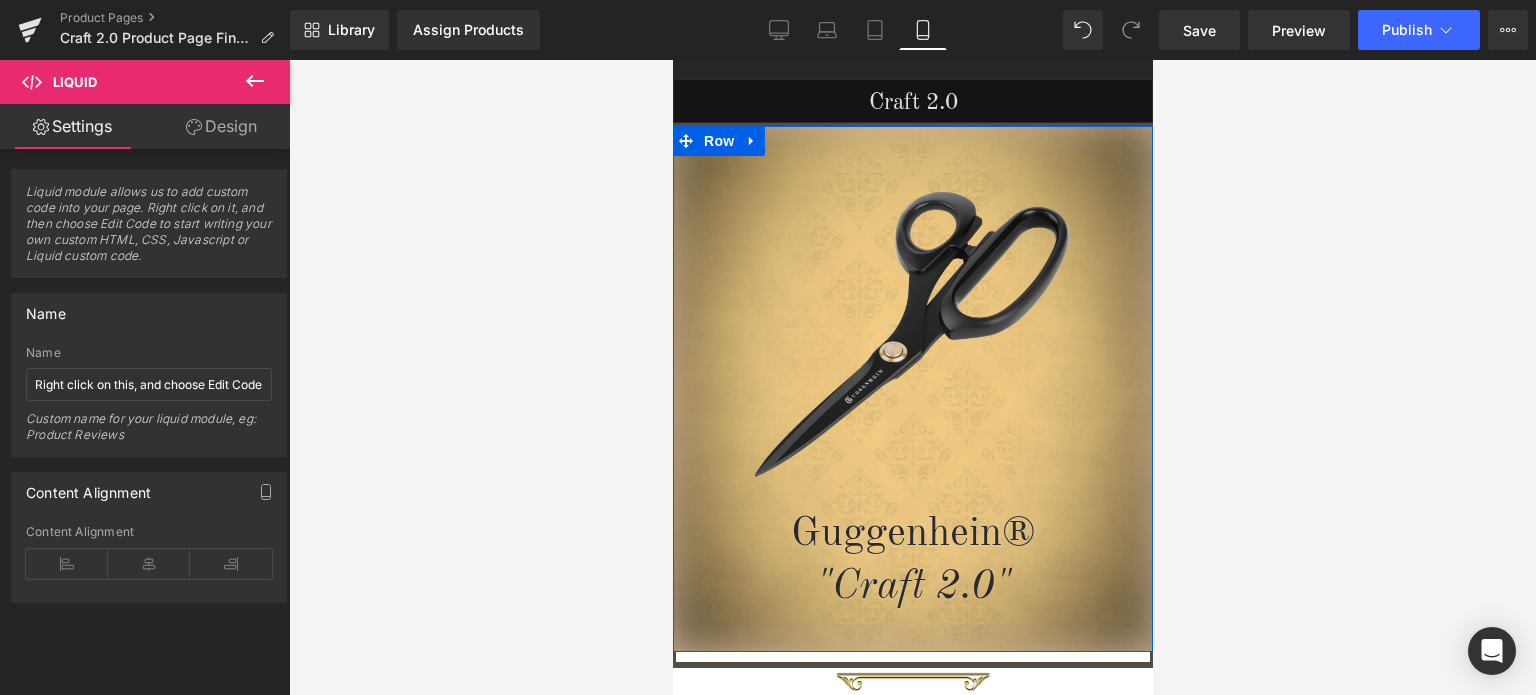 scroll, scrollTop: 0, scrollLeft: 0, axis: both 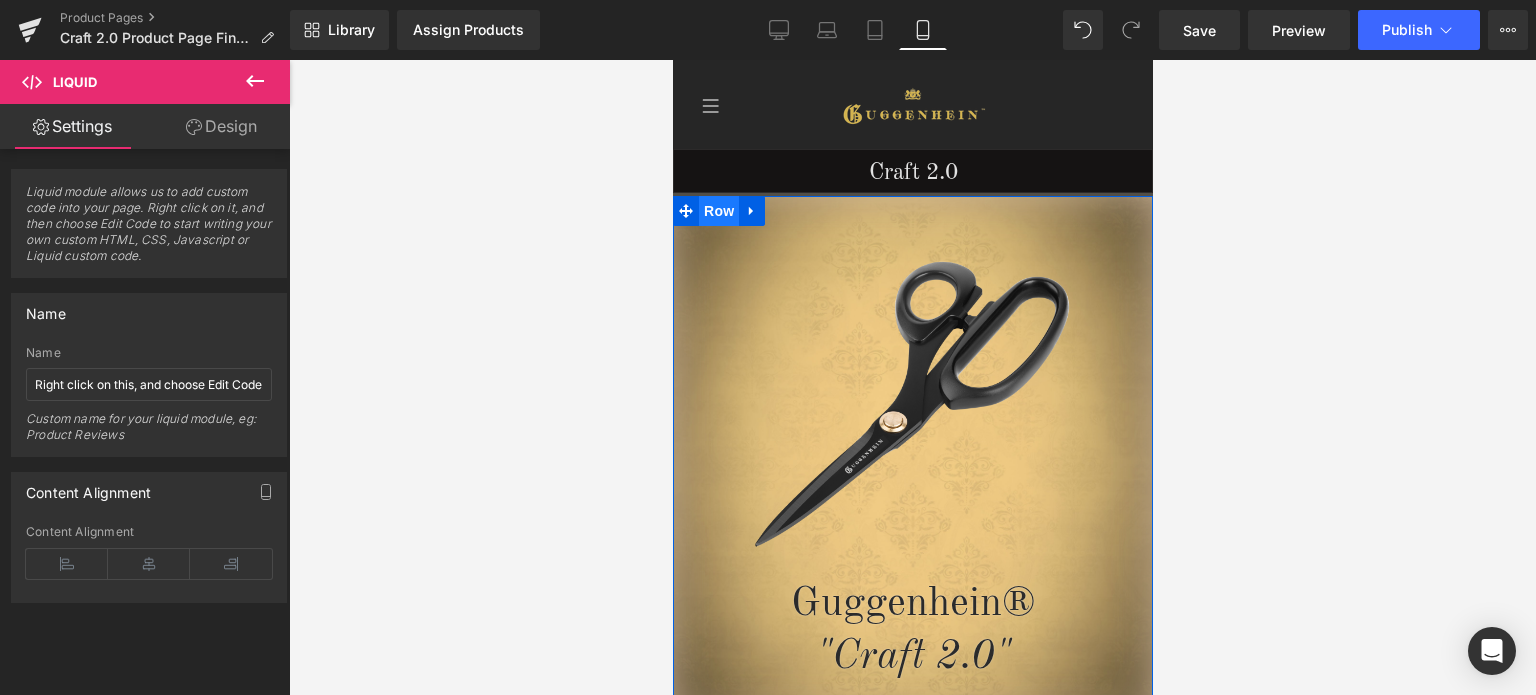 click on "Row" at bounding box center (721, 211) 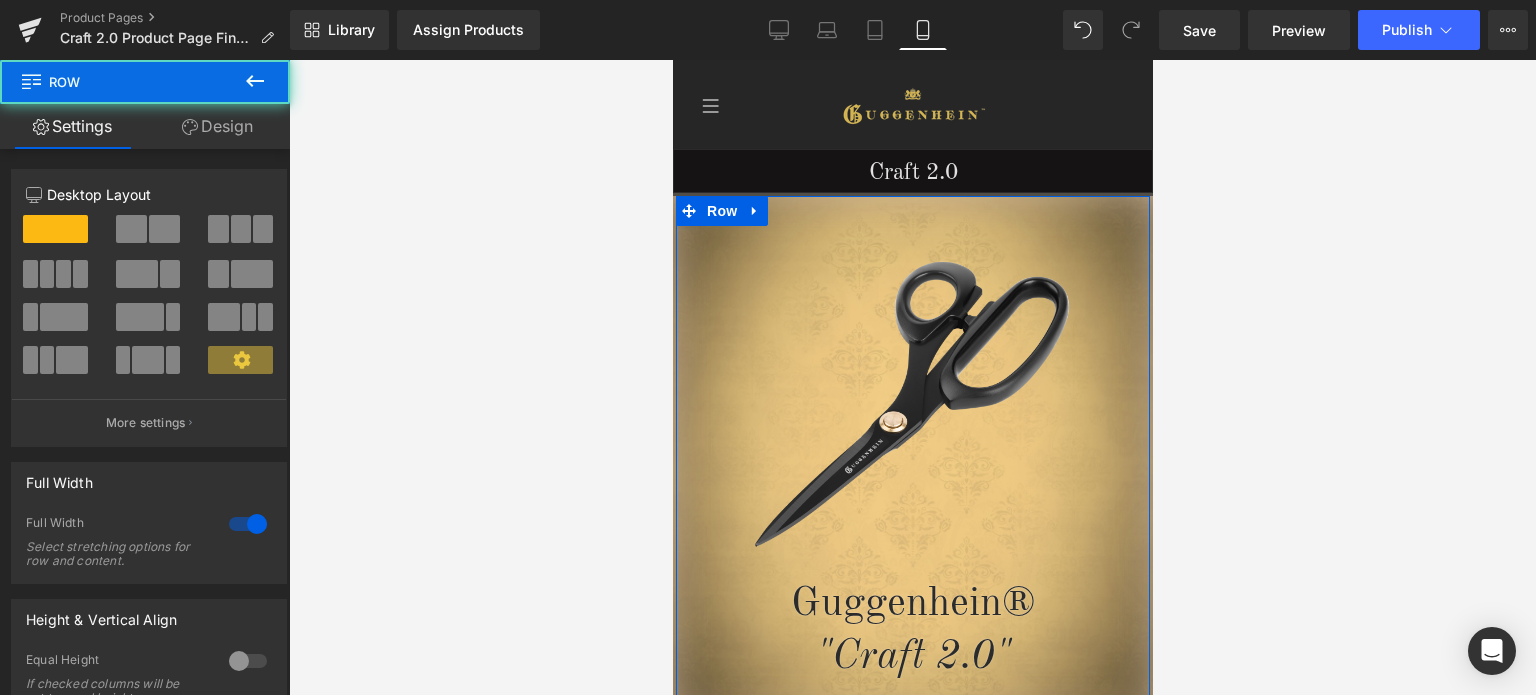 click on "Design" at bounding box center (217, 126) 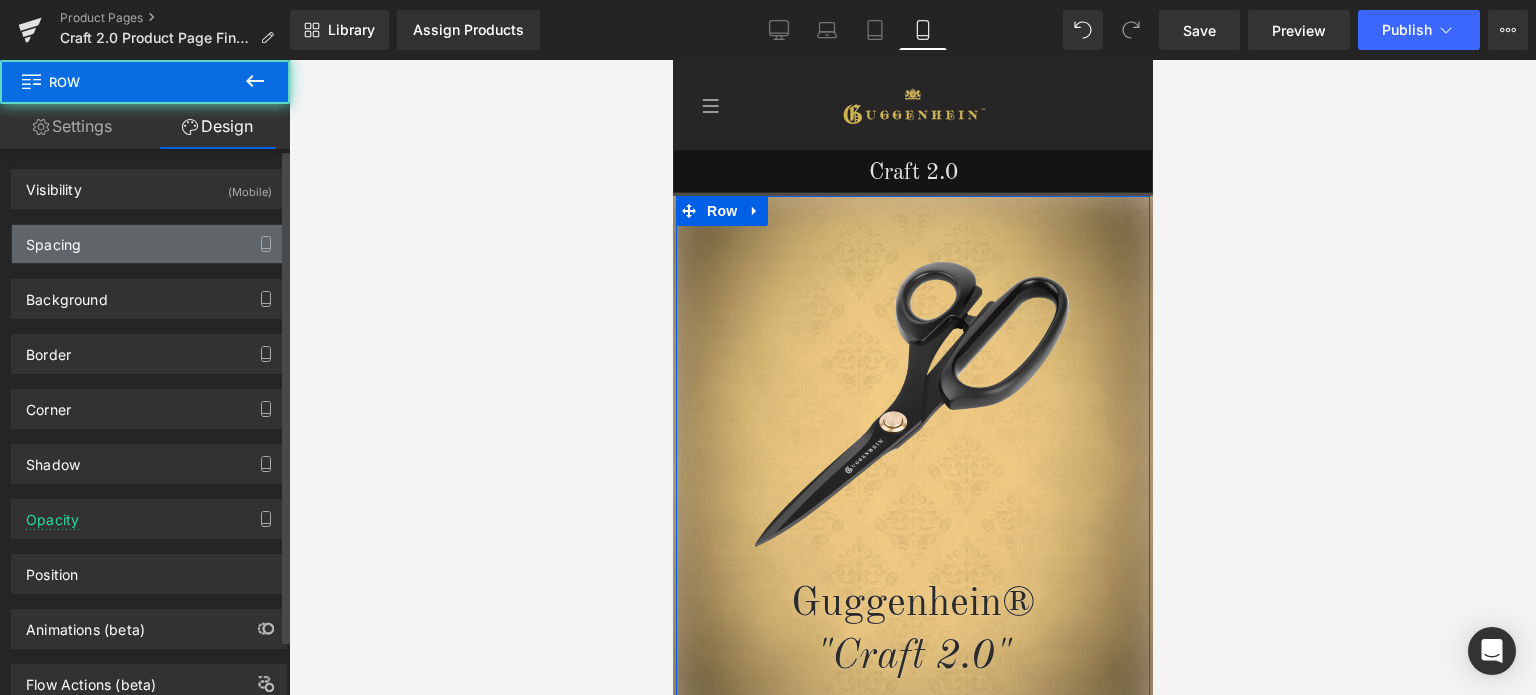 click on "Spacing" at bounding box center [149, 244] 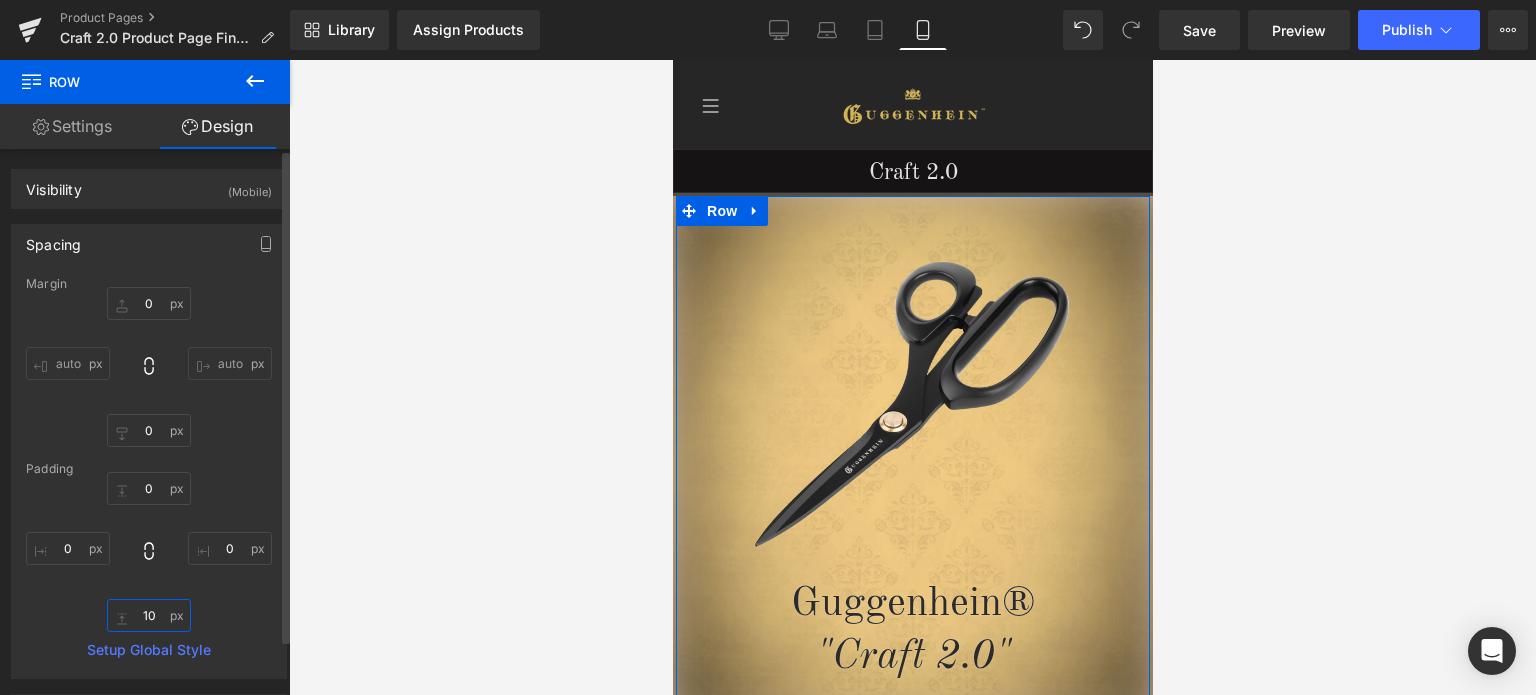 click on "10" at bounding box center [149, 615] 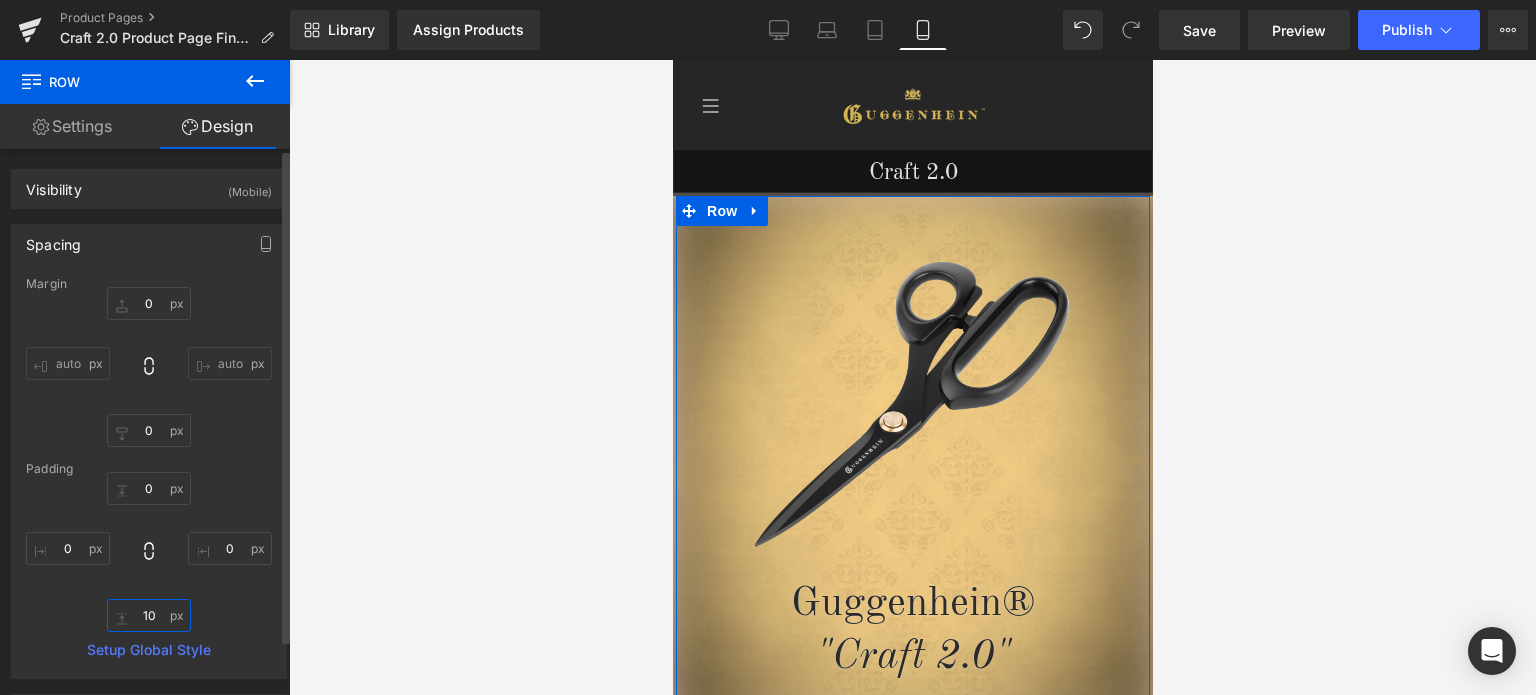 type on "0" 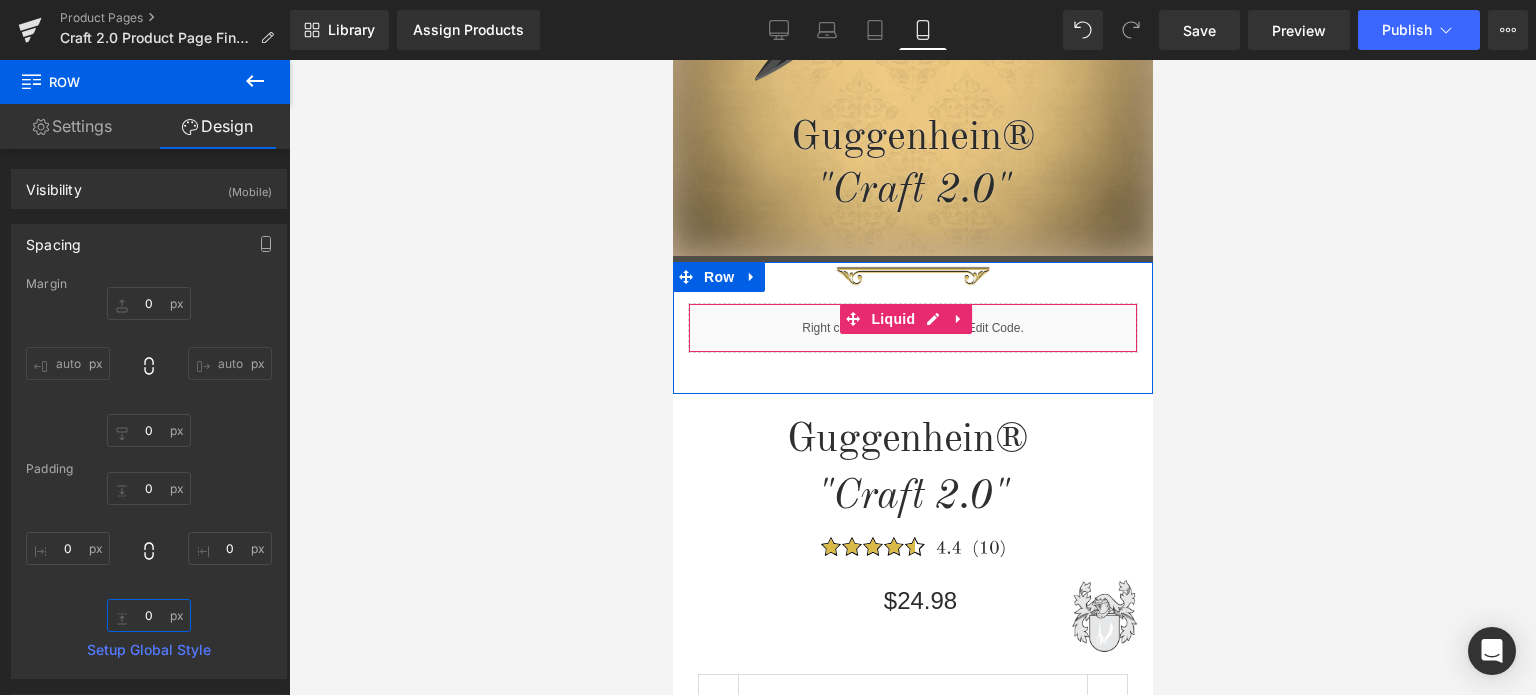 scroll, scrollTop: 500, scrollLeft: 0, axis: vertical 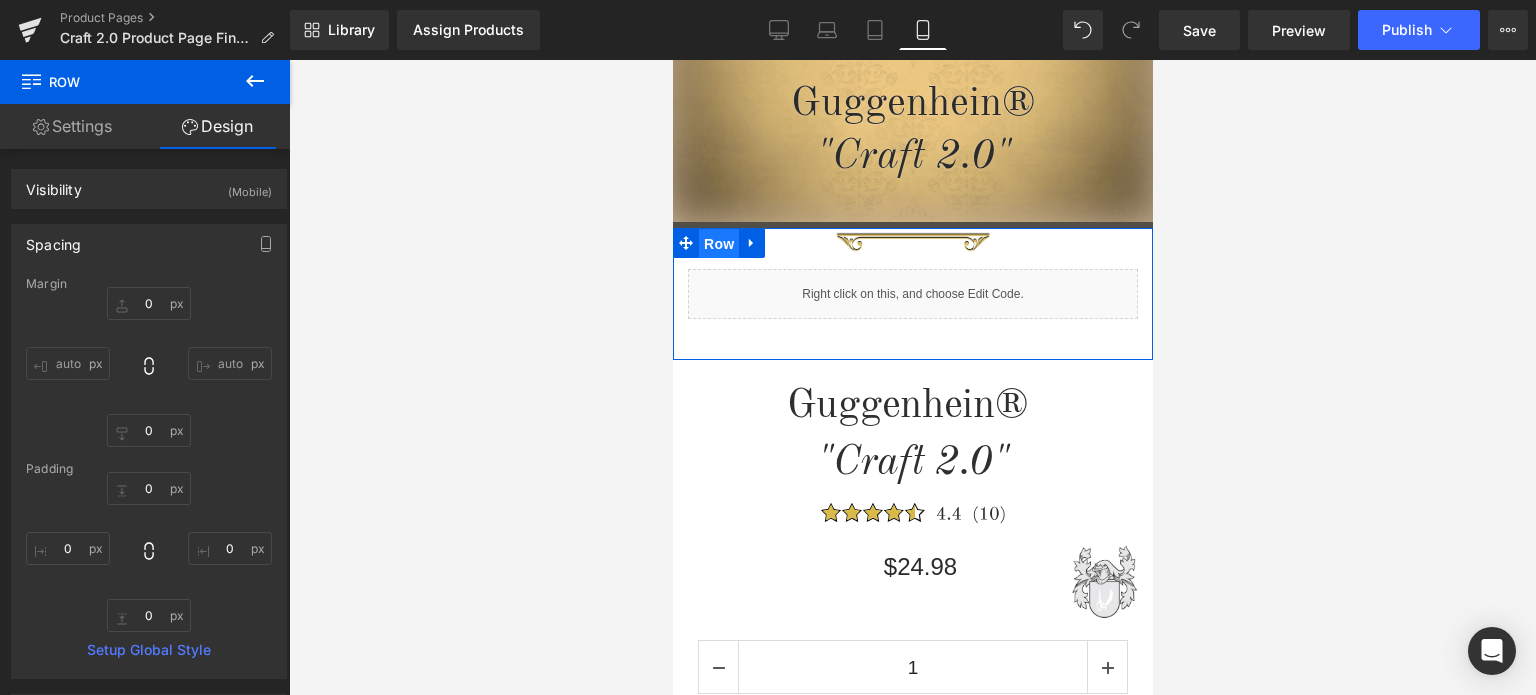 click on "Row" at bounding box center [718, 244] 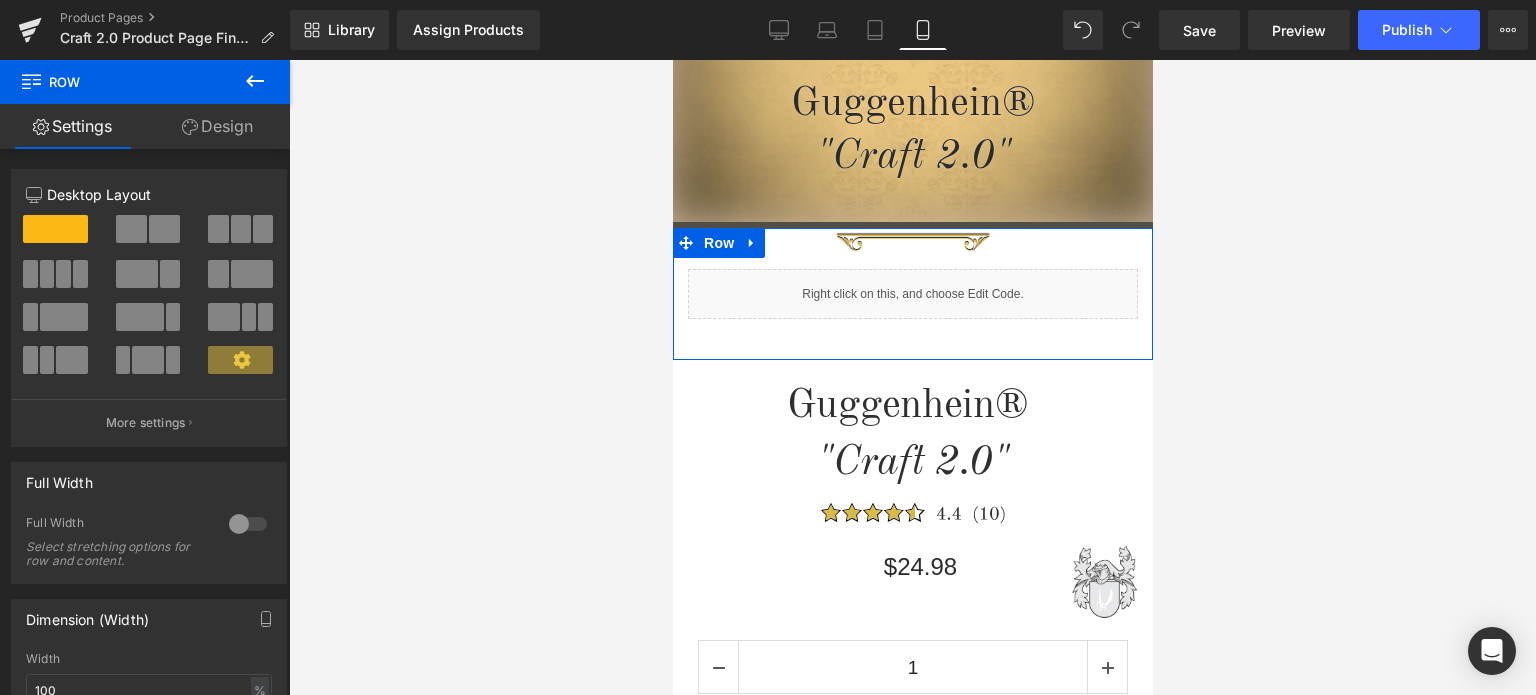 drag, startPoint x: 232, startPoint y: 525, endPoint x: 590, endPoint y: 497, distance: 359.0933 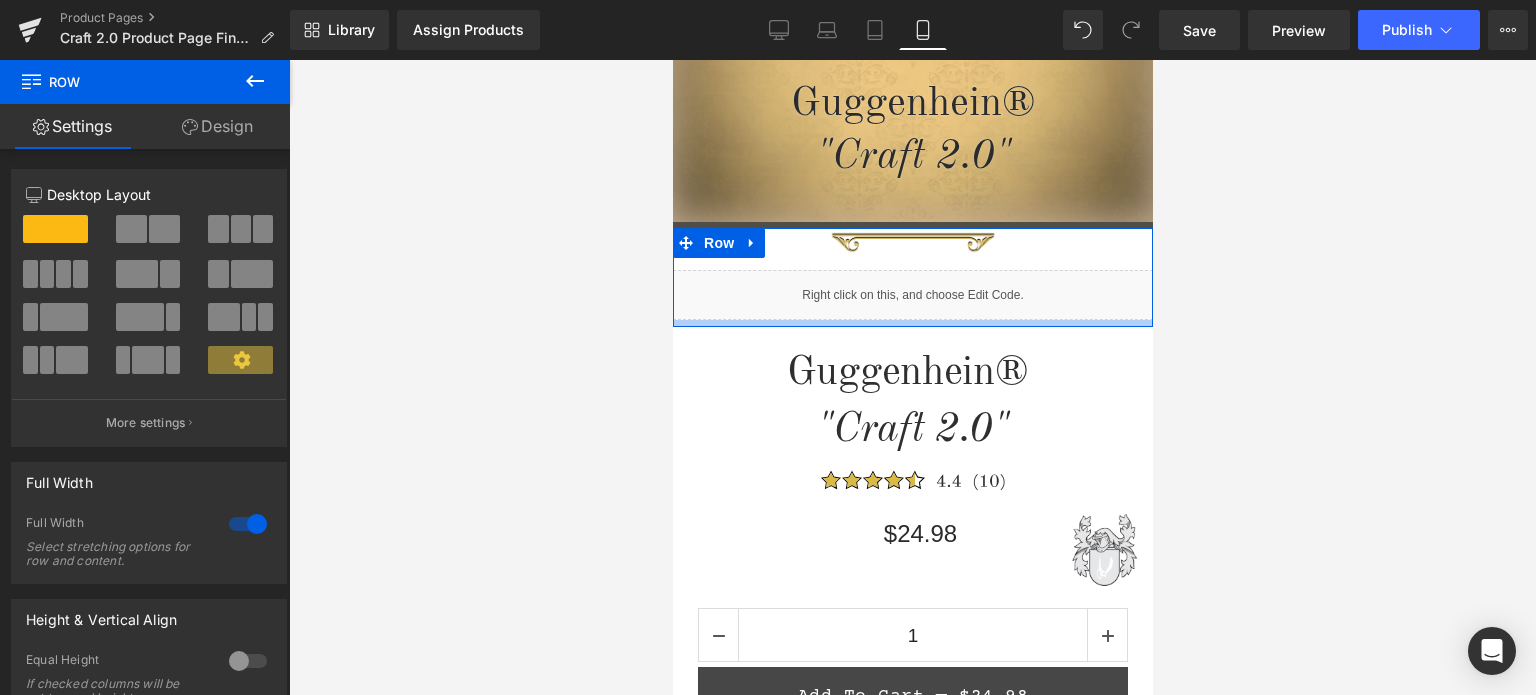drag, startPoint x: 942, startPoint y: 347, endPoint x: 2050, endPoint y: 441, distance: 1111.9802 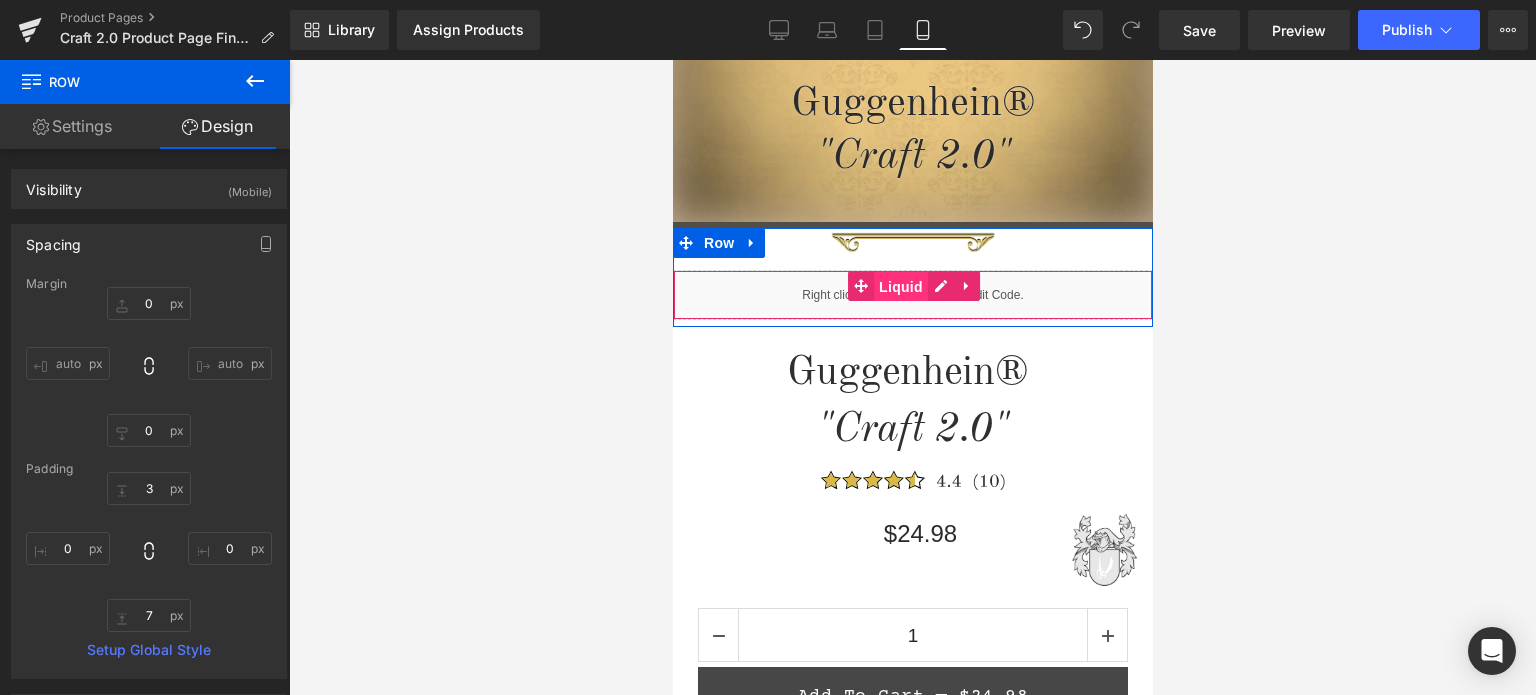 click on "Liquid" at bounding box center [900, 287] 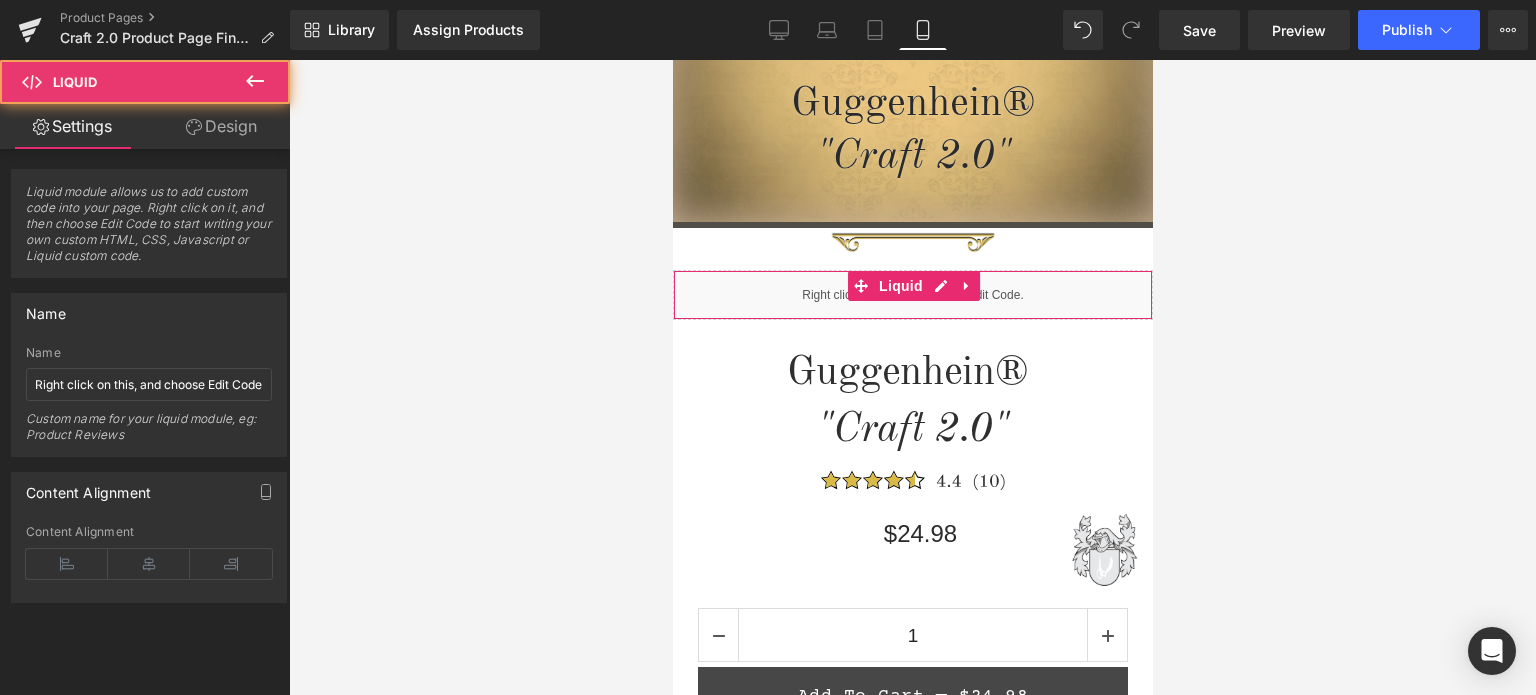 click on "Design" at bounding box center (221, 126) 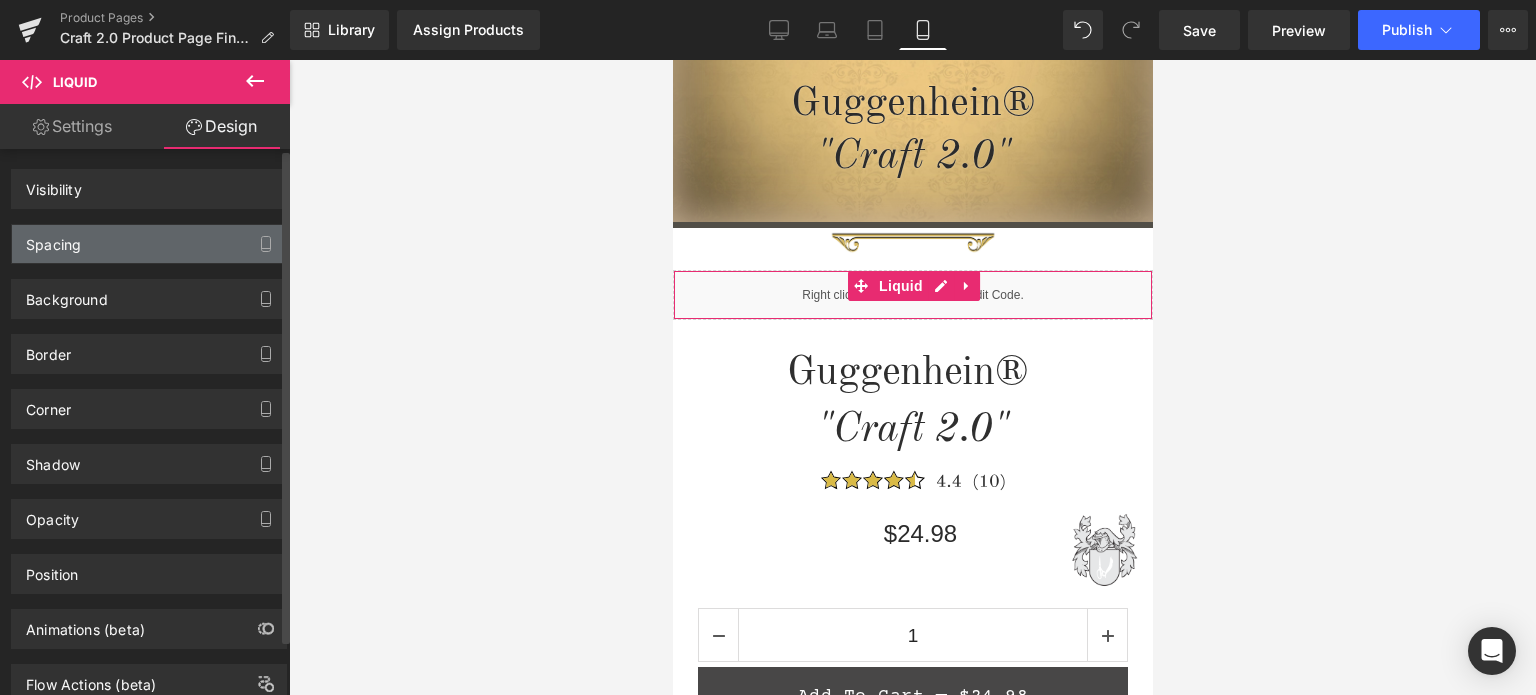 click on "Spacing" at bounding box center (149, 244) 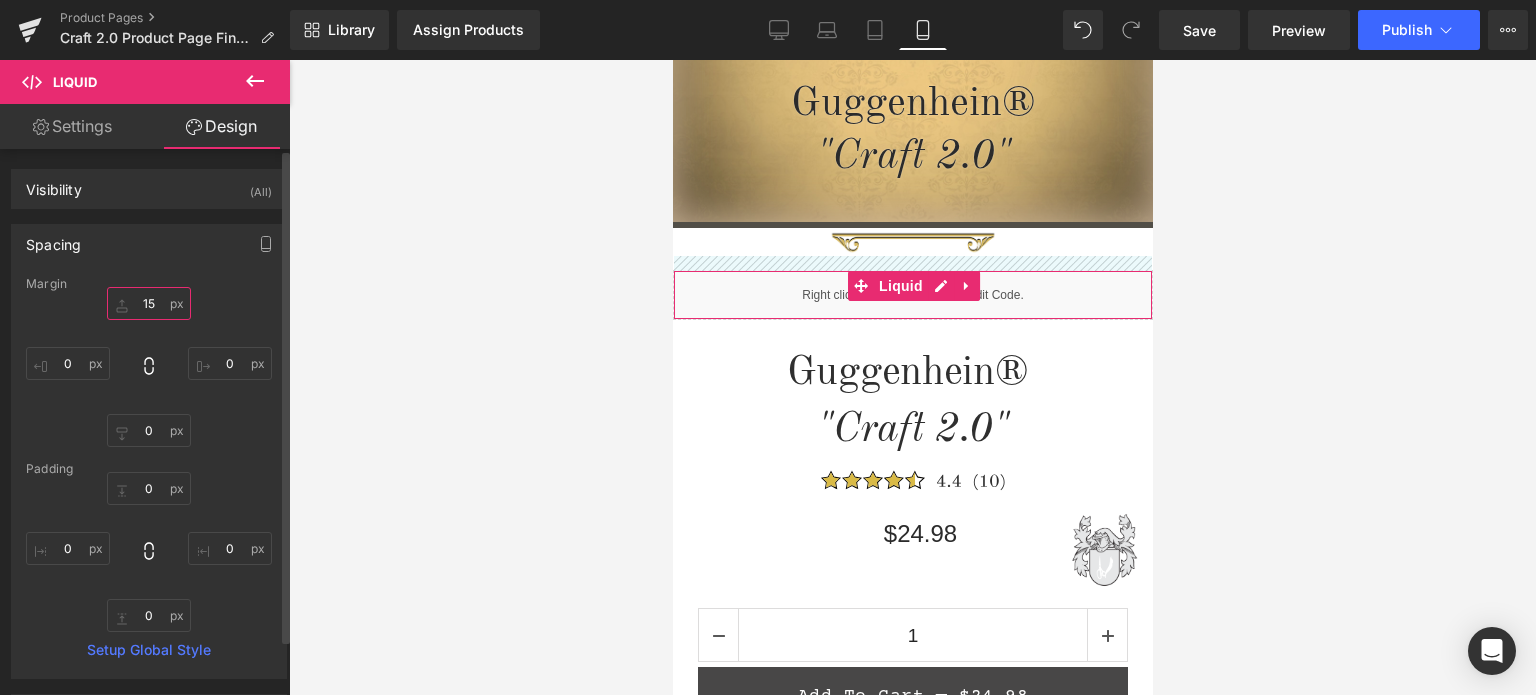 click at bounding box center (149, 303) 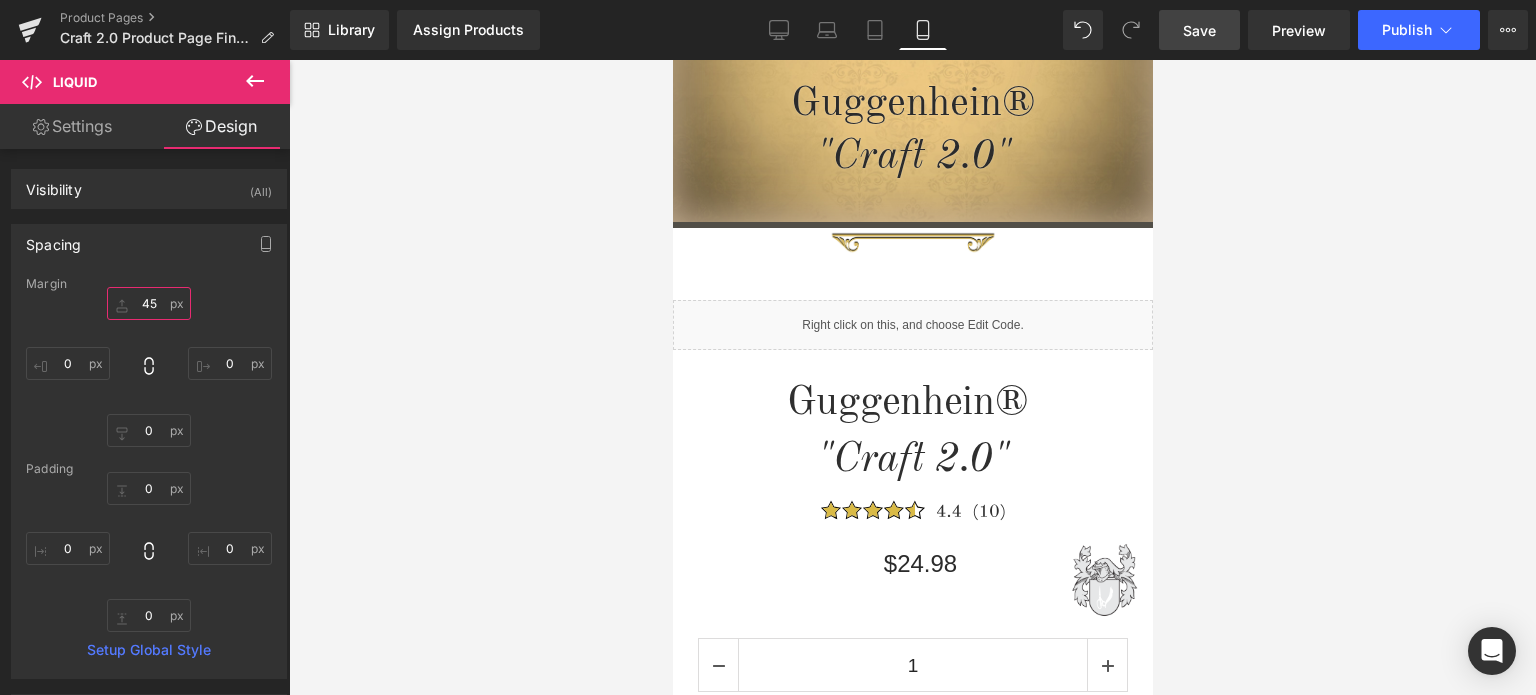 type on "45" 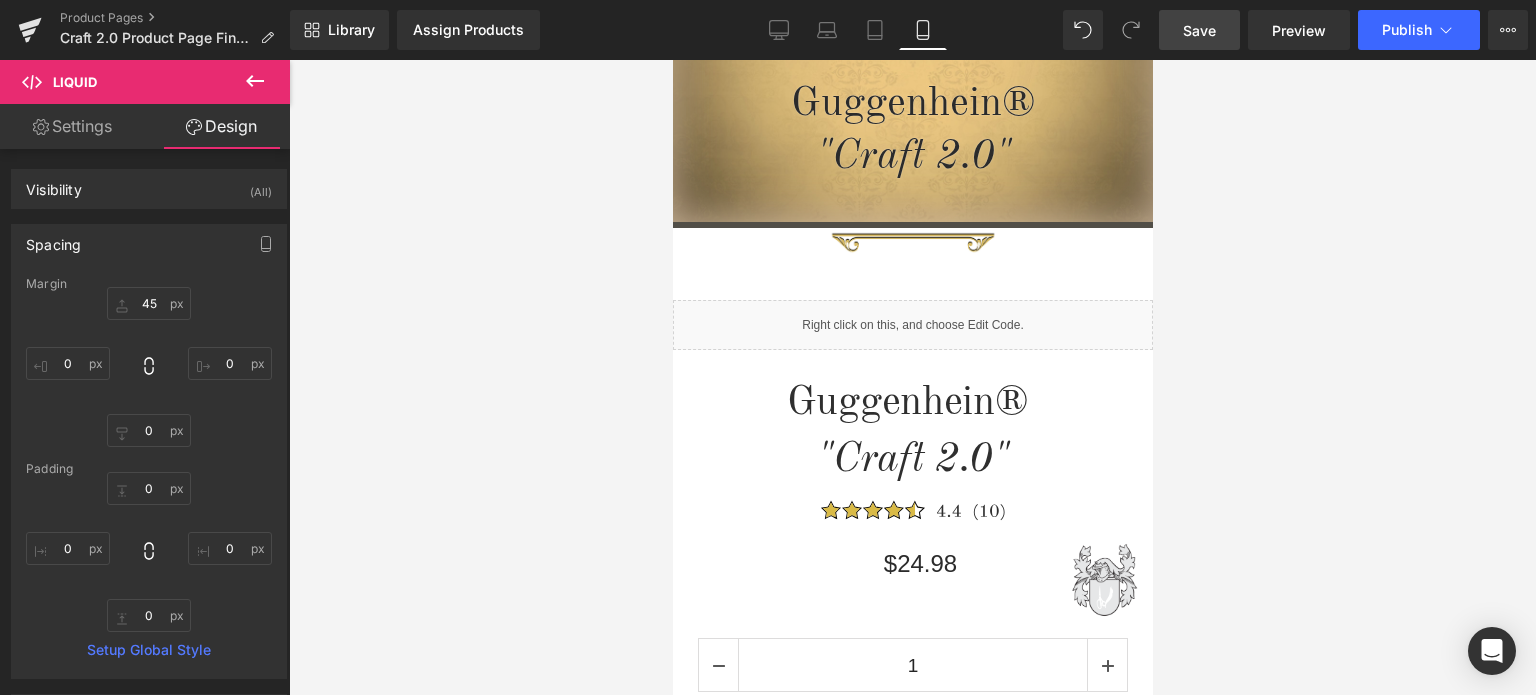click on "Save" at bounding box center (1199, 30) 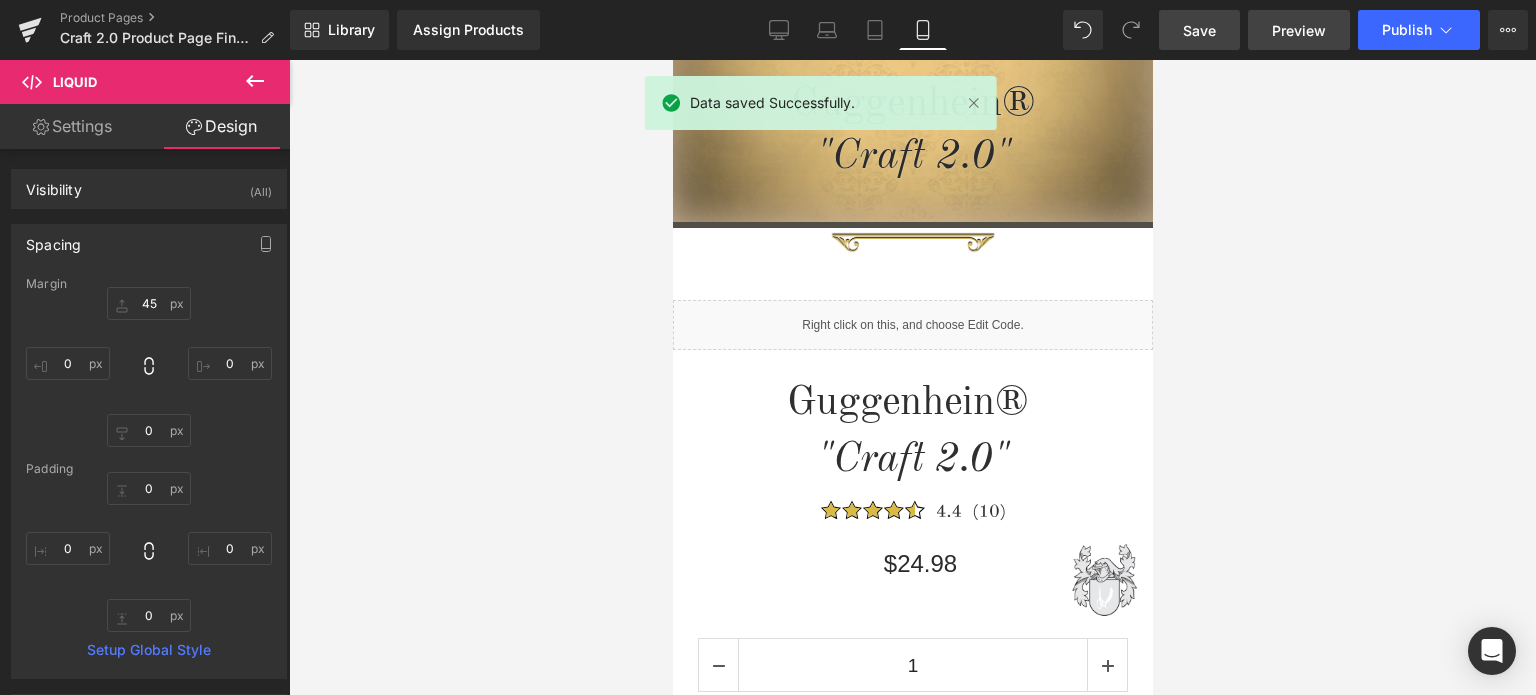 click on "Preview" at bounding box center (1299, 30) 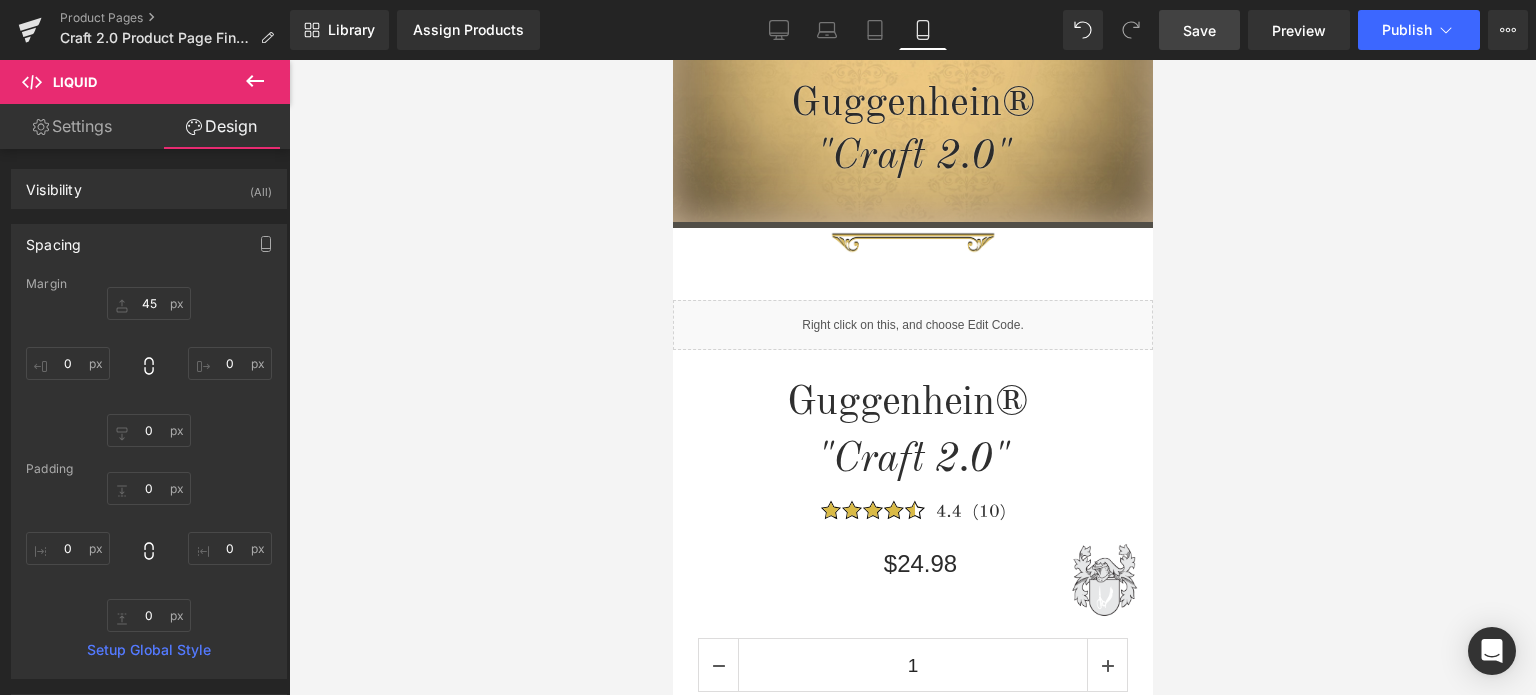 click on "Save" at bounding box center [1199, 30] 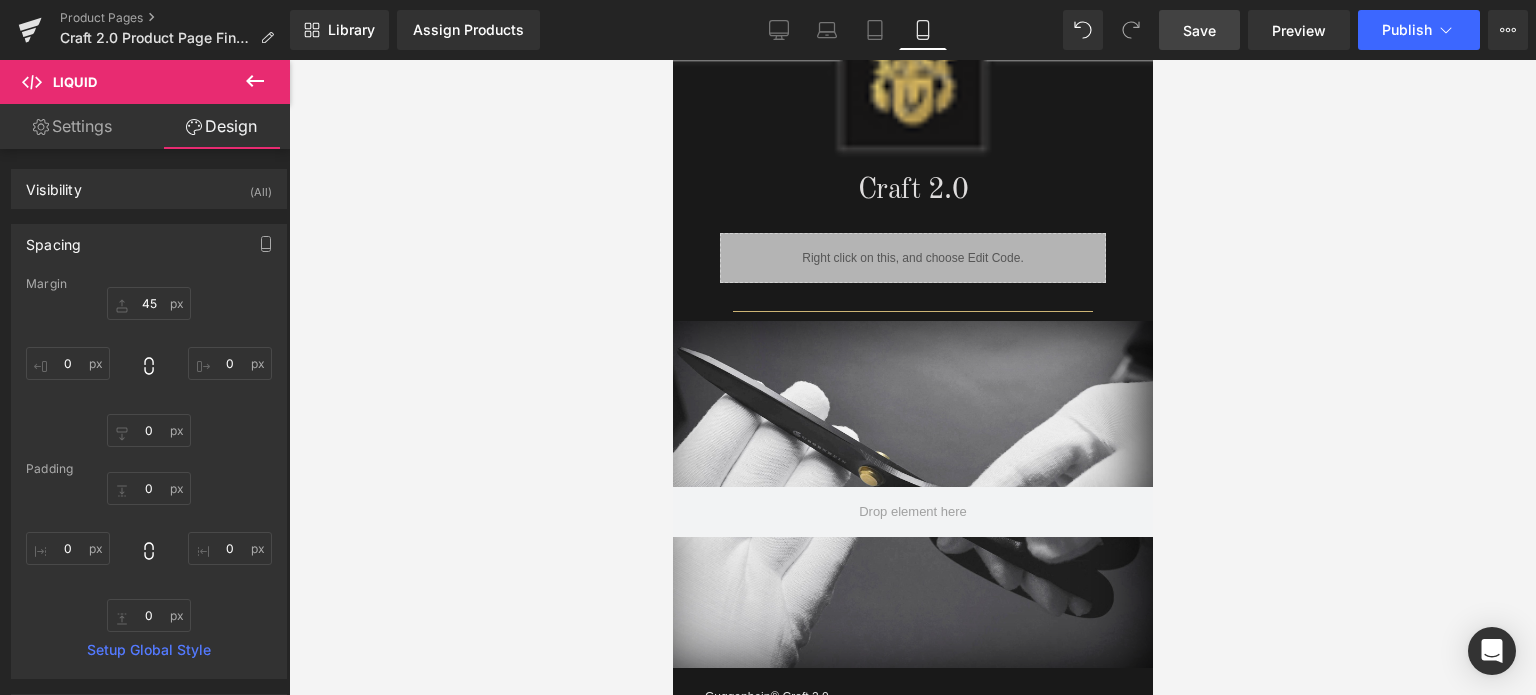 scroll, scrollTop: 1572, scrollLeft: 0, axis: vertical 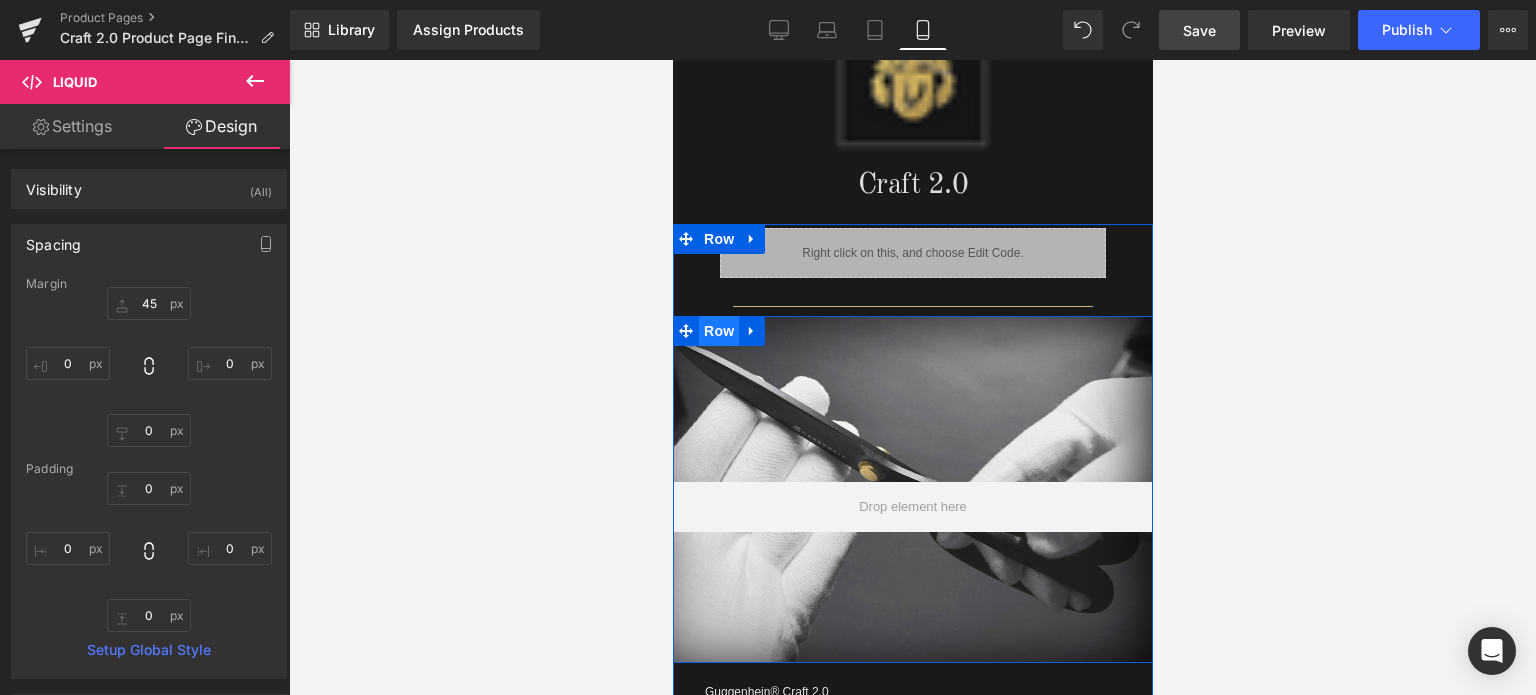 click on "Row" at bounding box center [718, 331] 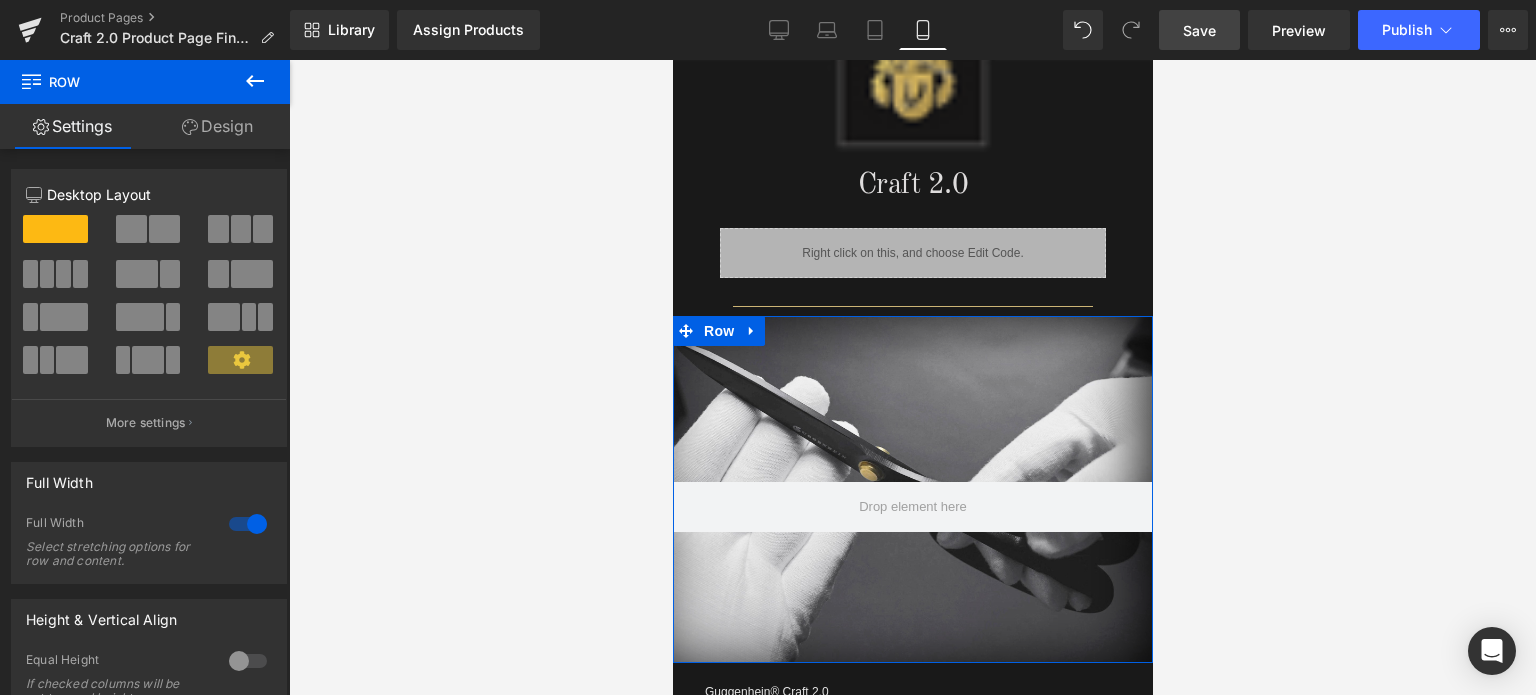 click on "Design" at bounding box center (217, 126) 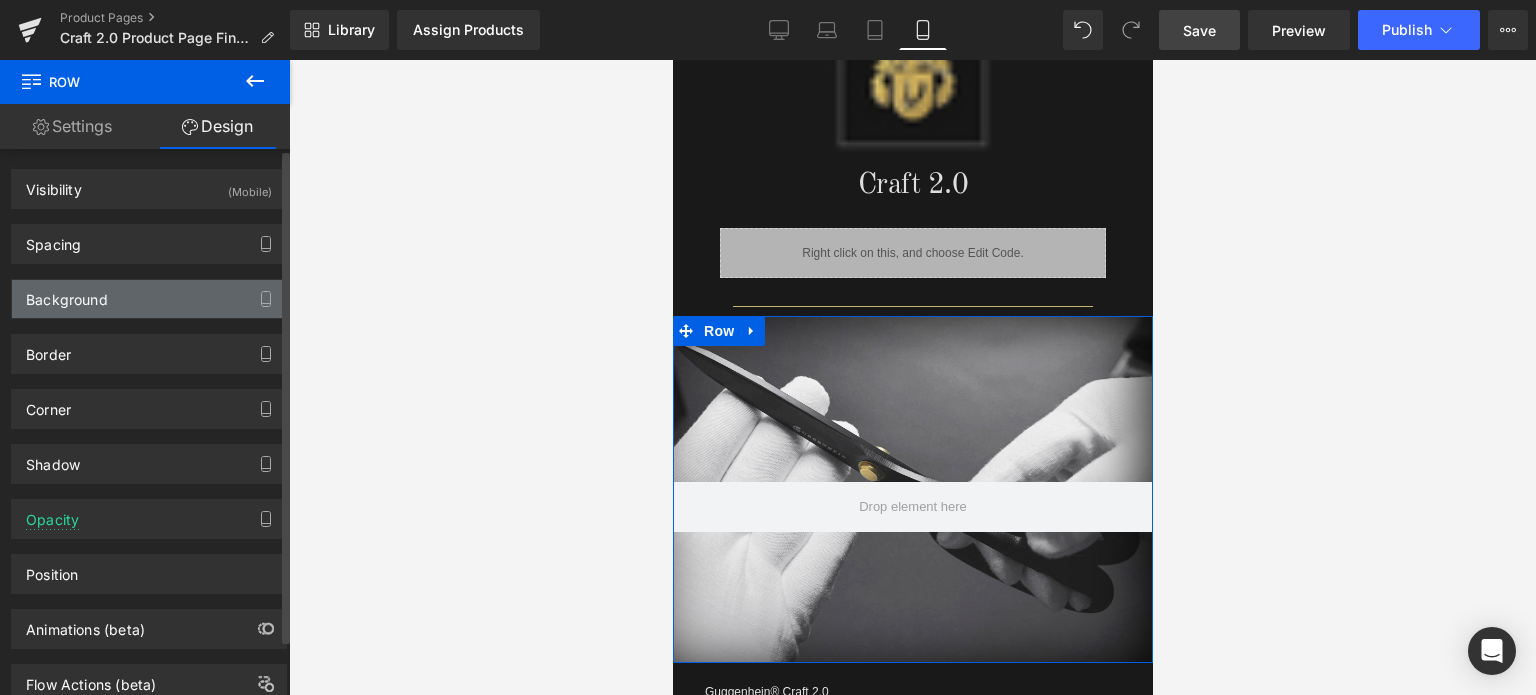 click on "Background" at bounding box center (67, 294) 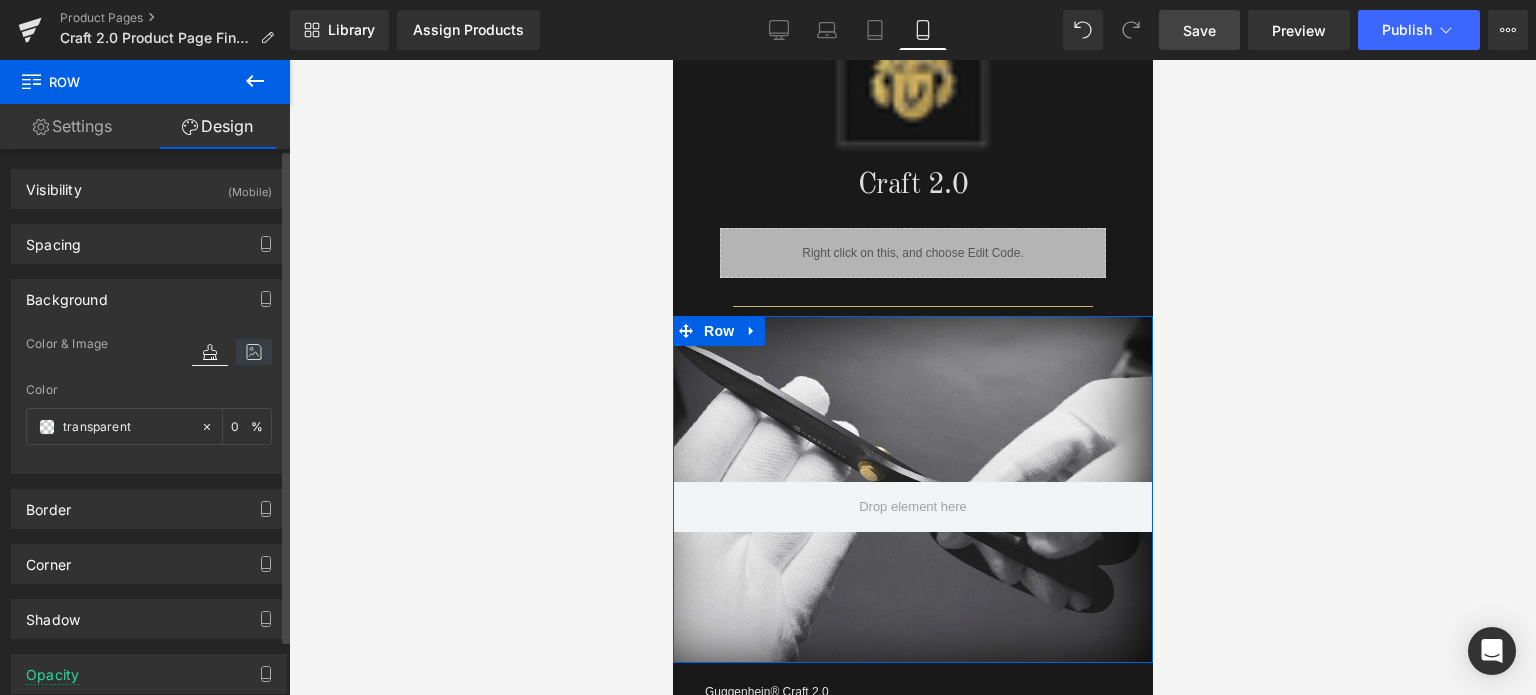 click at bounding box center (254, 352) 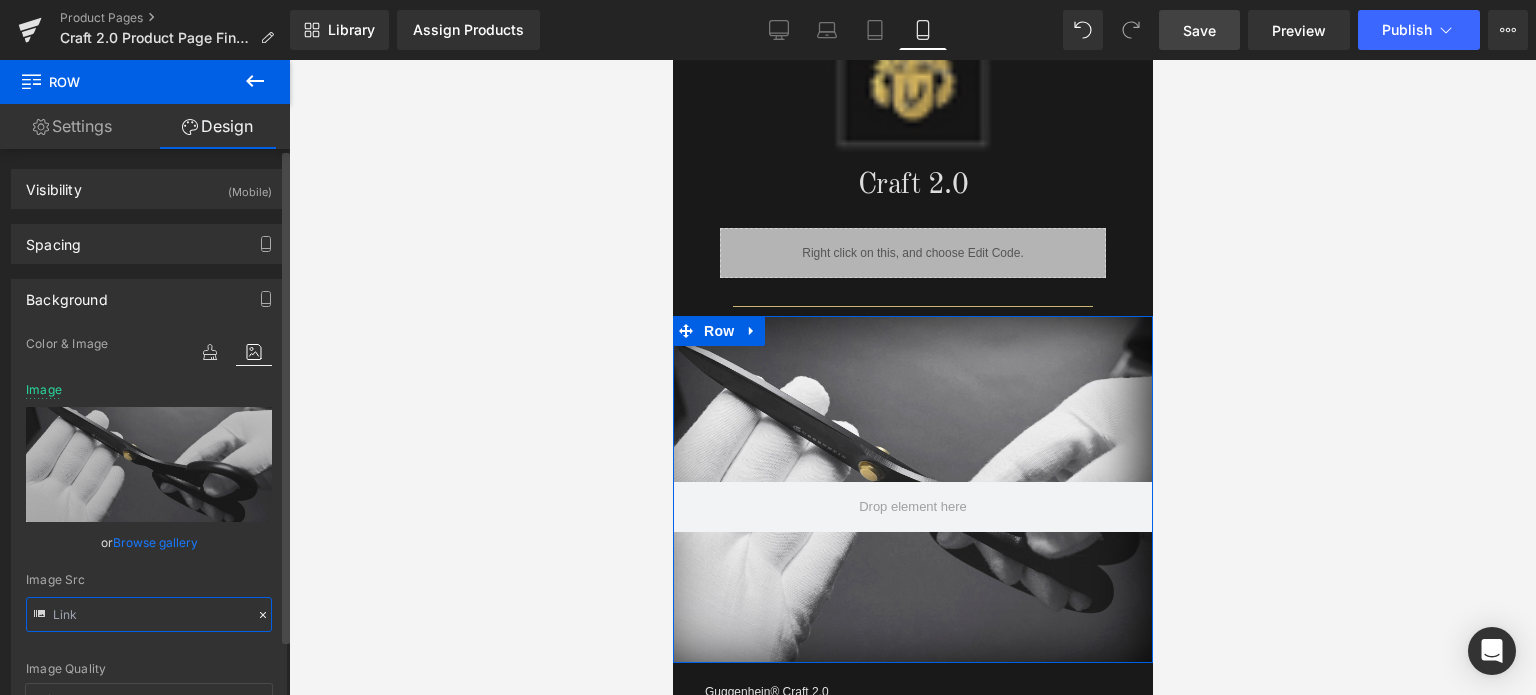 click at bounding box center (149, 614) 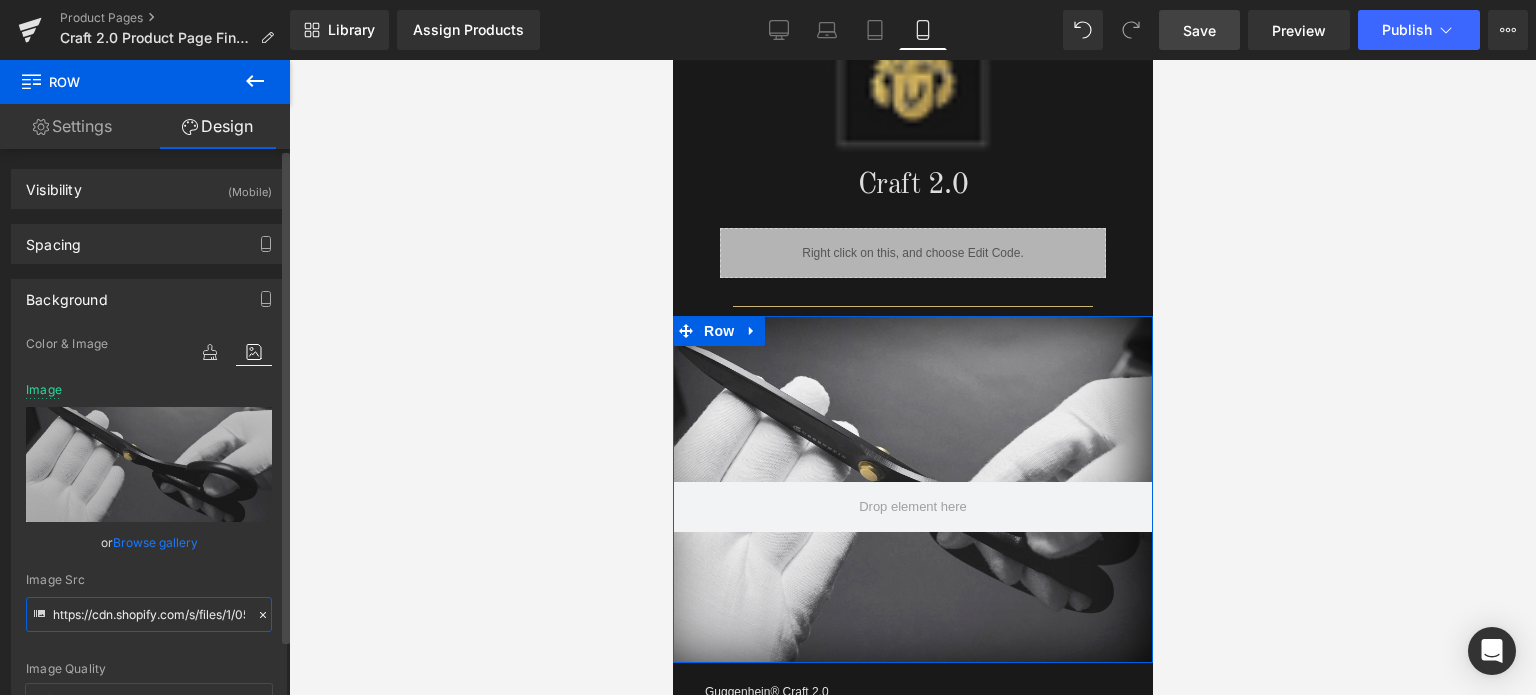 paste on "2_13666393-e27a-4eea-b2fa-e149708e764a.jpg?v=1754341088" 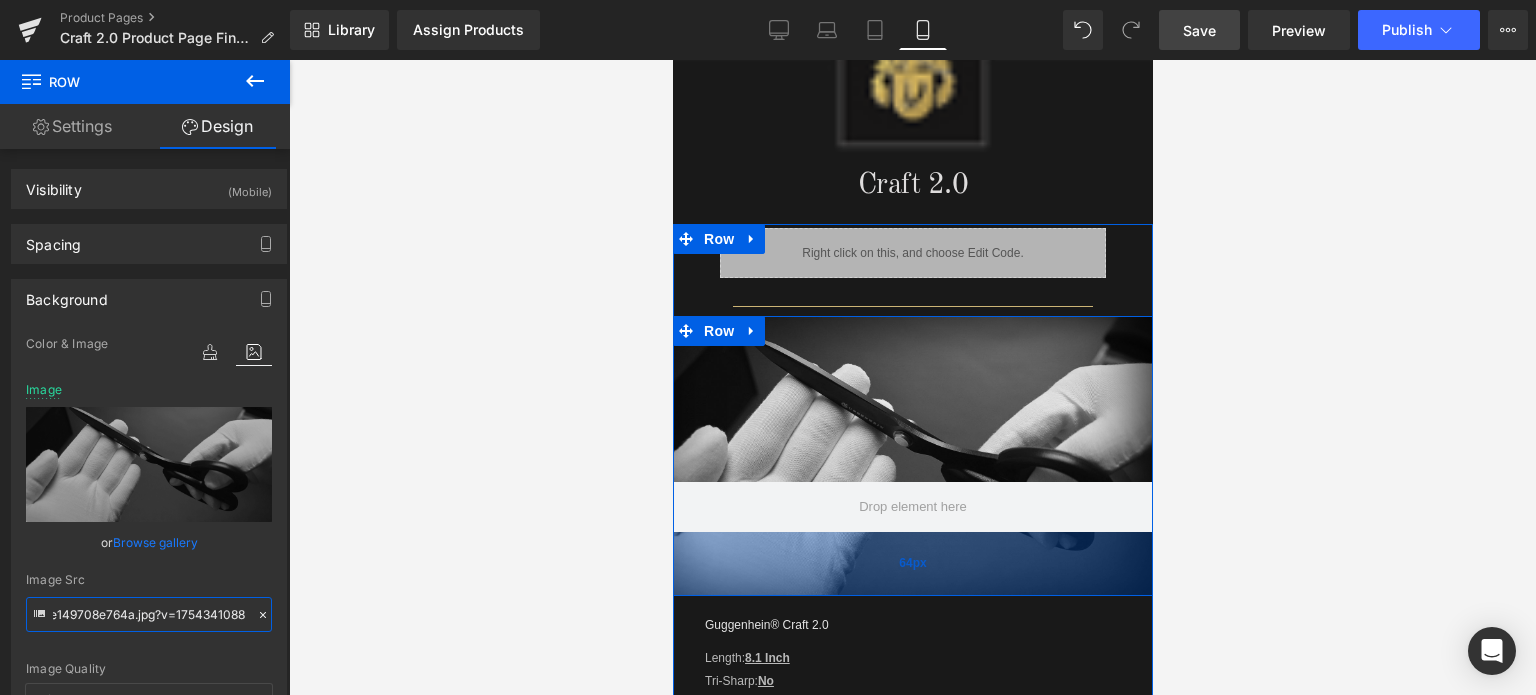 drag, startPoint x: 955, startPoint y: 651, endPoint x: 1872, endPoint y: 477, distance: 933.3622 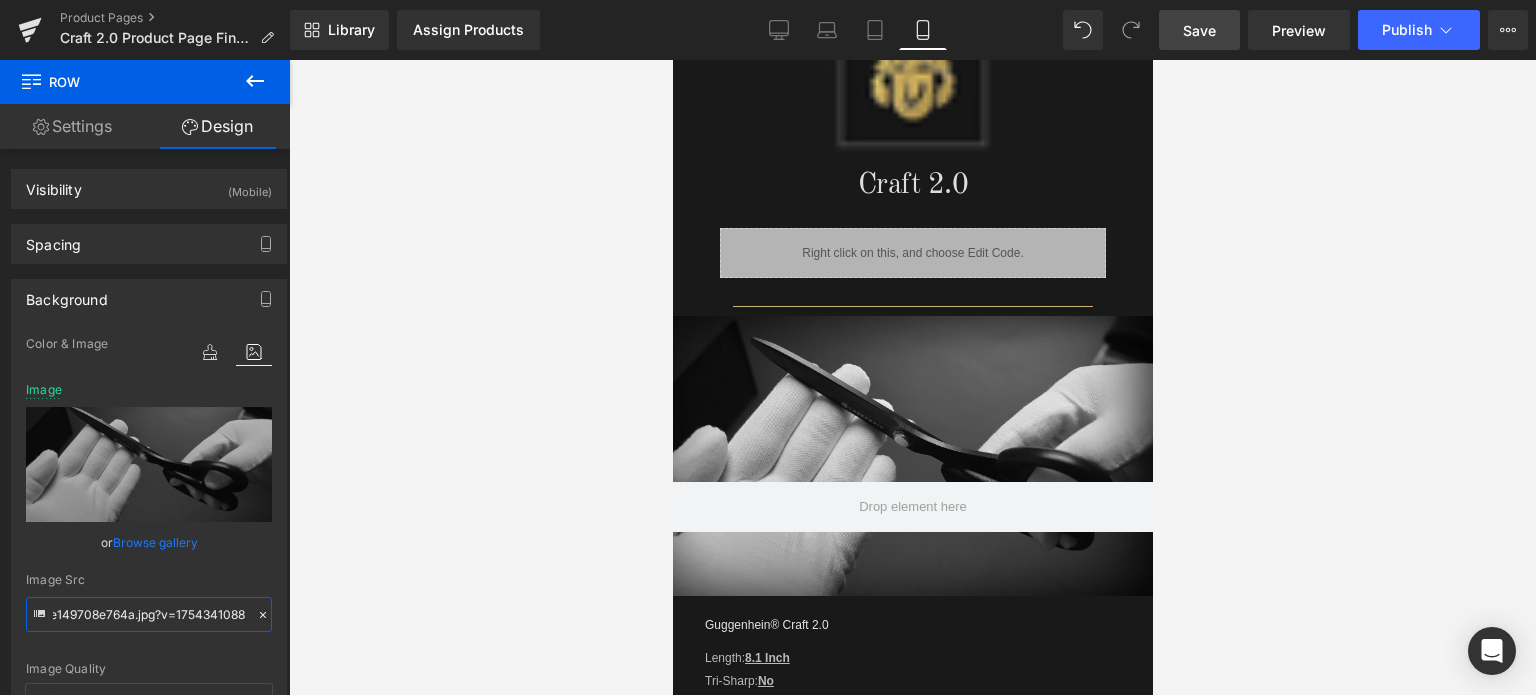 type on "https://cdn.shopify.com/s/files/1/0566/0963/6442/files/2_13666393-e27a-4eea-b2fa-e149708e764a.jpg?v=1754341088" 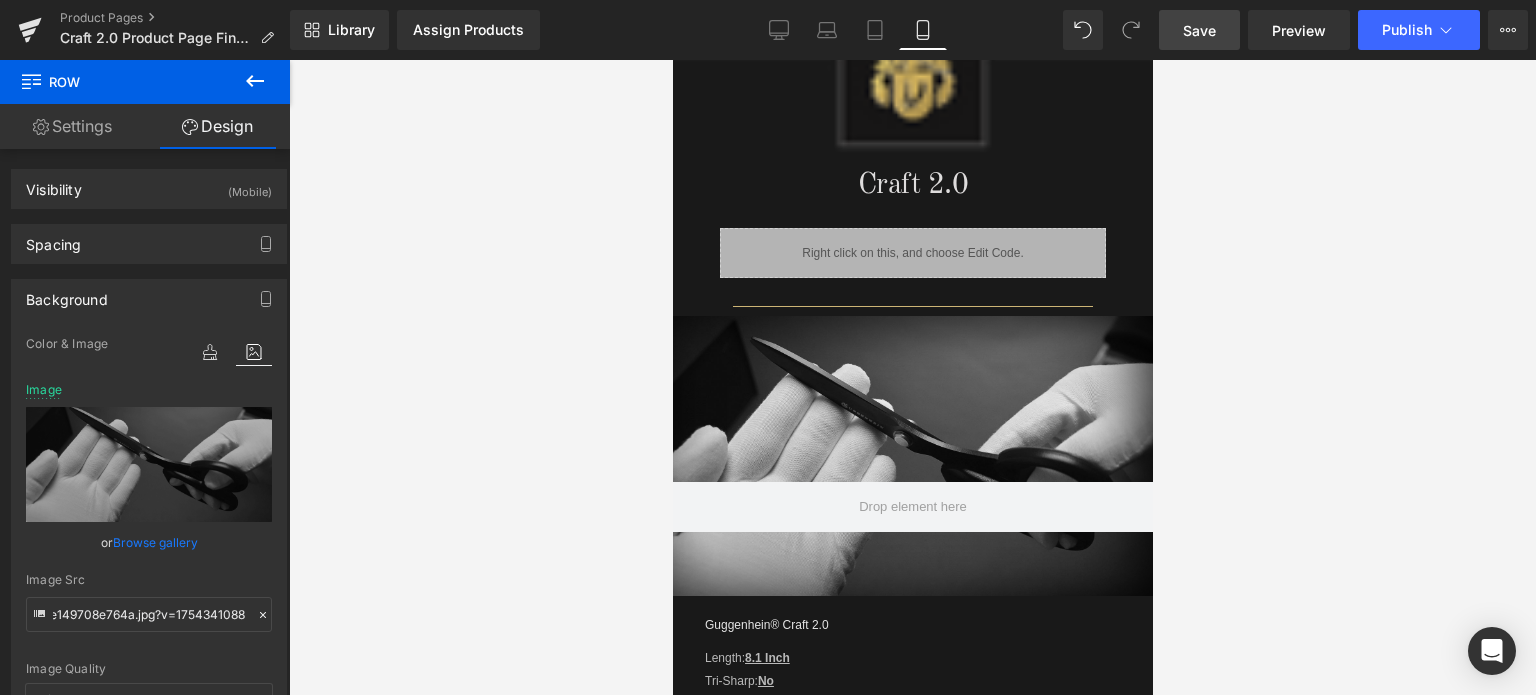 click on "Save" at bounding box center [1199, 30] 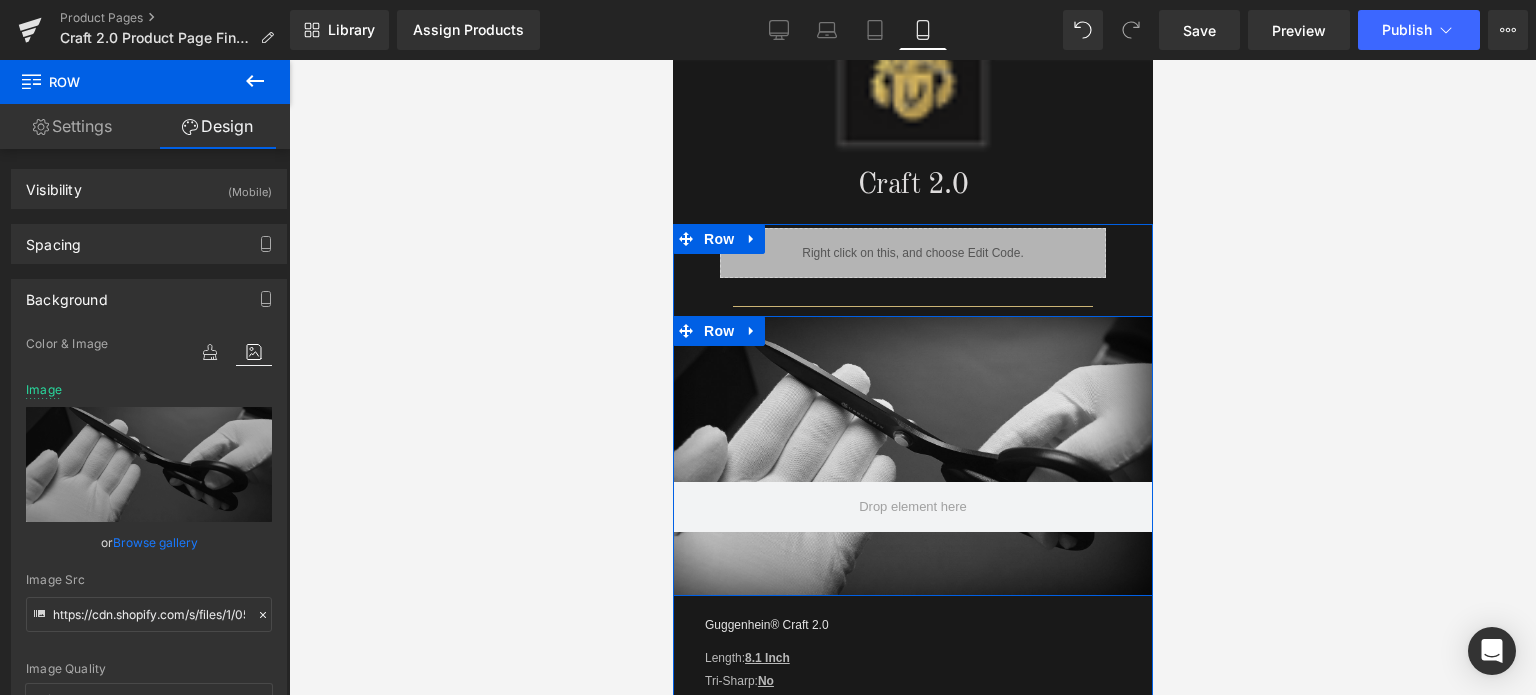 scroll, scrollTop: 2072, scrollLeft: 0, axis: vertical 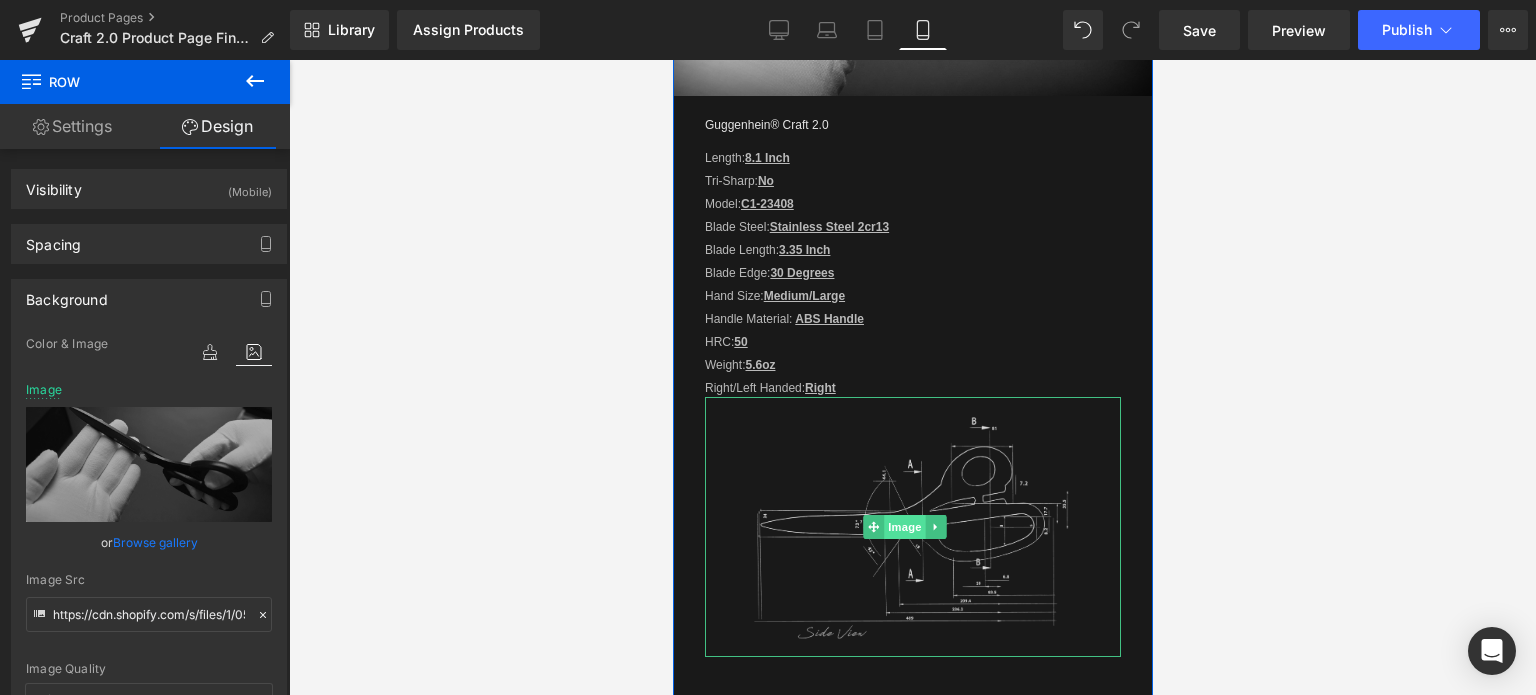 click on "Image" at bounding box center [905, 527] 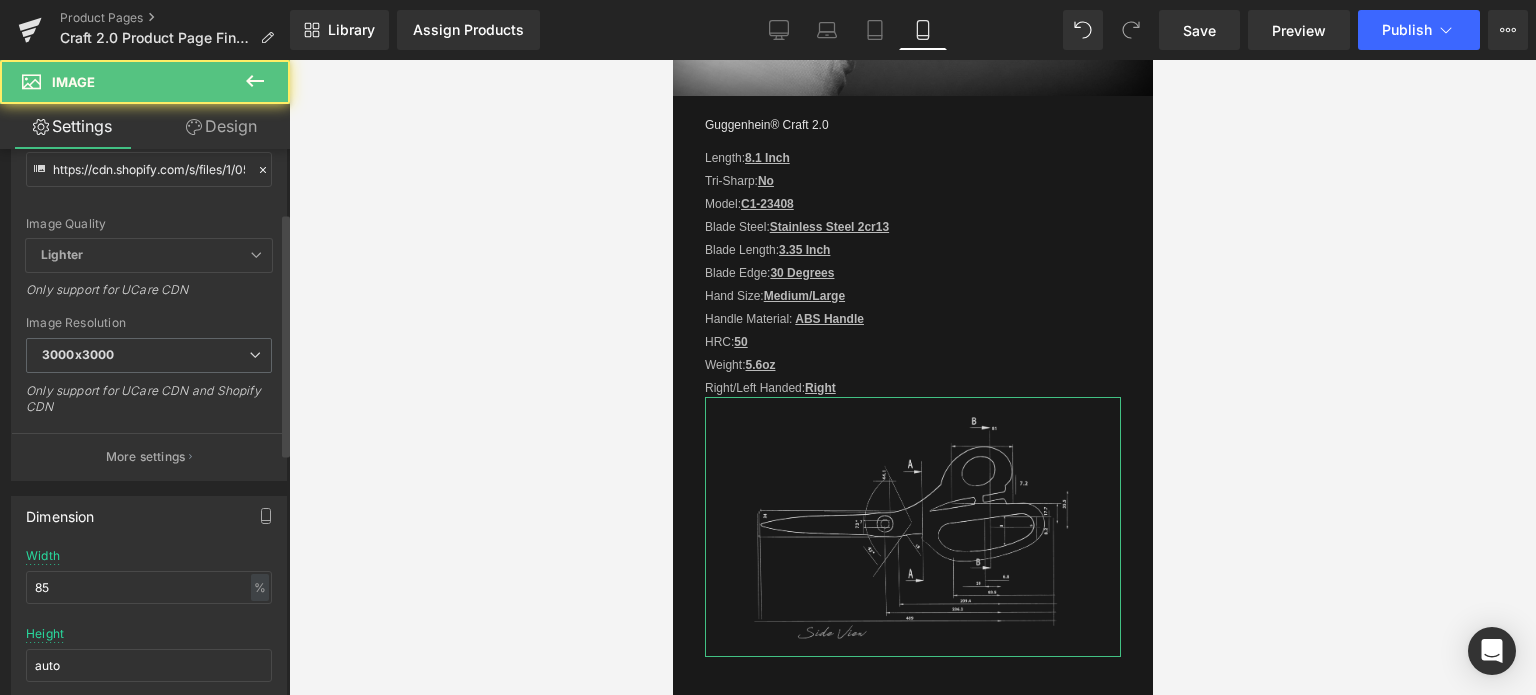 scroll, scrollTop: 300, scrollLeft: 0, axis: vertical 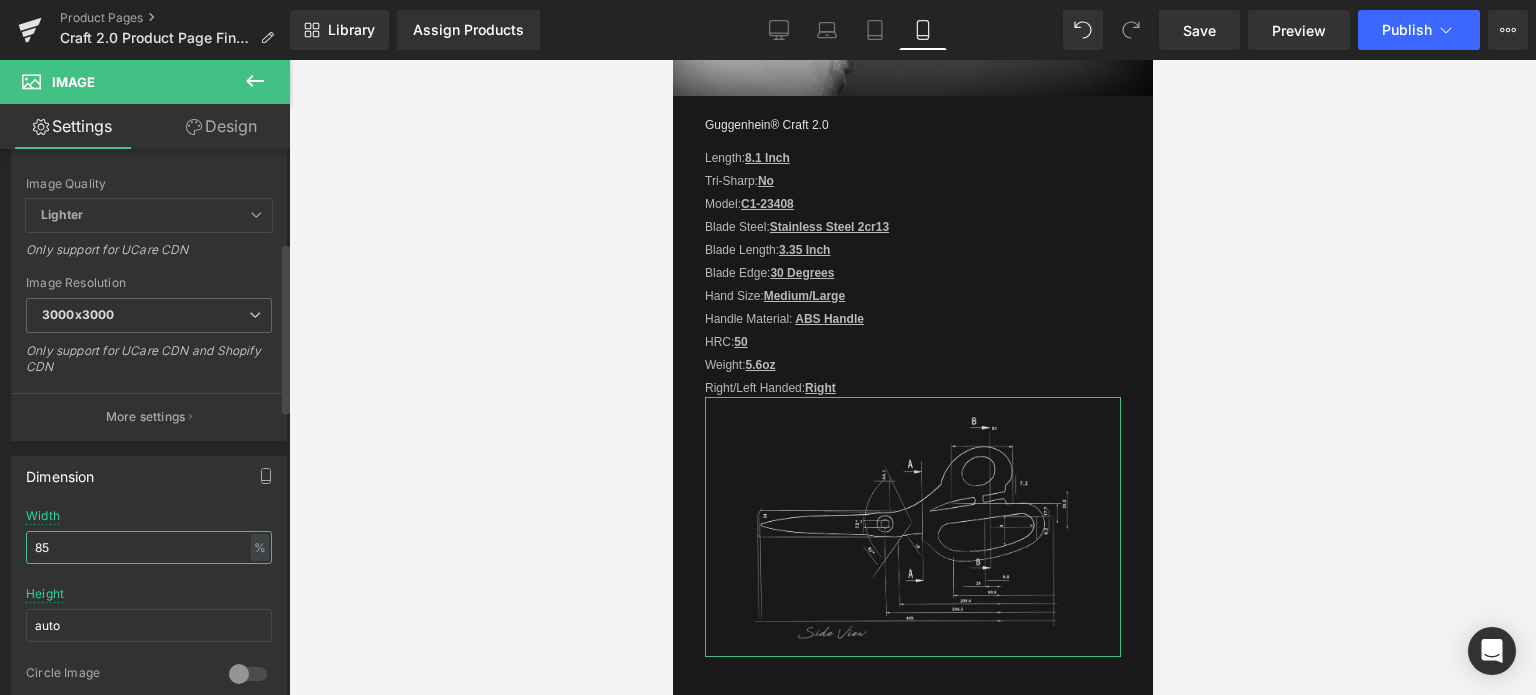 drag, startPoint x: 43, startPoint y: 549, endPoint x: 58, endPoint y: 549, distance: 15 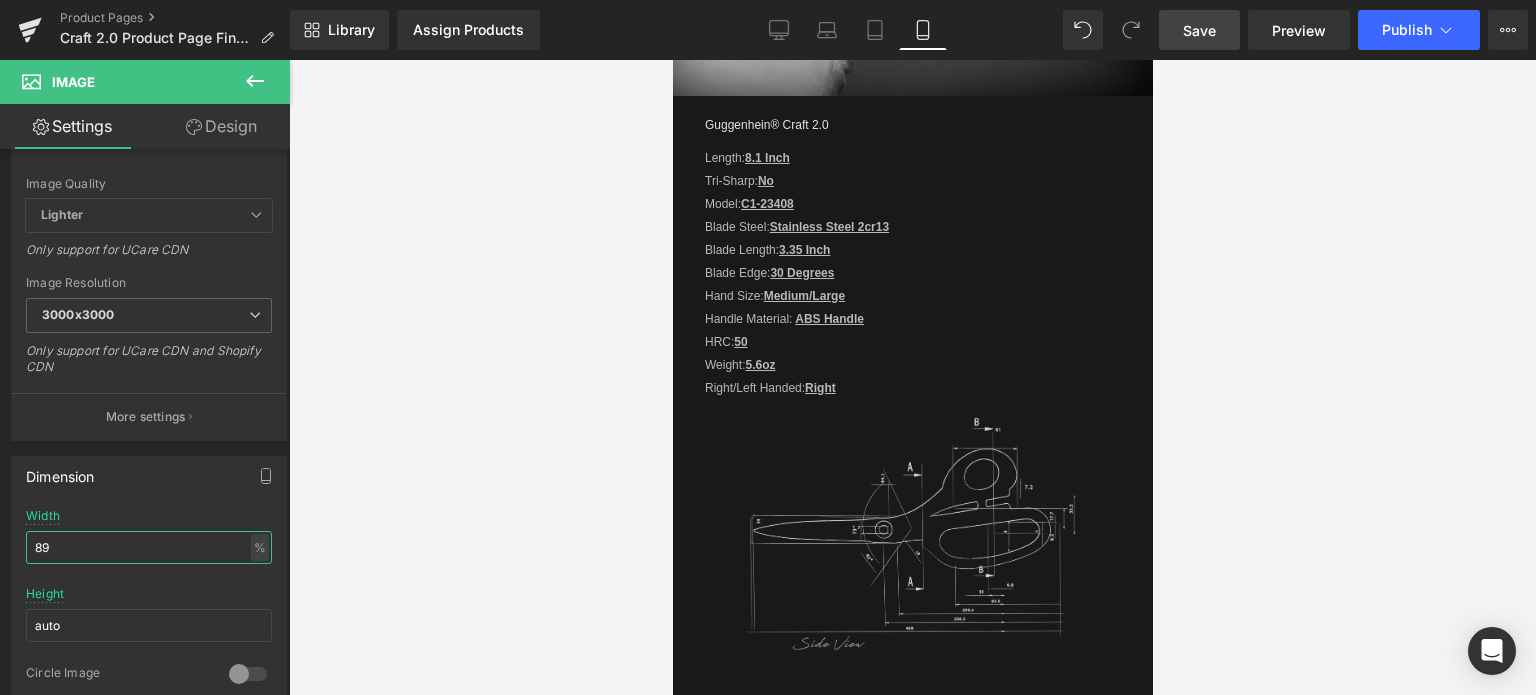 type on "89" 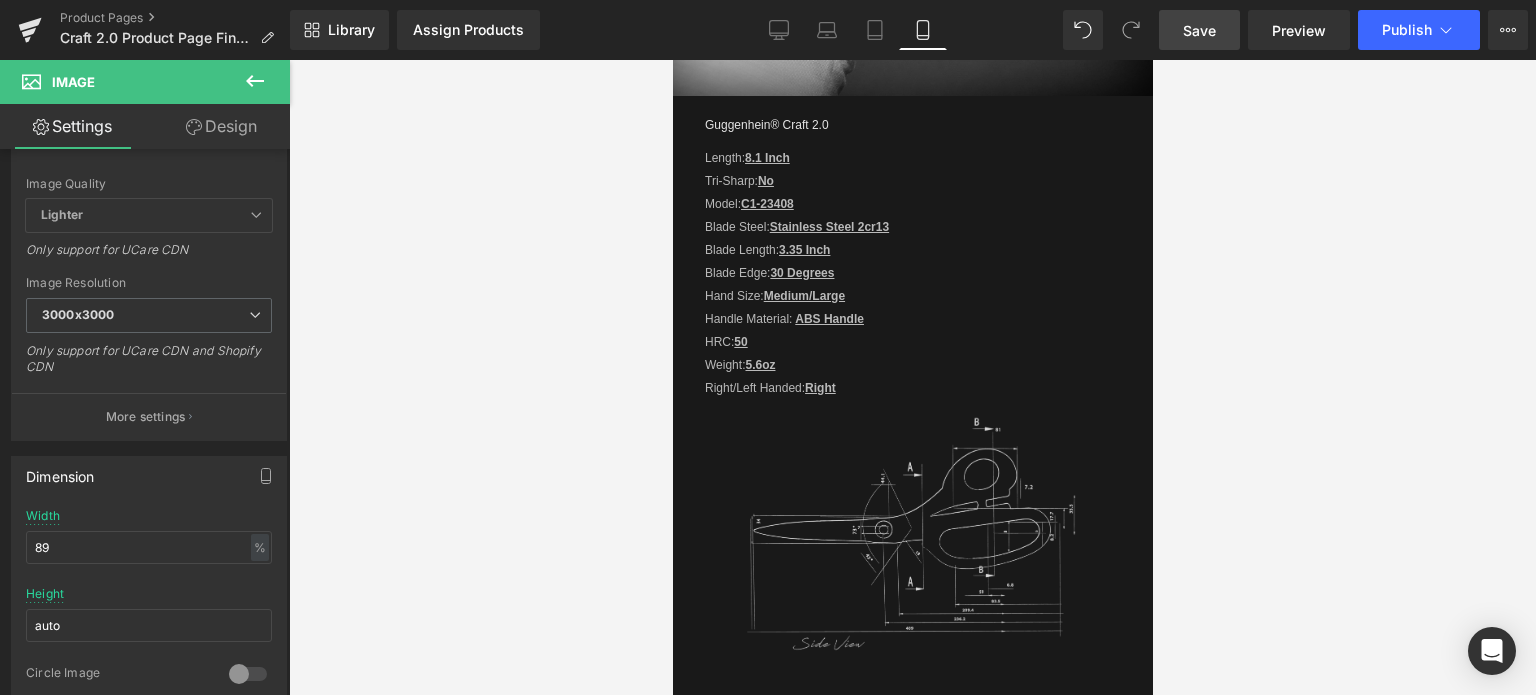 click on "Save" at bounding box center (1199, 30) 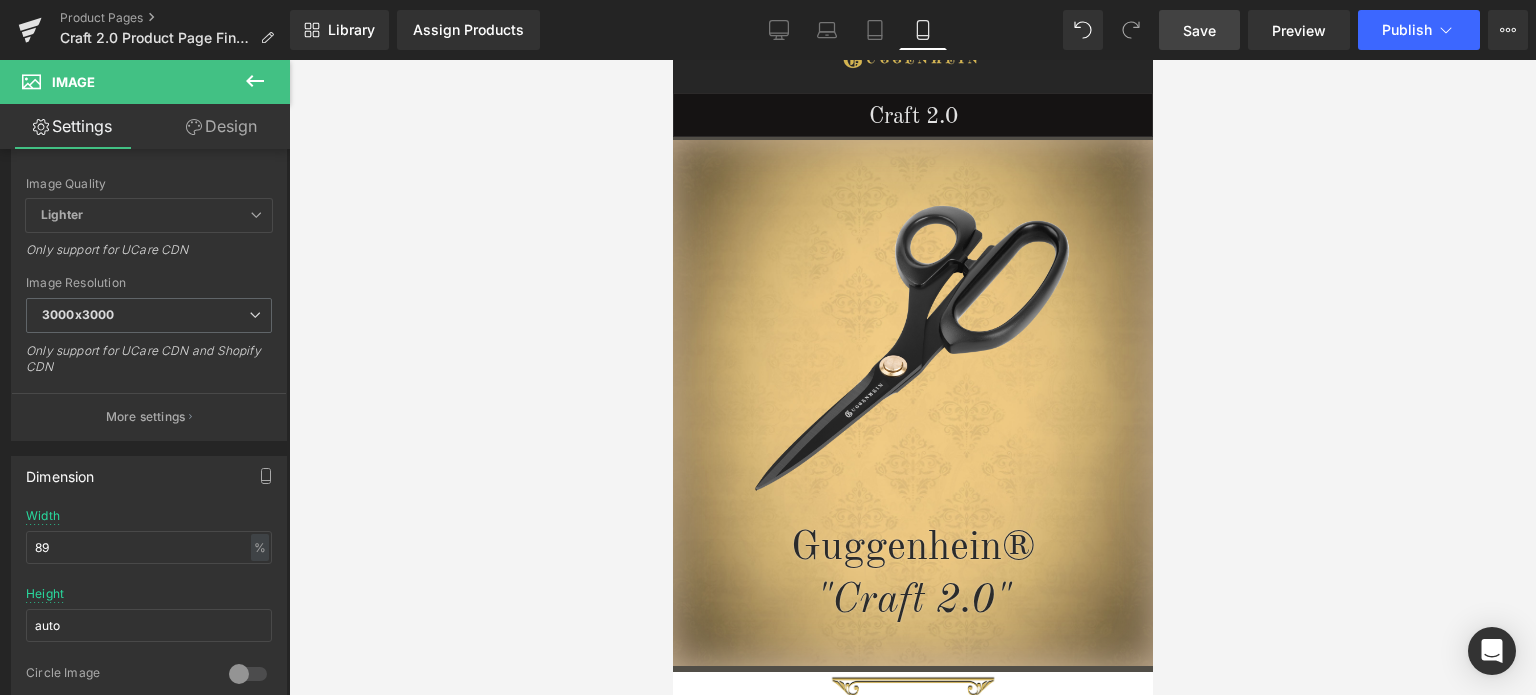 scroll, scrollTop: 0, scrollLeft: 0, axis: both 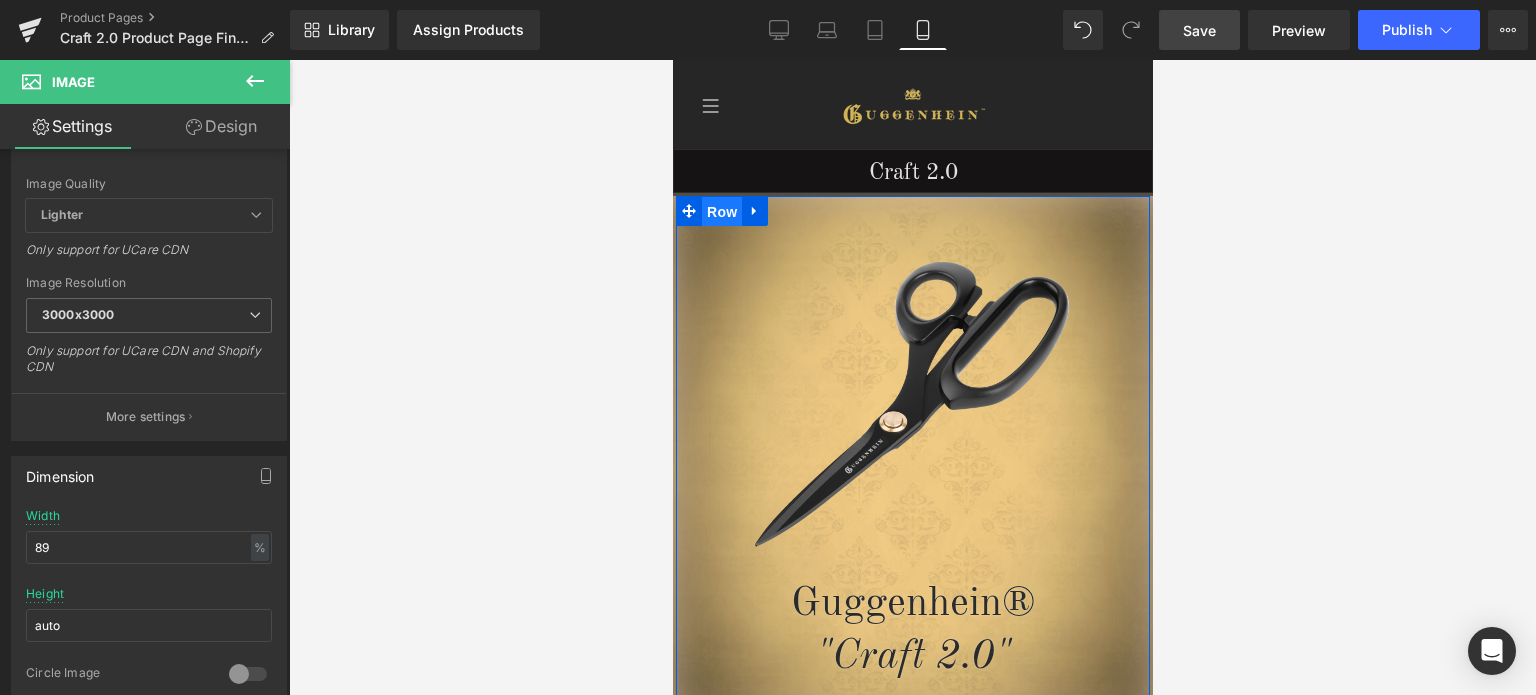 click on "Row" at bounding box center (721, 212) 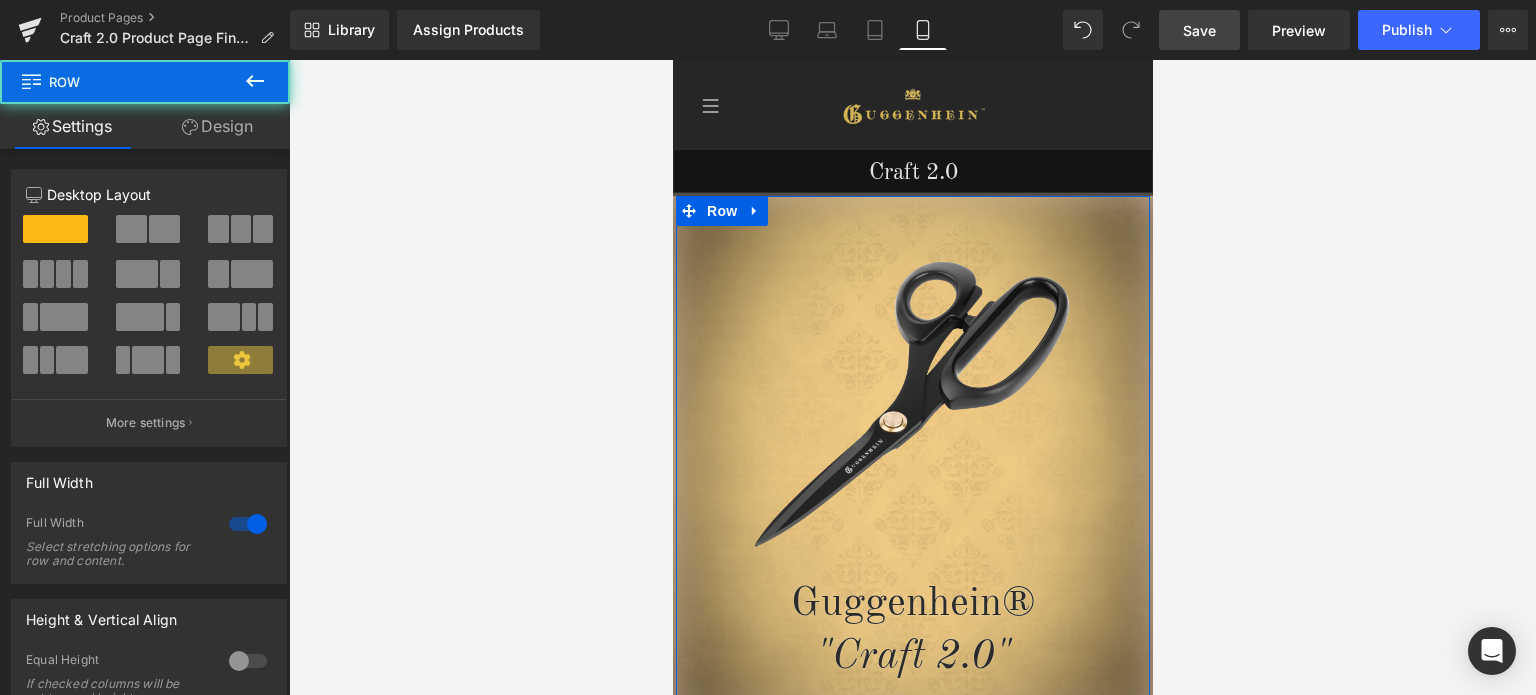 click on "Design" at bounding box center (217, 126) 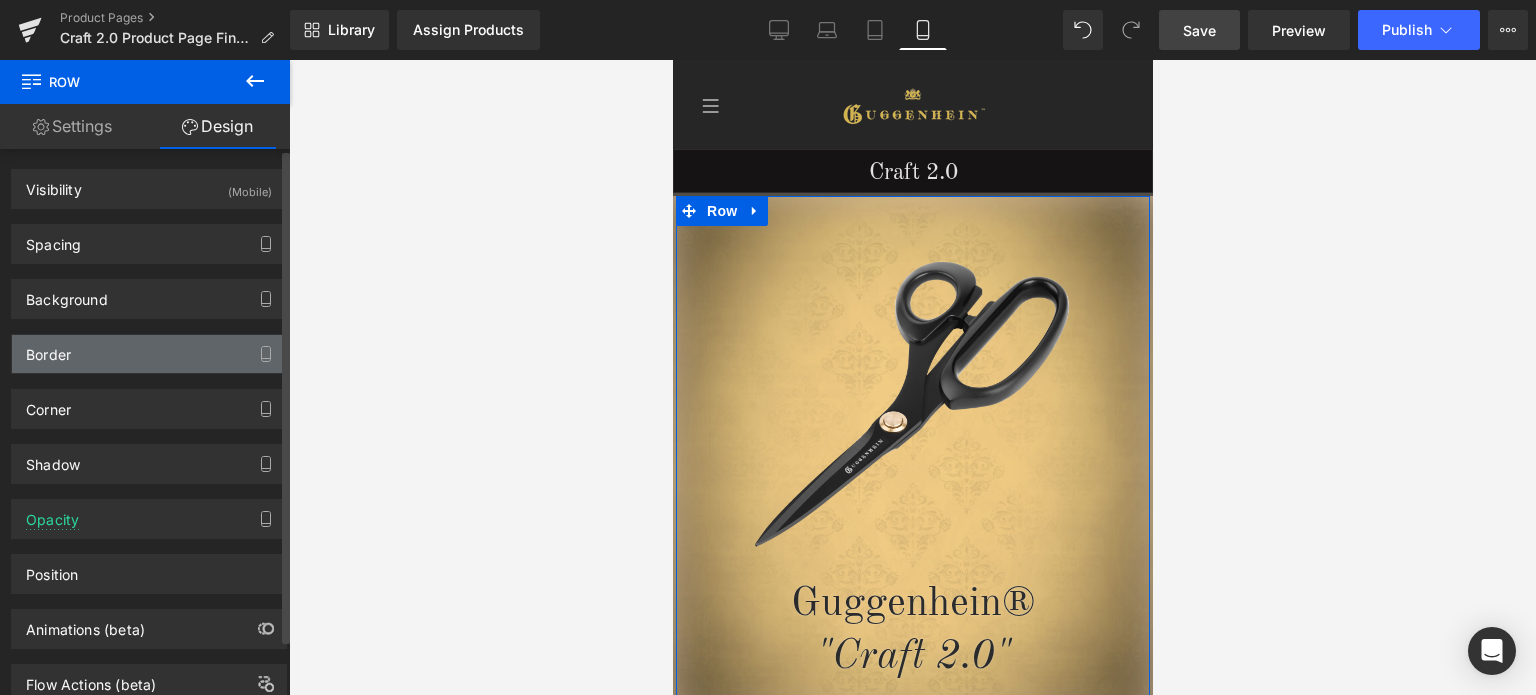 click on "Border" at bounding box center (149, 354) 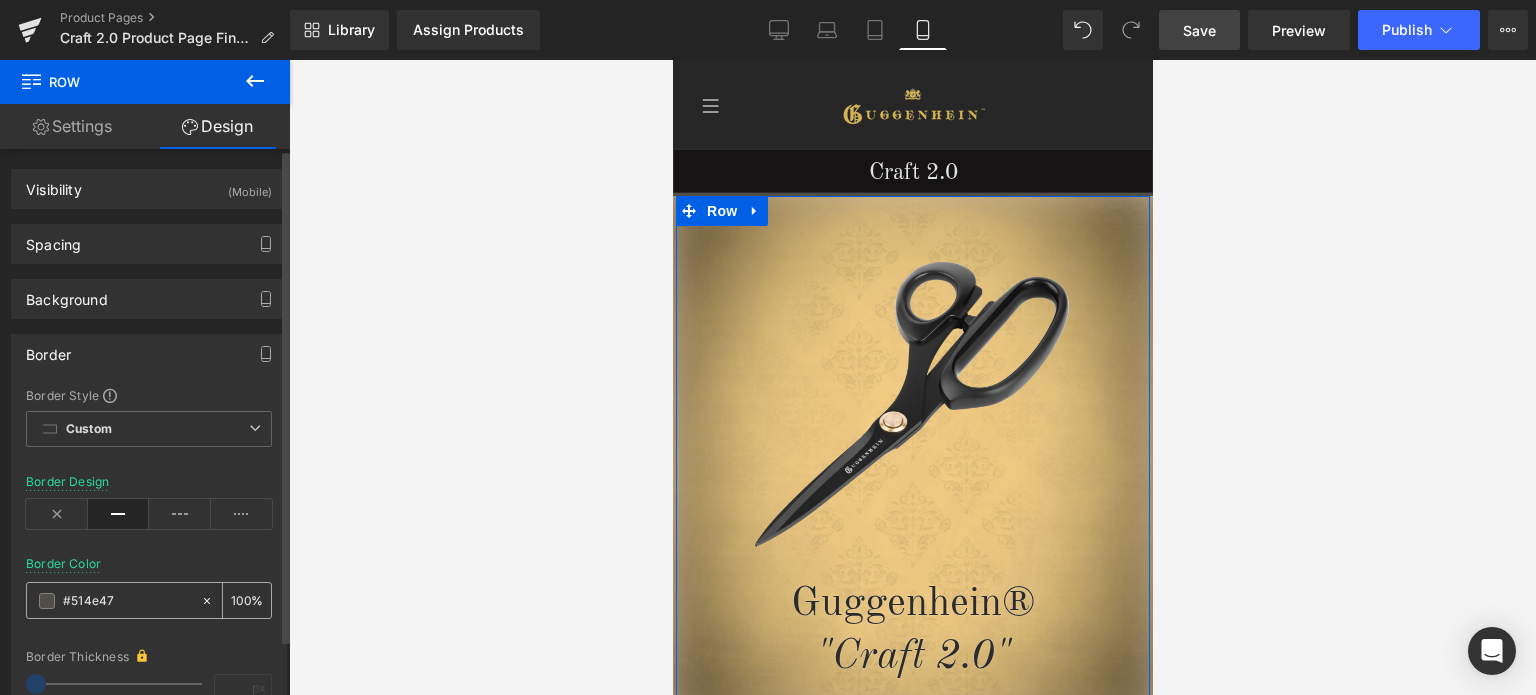 click at bounding box center (127, 601) 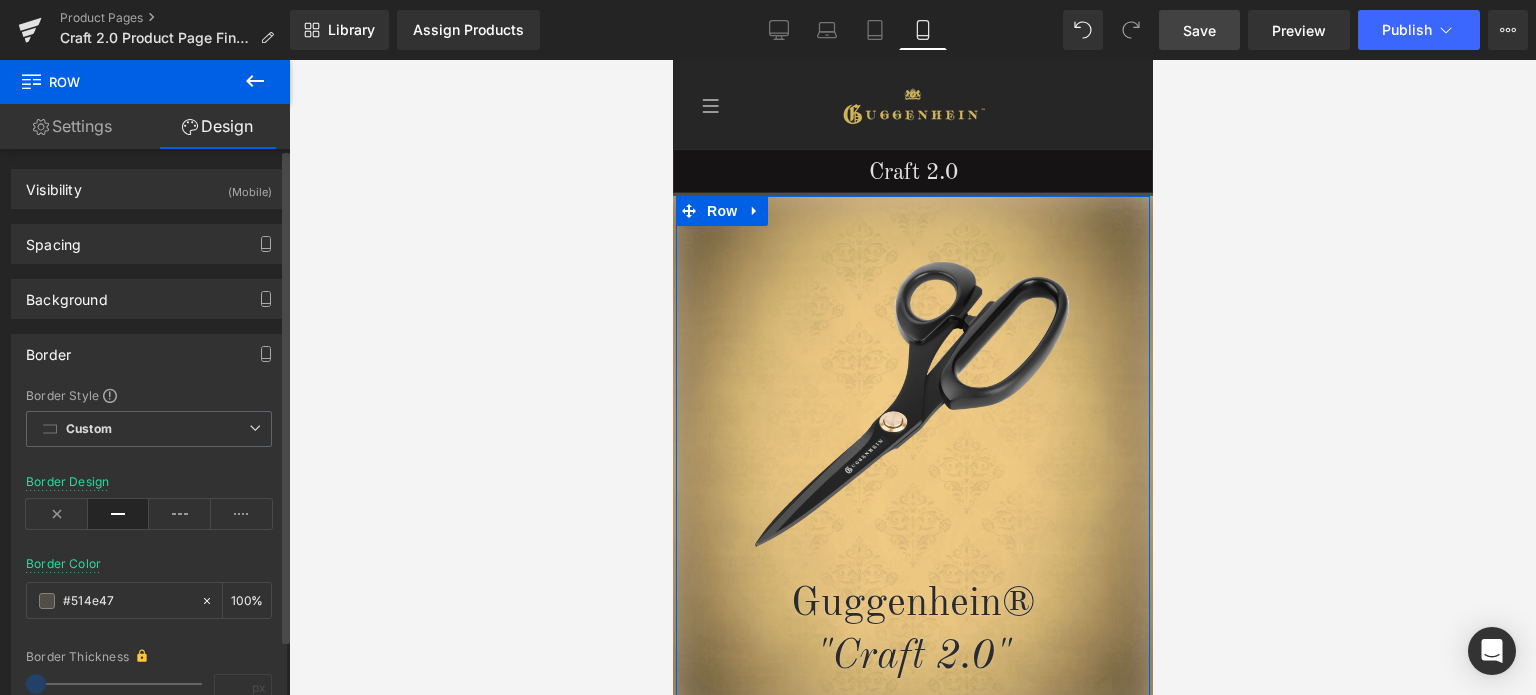 click on "Border Color #514e47 %" at bounding box center (149, 599) 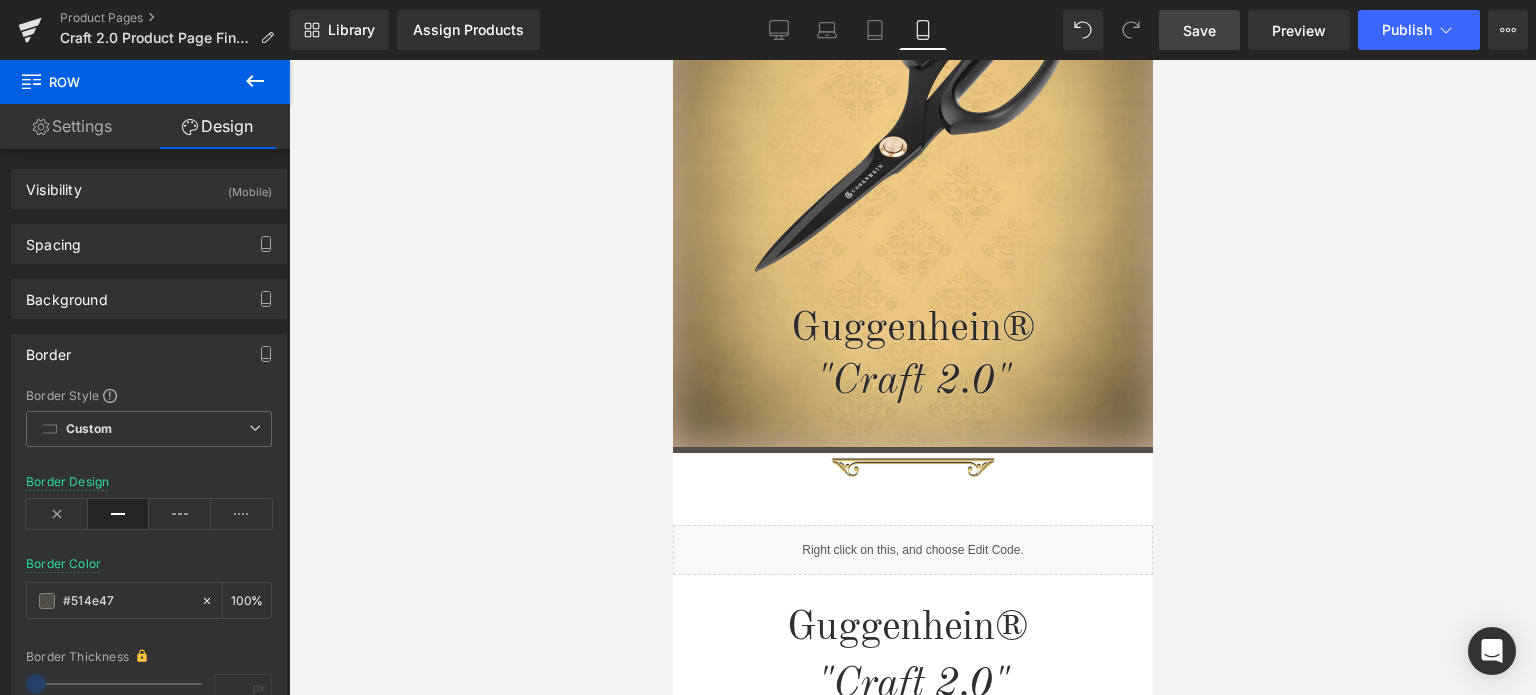 scroll, scrollTop: 135, scrollLeft: 0, axis: vertical 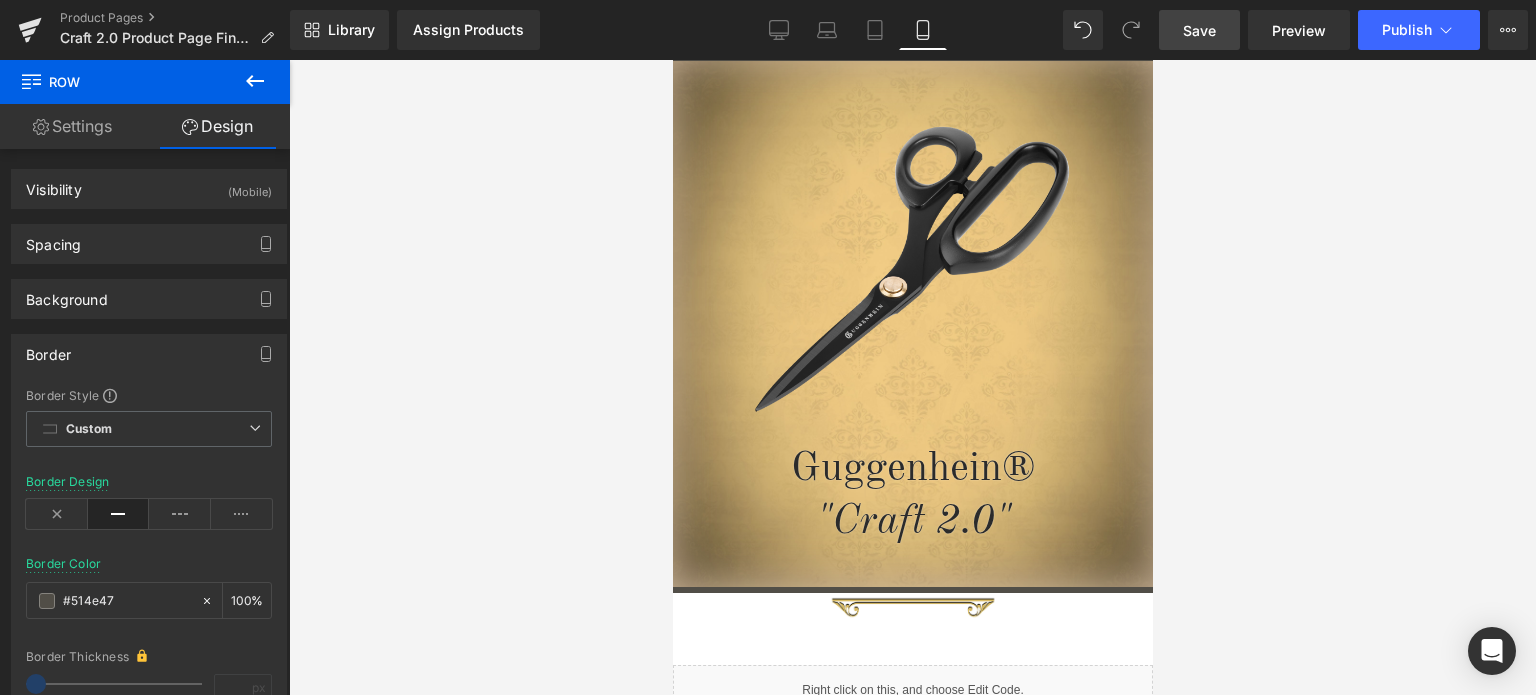 drag, startPoint x: 1147, startPoint y: 134, endPoint x: 1825, endPoint y: 203, distance: 681.502 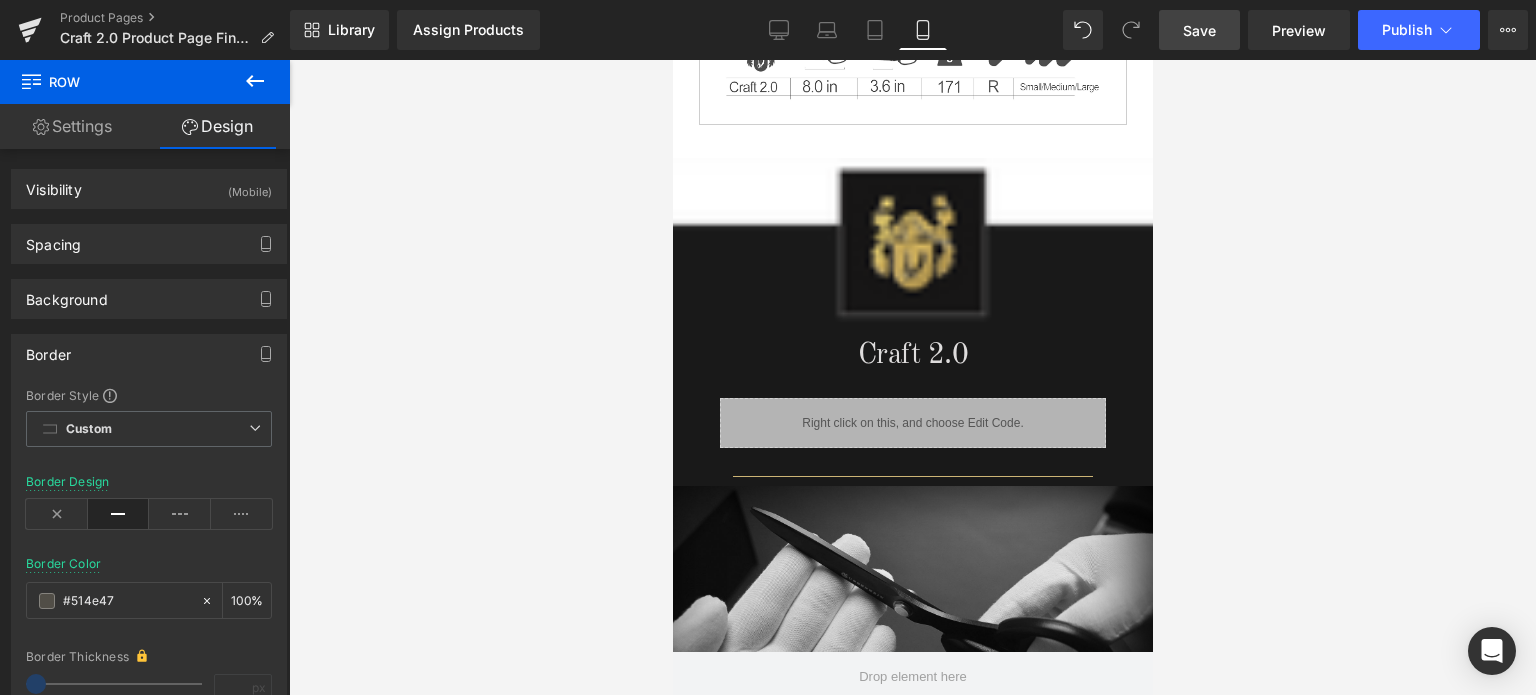 scroll, scrollTop: 1290, scrollLeft: 0, axis: vertical 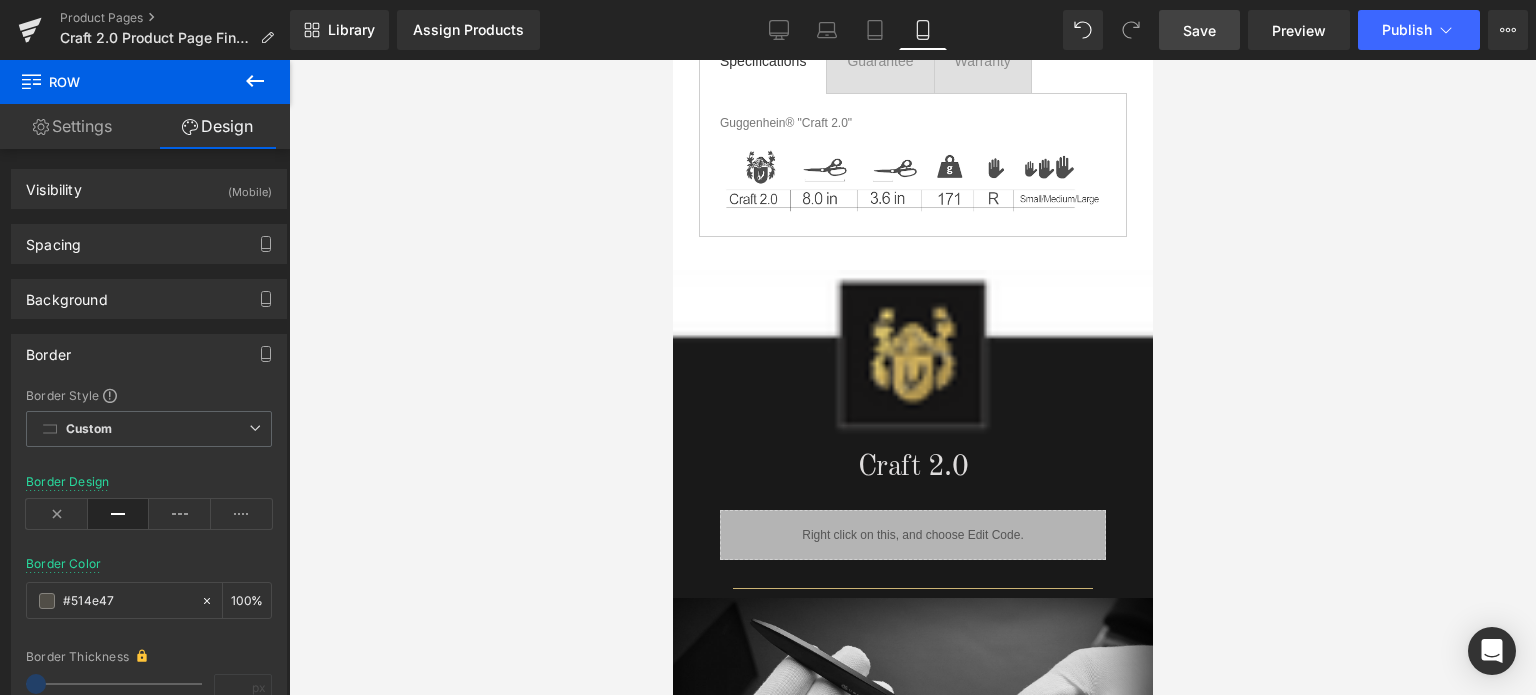 drag, startPoint x: 1146, startPoint y: 133, endPoint x: 1850, endPoint y: 340, distance: 733.80176 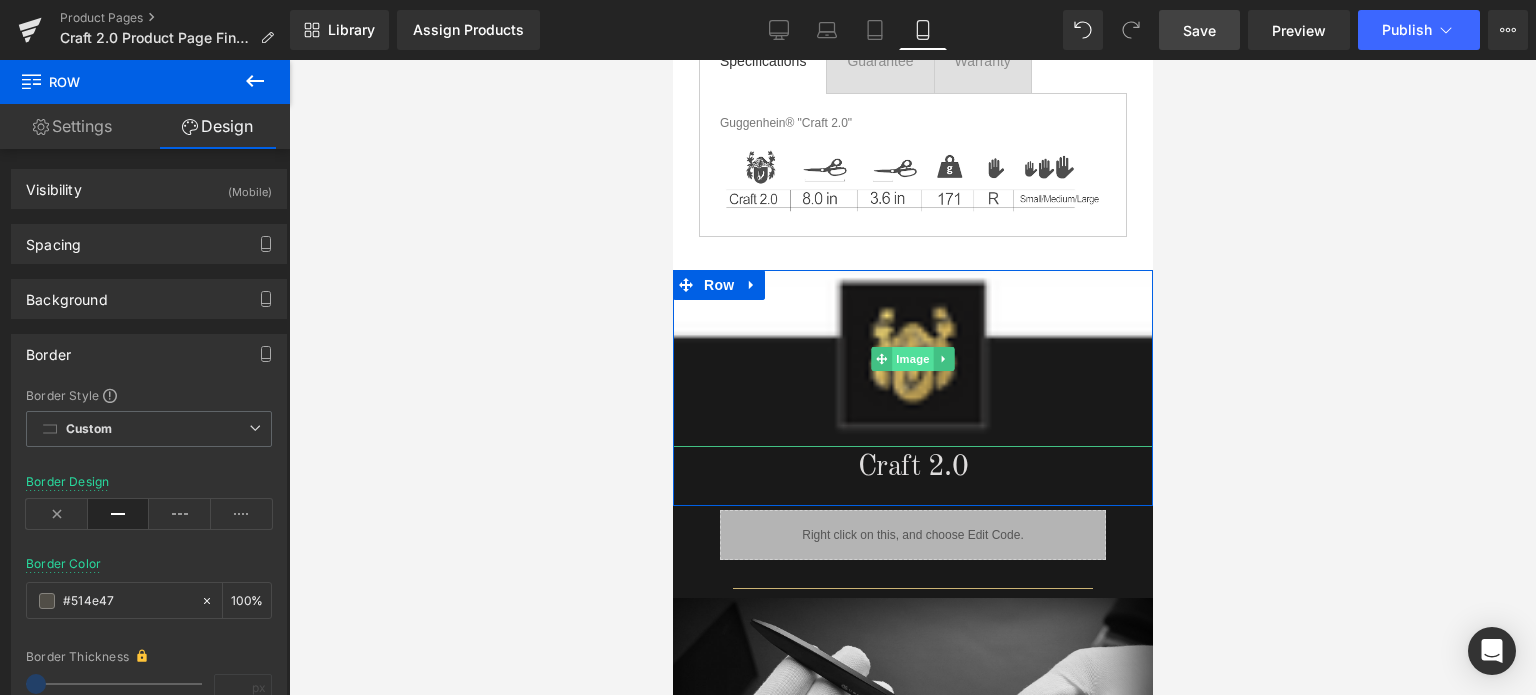 click on "Image" at bounding box center [912, 359] 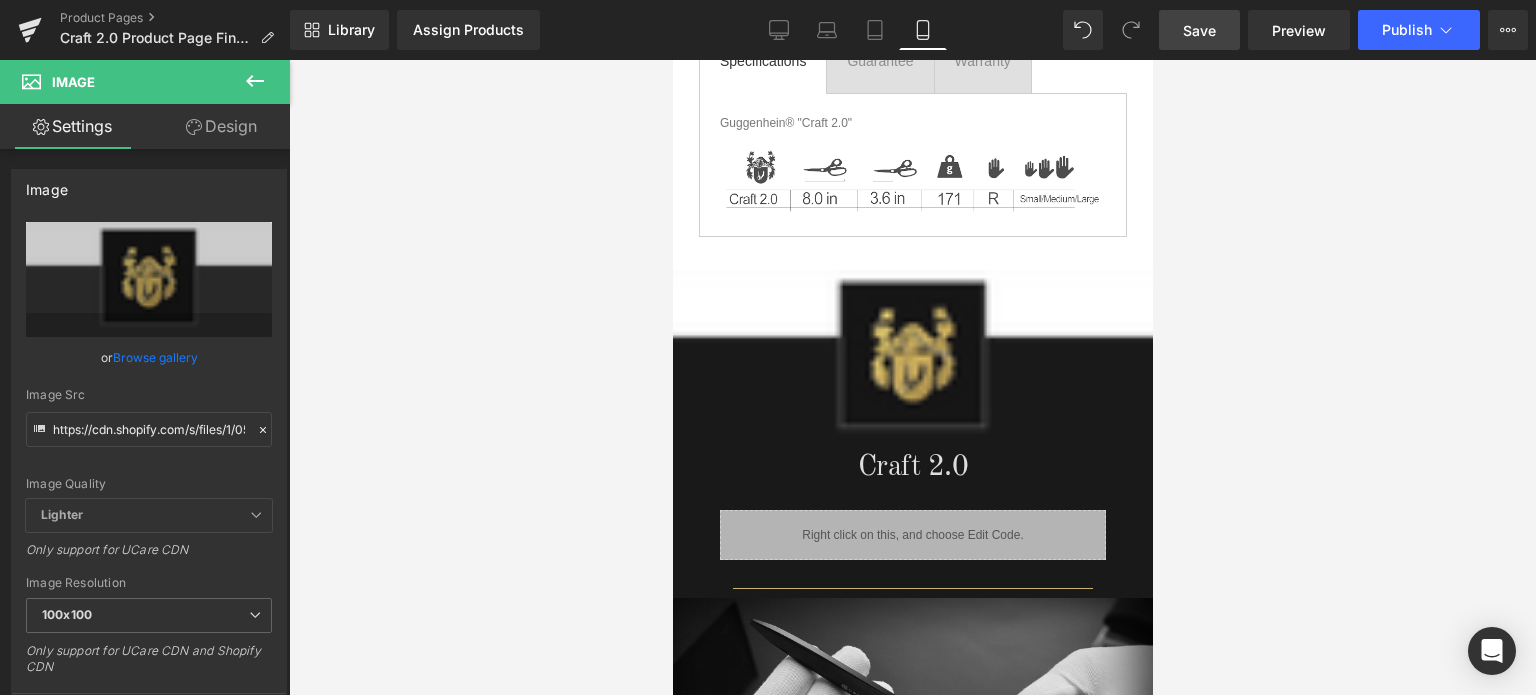 click on "Save" at bounding box center (1199, 30) 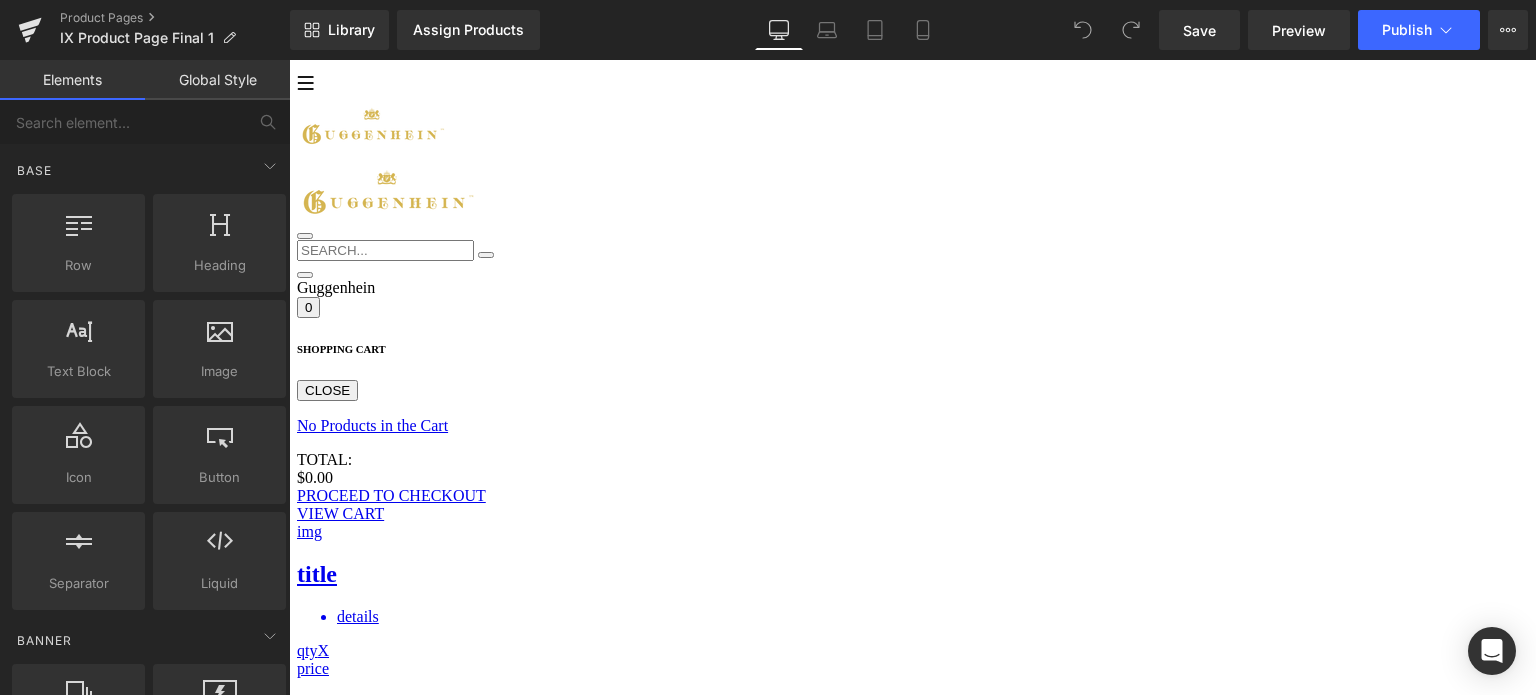 scroll, scrollTop: 0, scrollLeft: 0, axis: both 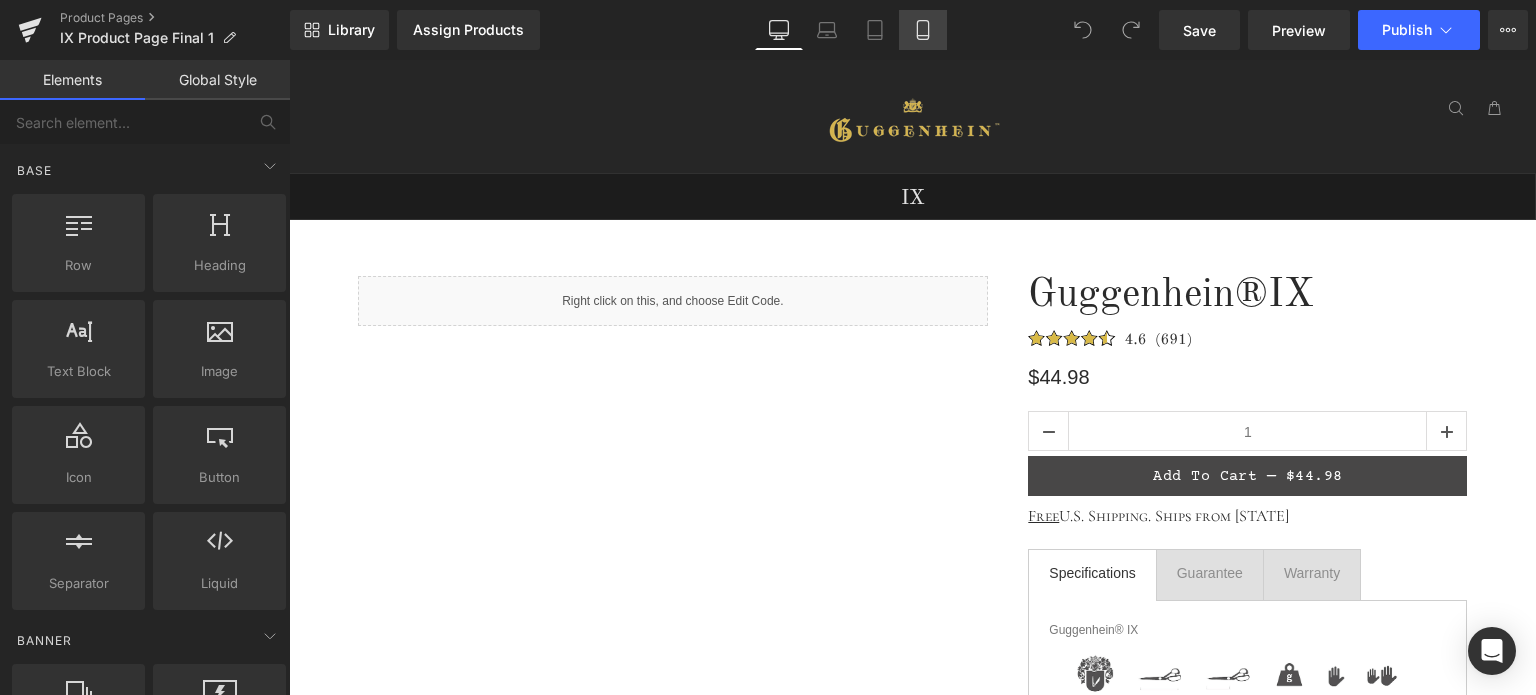 click 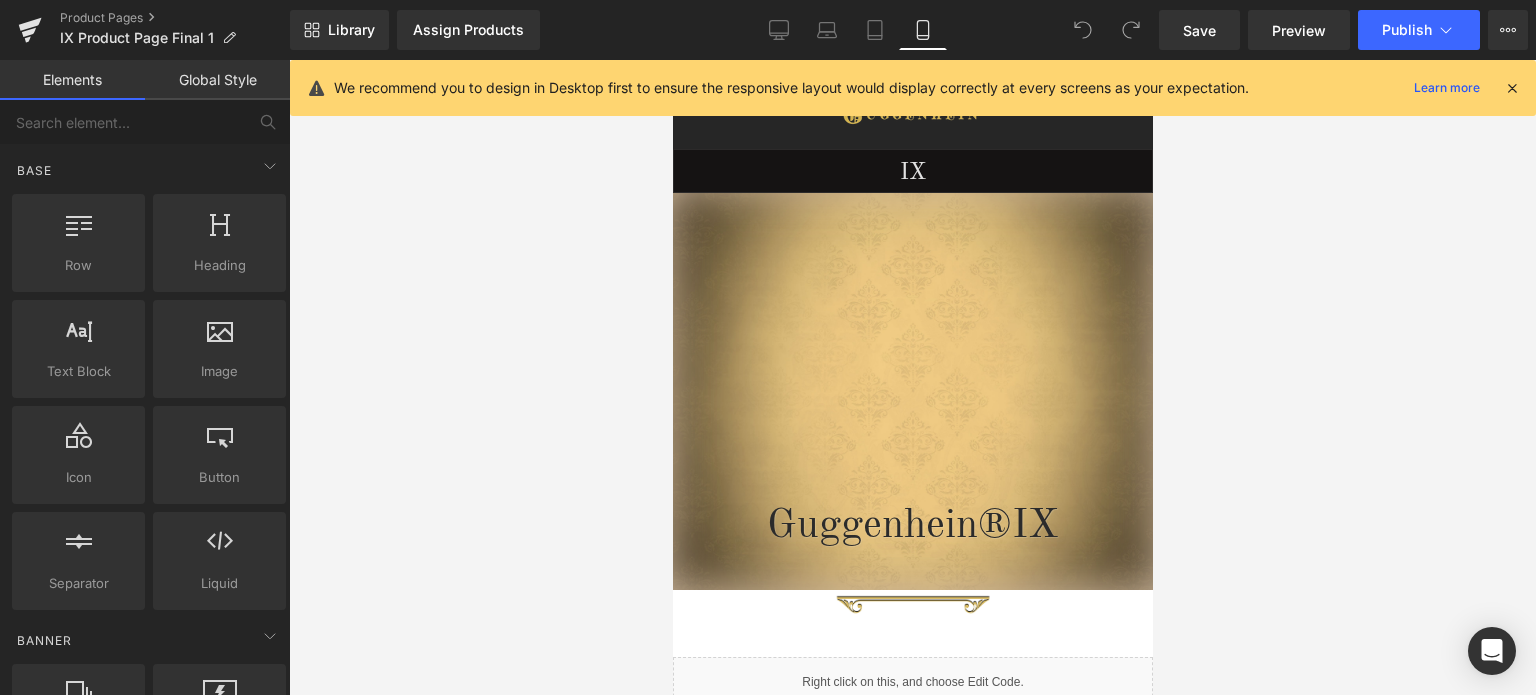 click at bounding box center (1512, 88) 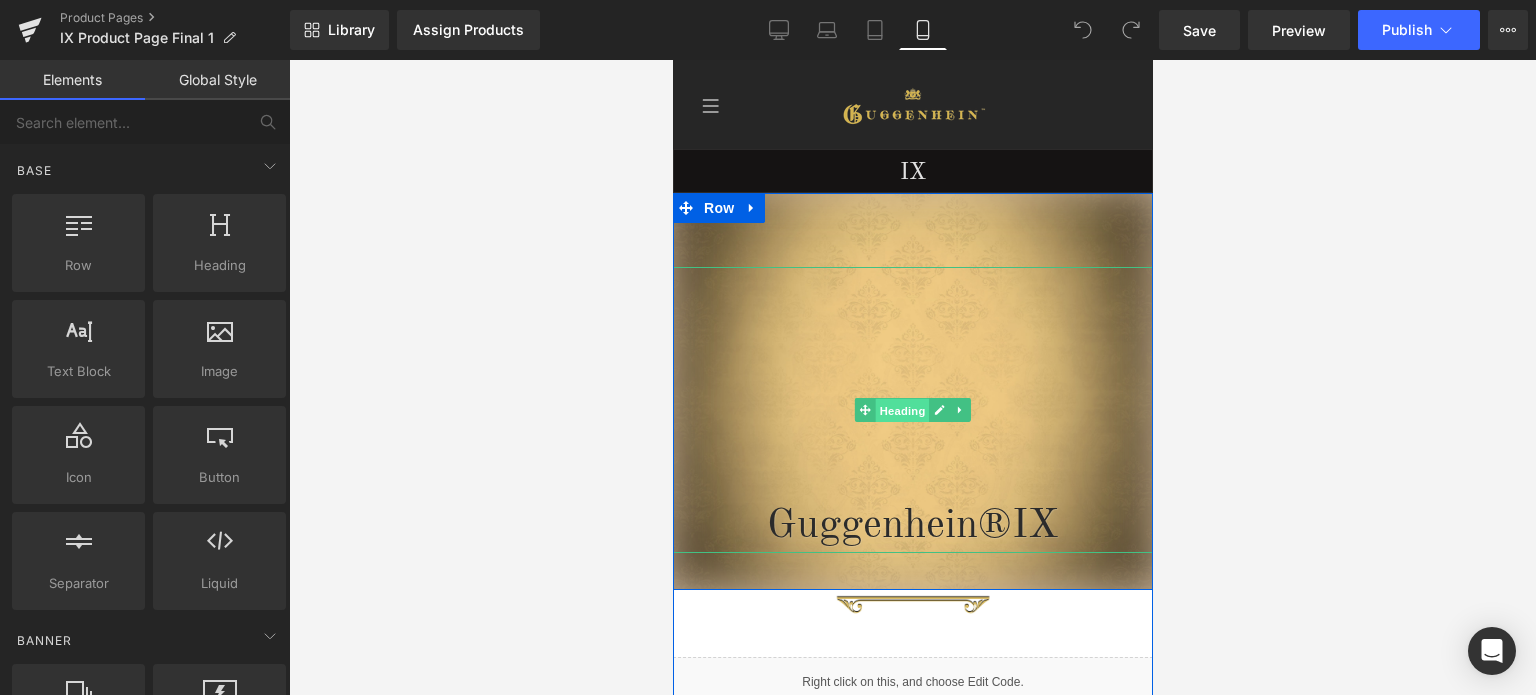 click on "Heading" at bounding box center (902, 411) 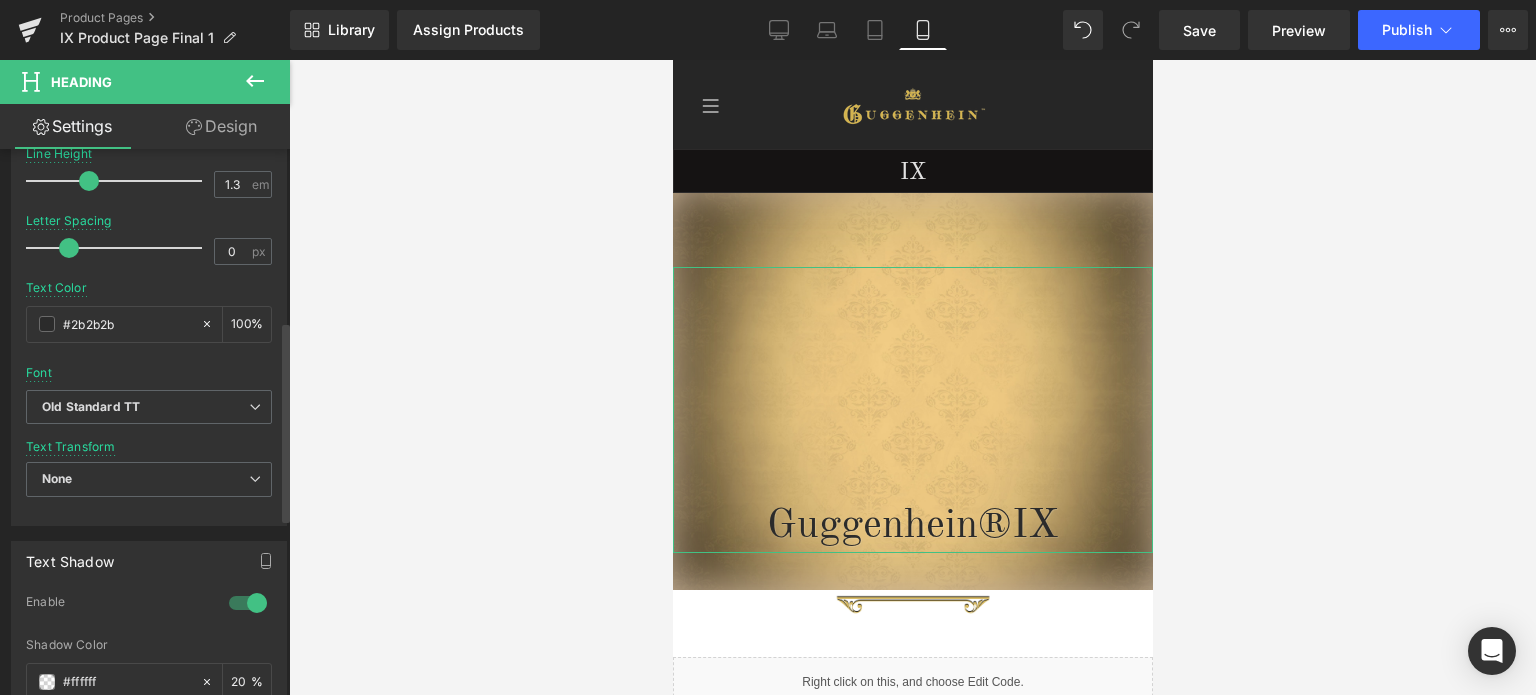 scroll, scrollTop: 600, scrollLeft: 0, axis: vertical 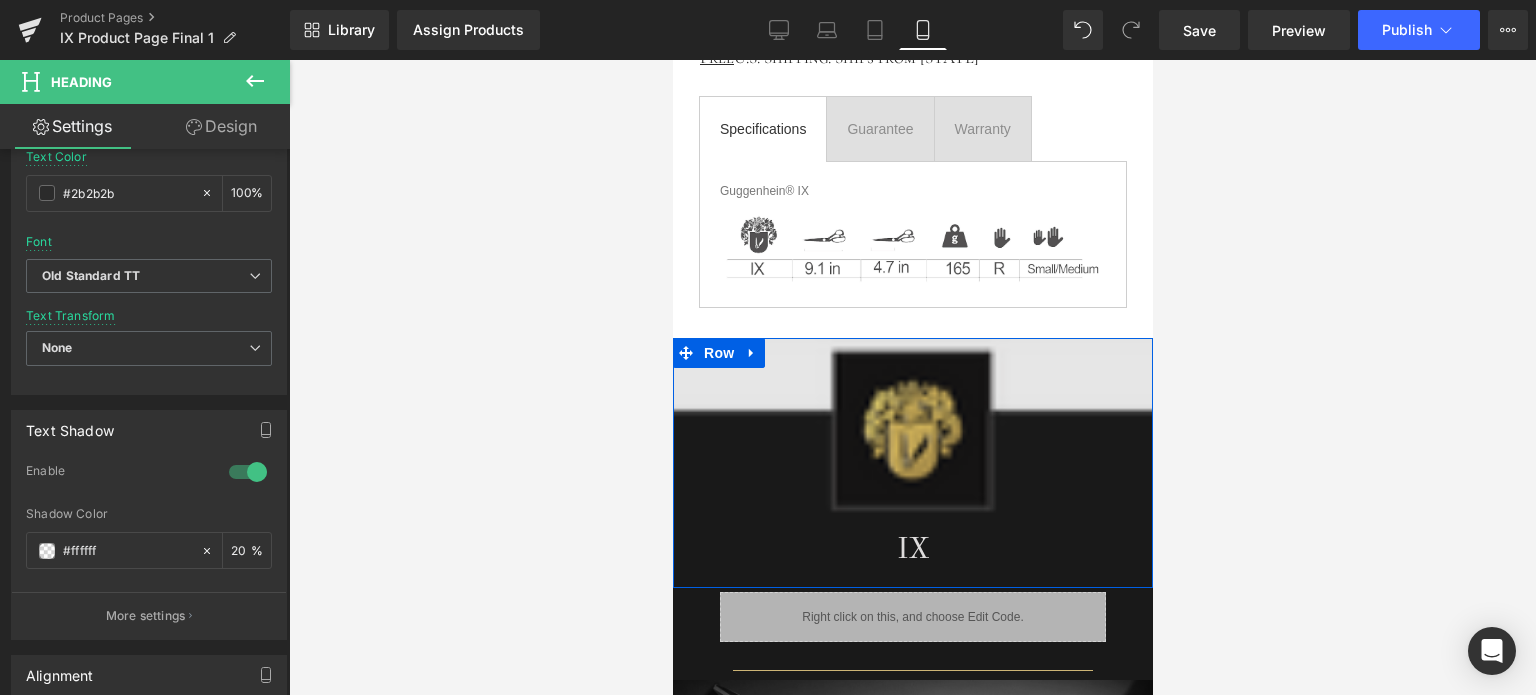 click on "Image" at bounding box center [912, 434] 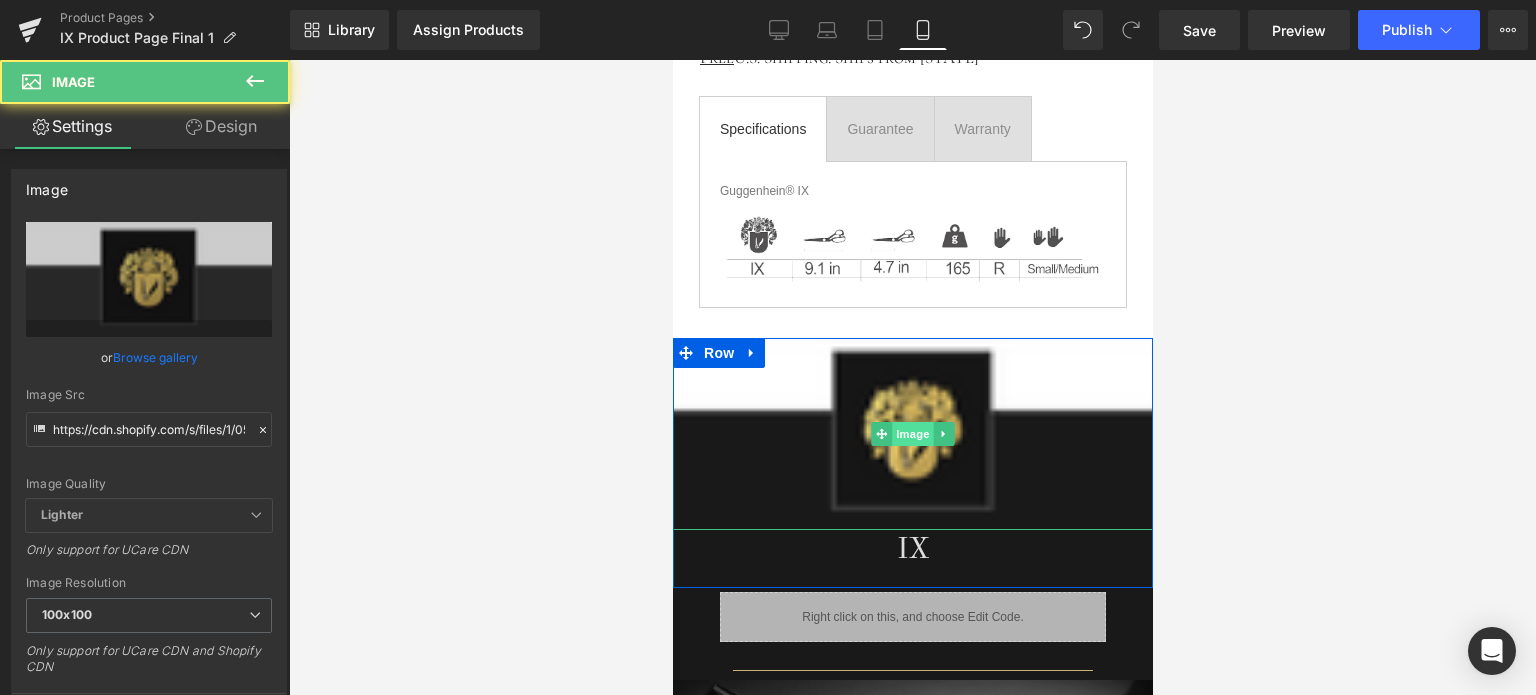 click on "Image" at bounding box center [912, 434] 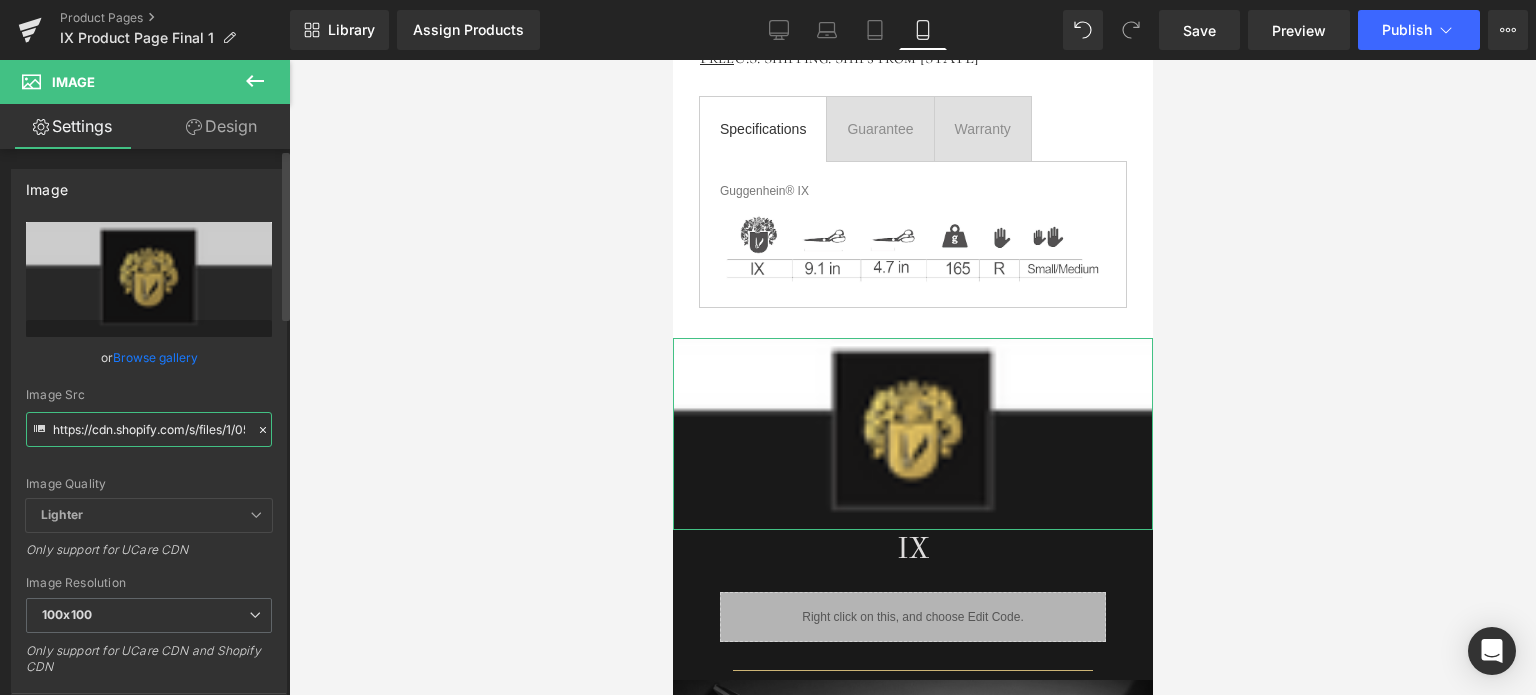 click on "https://cdn.shopify.com/s/files/1/0566/0963/6442/files/1_6c15f4be-eb4b-4306-aa61-b3e0f24b5de5_100x100.png?v=1753963903" at bounding box center [149, 429] 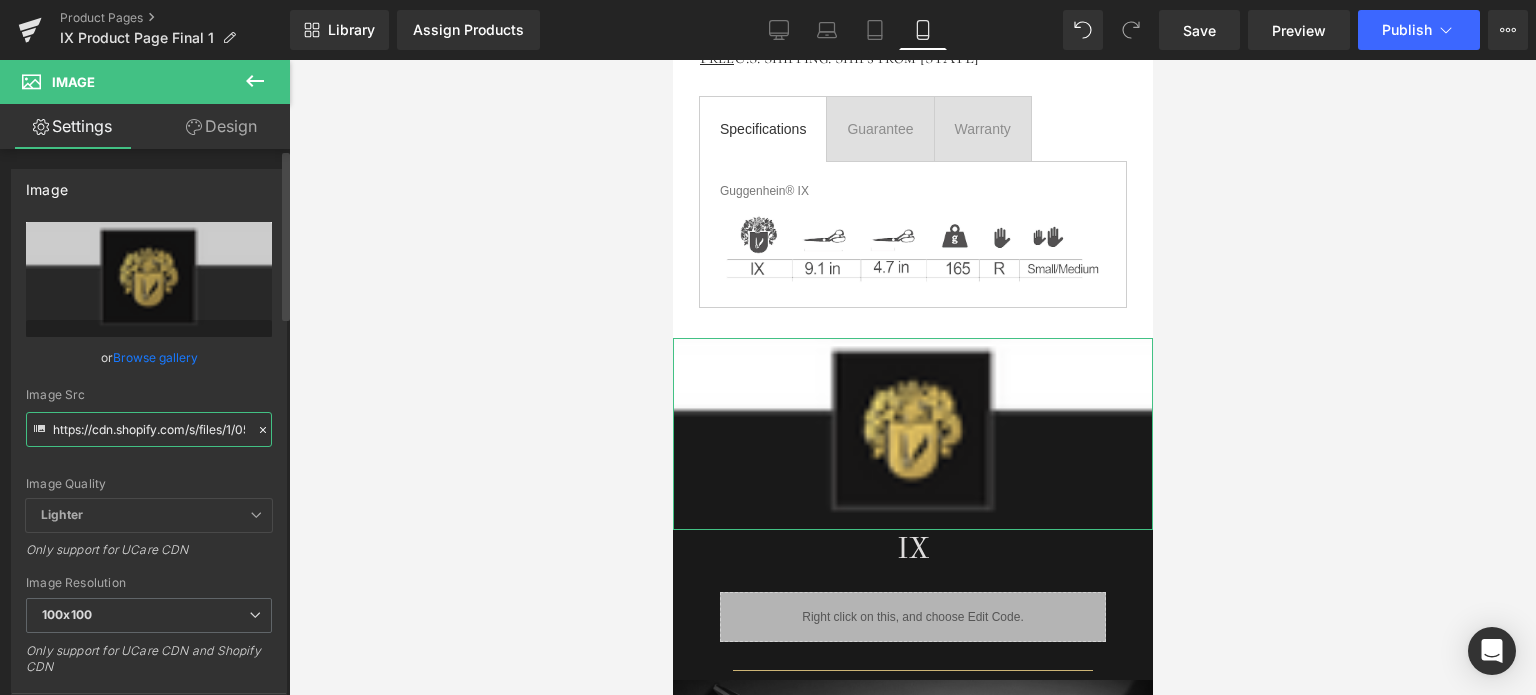 paste on "2_2cbbe070-60ce-4469-8ab4-18f4a7da72c1.png?v=1754341782" 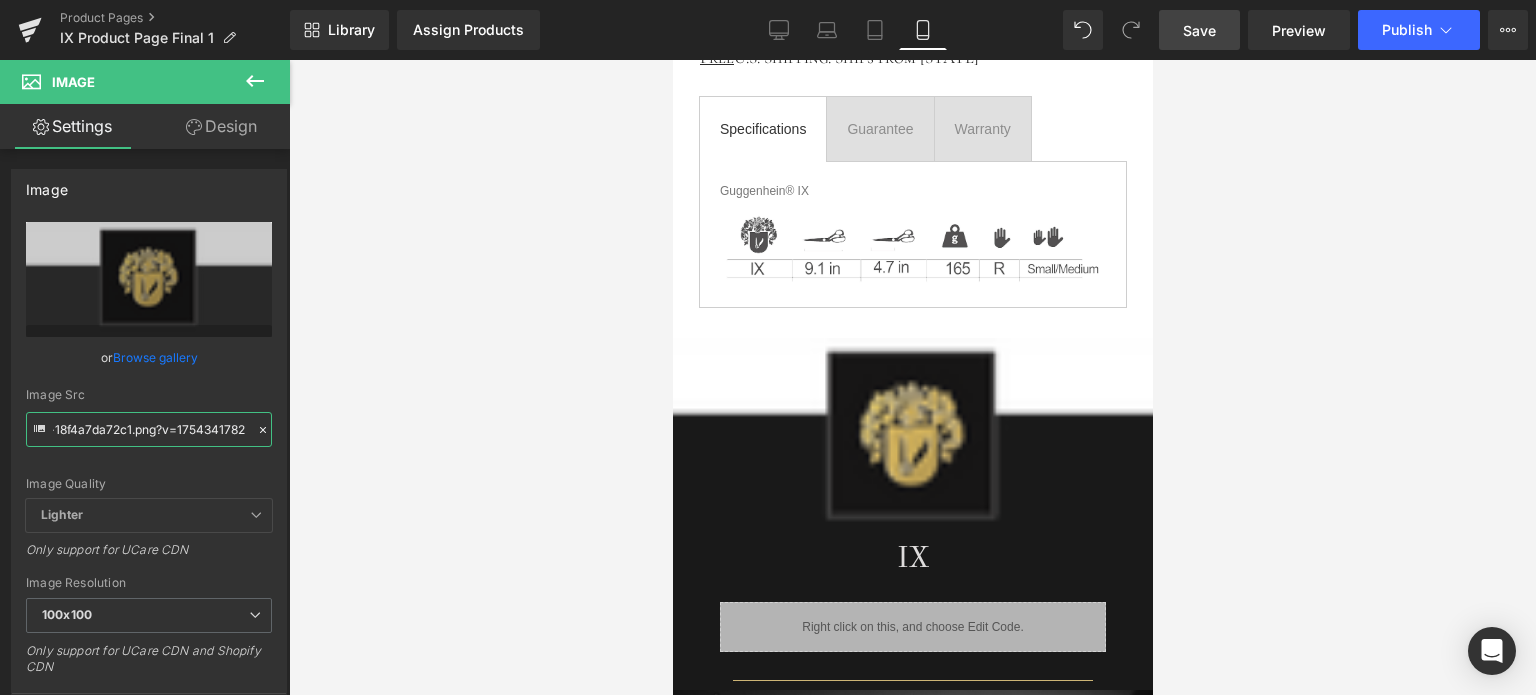 type on "https://cdn.shopify.com/s/files/1/0566/0963/6442/files/2_2cbbe070-60ce-4469-8ab4-18f4a7da72c1_100x100.png?v=1754341782" 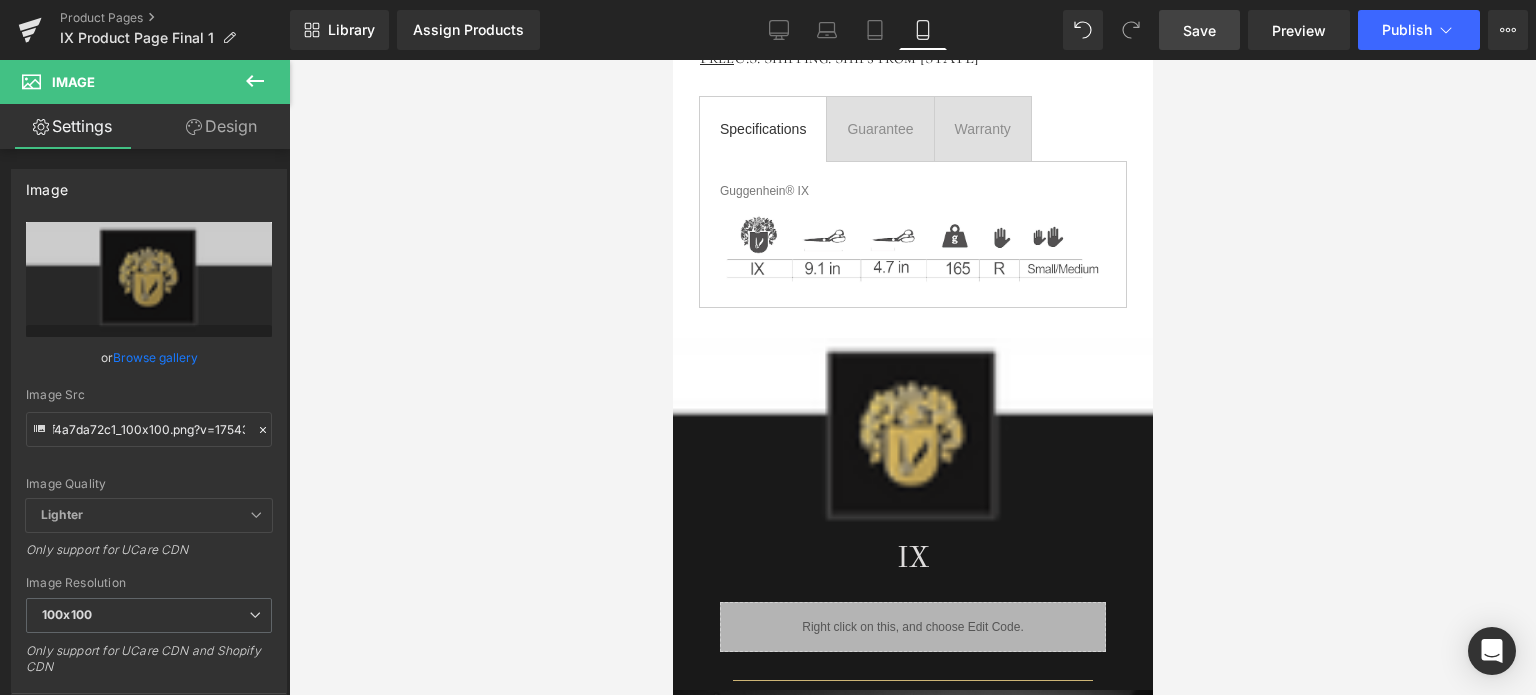 scroll, scrollTop: 0, scrollLeft: 0, axis: both 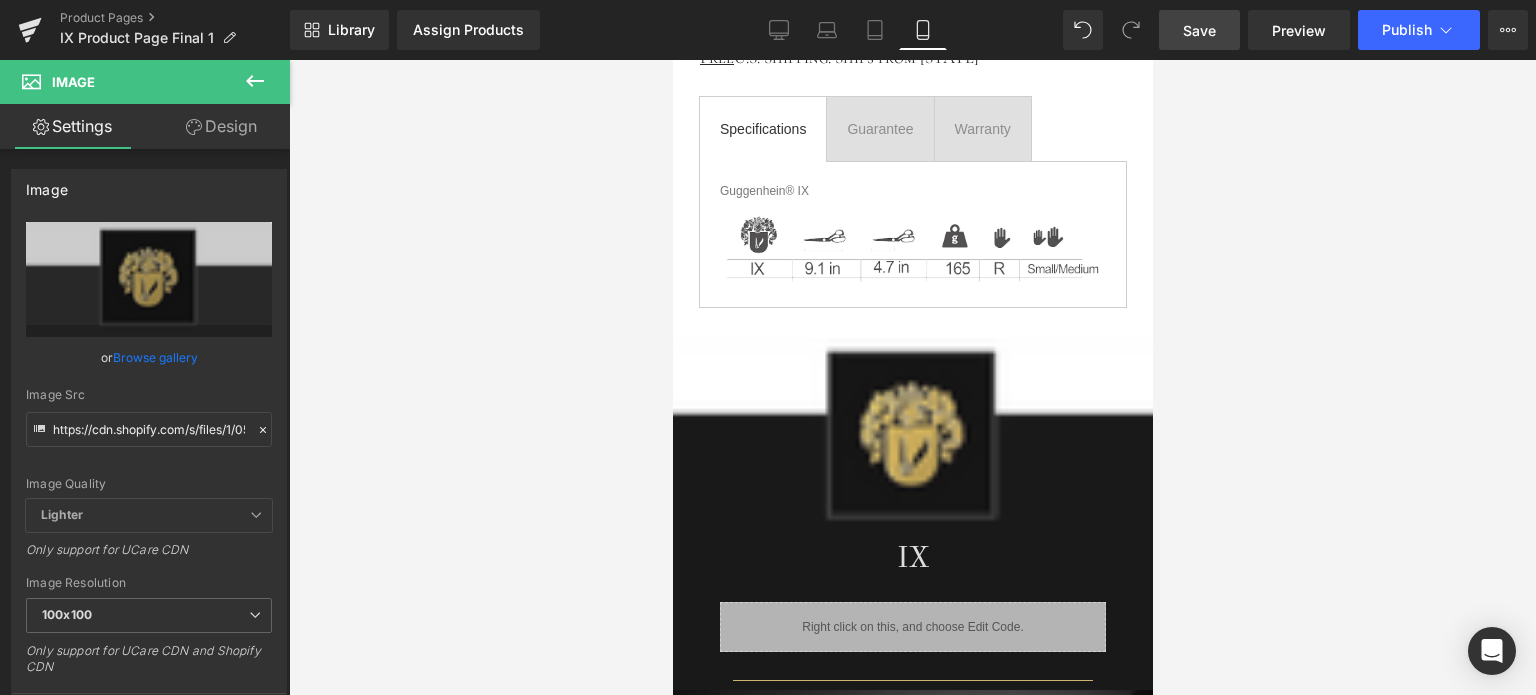 click on "Save" at bounding box center (1199, 30) 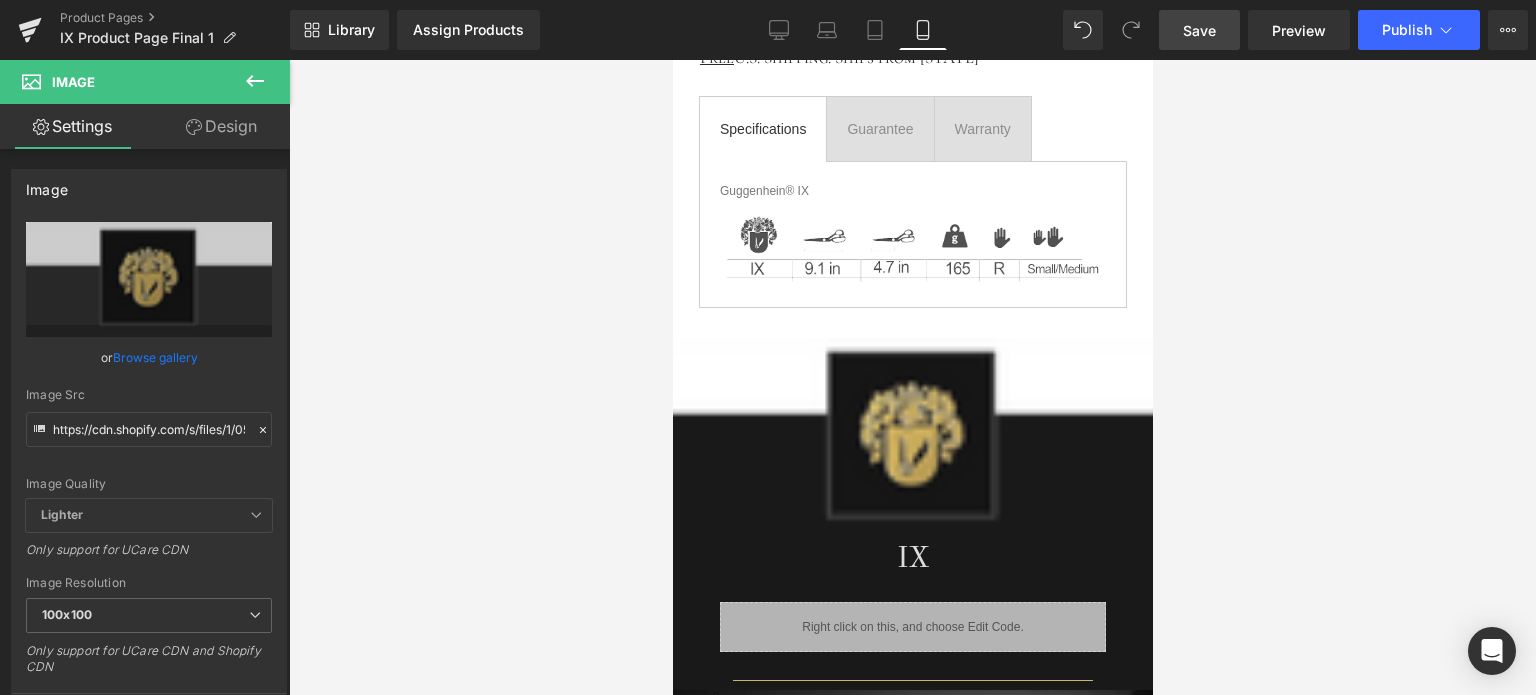 click on "Save" at bounding box center (1199, 30) 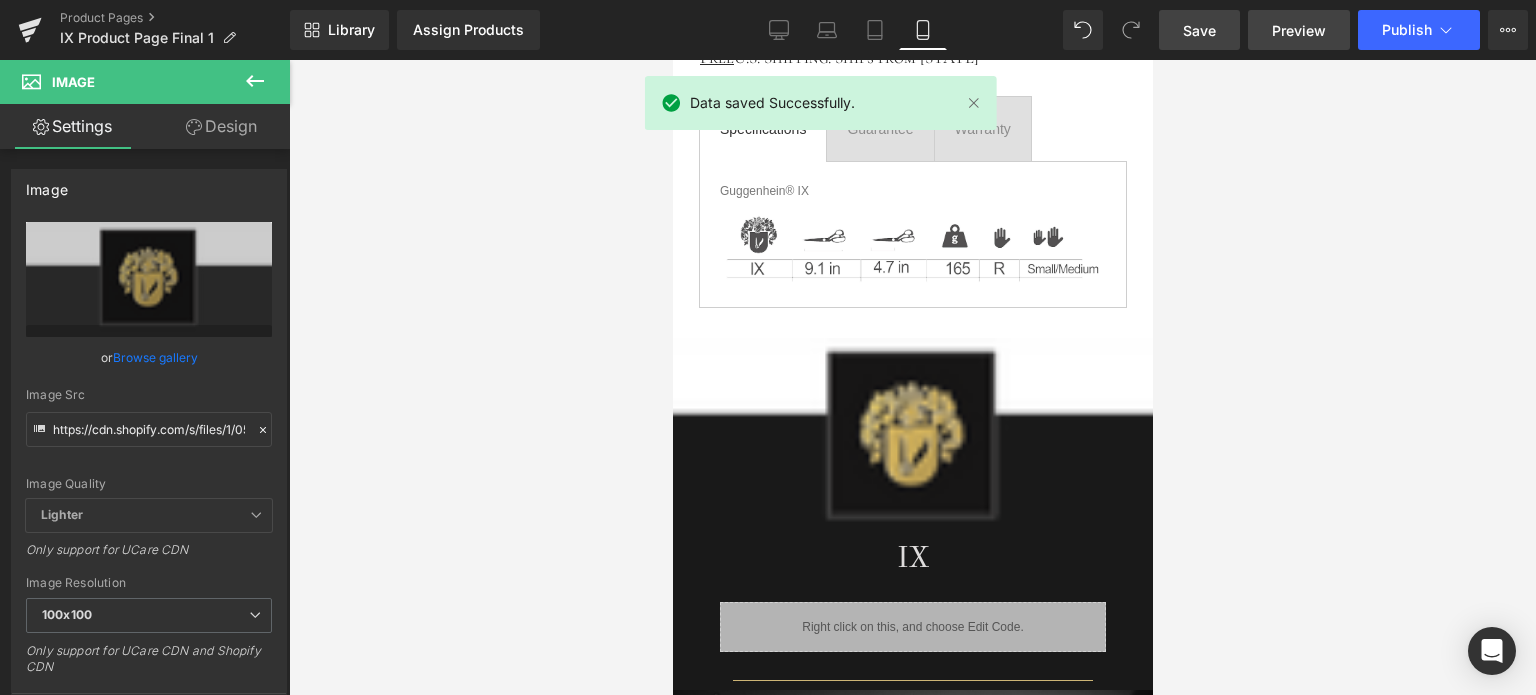 click on "Preview" at bounding box center (1299, 30) 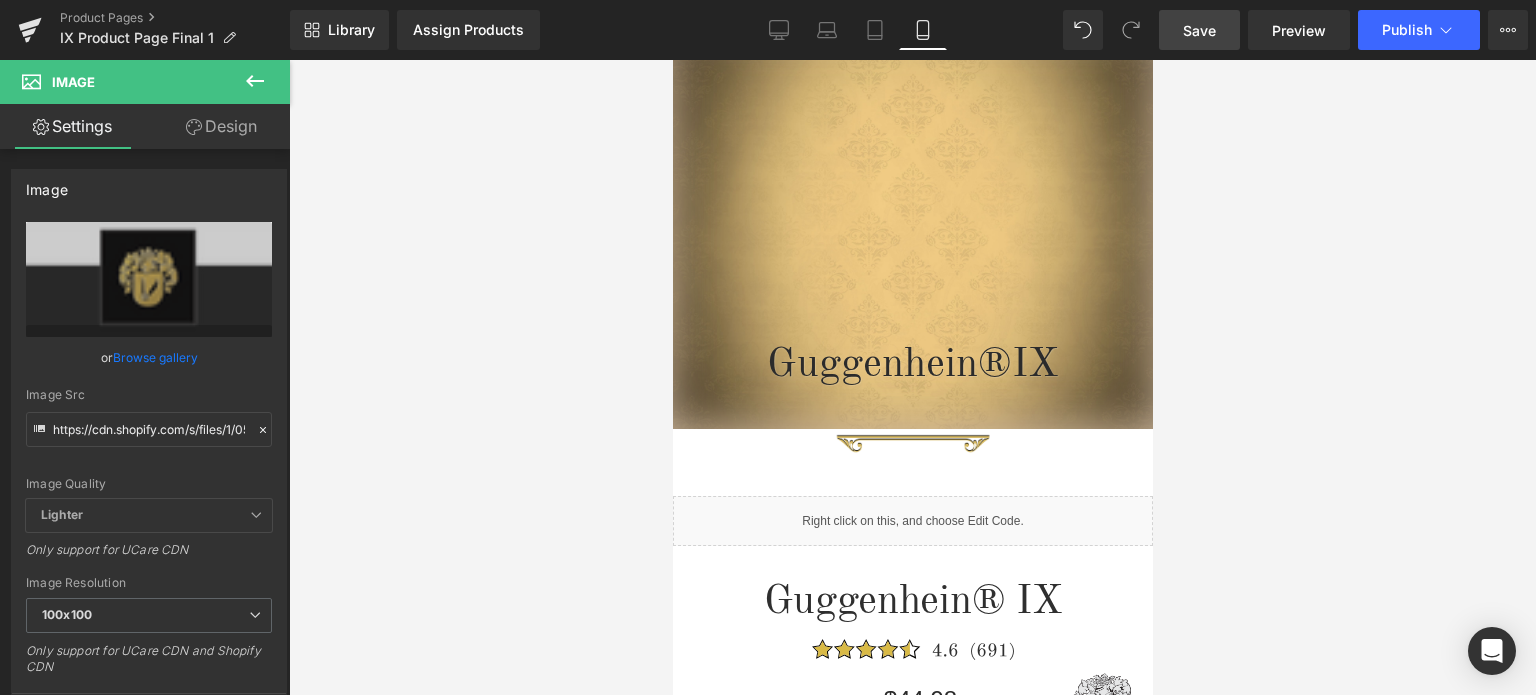 scroll, scrollTop: 0, scrollLeft: 0, axis: both 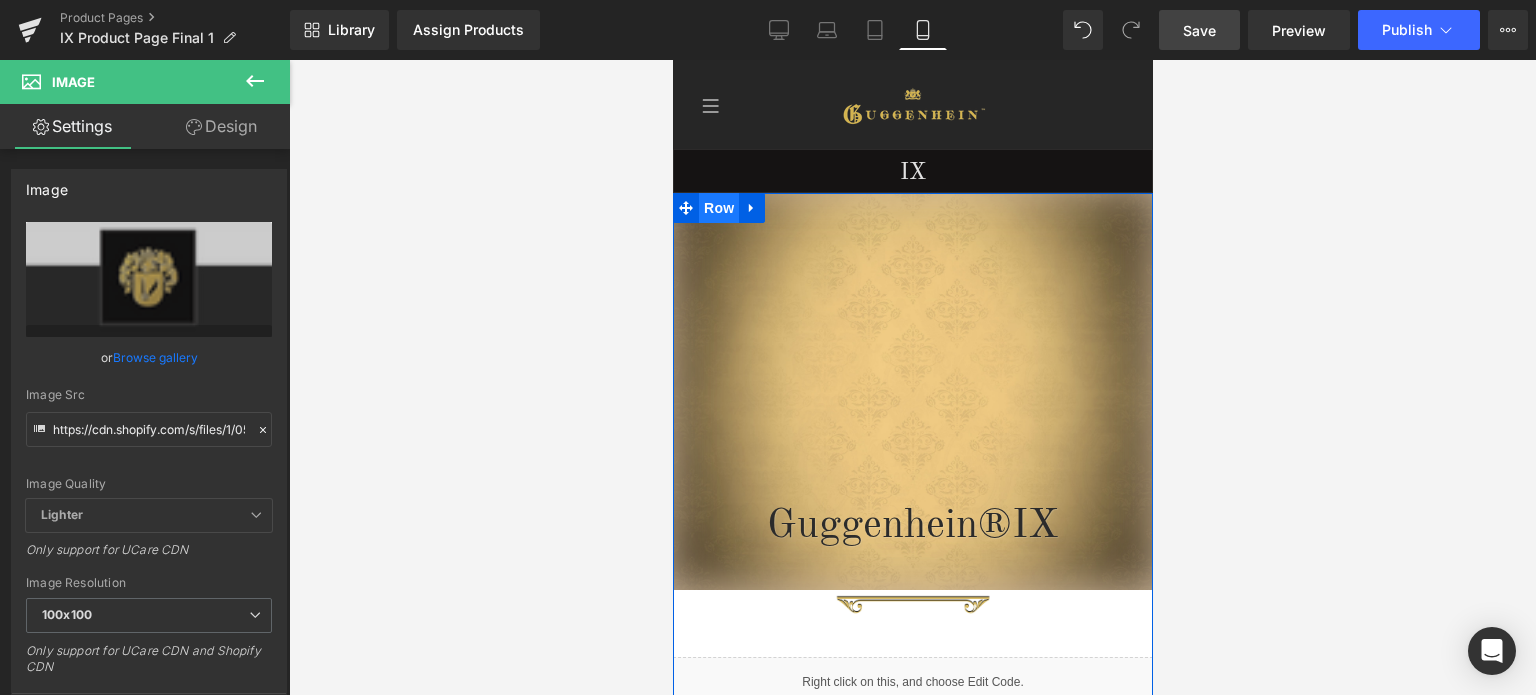 click on "Row" at bounding box center (718, 208) 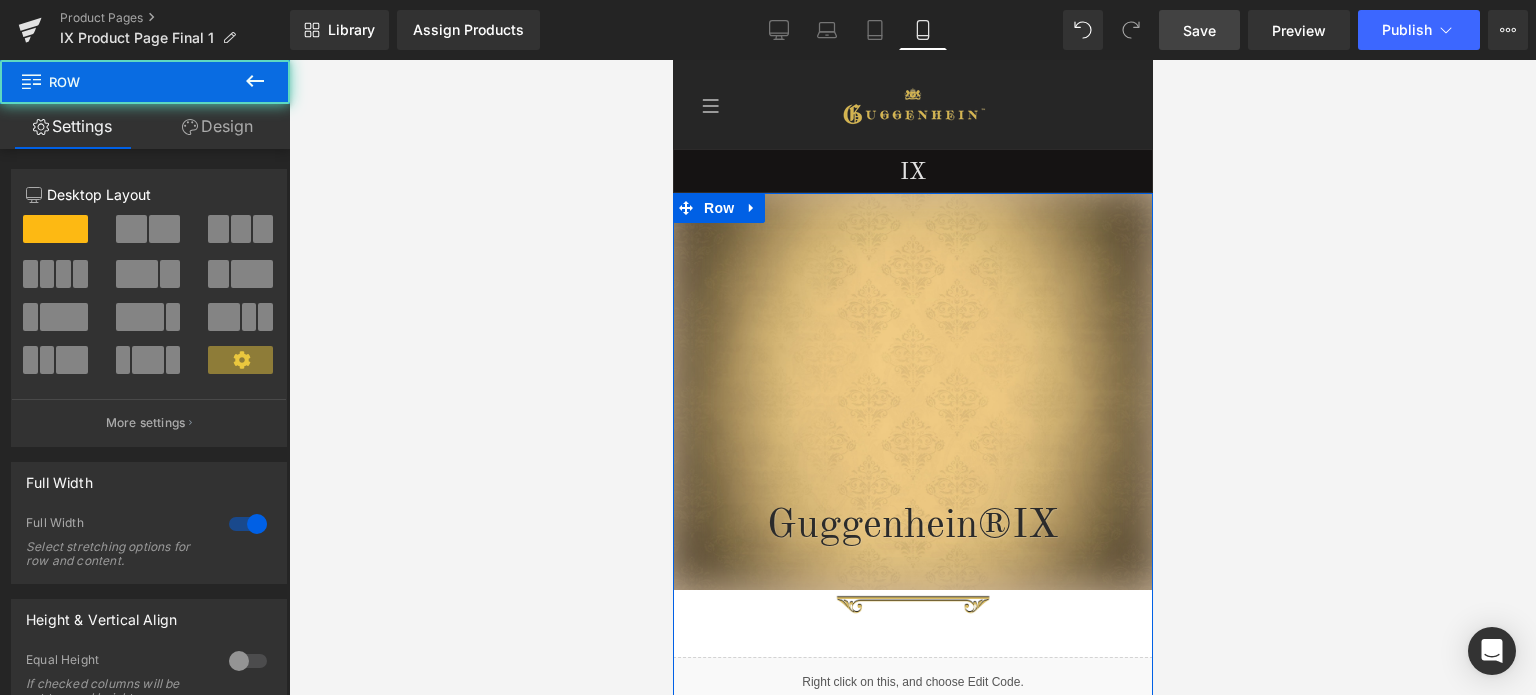 click on "Design" at bounding box center (217, 126) 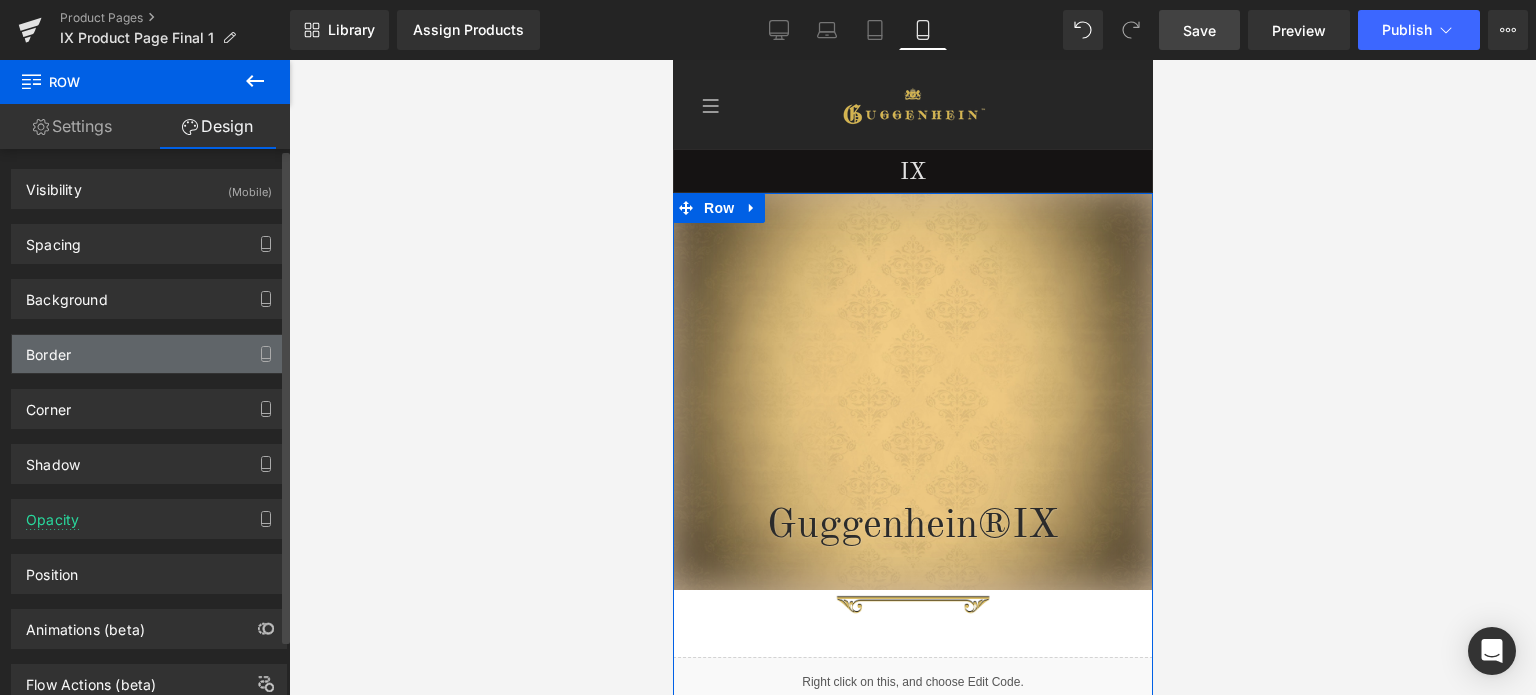 click on "Border" at bounding box center (149, 354) 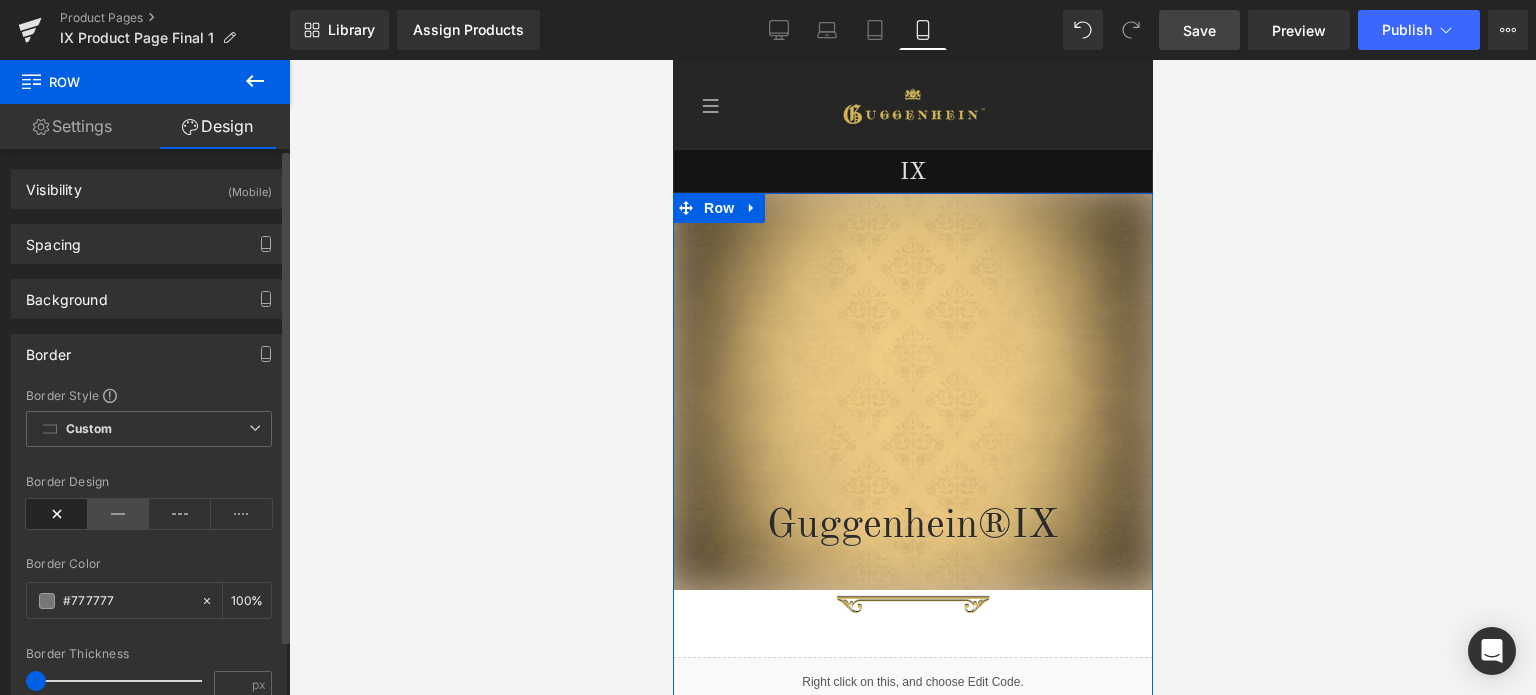 click at bounding box center (119, 514) 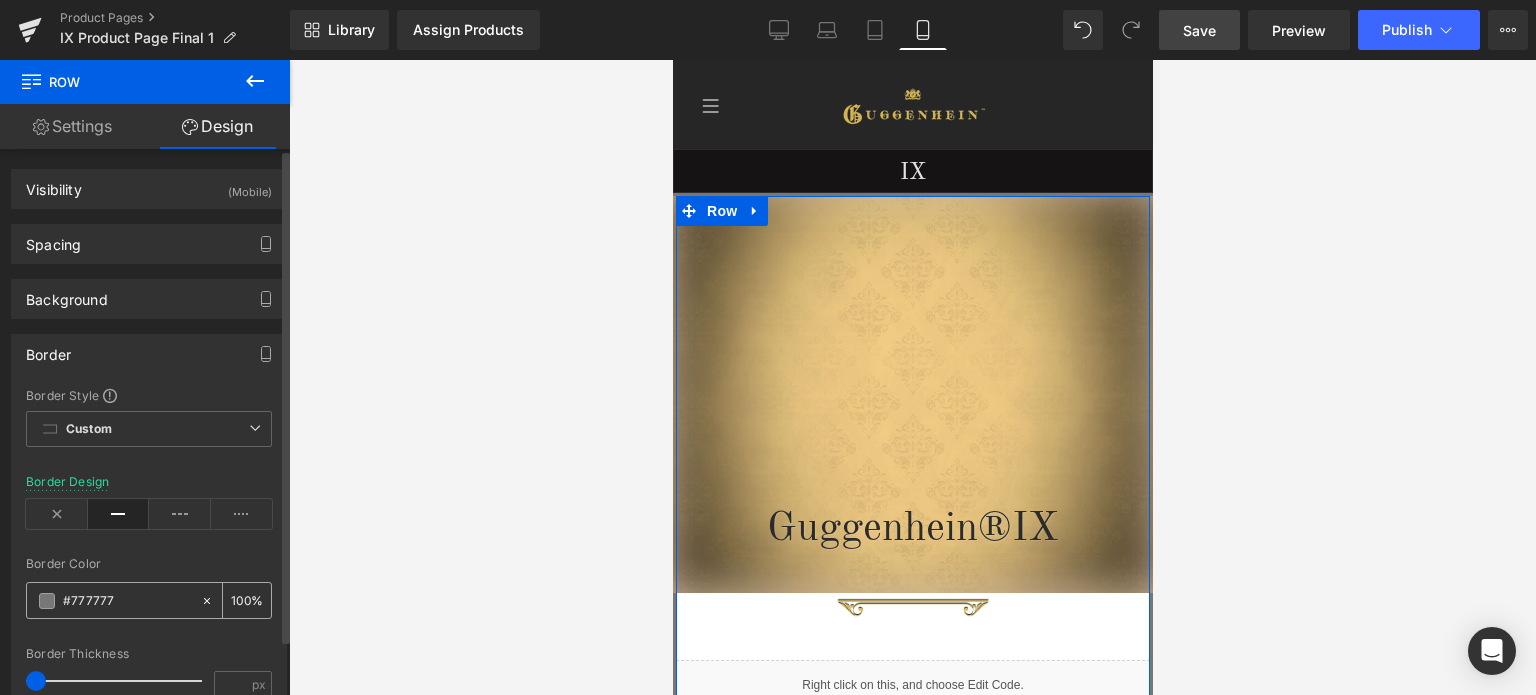 paste on "514e4" 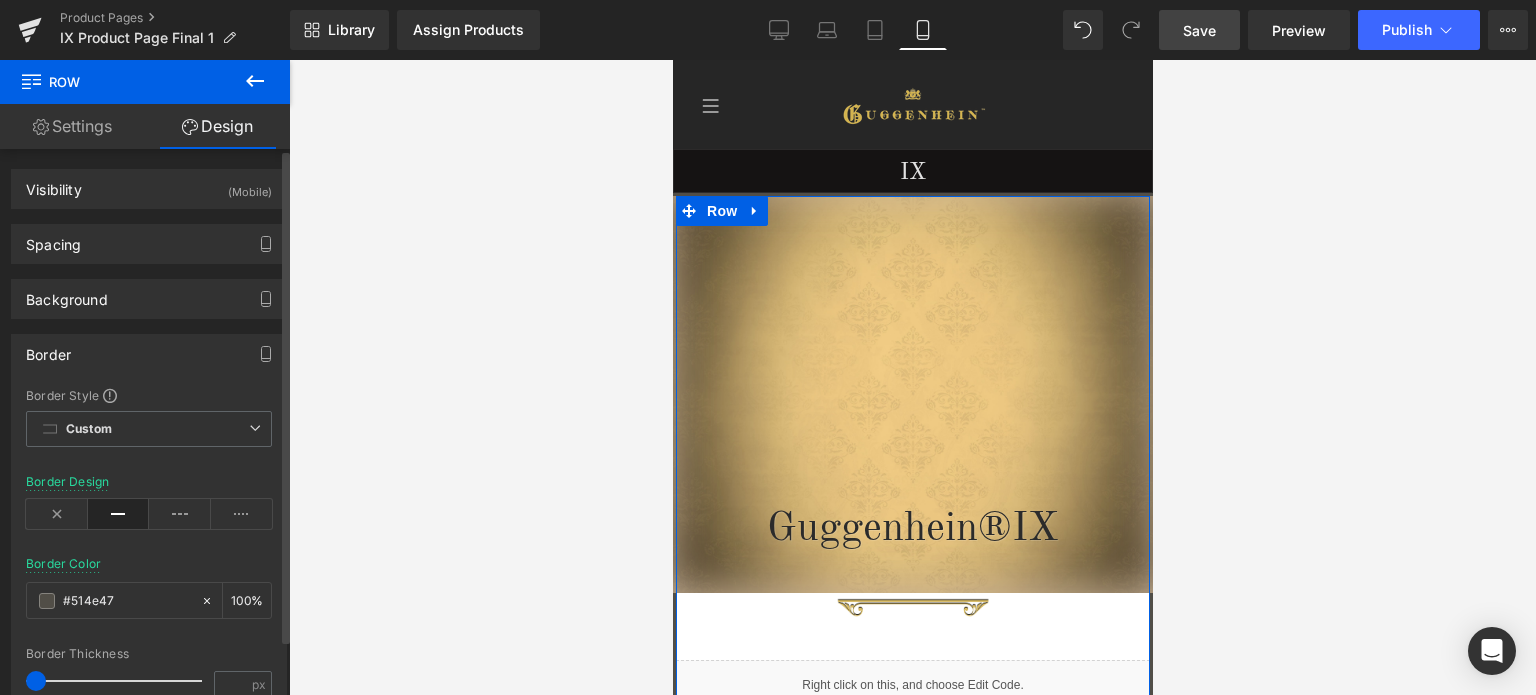 type on "#514e47" 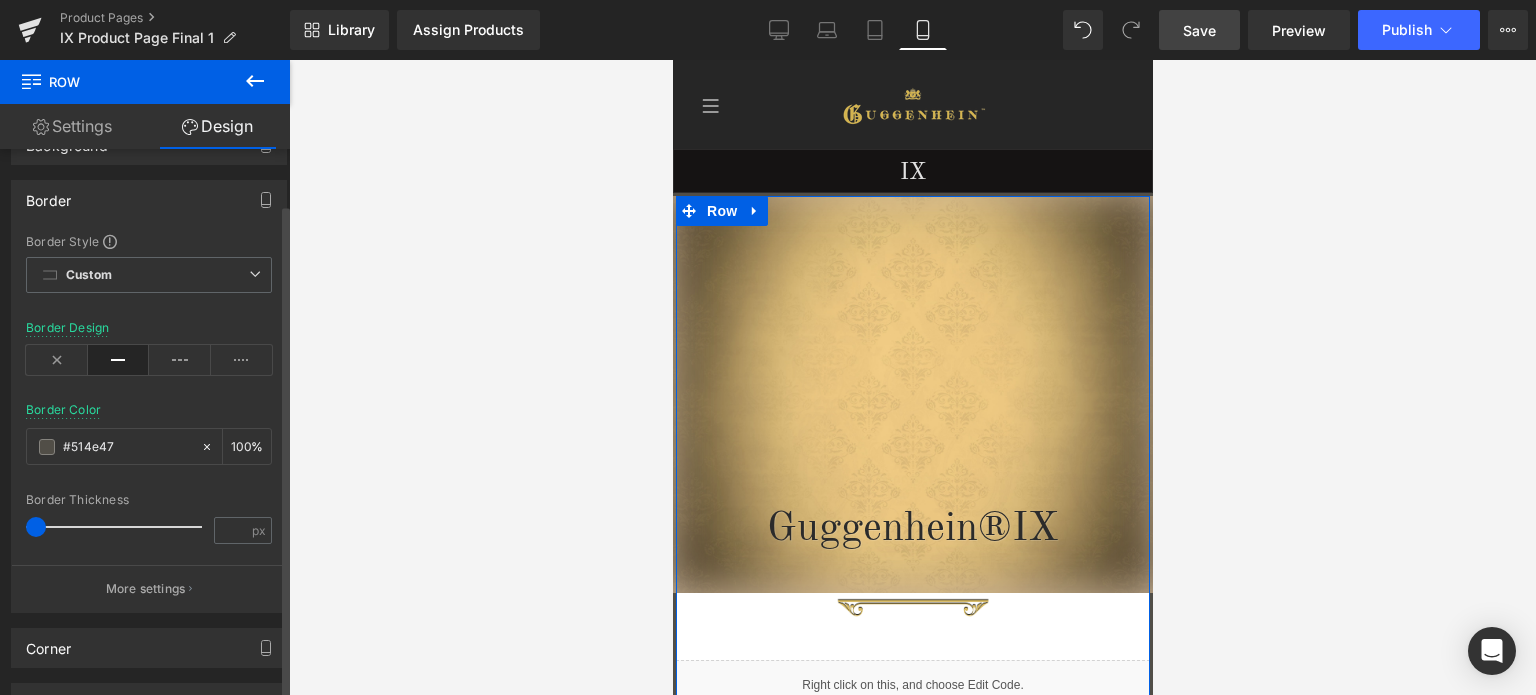 scroll, scrollTop: 200, scrollLeft: 0, axis: vertical 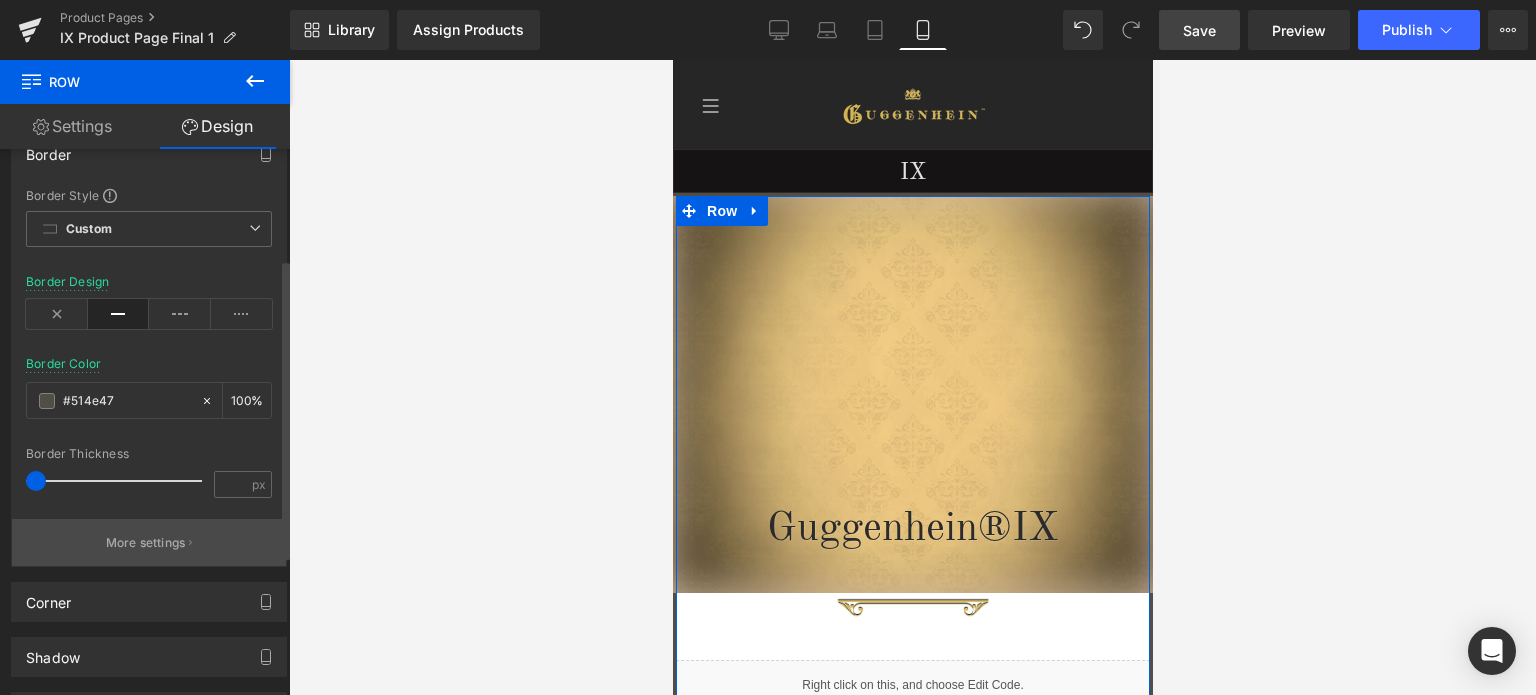 click on "More settings" at bounding box center (146, 543) 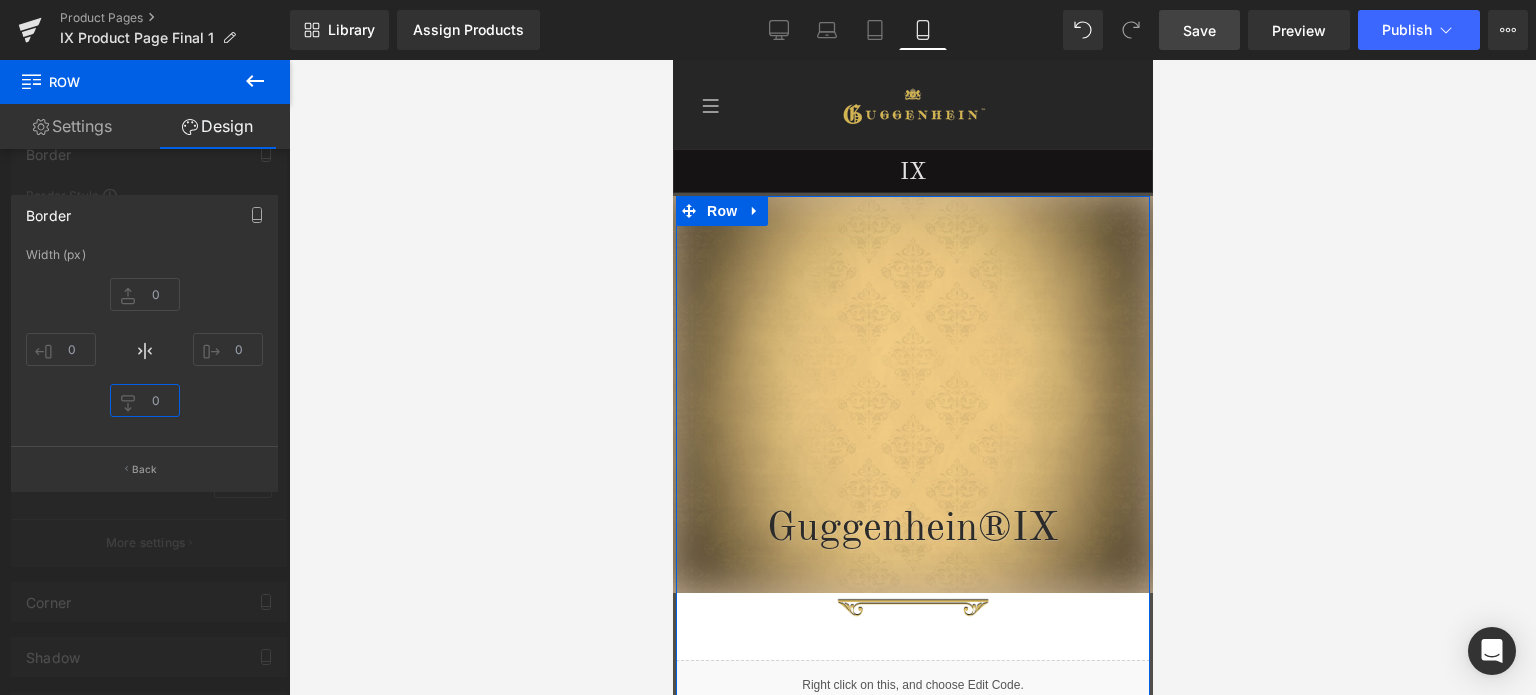 click at bounding box center [145, 400] 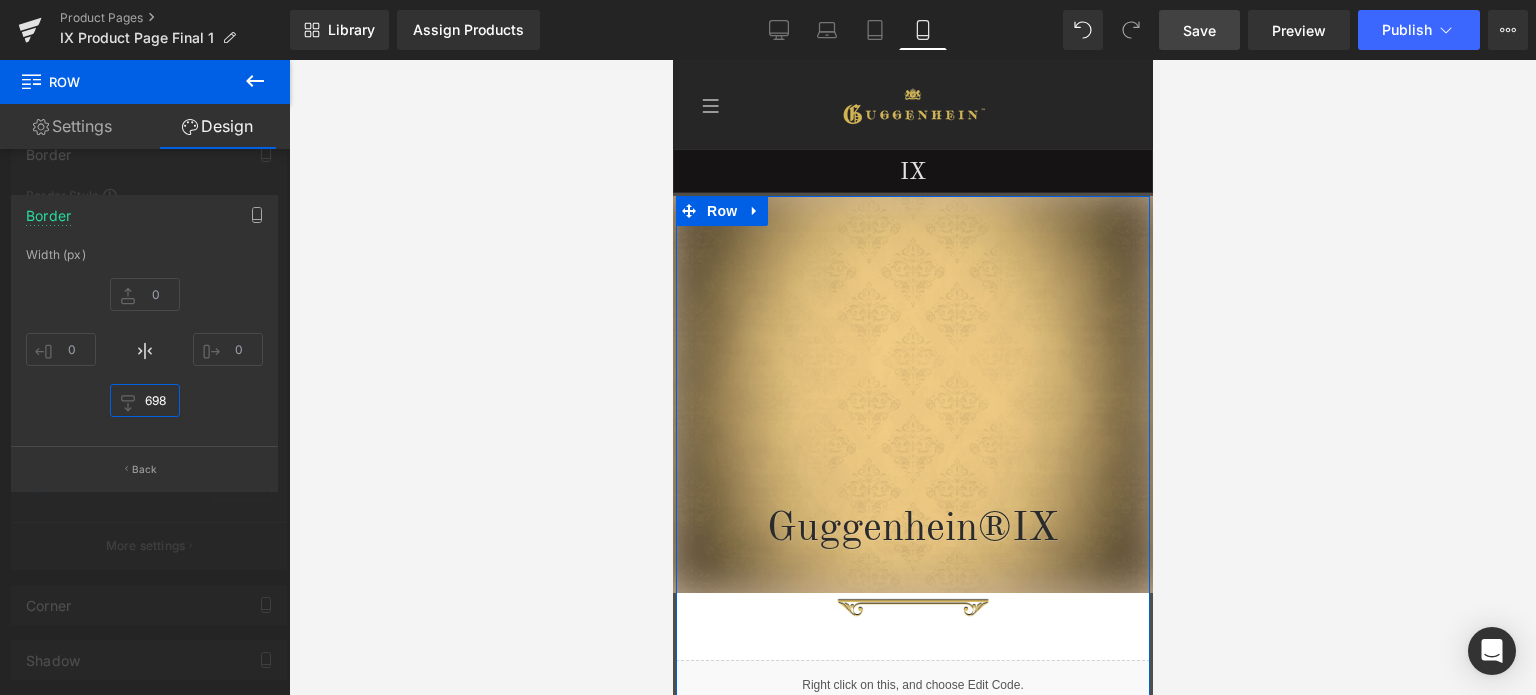 drag, startPoint x: 166, startPoint y: 403, endPoint x: 144, endPoint y: 401, distance: 22.090721 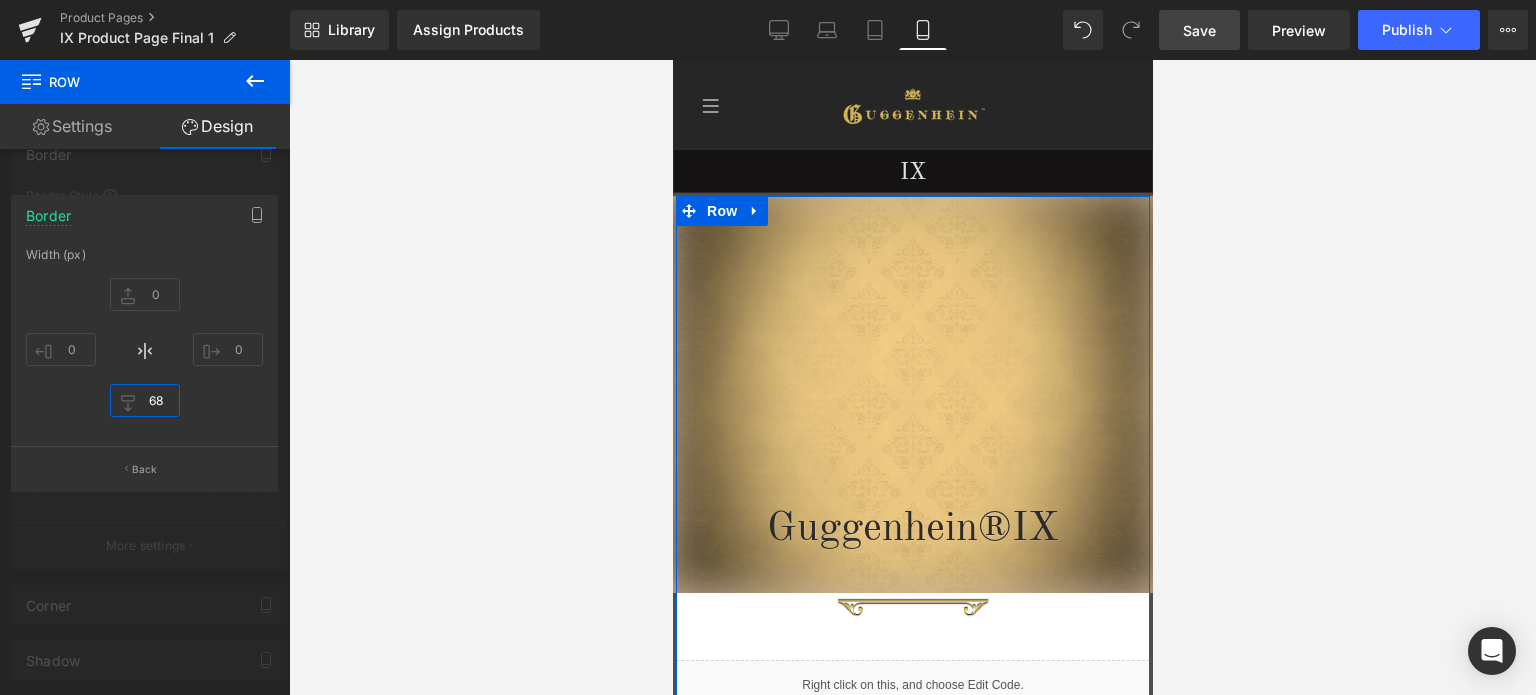 click on "68" at bounding box center (145, 400) 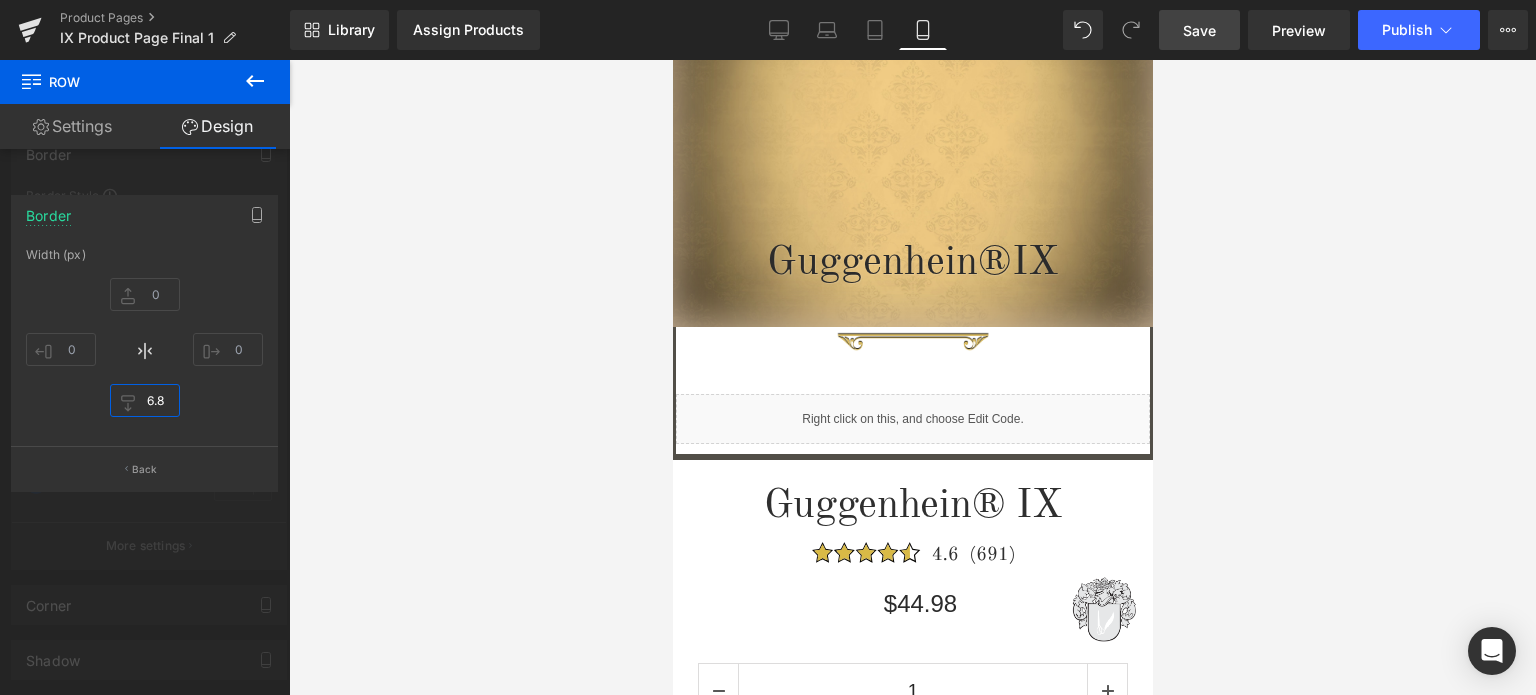 scroll, scrollTop: 300, scrollLeft: 0, axis: vertical 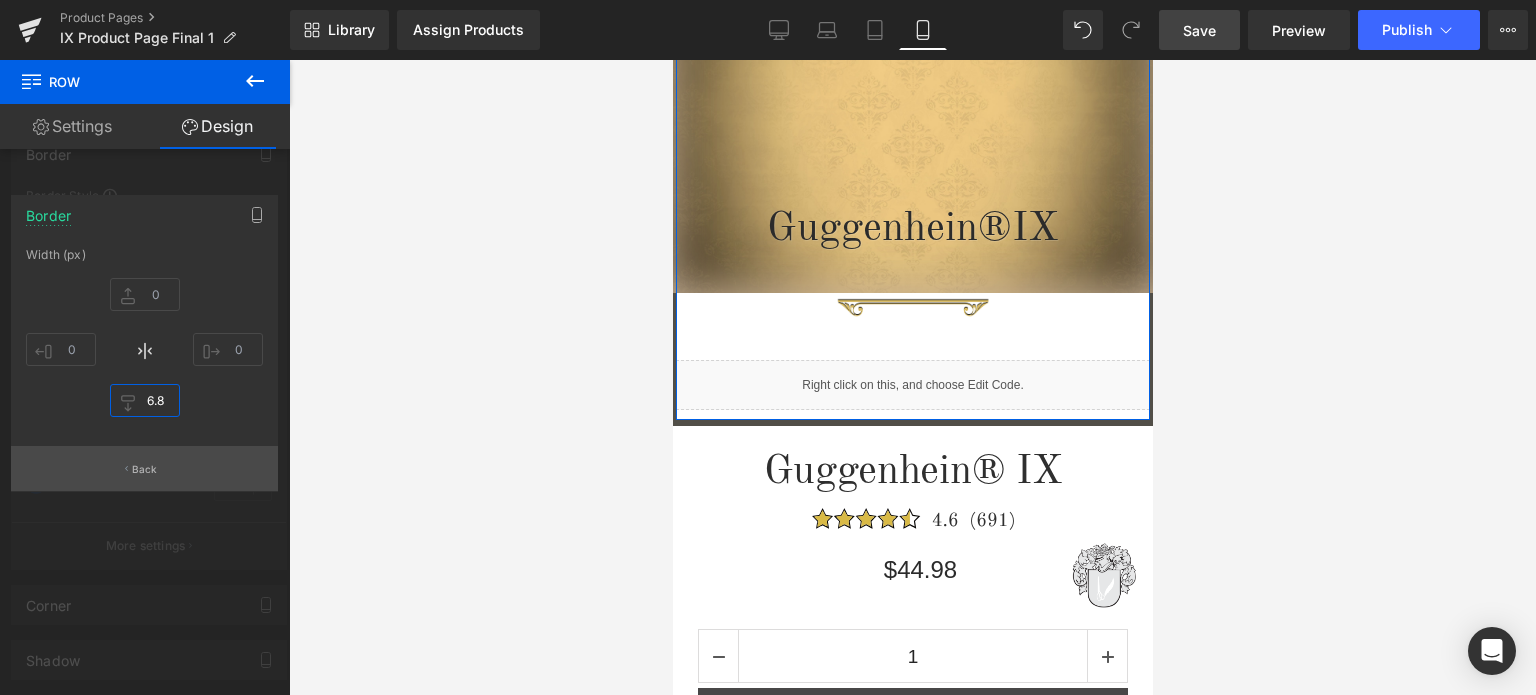 type on "6.8" 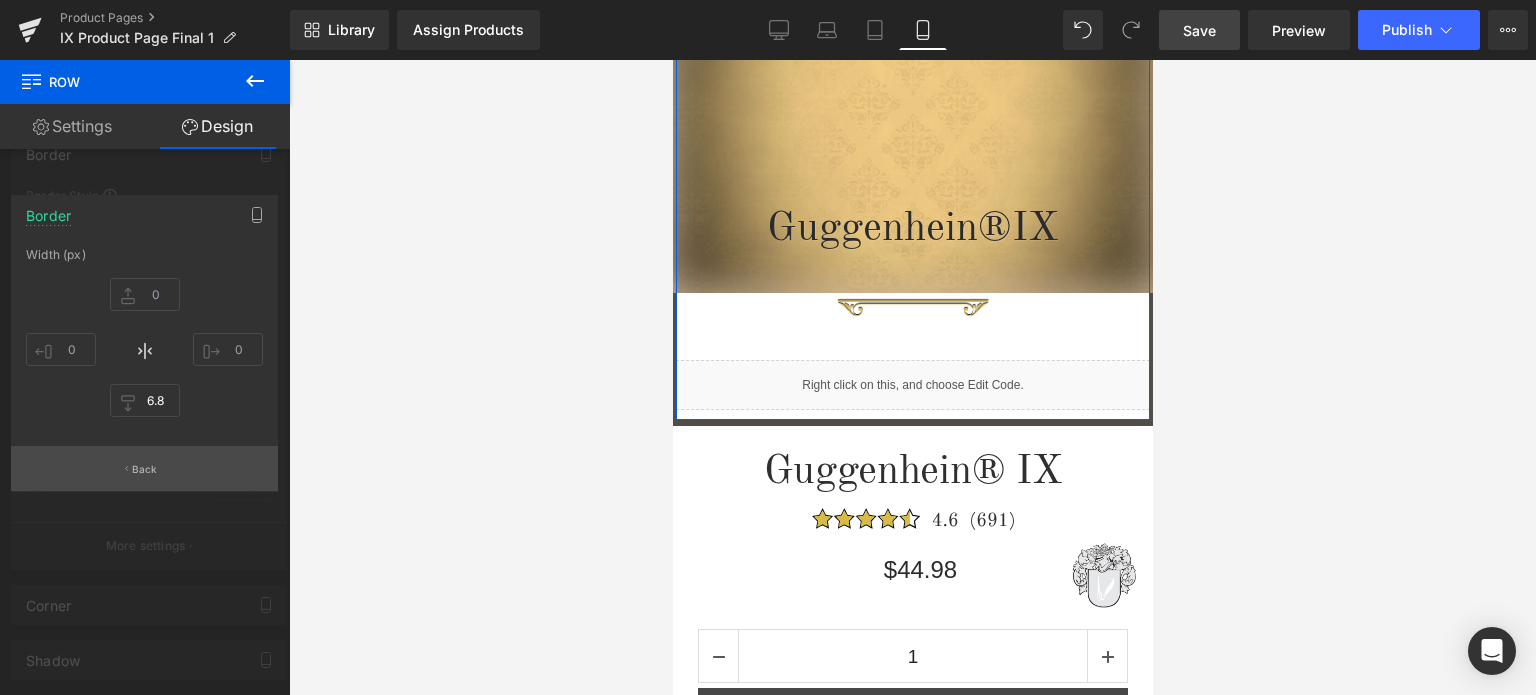 click on "Back" at bounding box center (145, 469) 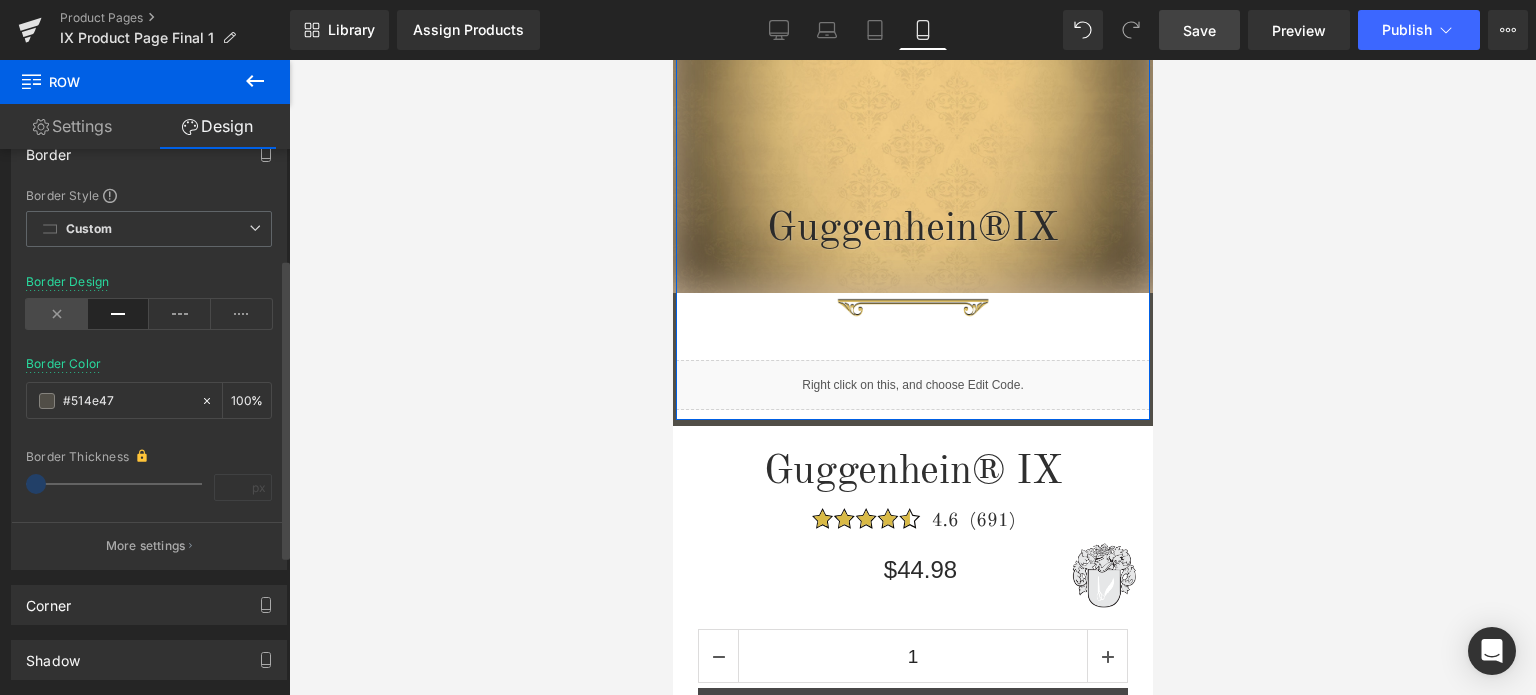 click at bounding box center [57, 314] 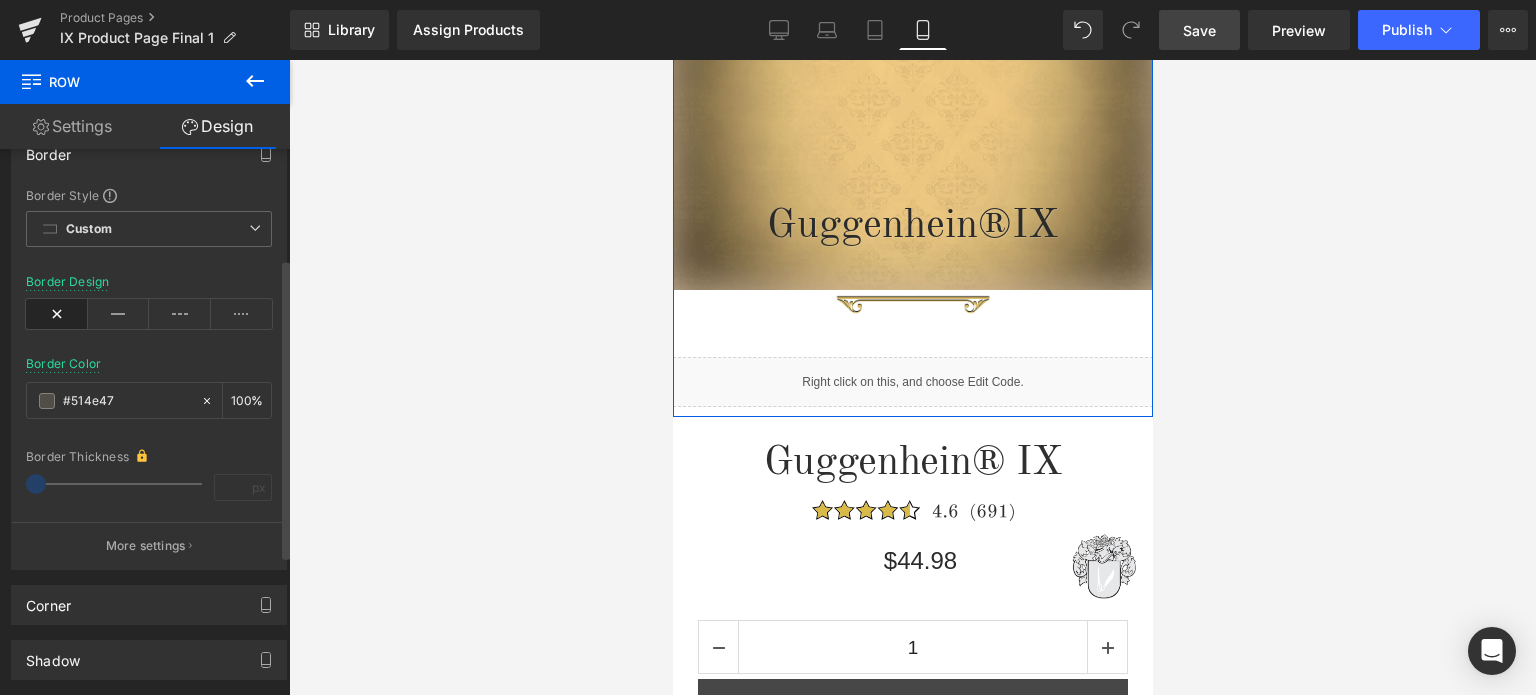 scroll, scrollTop: 298, scrollLeft: 0, axis: vertical 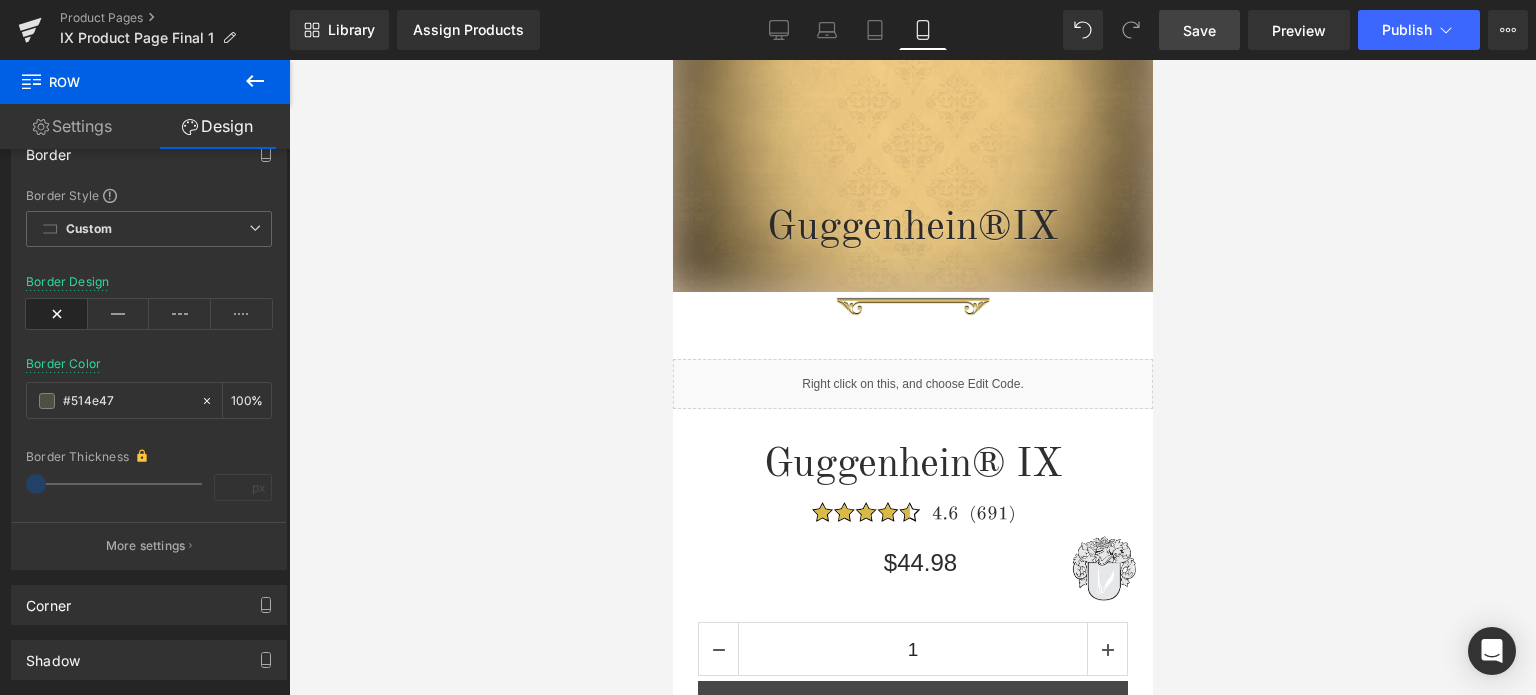 click on "Save" at bounding box center [1199, 30] 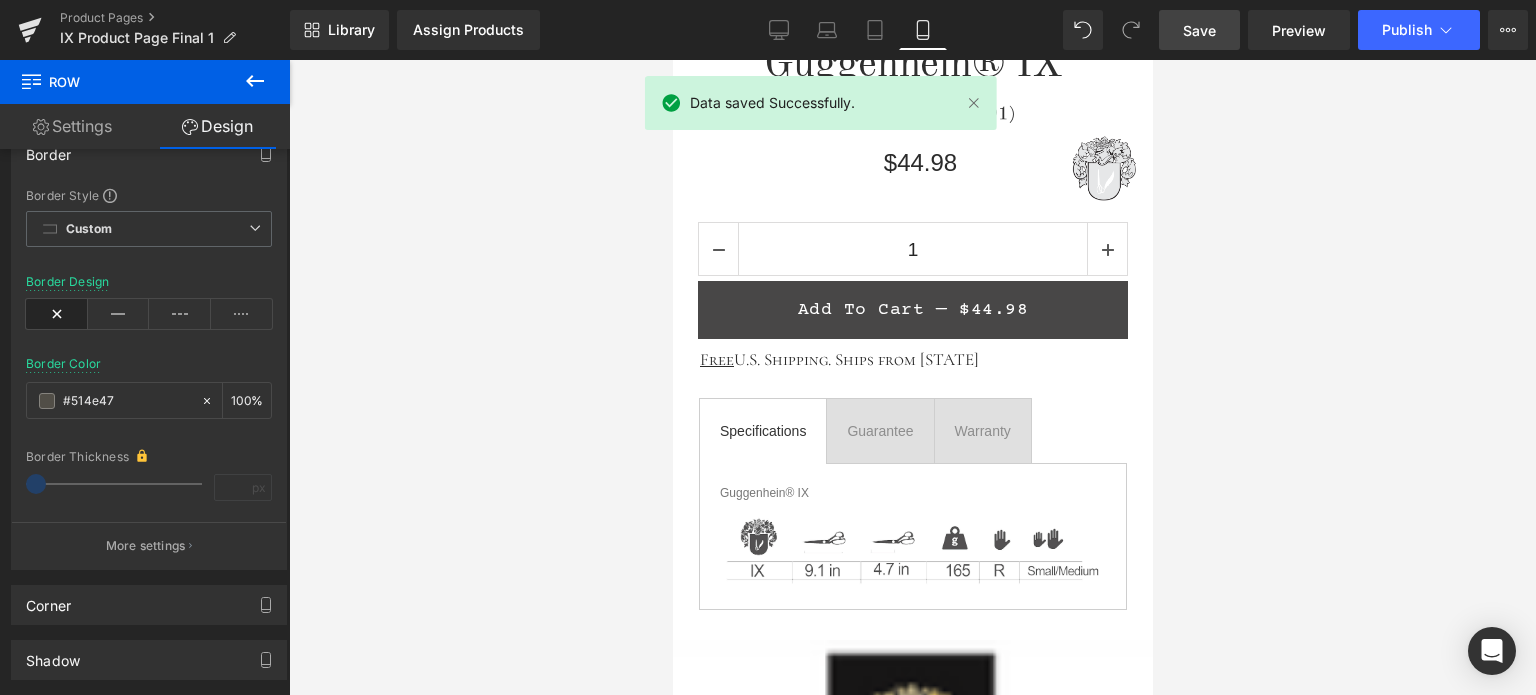 scroll, scrollTop: 898, scrollLeft: 0, axis: vertical 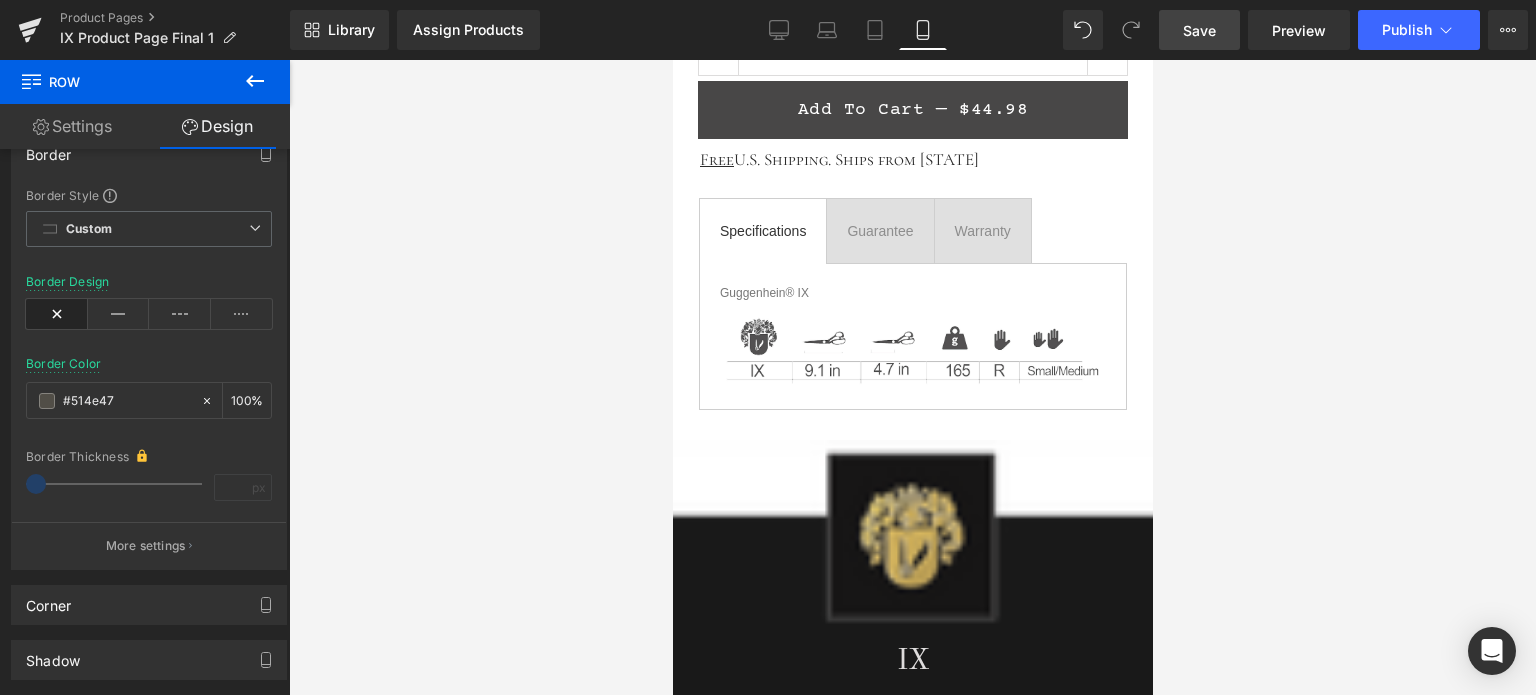 click on "Save" at bounding box center (1199, 30) 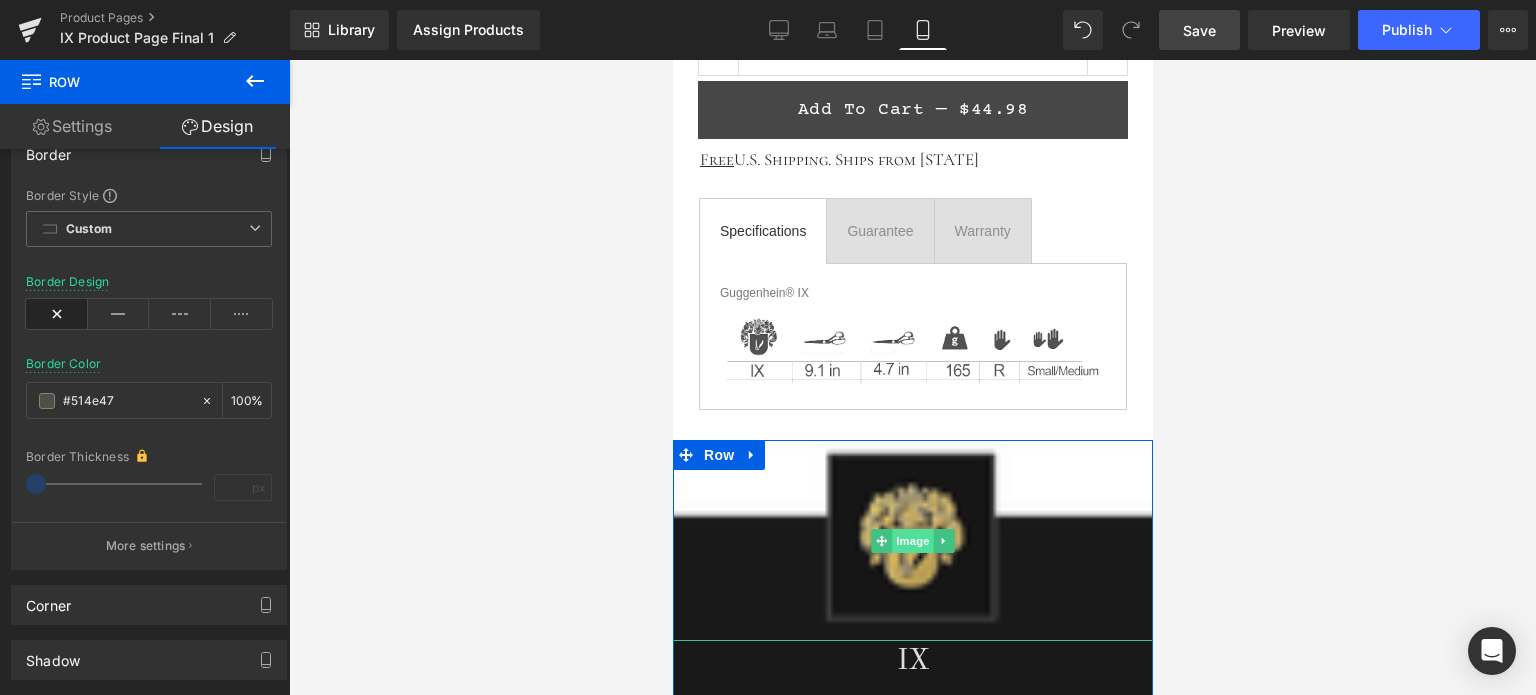 click on "Image" at bounding box center (912, 541) 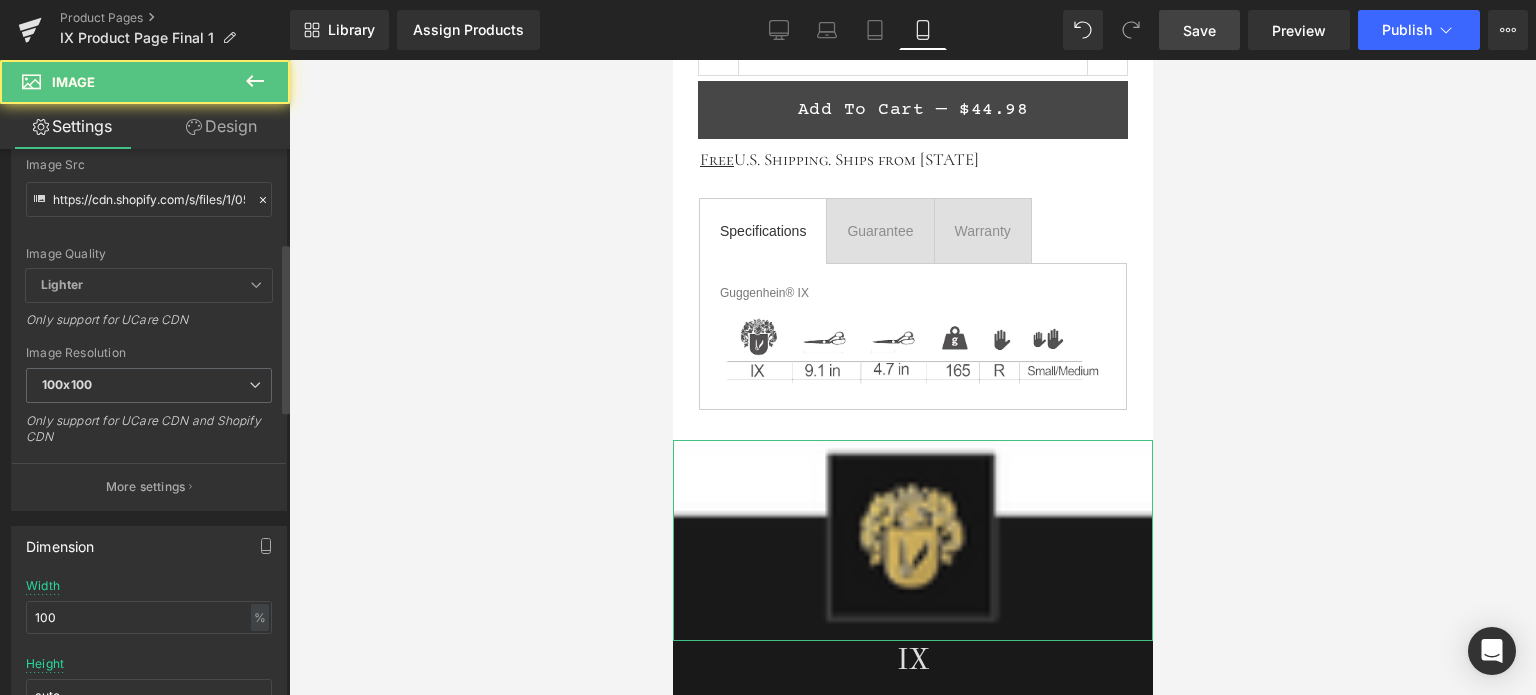 scroll, scrollTop: 300, scrollLeft: 0, axis: vertical 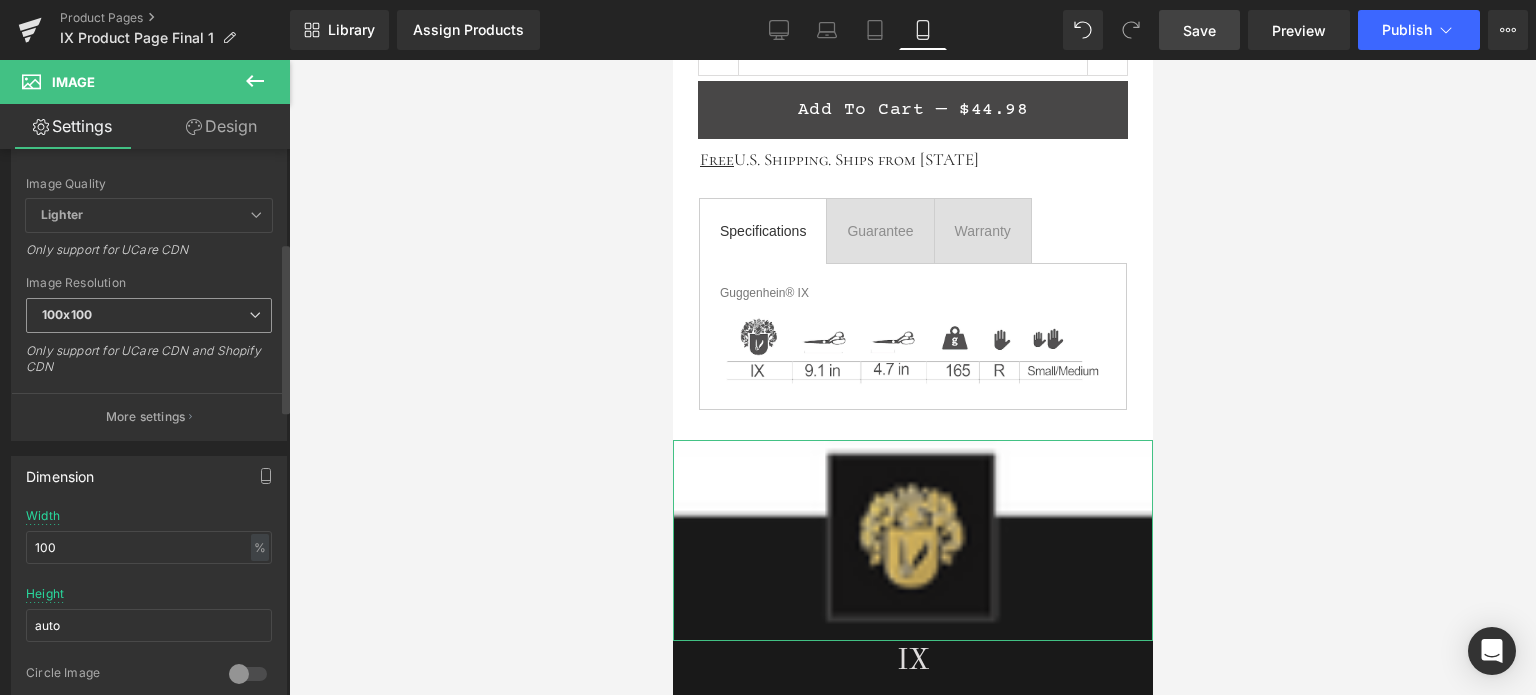 click on "100x100" at bounding box center (149, 315) 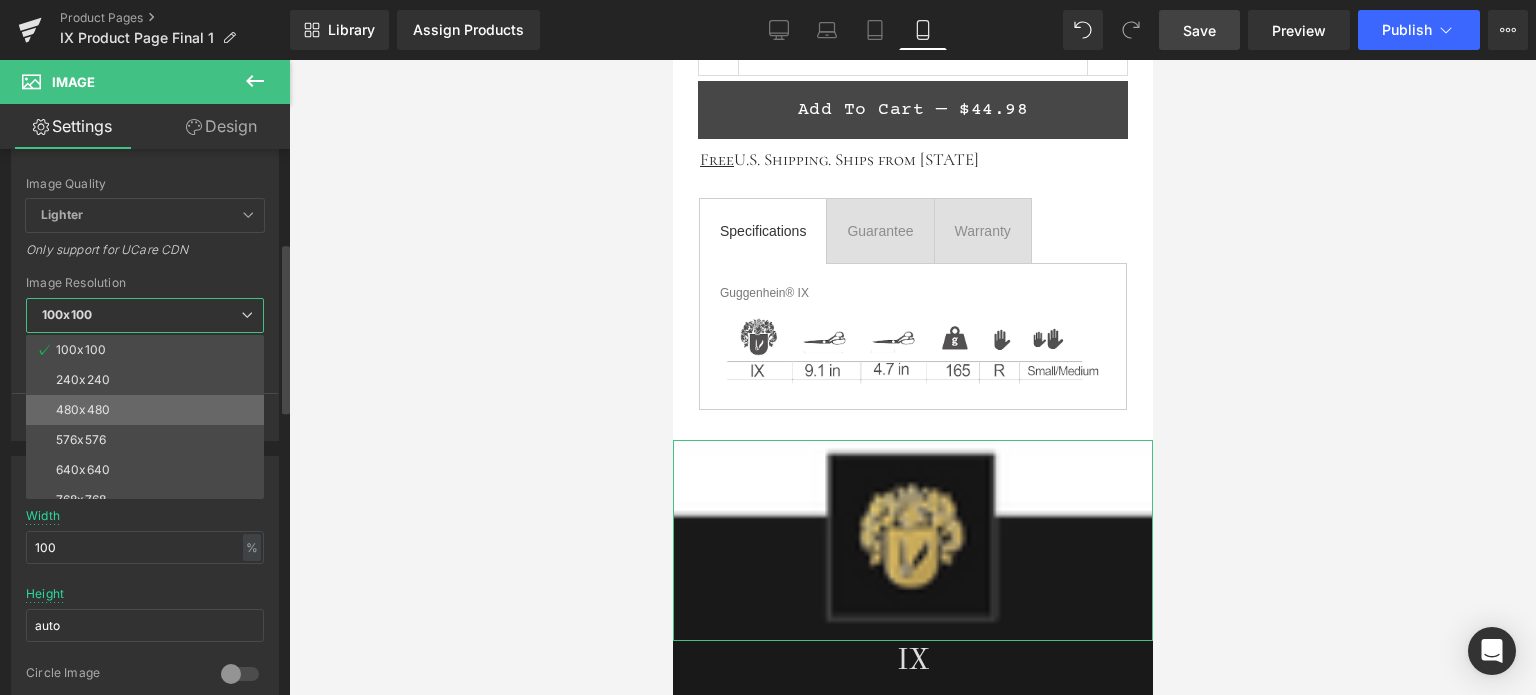click on "480x480" at bounding box center [149, 410] 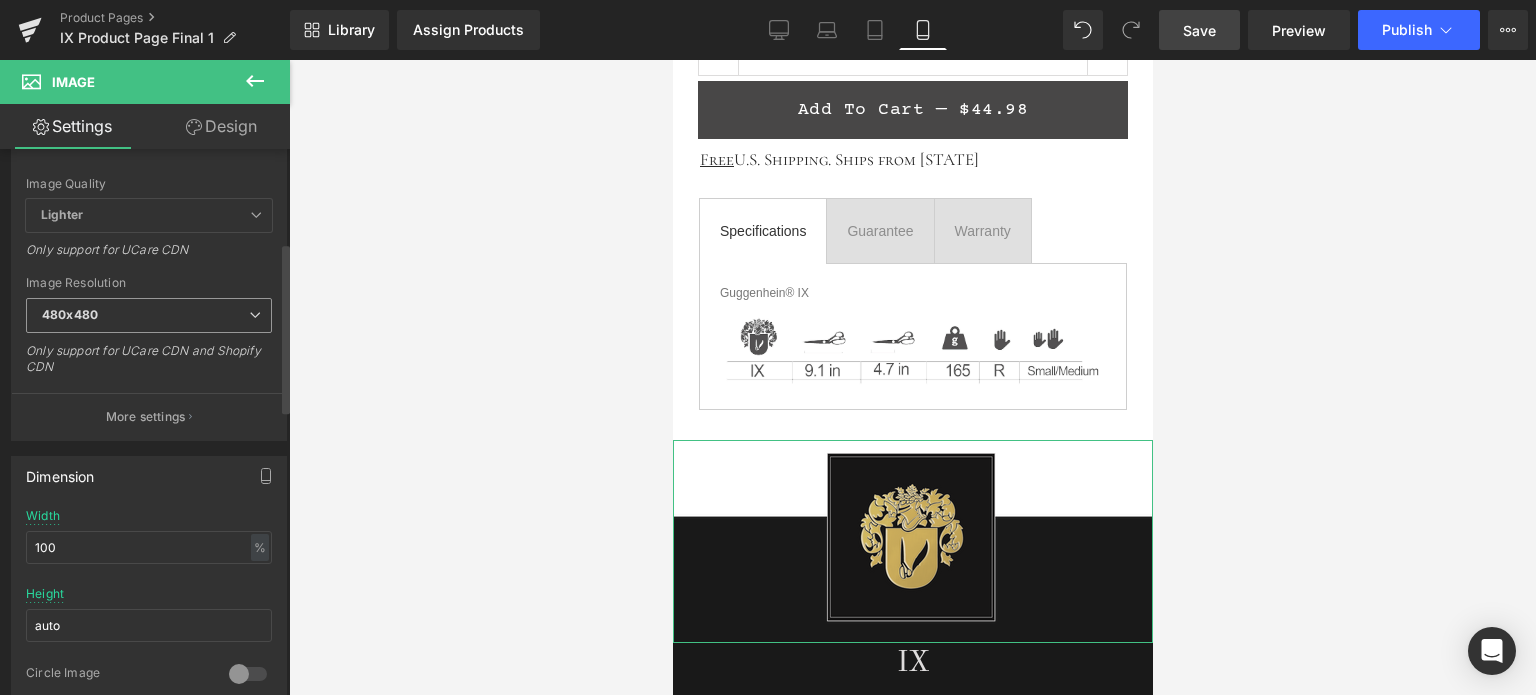 click on "480x480" at bounding box center [149, 315] 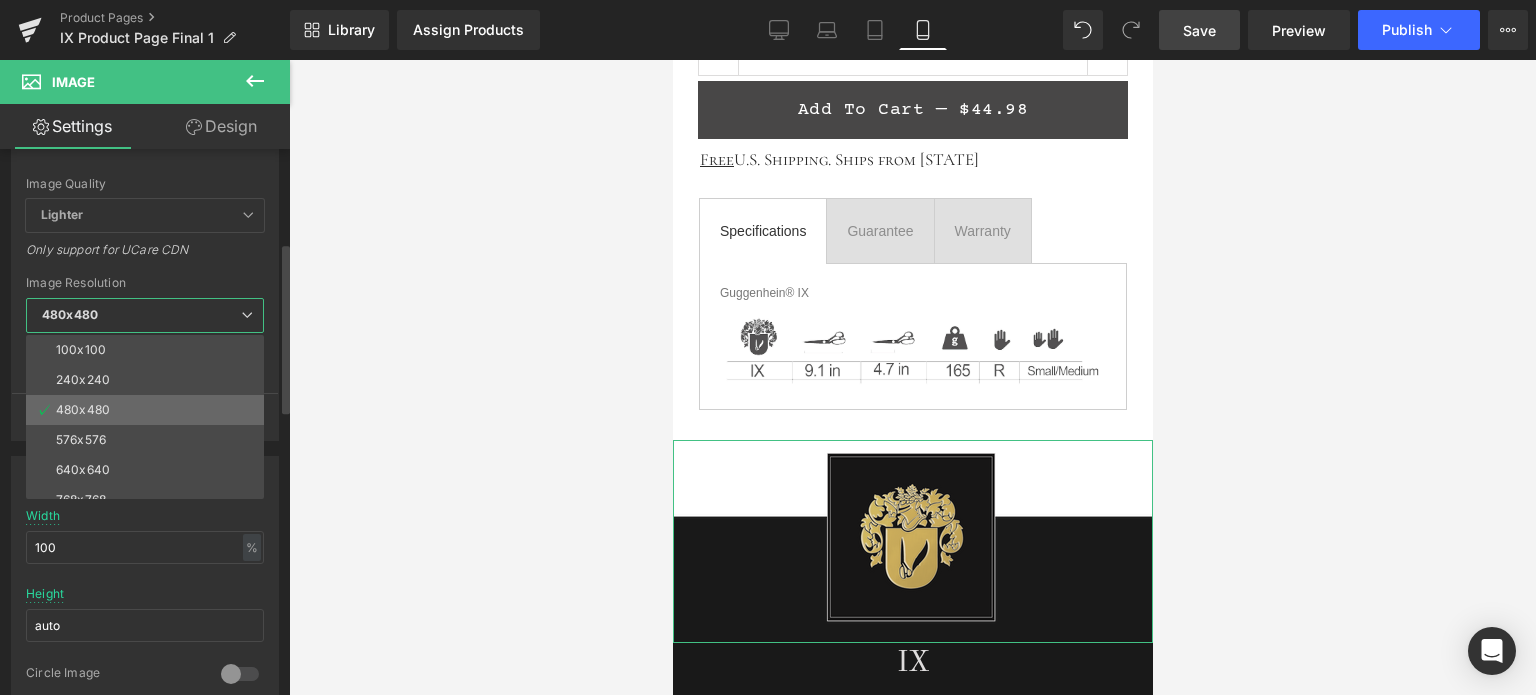 scroll, scrollTop: 286, scrollLeft: 0, axis: vertical 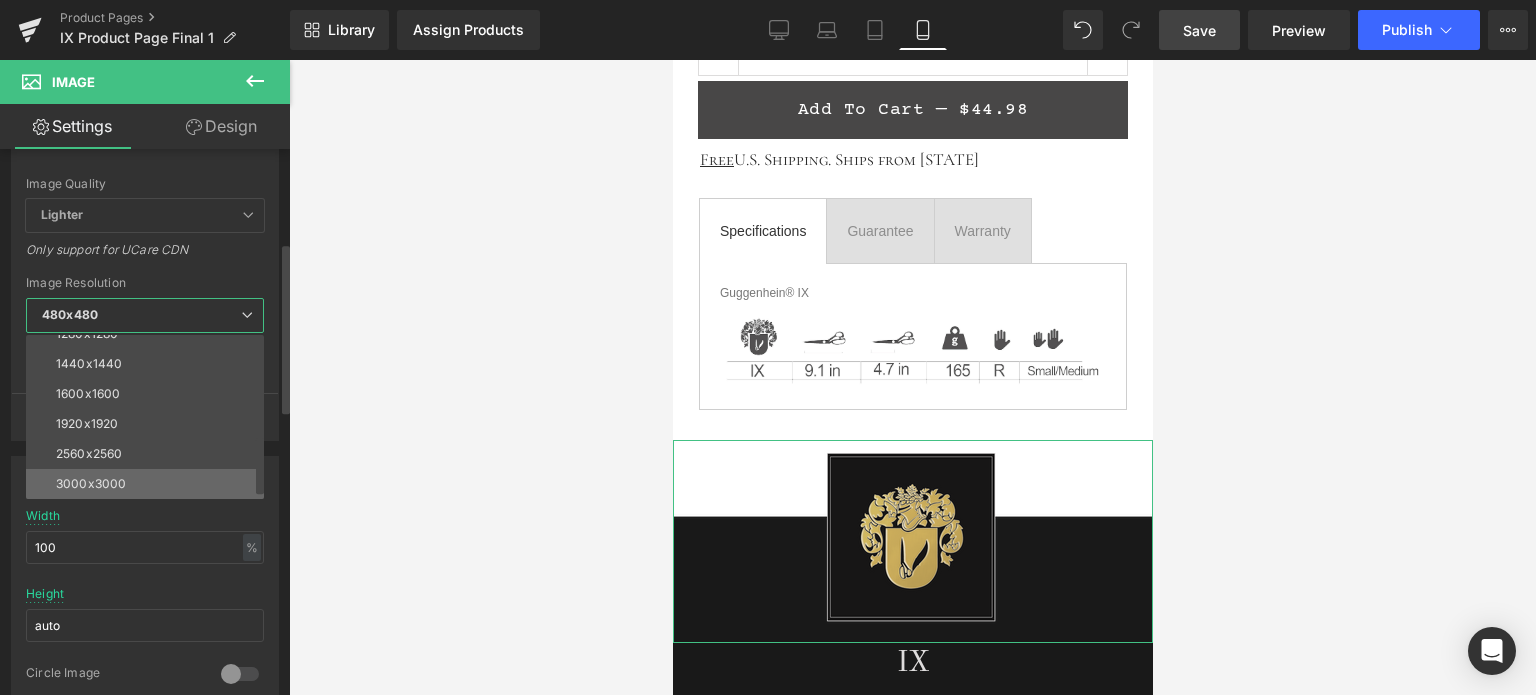 click on "3000x3000" at bounding box center [149, 484] 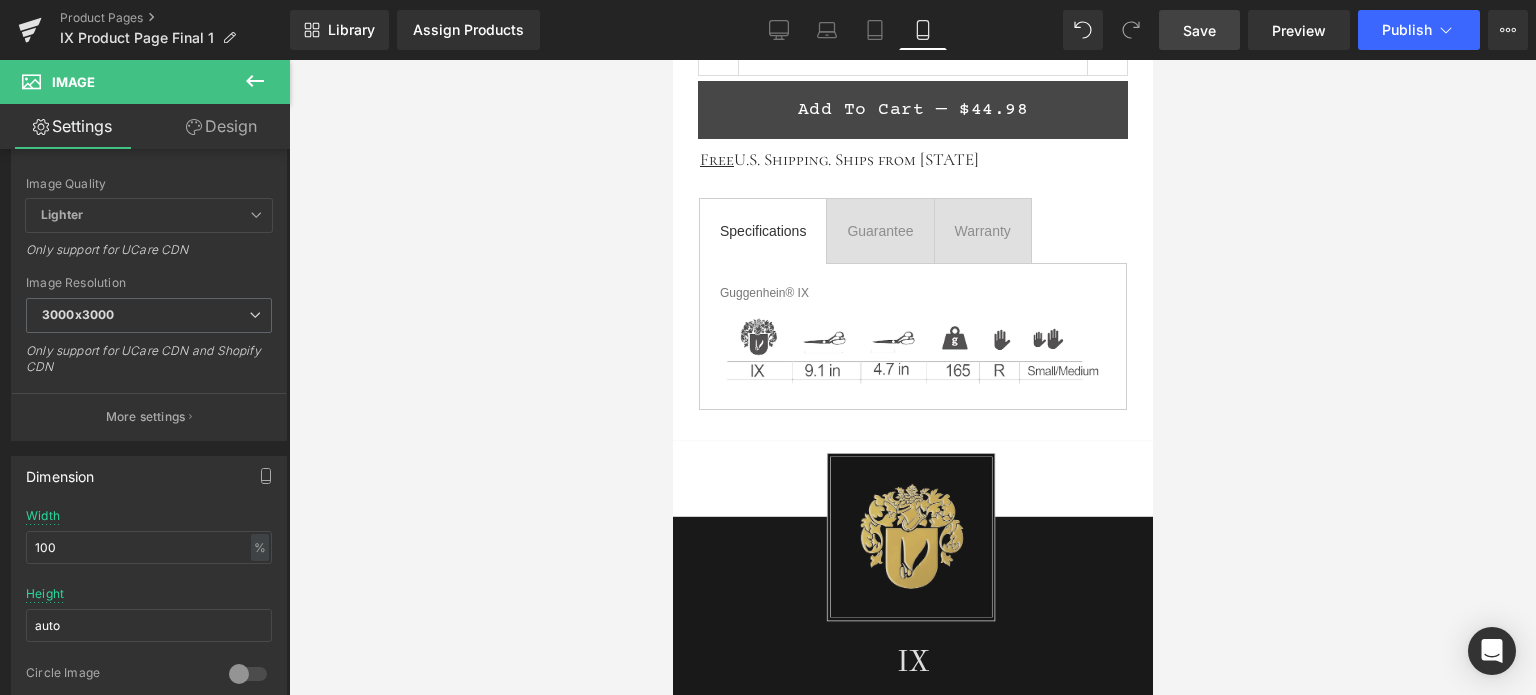 click on "Save" at bounding box center (1199, 30) 